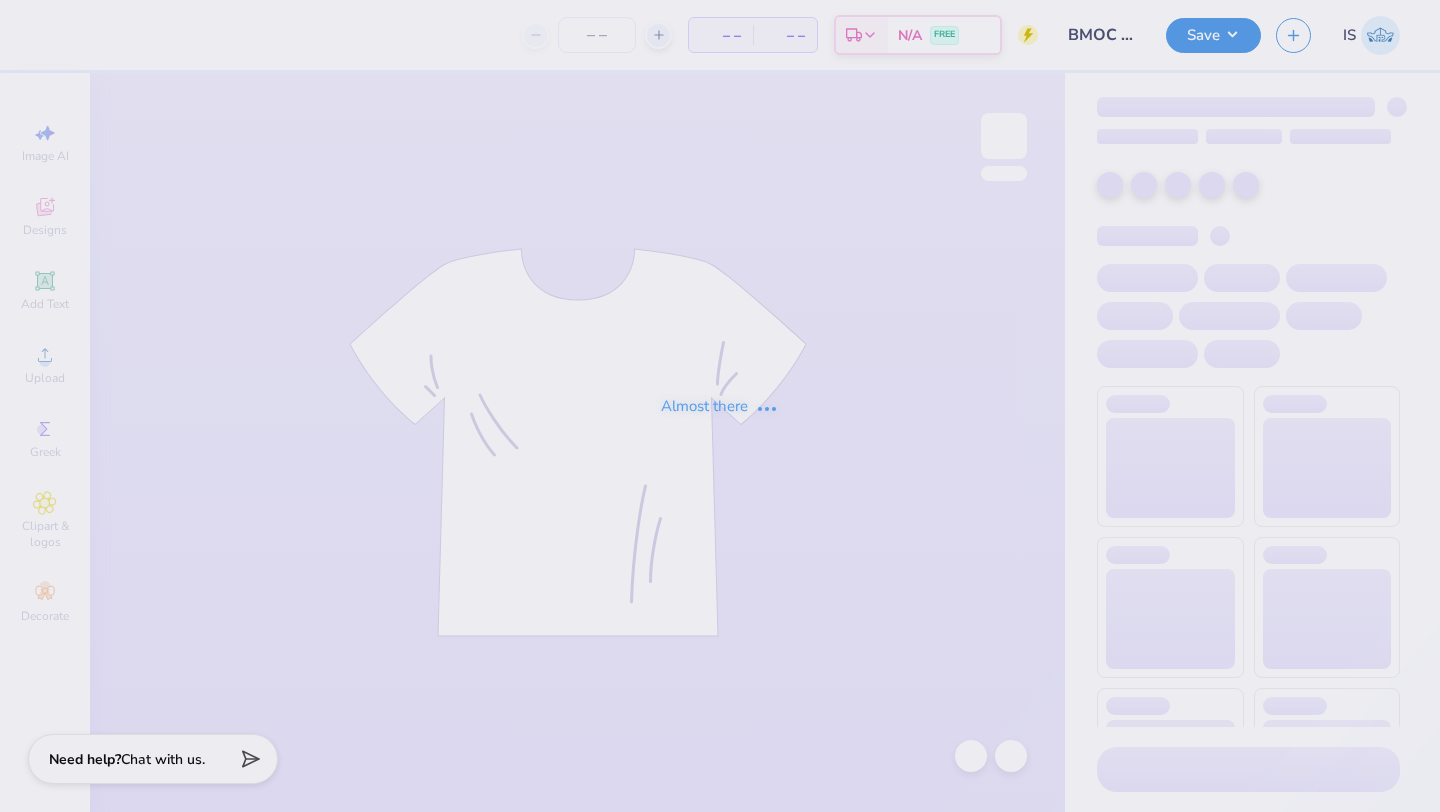 scroll, scrollTop: 0, scrollLeft: 0, axis: both 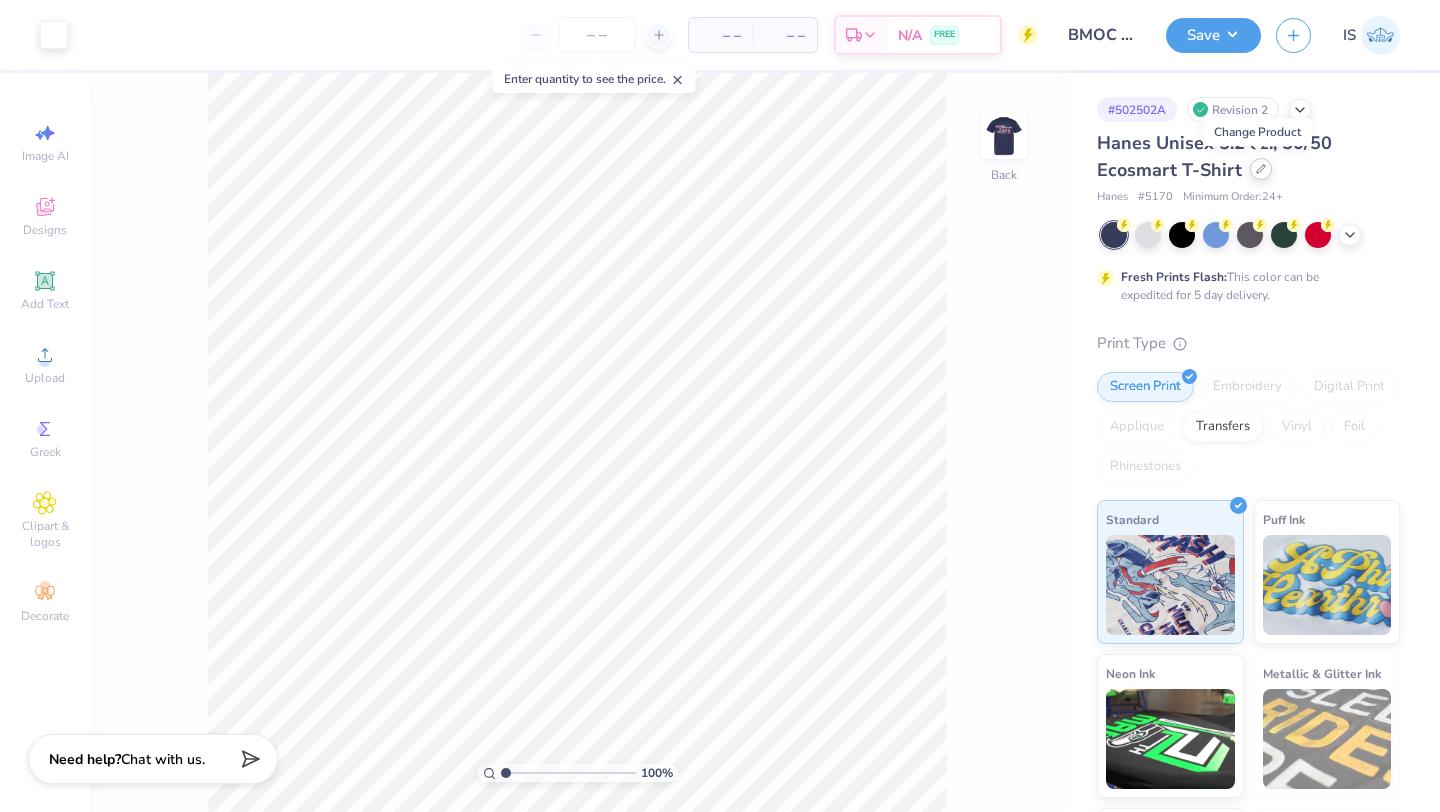 click at bounding box center (1261, 169) 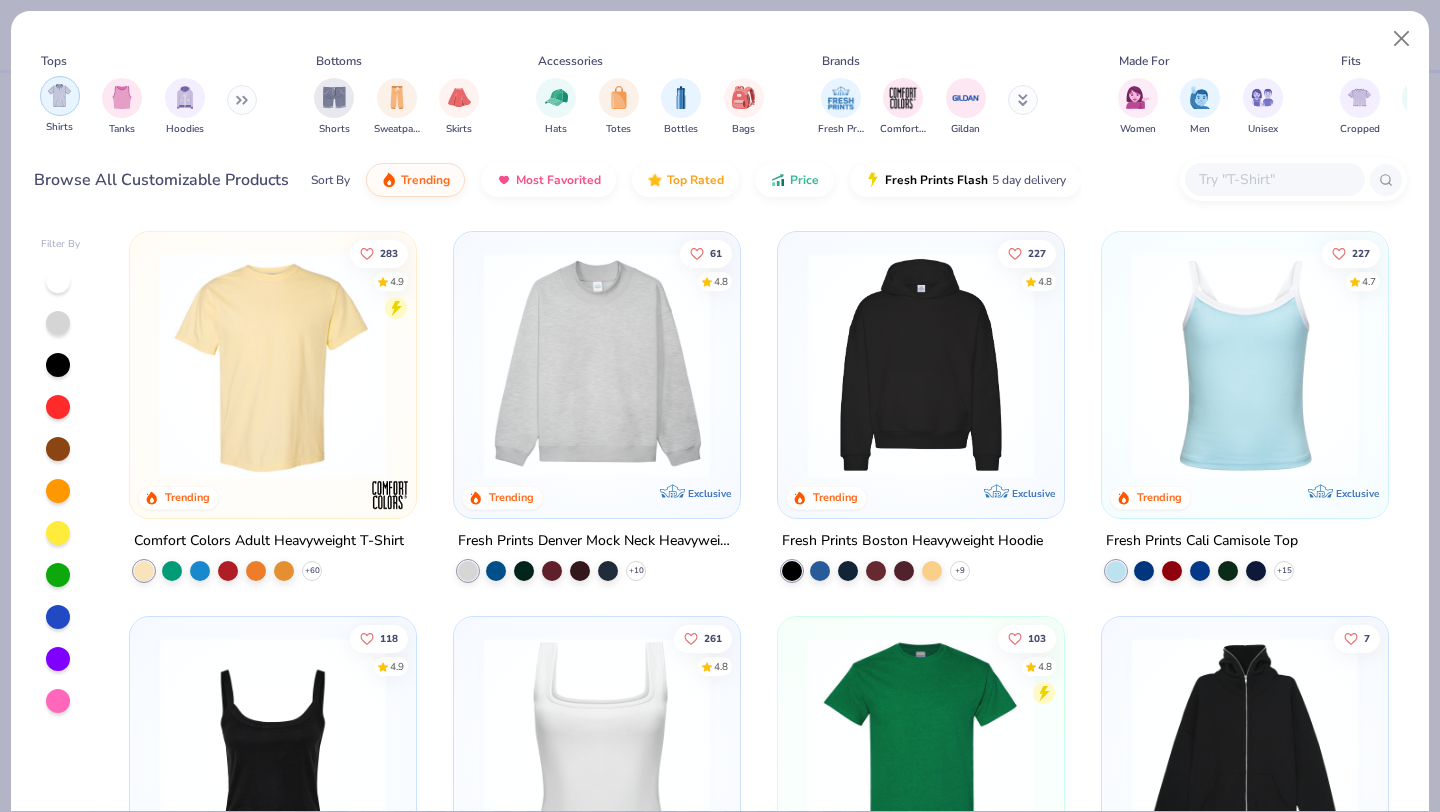click at bounding box center (59, 95) 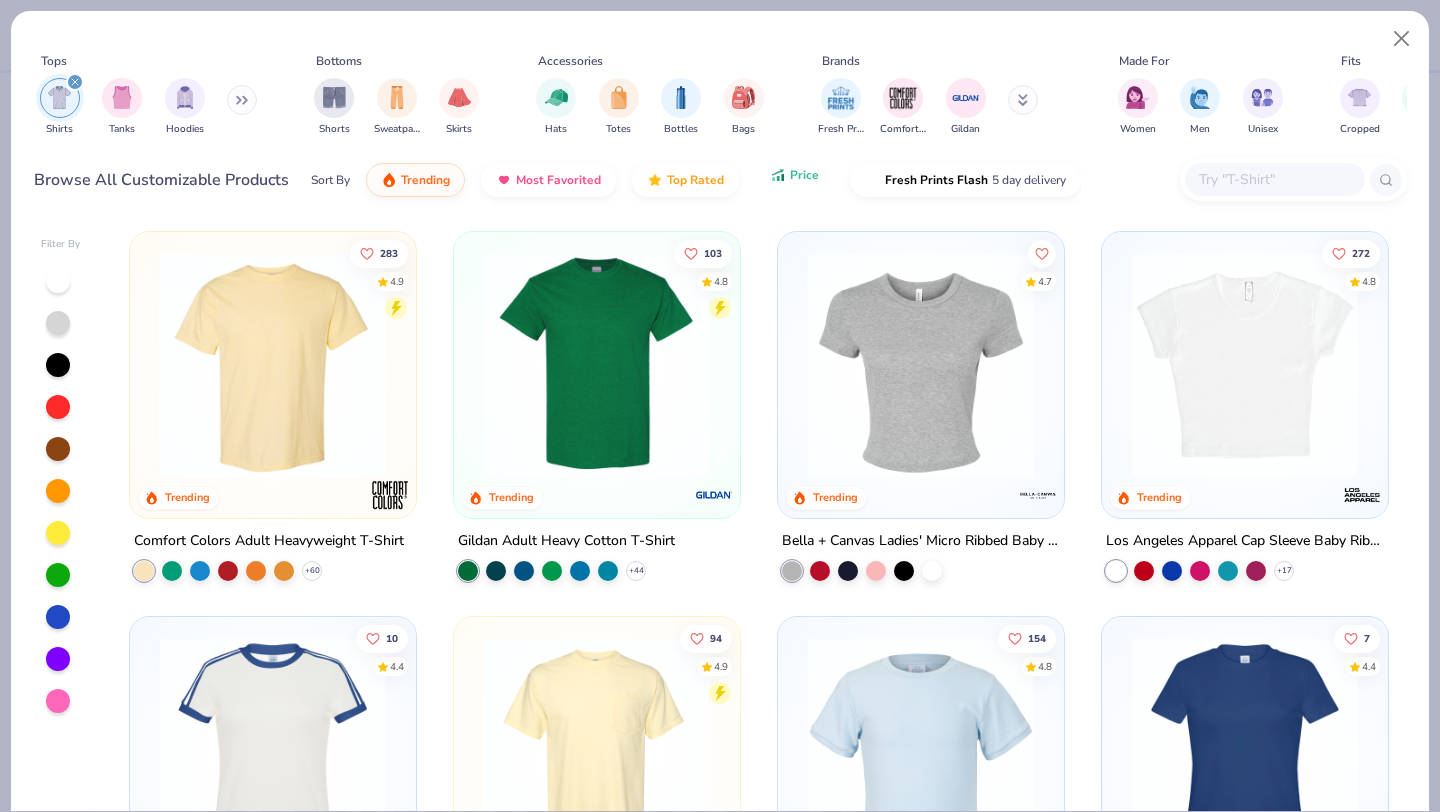 click on "Price" at bounding box center (794, 175) 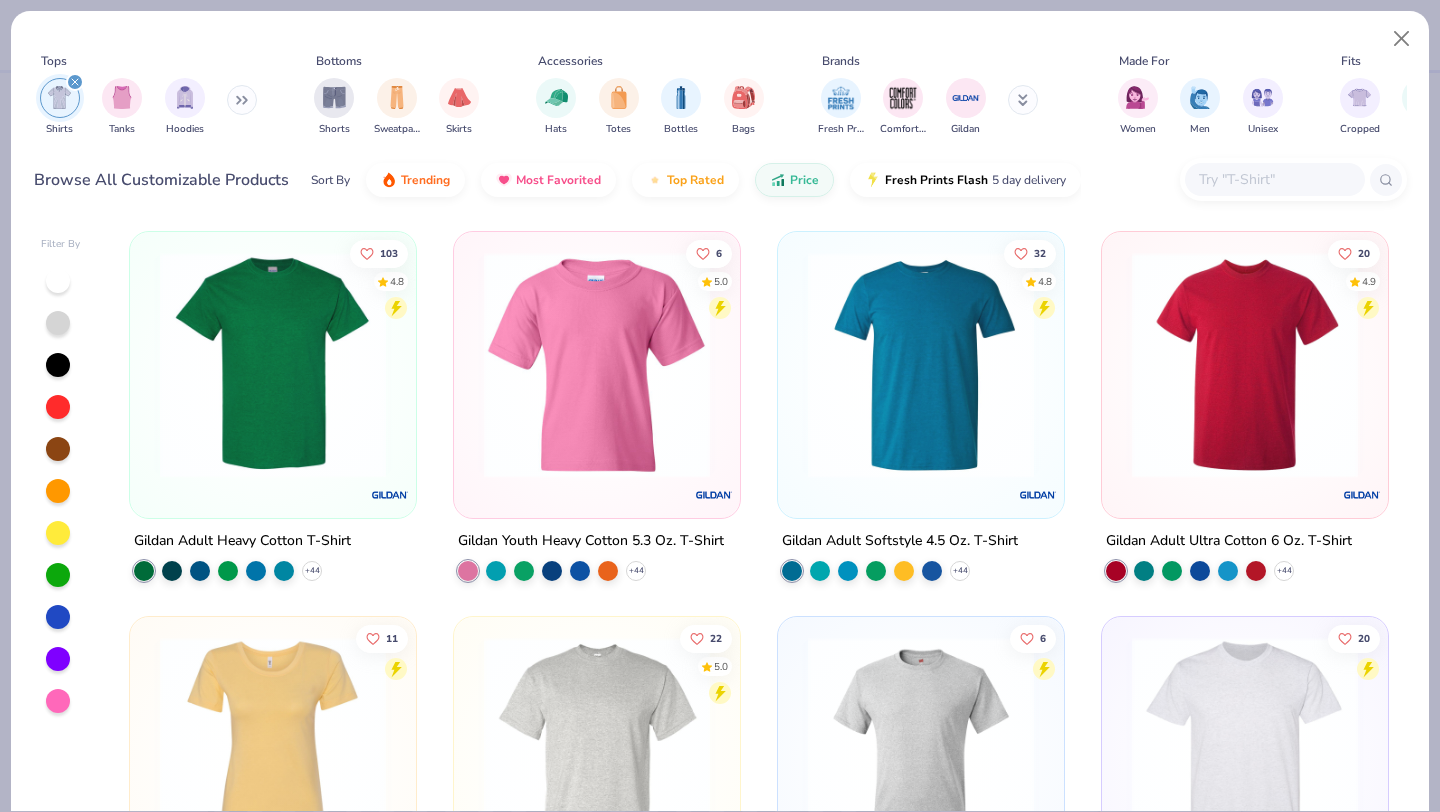 click at bounding box center [273, 365] 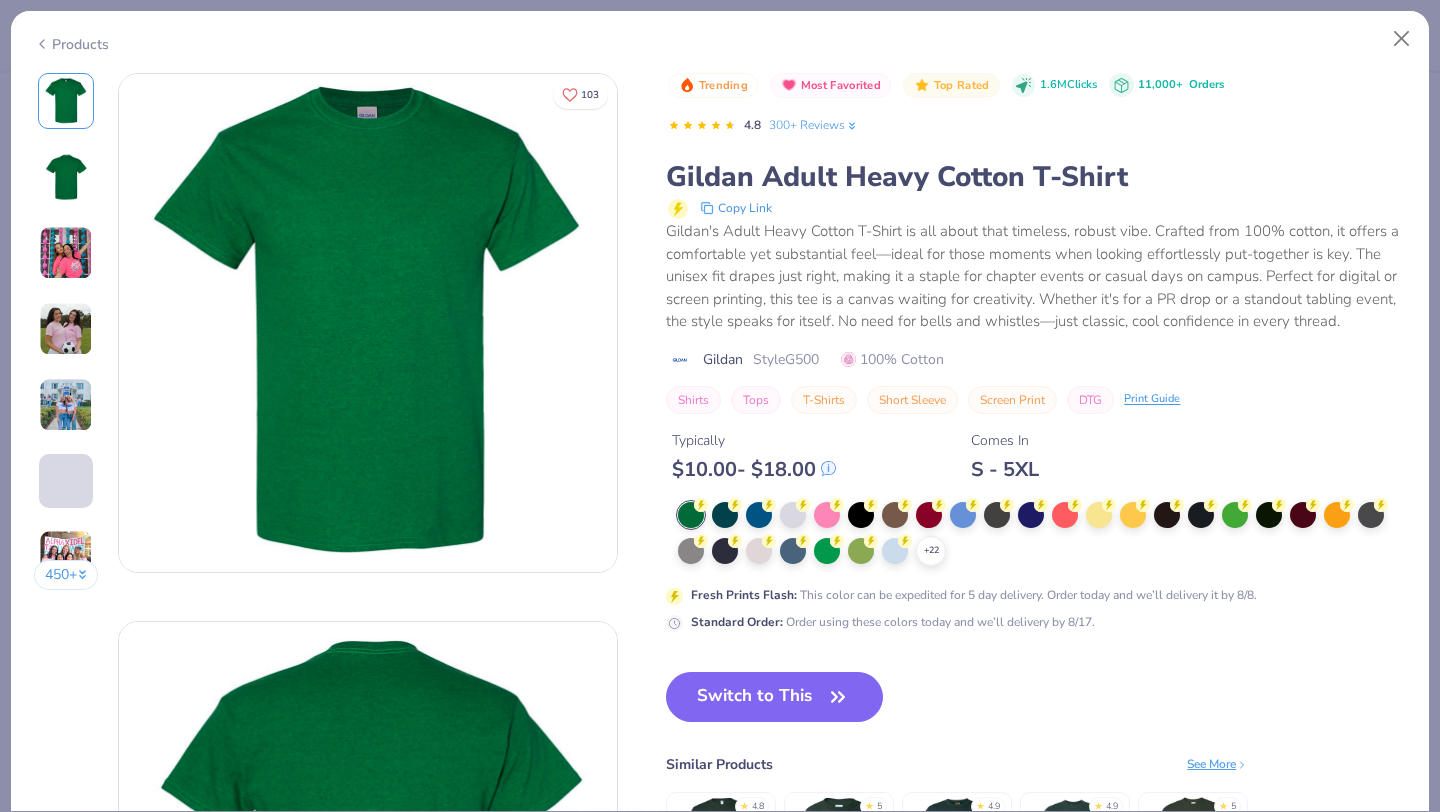 click on "$ 10.00  - $ 18.00" at bounding box center (754, 469) 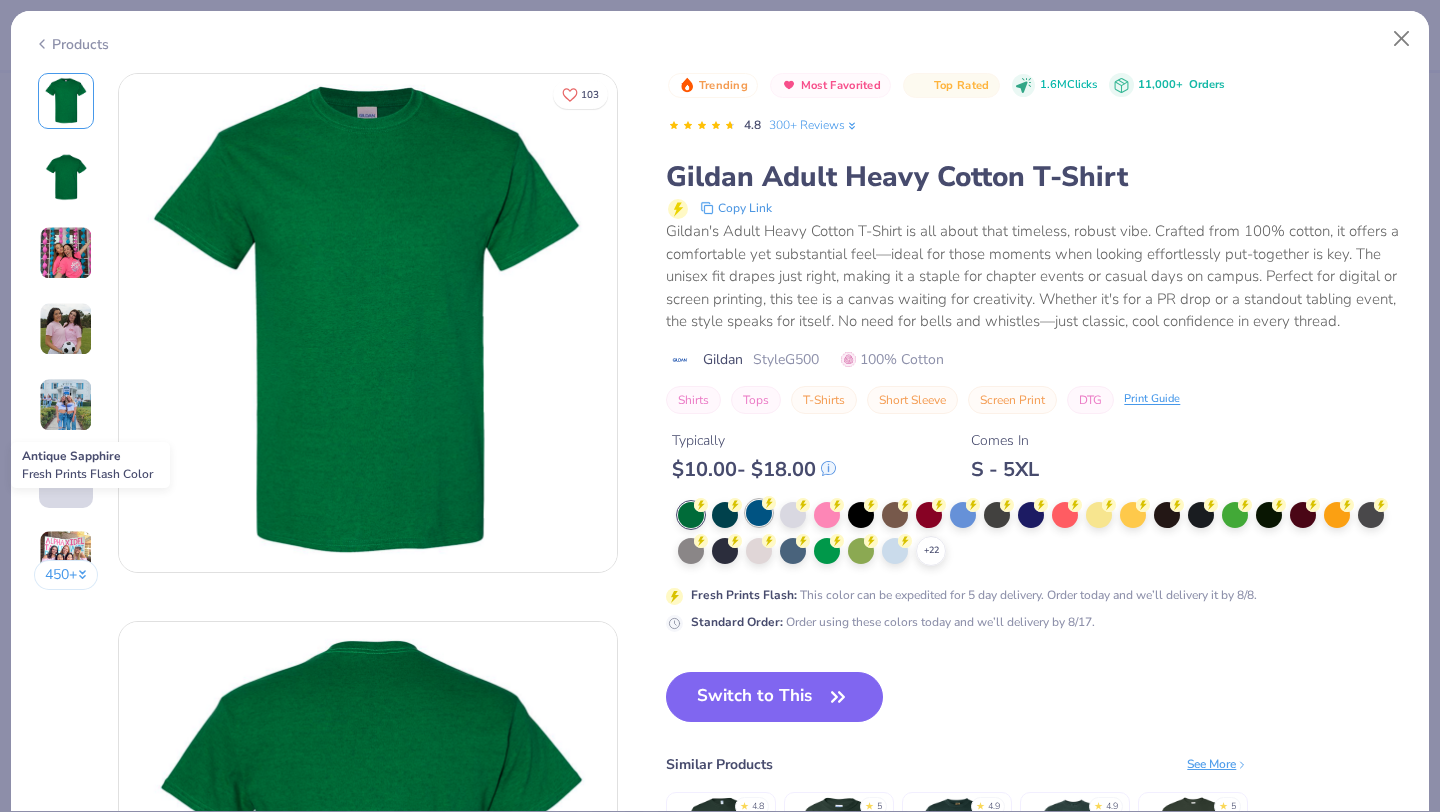 click at bounding box center (759, 513) 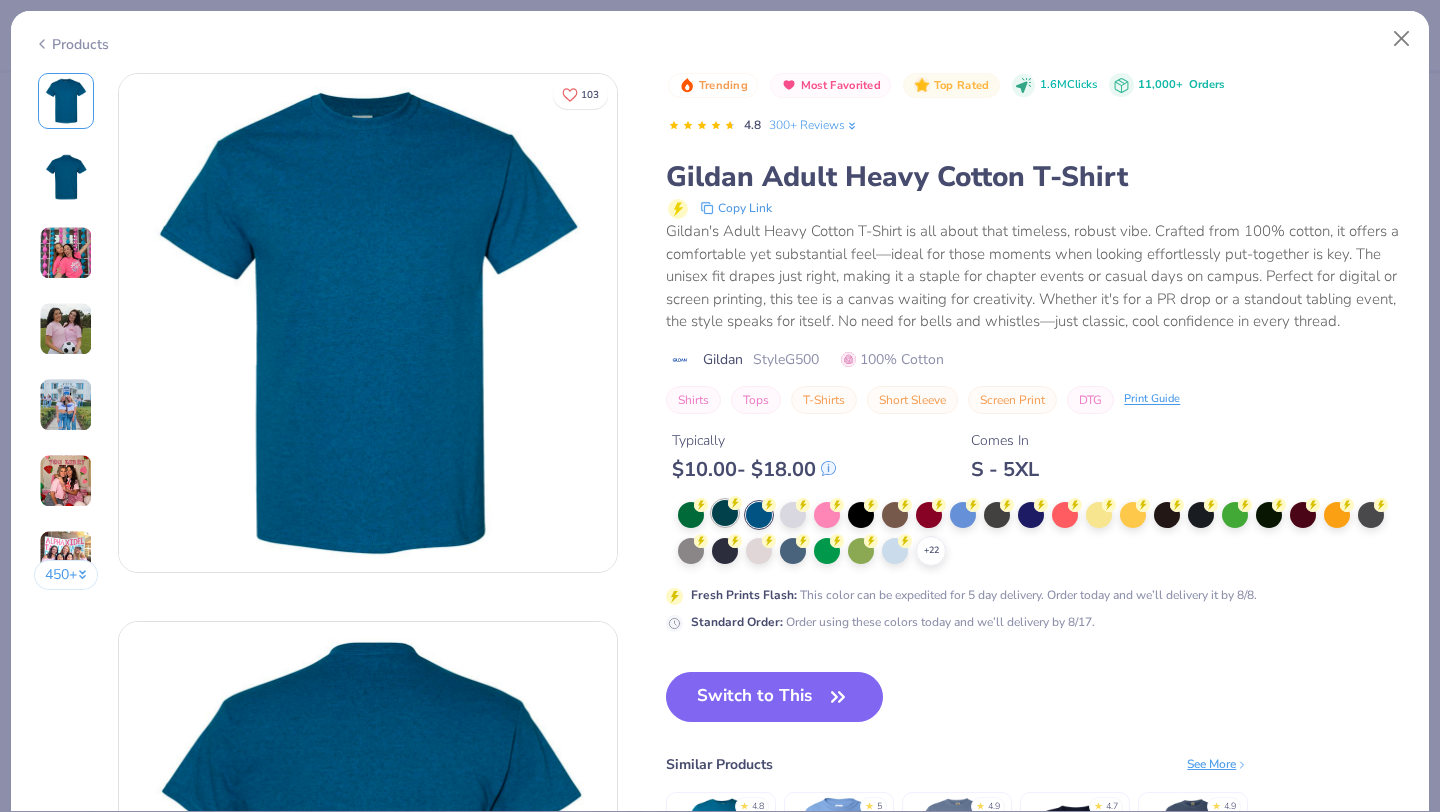click at bounding box center [725, 513] 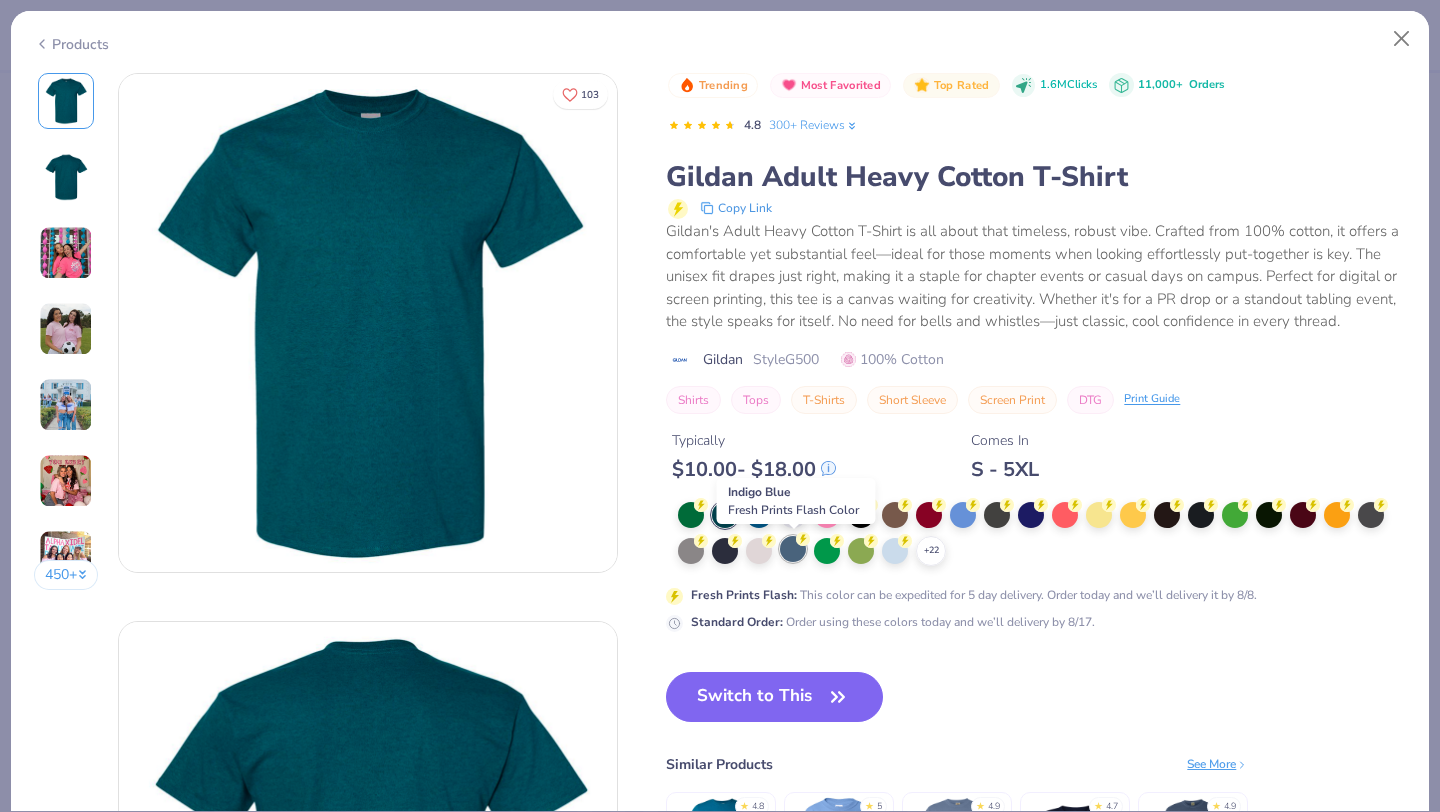 click at bounding box center [793, 549] 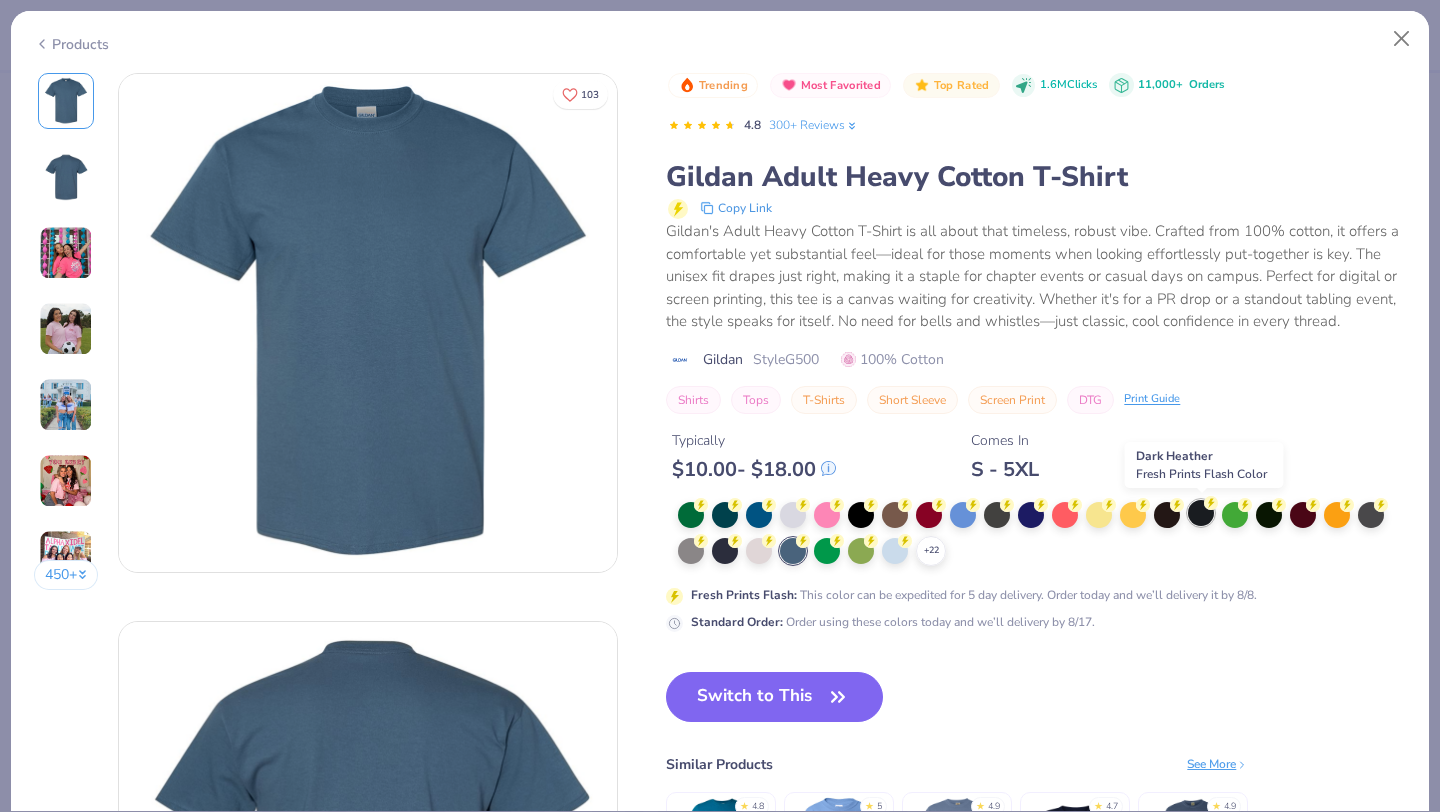 click at bounding box center [1201, 513] 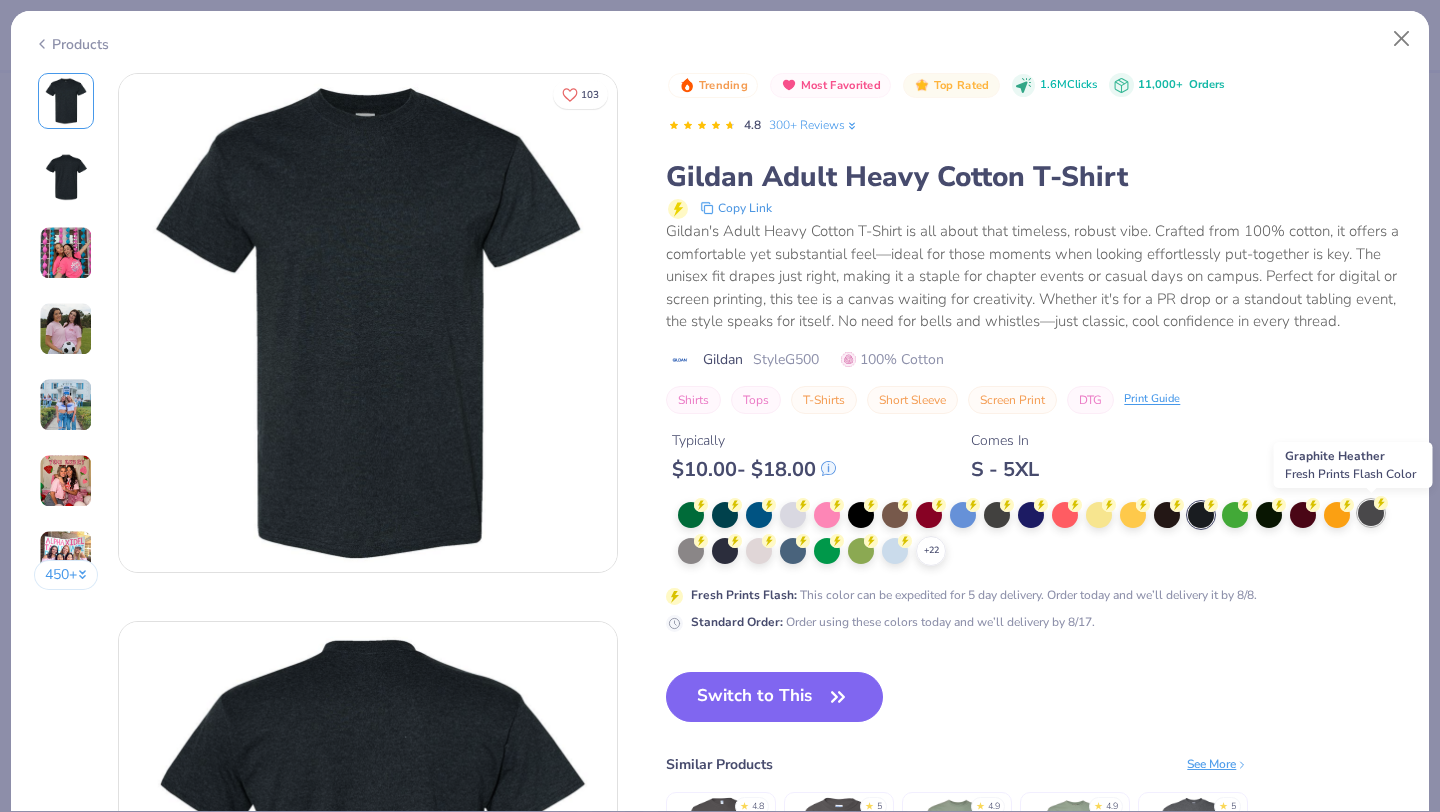 click at bounding box center (1371, 513) 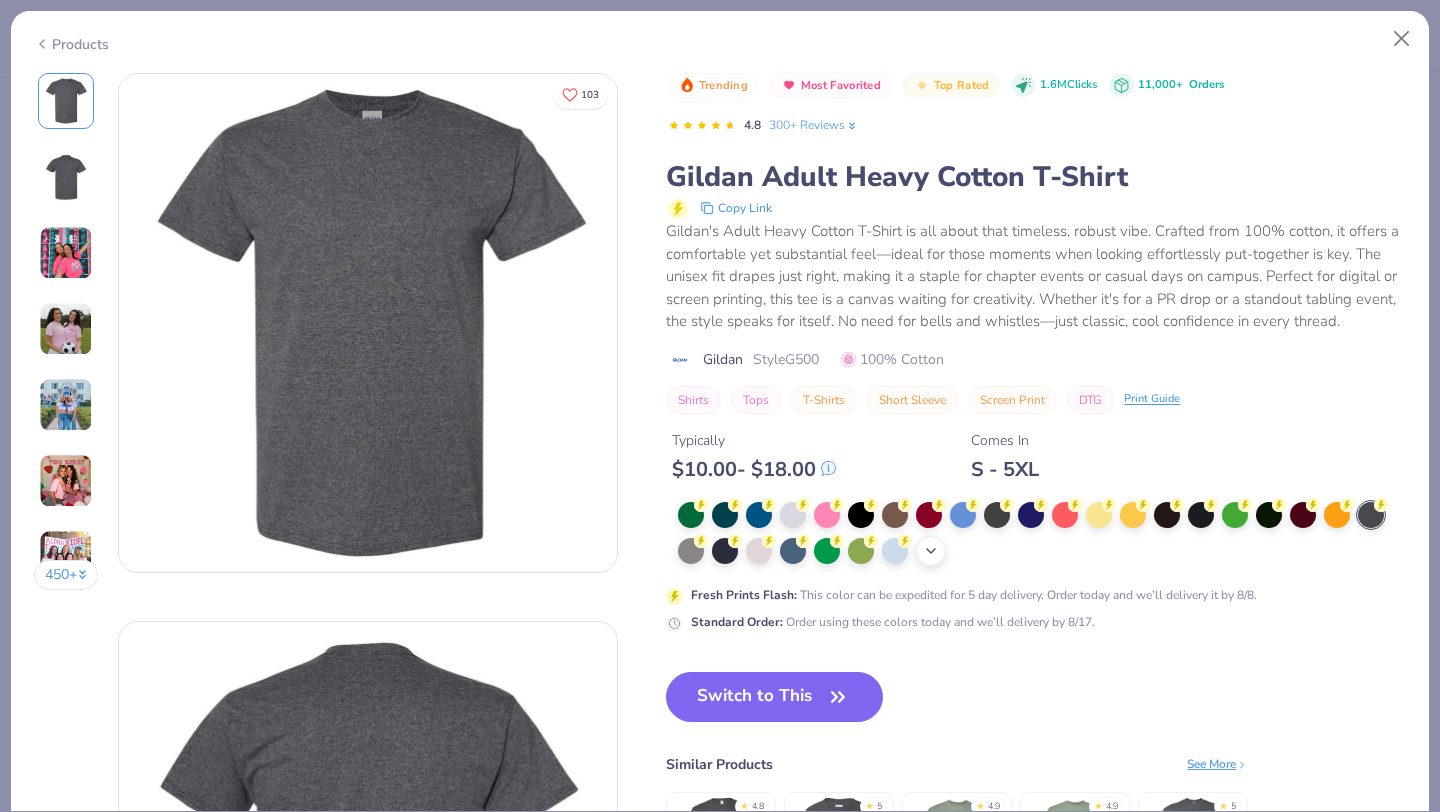 click 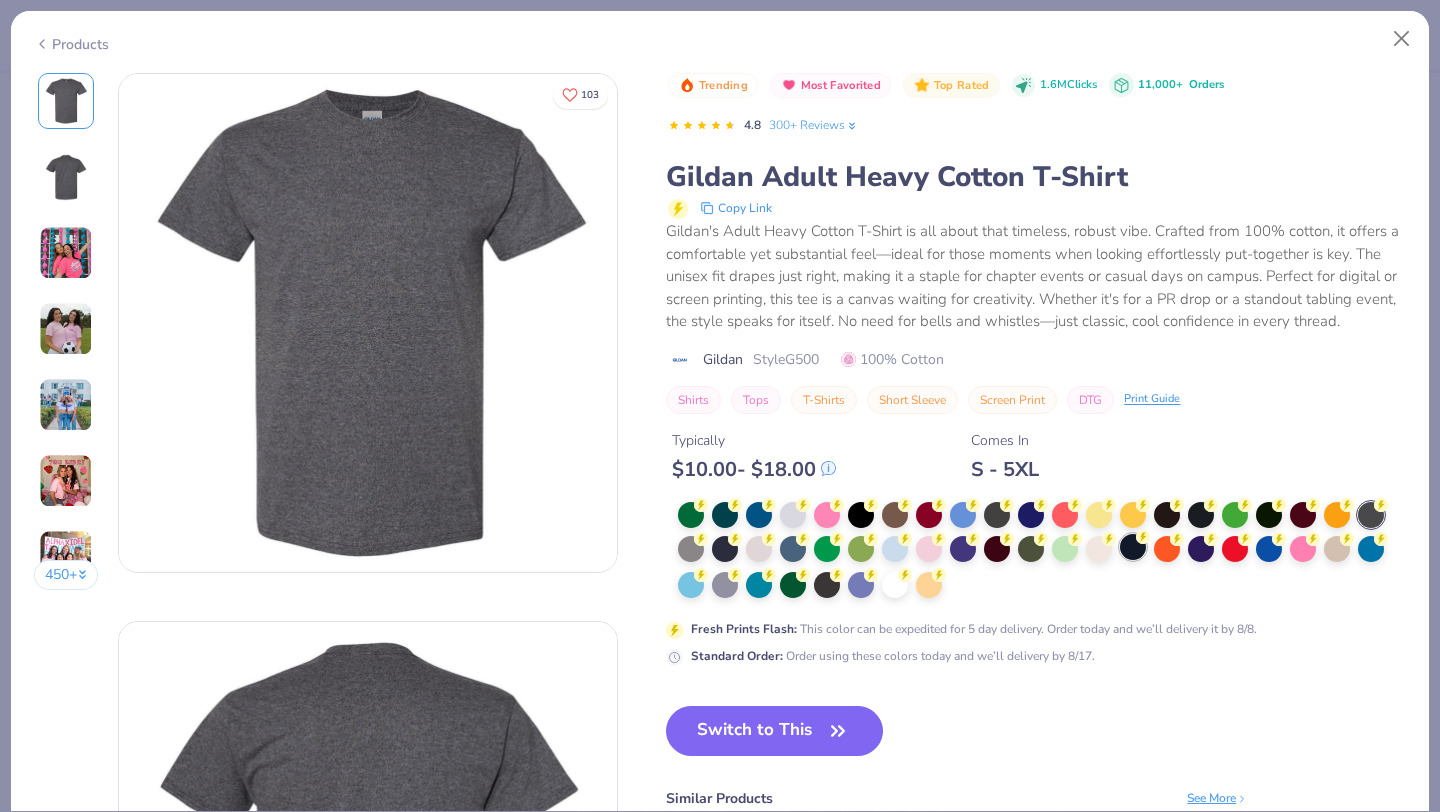 click at bounding box center [1133, 547] 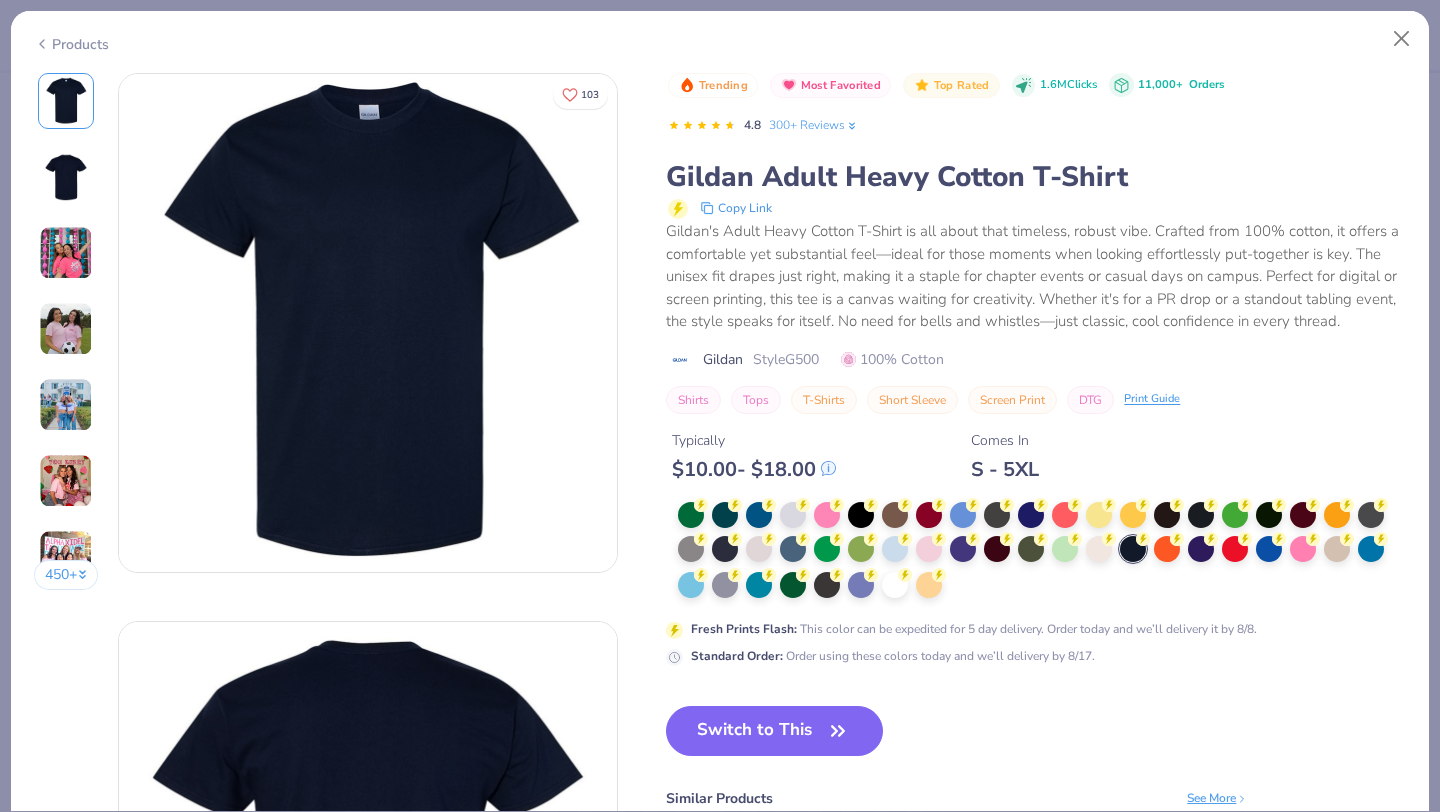 click at bounding box center (66, 177) 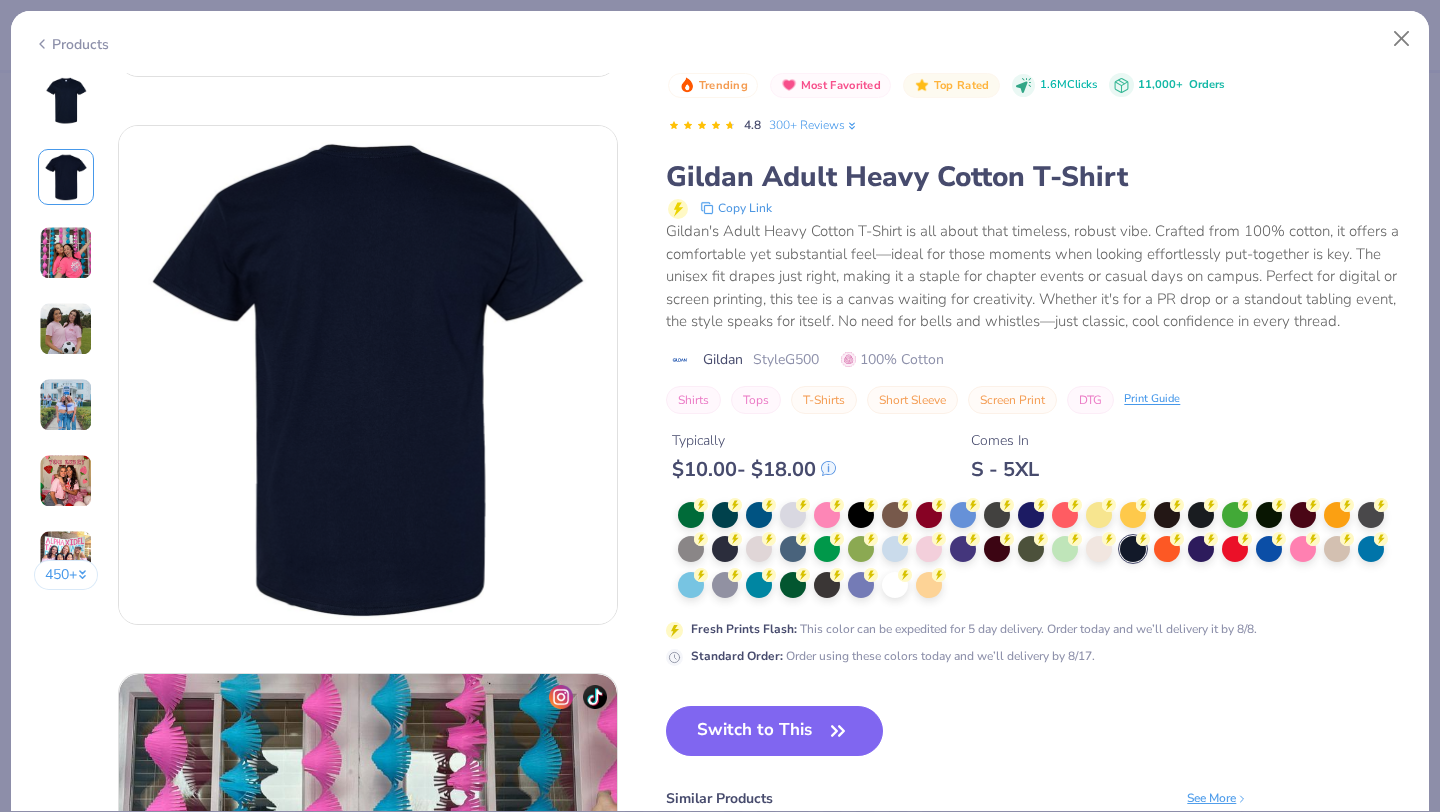 scroll, scrollTop: 548, scrollLeft: 0, axis: vertical 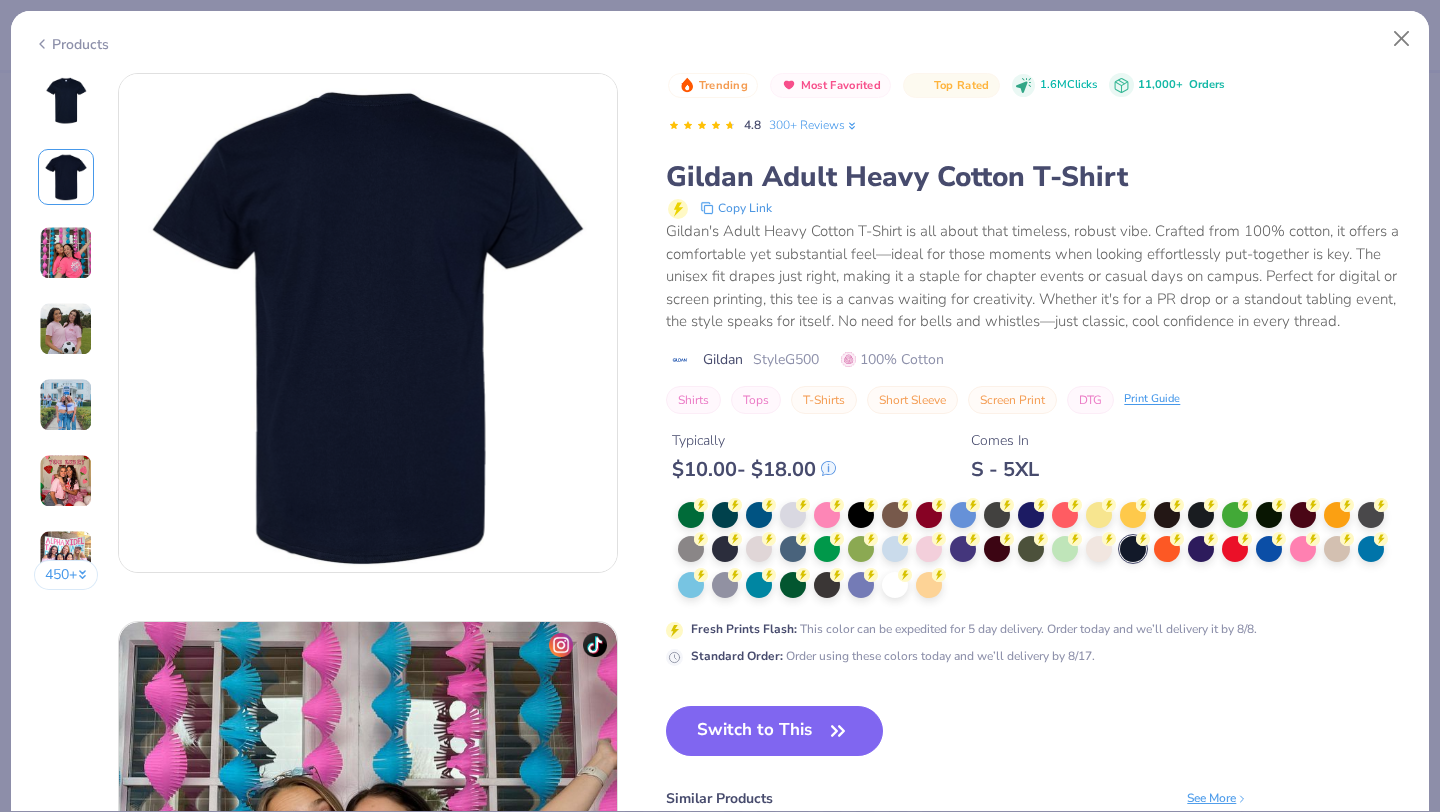 click at bounding box center [66, 253] 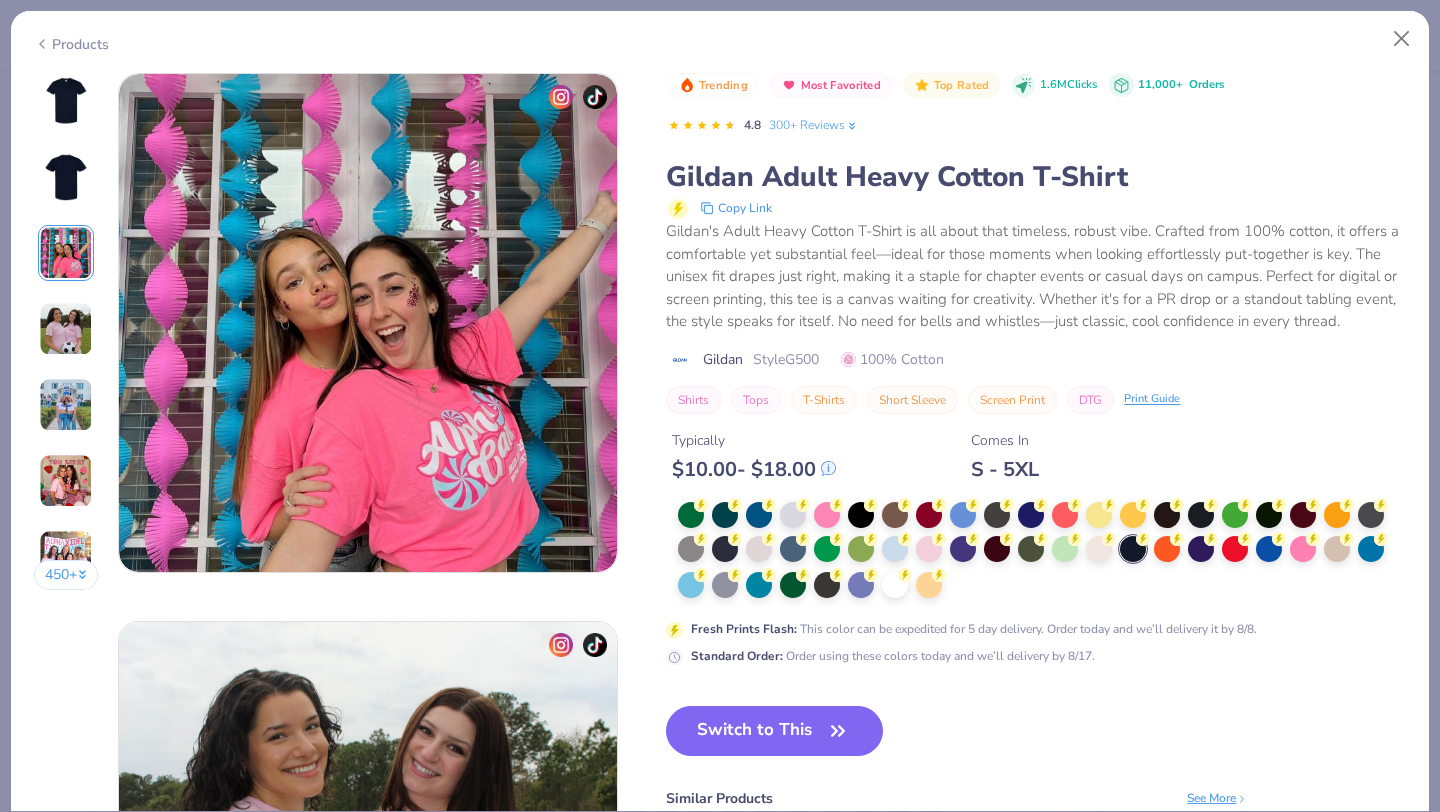 click at bounding box center (66, 329) 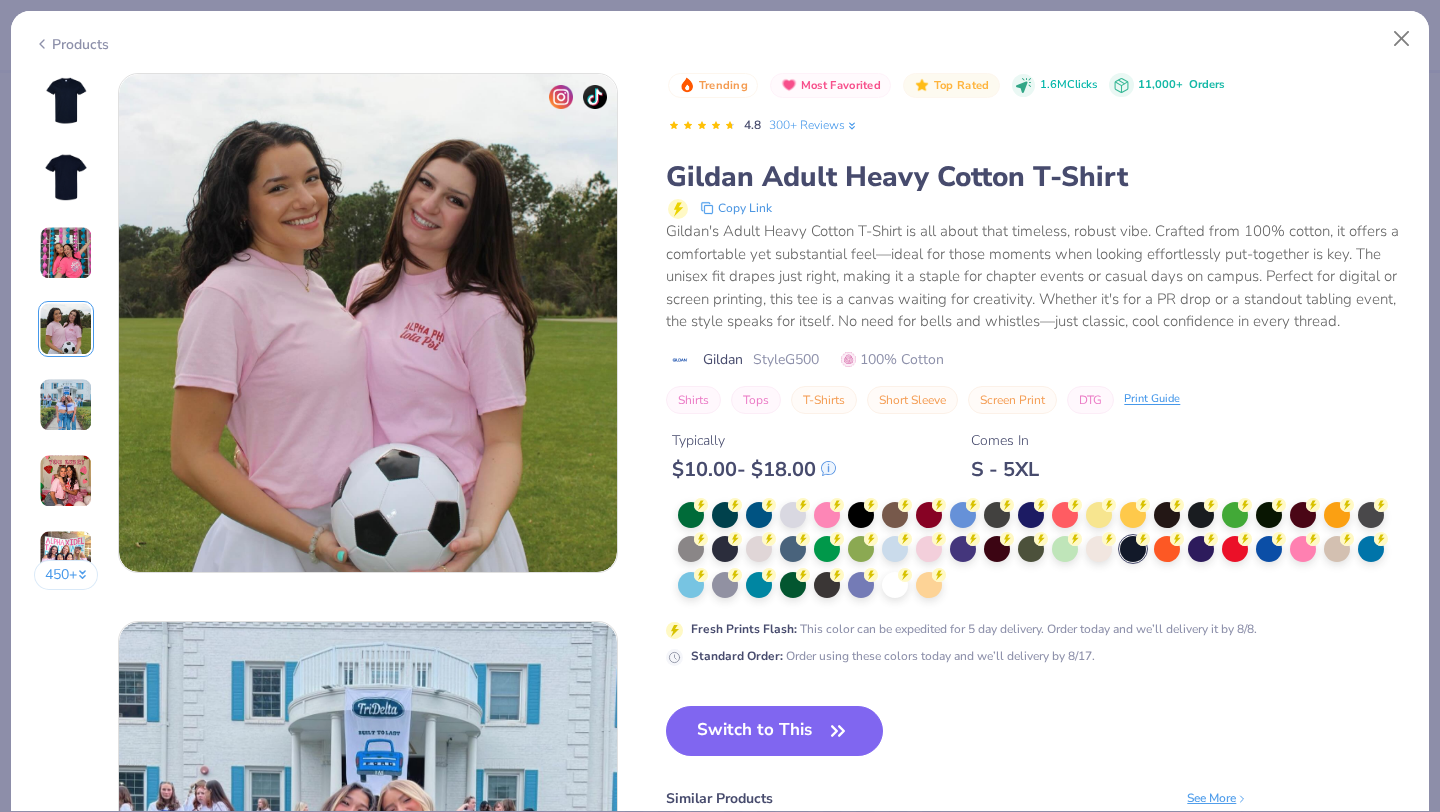 click at bounding box center [66, 405] 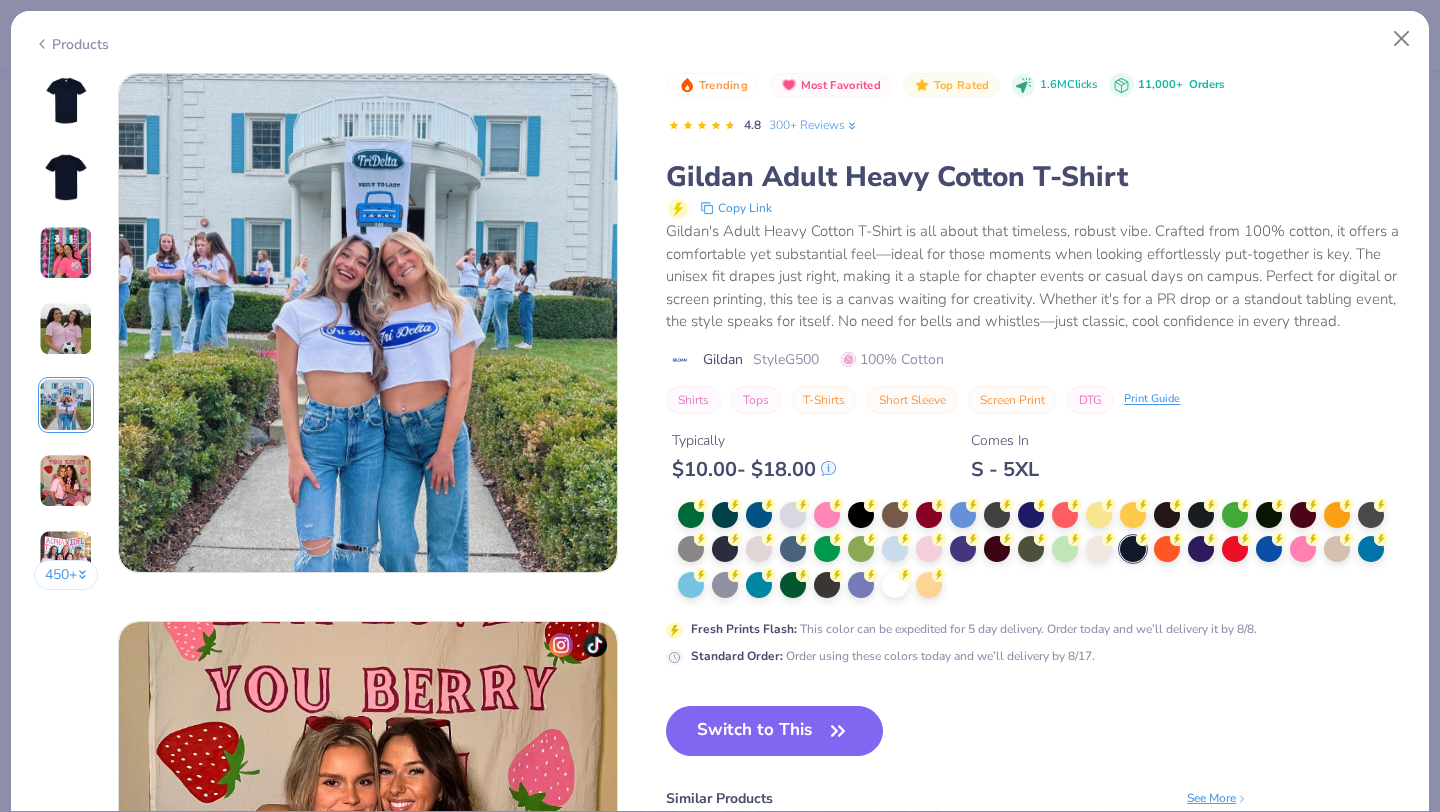 click at bounding box center [66, 481] 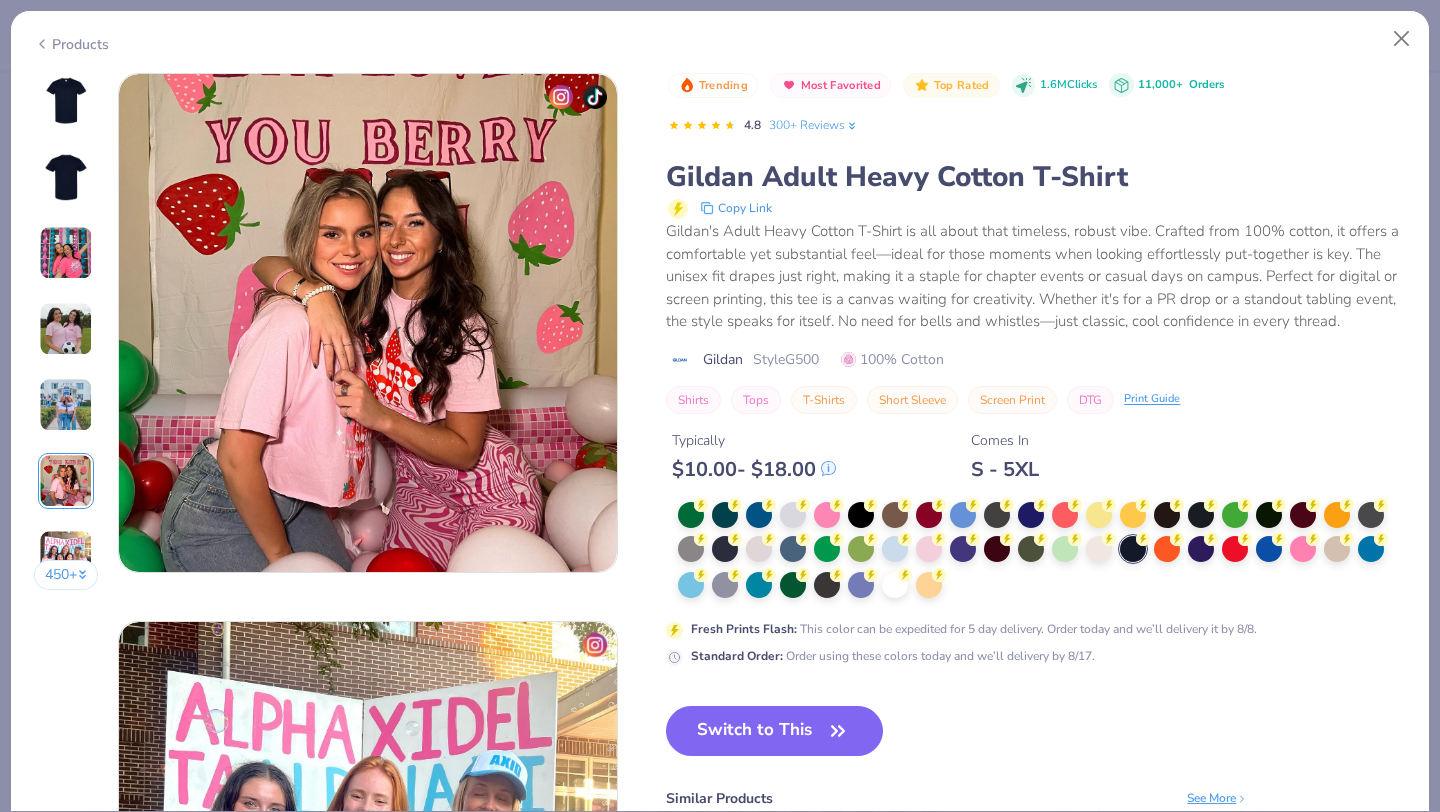 click on "450 +" at bounding box center (66, 575) 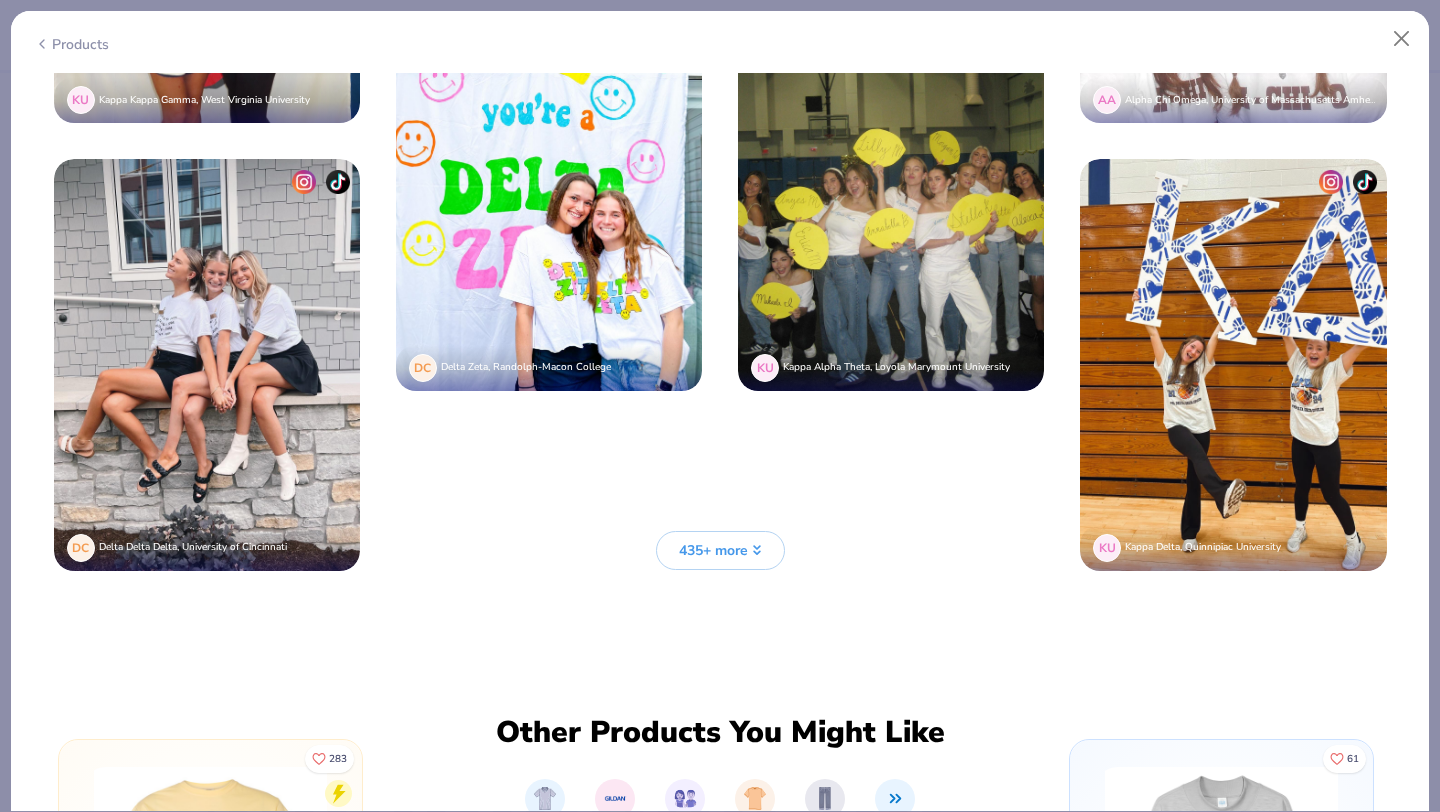 scroll, scrollTop: 5356, scrollLeft: 0, axis: vertical 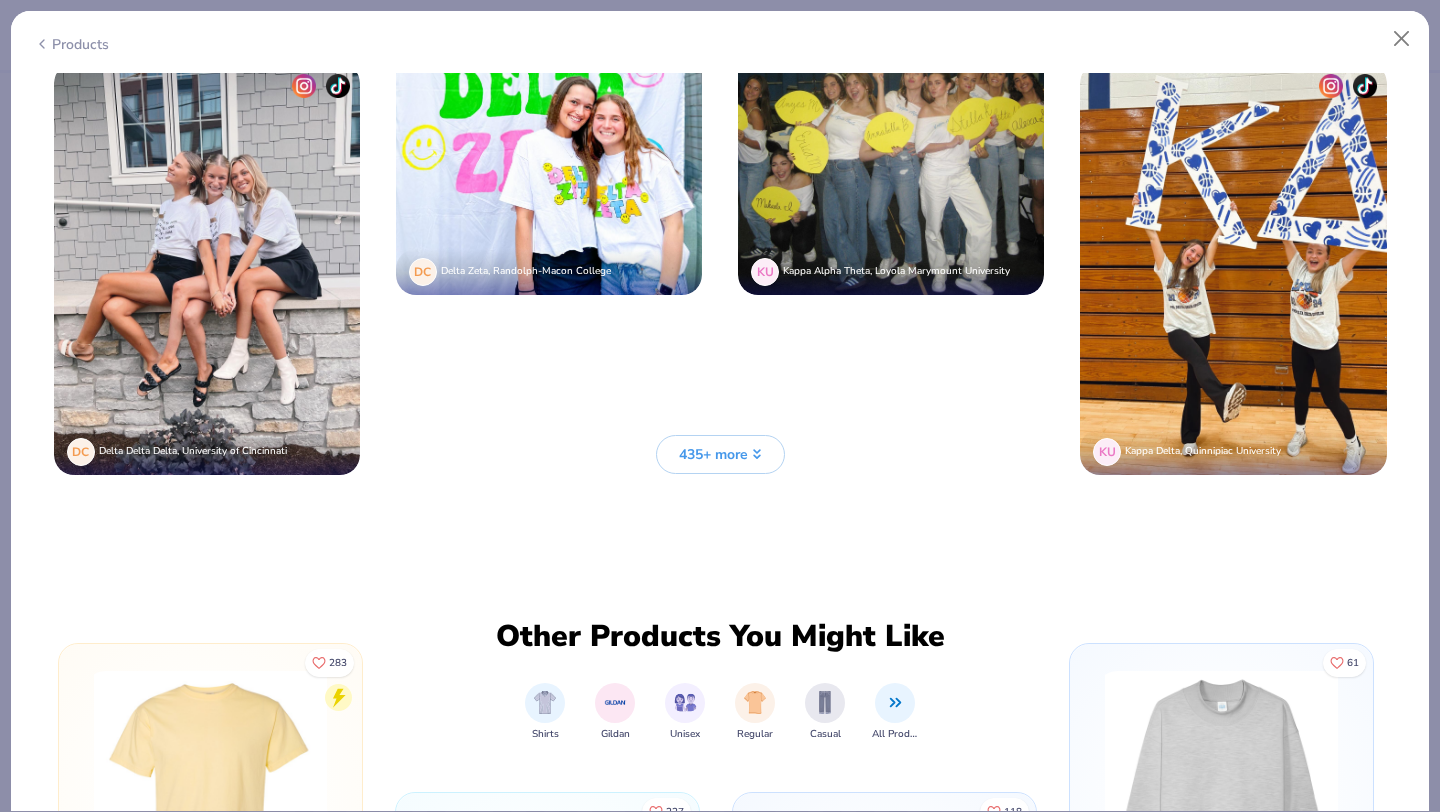 click on "435+ more" at bounding box center [713, 454] 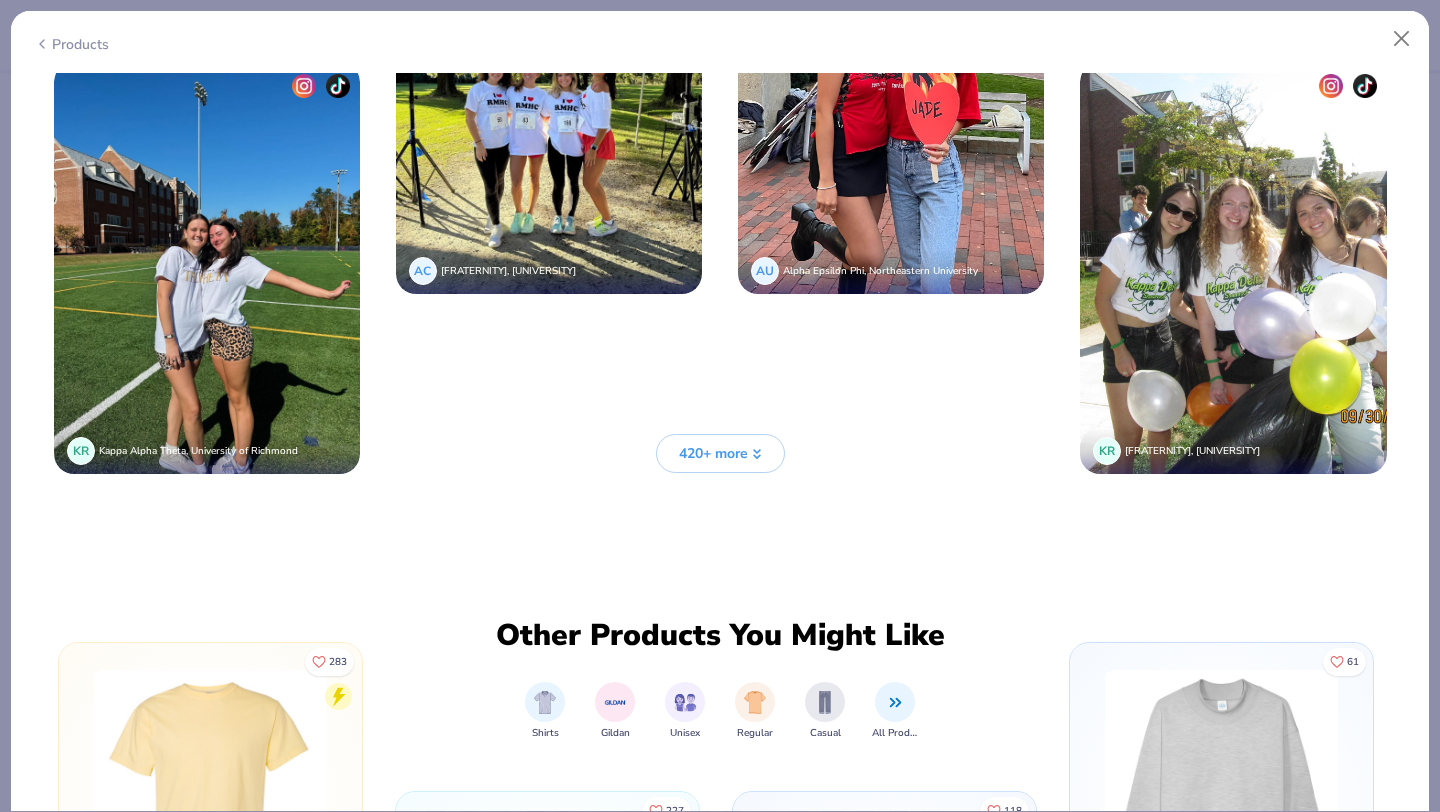 scroll, scrollTop: 7197, scrollLeft: 0, axis: vertical 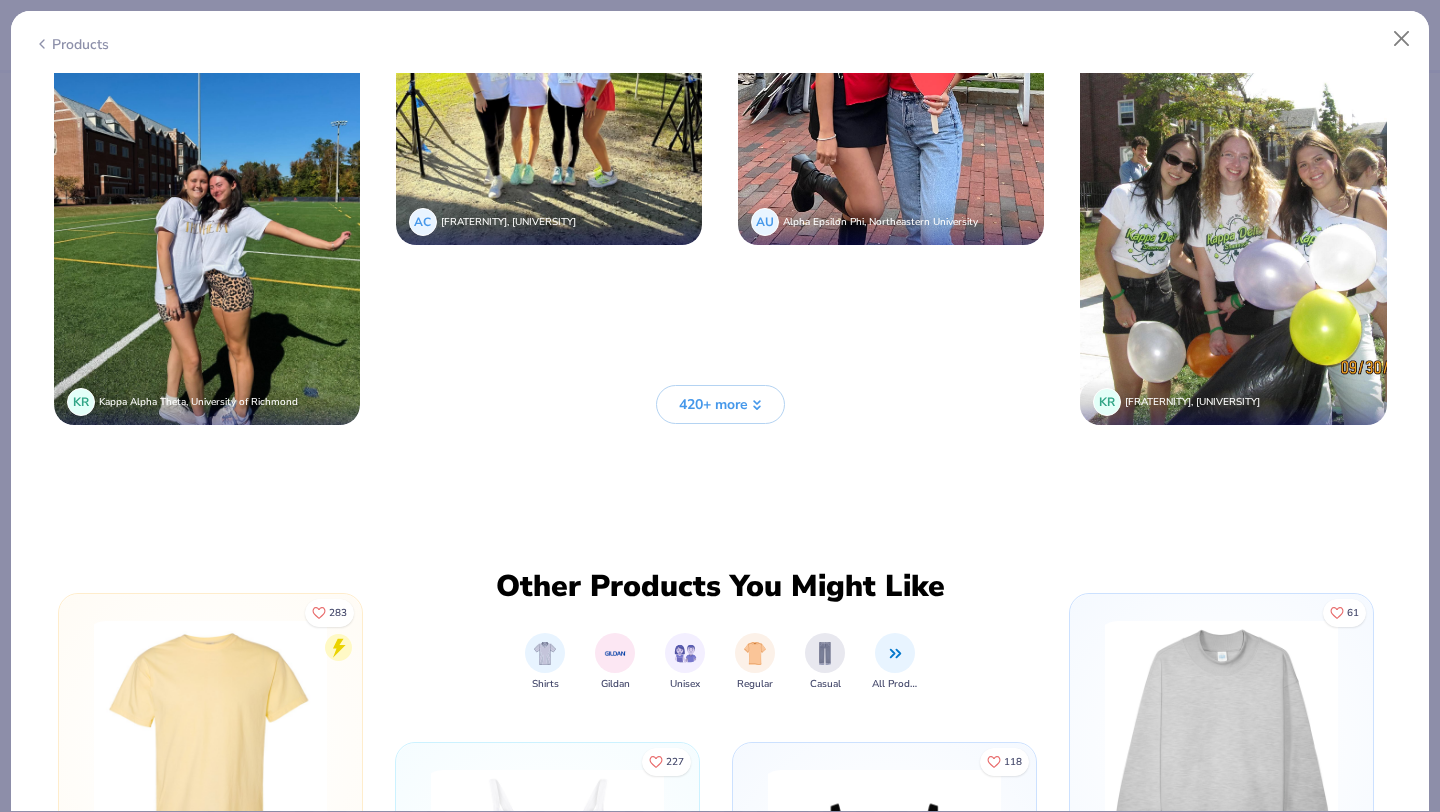 click on "420+ more" at bounding box center [713, 404] 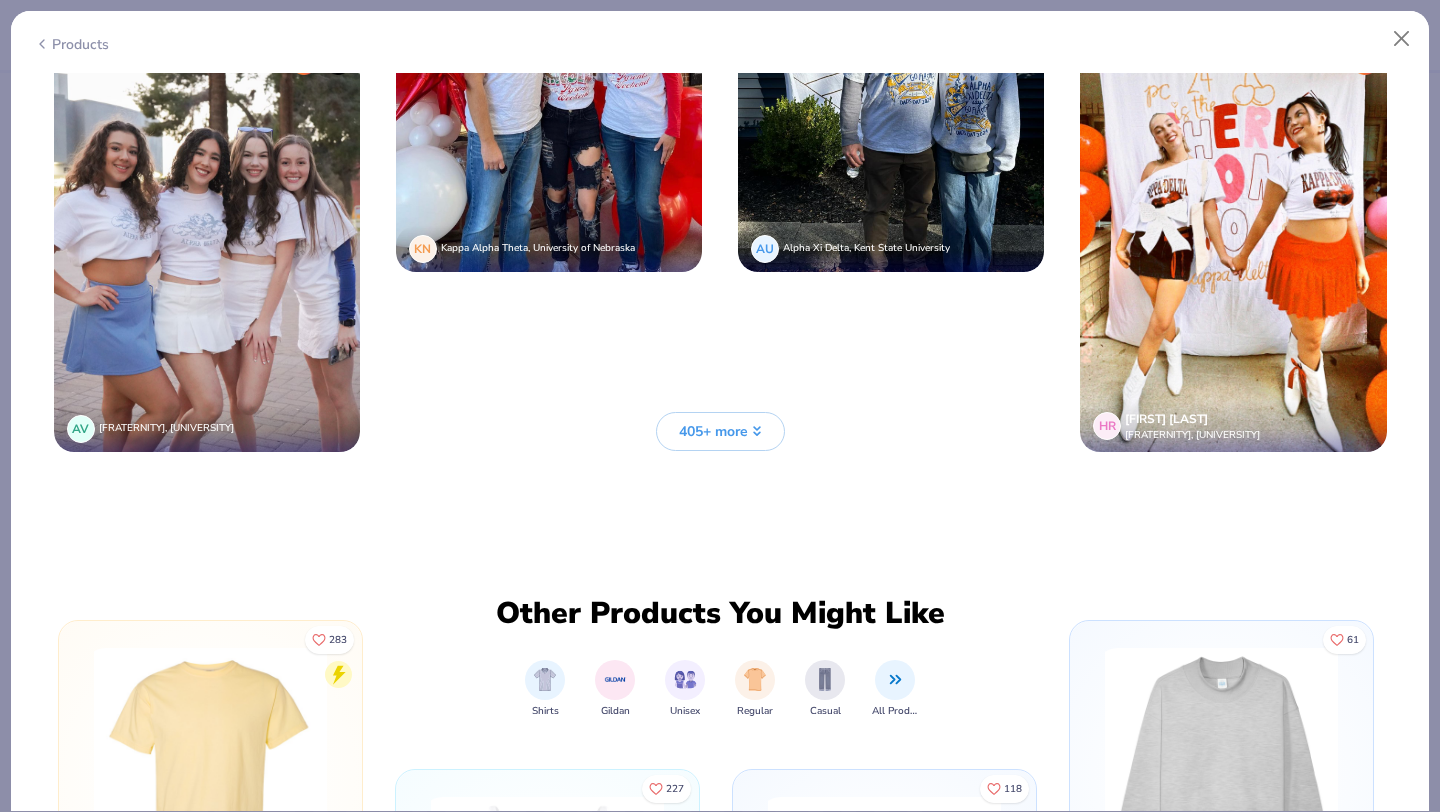 scroll, scrollTop: 8970, scrollLeft: 0, axis: vertical 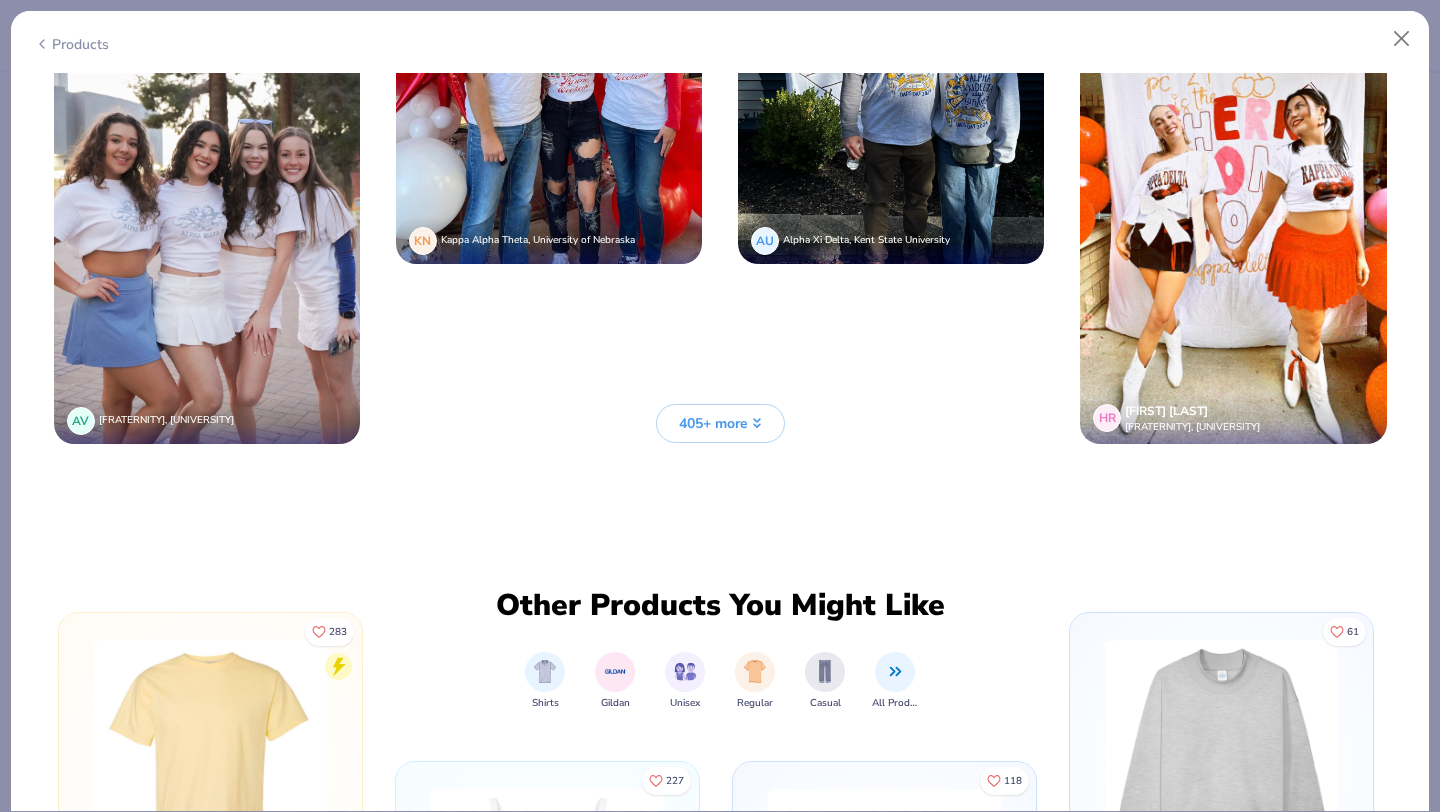 click on "405+ more" at bounding box center (713, 423) 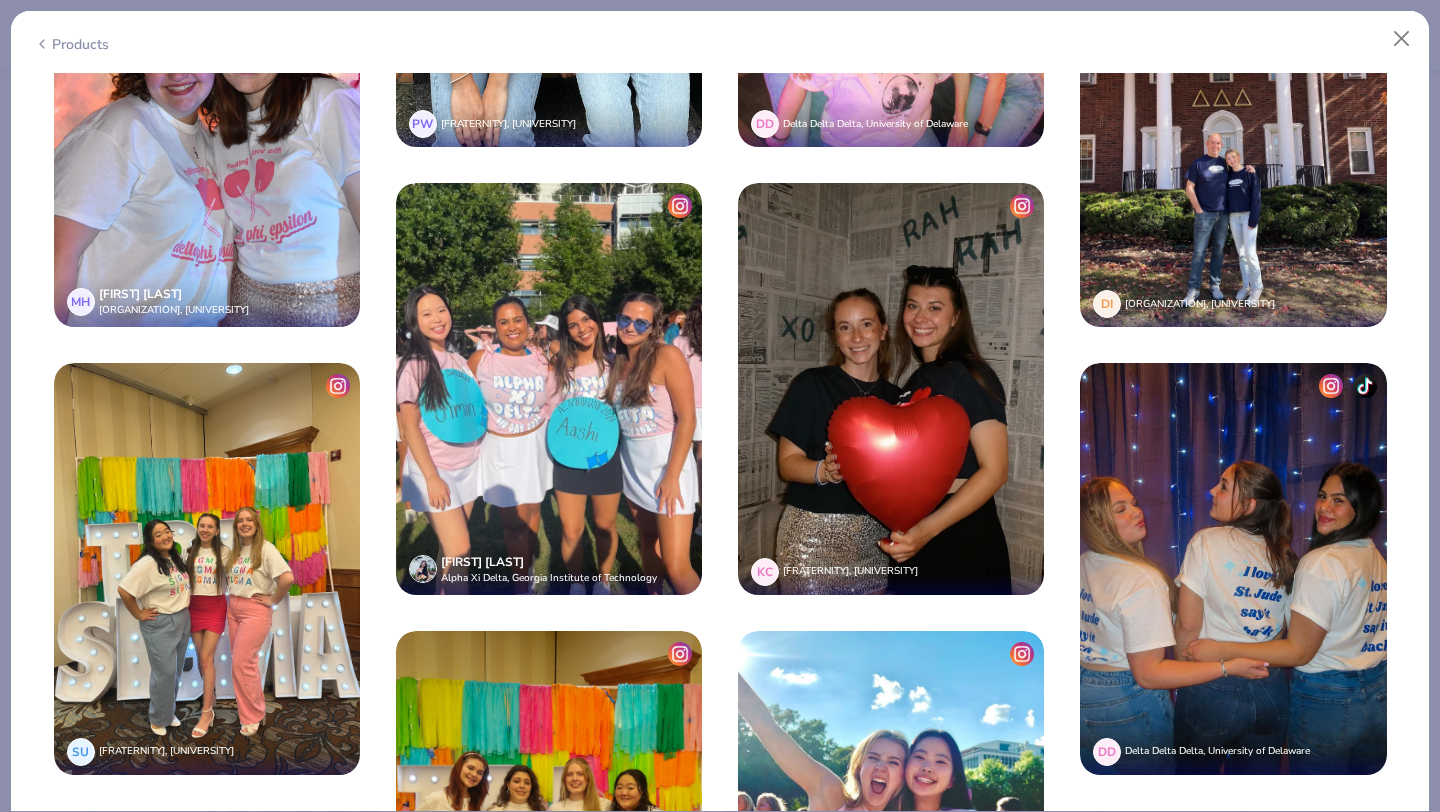 scroll, scrollTop: 6834, scrollLeft: 0, axis: vertical 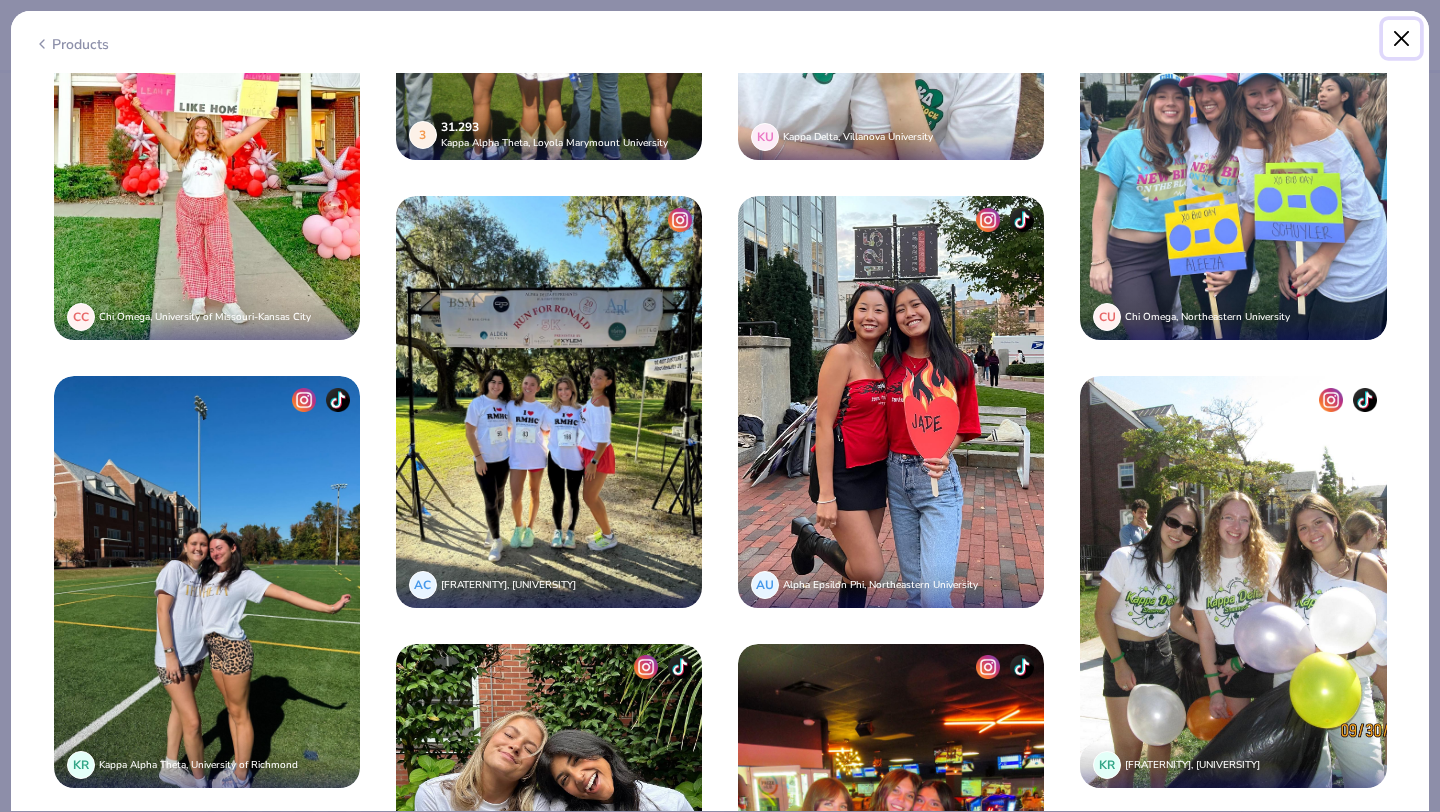 click at bounding box center [1402, 39] 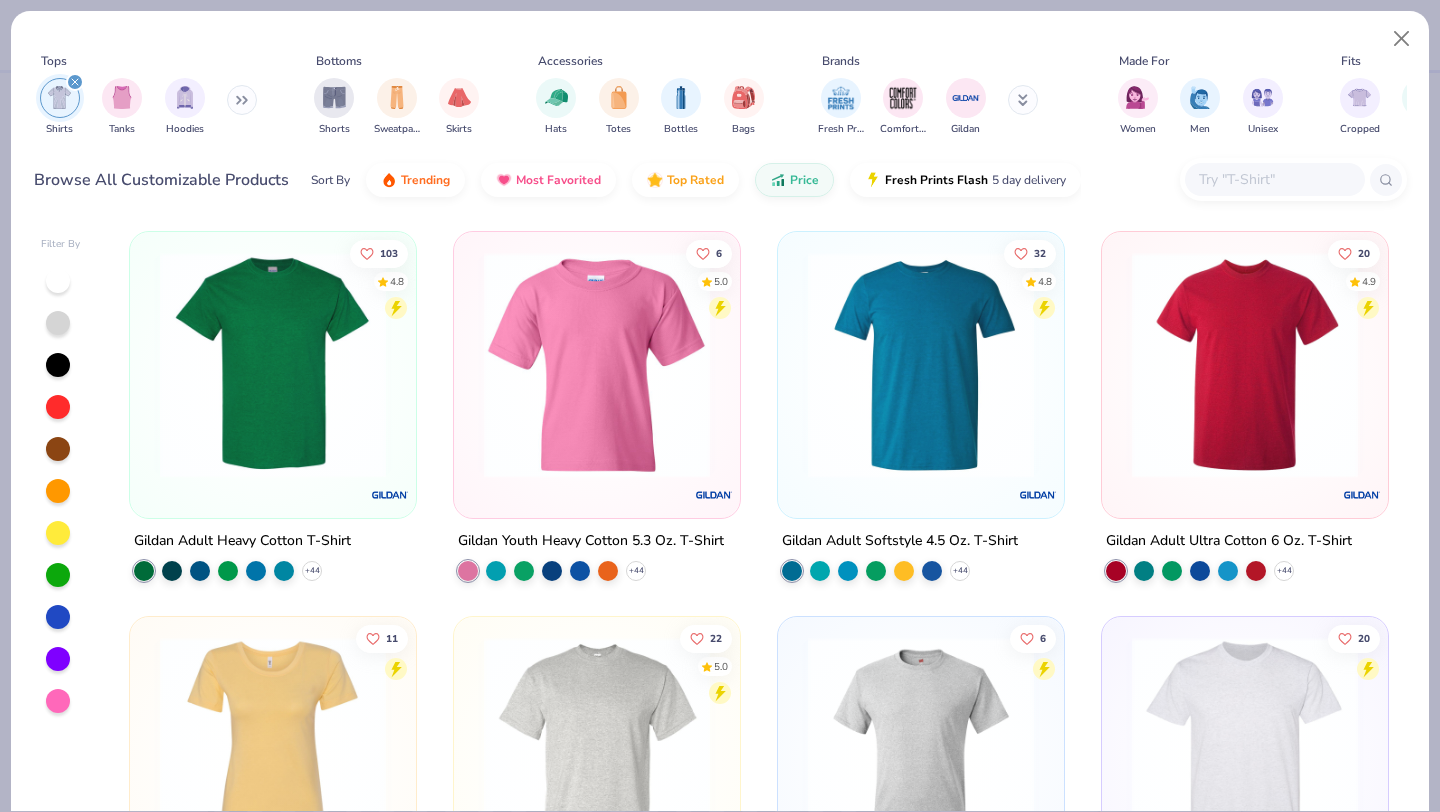 click at bounding box center (273, 365) 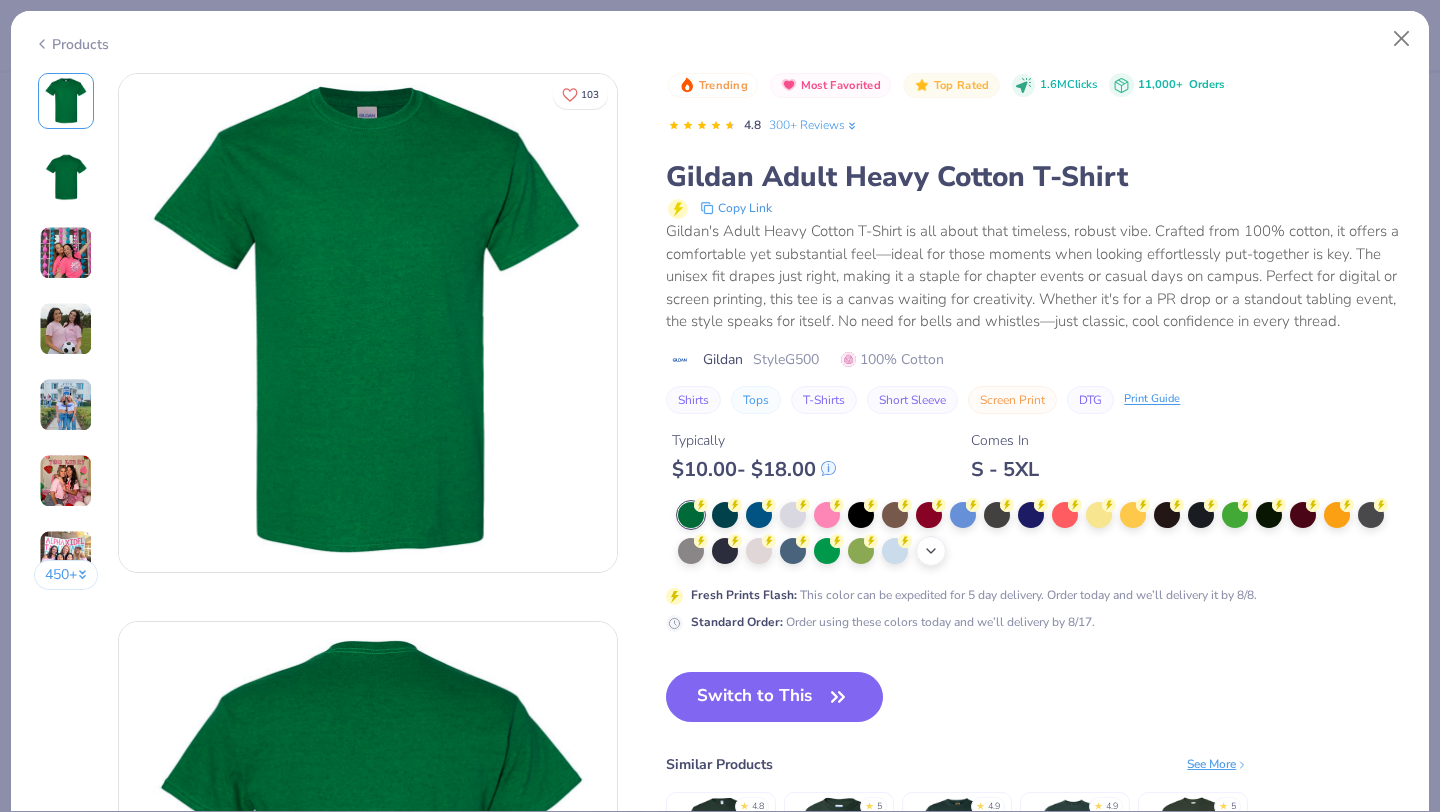 click on "+ 22" at bounding box center (931, 551) 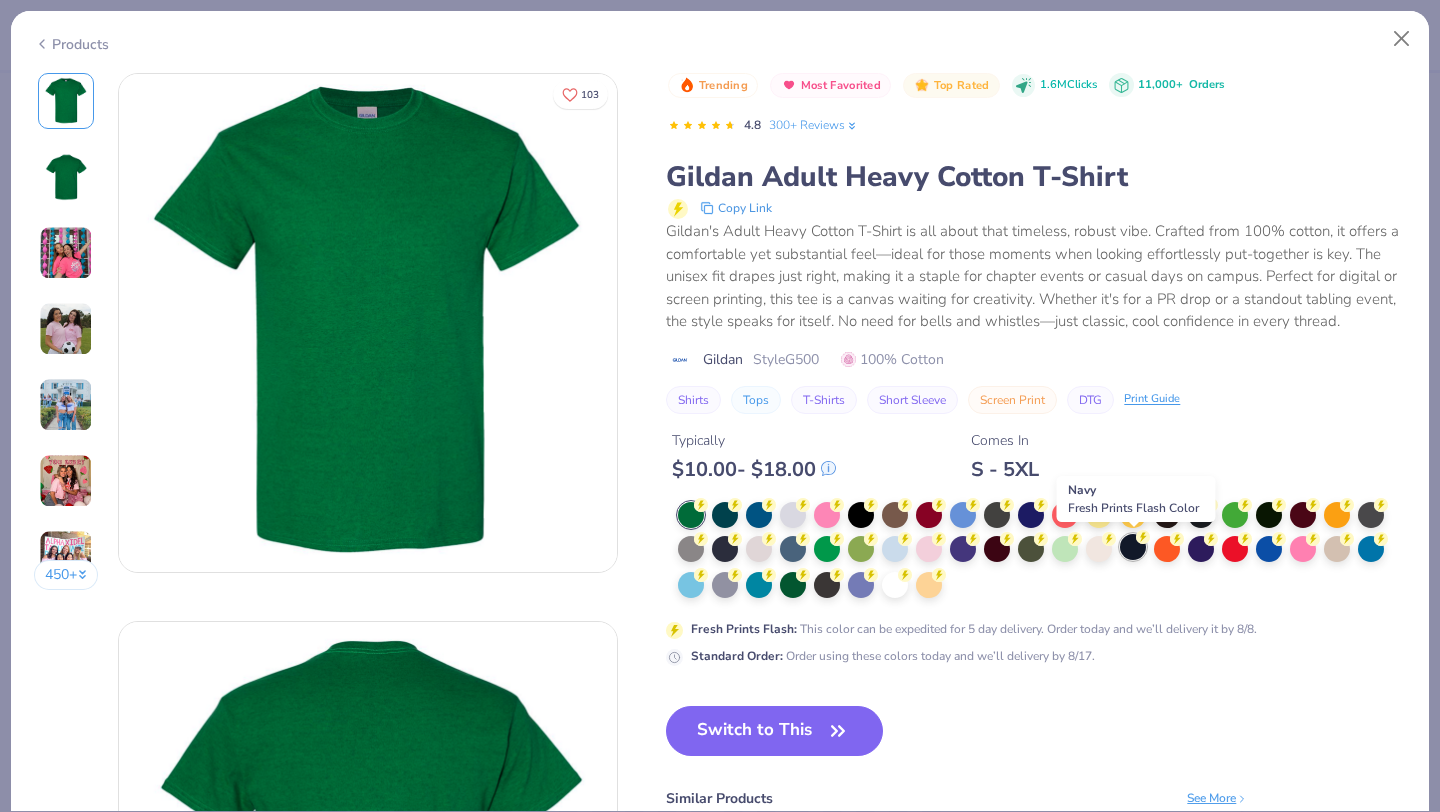 click at bounding box center [1133, 547] 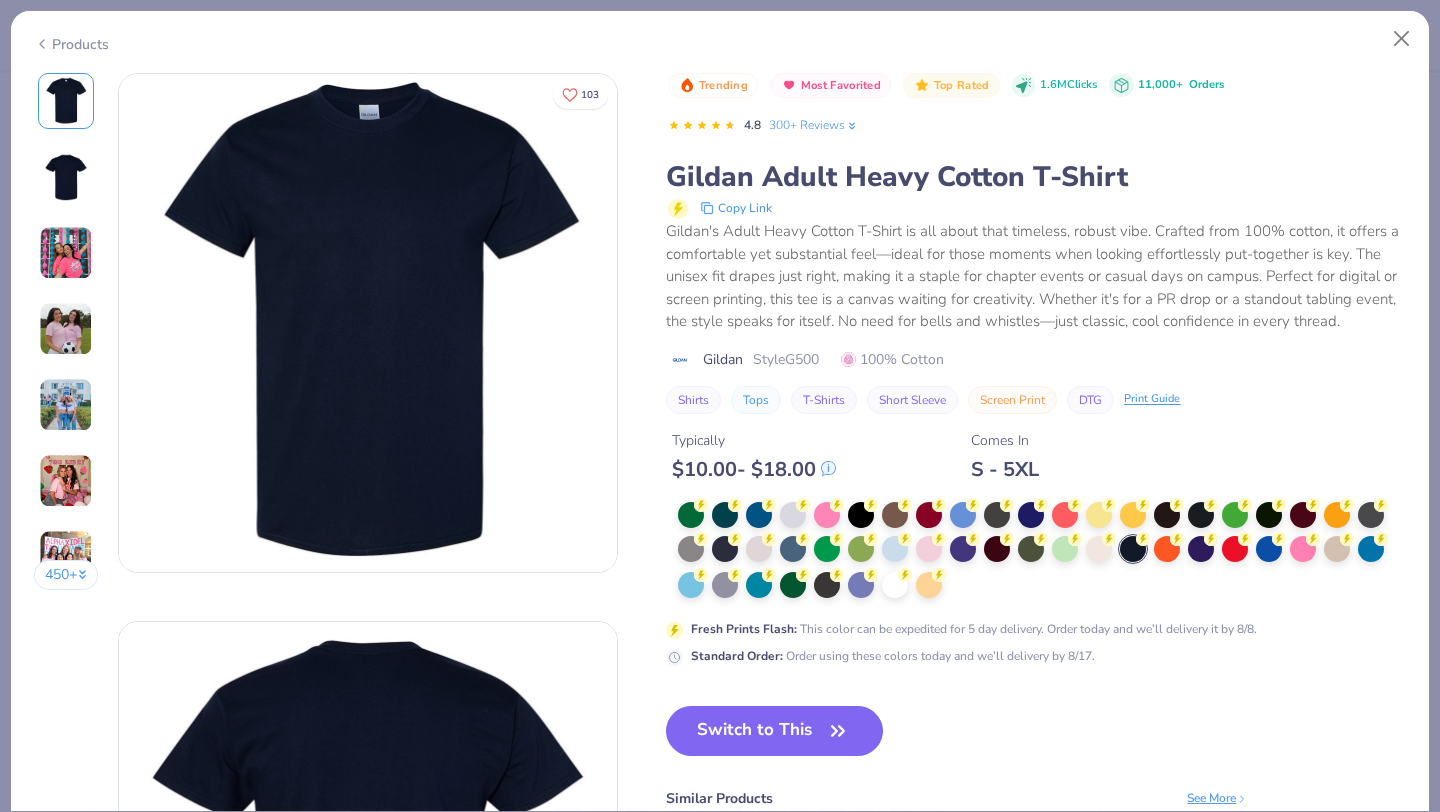 drag, startPoint x: 759, startPoint y: 744, endPoint x: 651, endPoint y: 363, distance: 396.01135 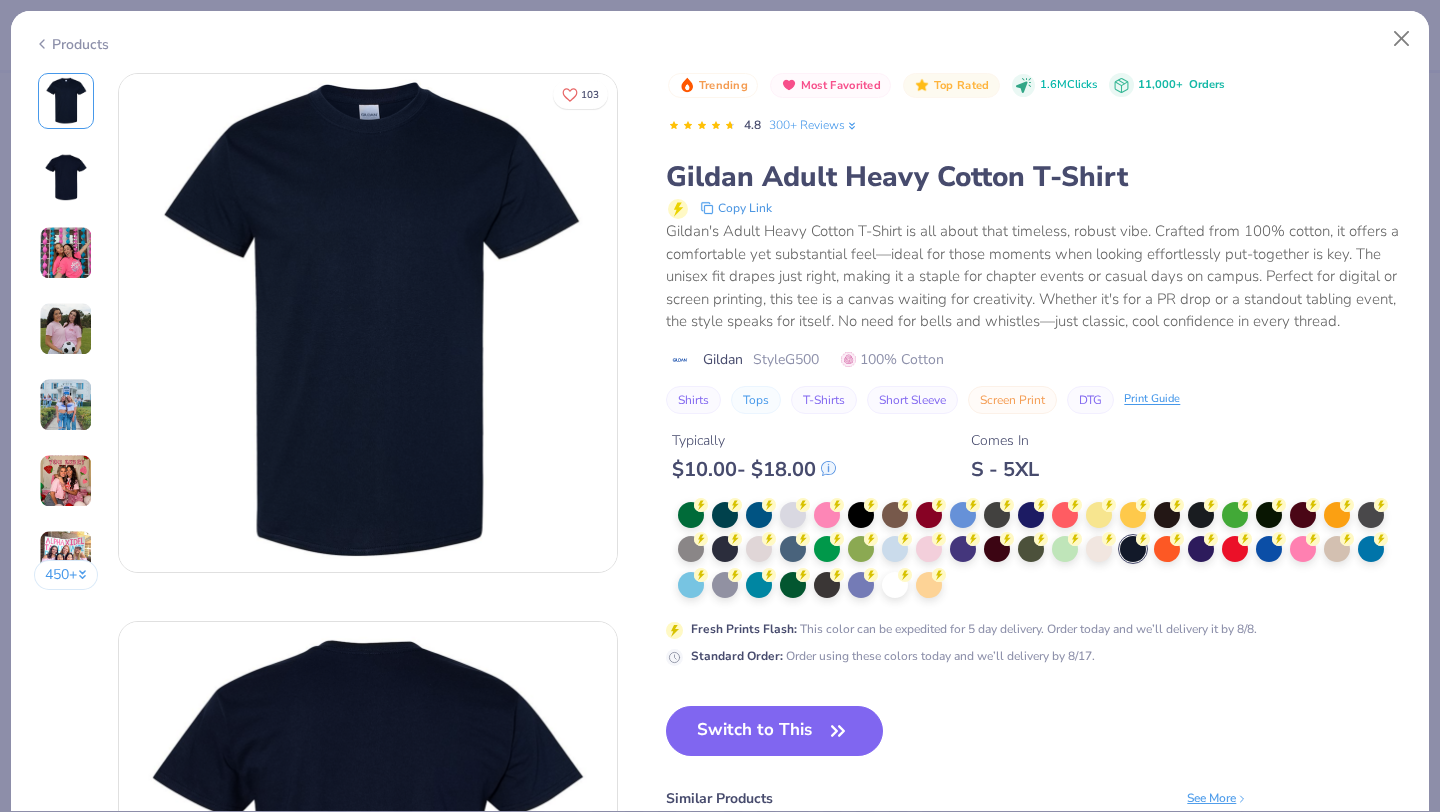 click on "Switch to This" at bounding box center [774, 731] 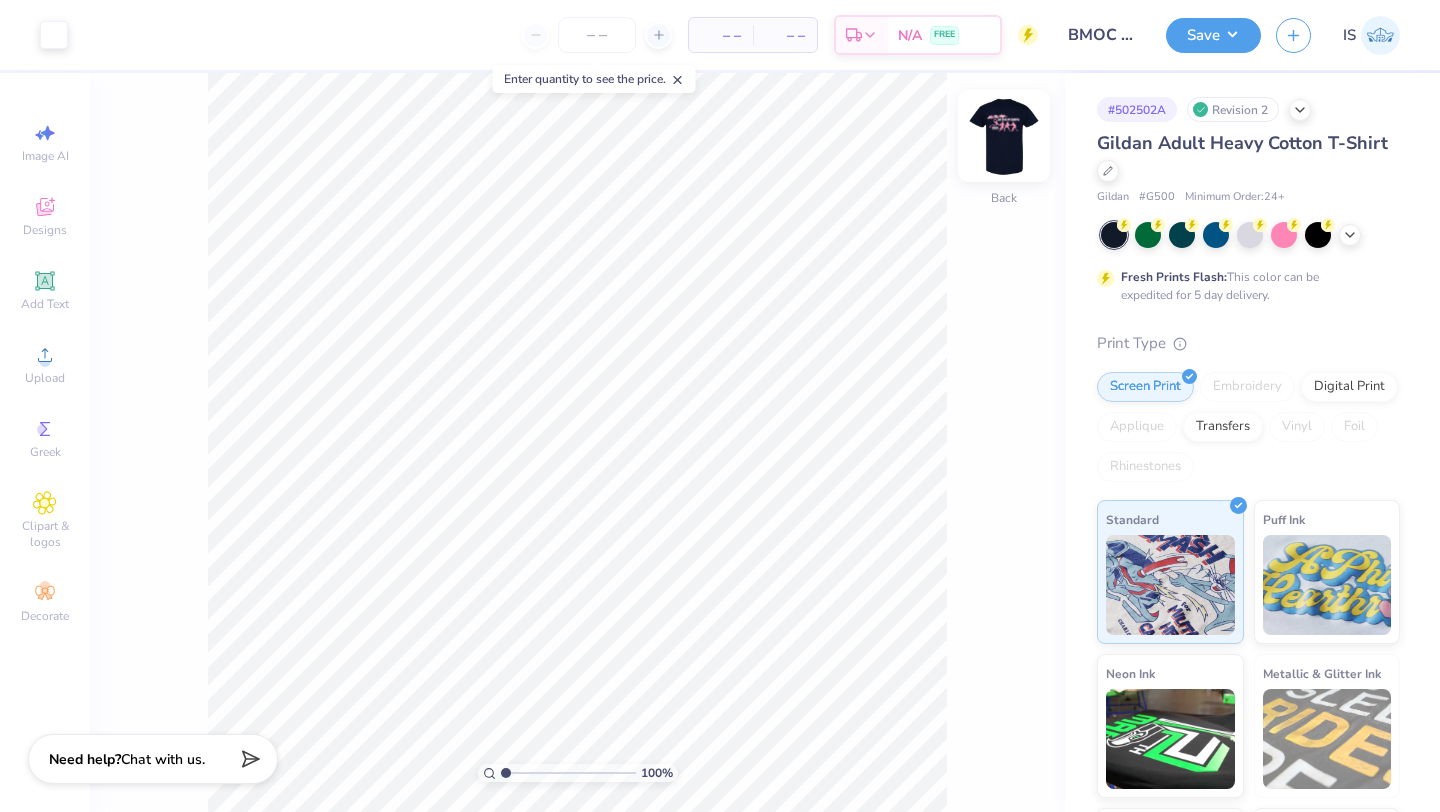 click at bounding box center (1004, 136) 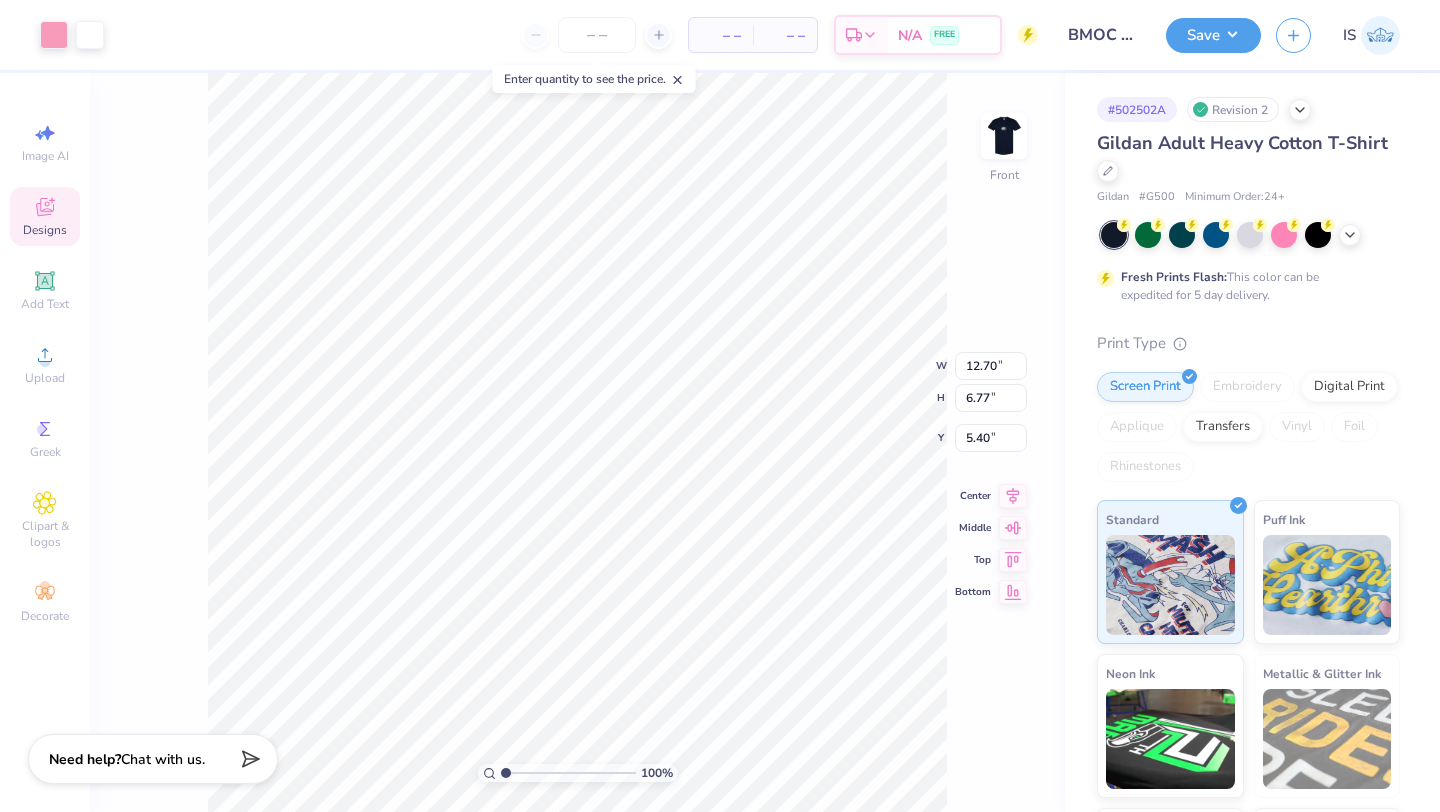 click on "100 % Front W 12.70 12.70 " H 6.77 6.77 " Y 5.40 5.40 " Center Middle Top Bottom" at bounding box center (577, 442) 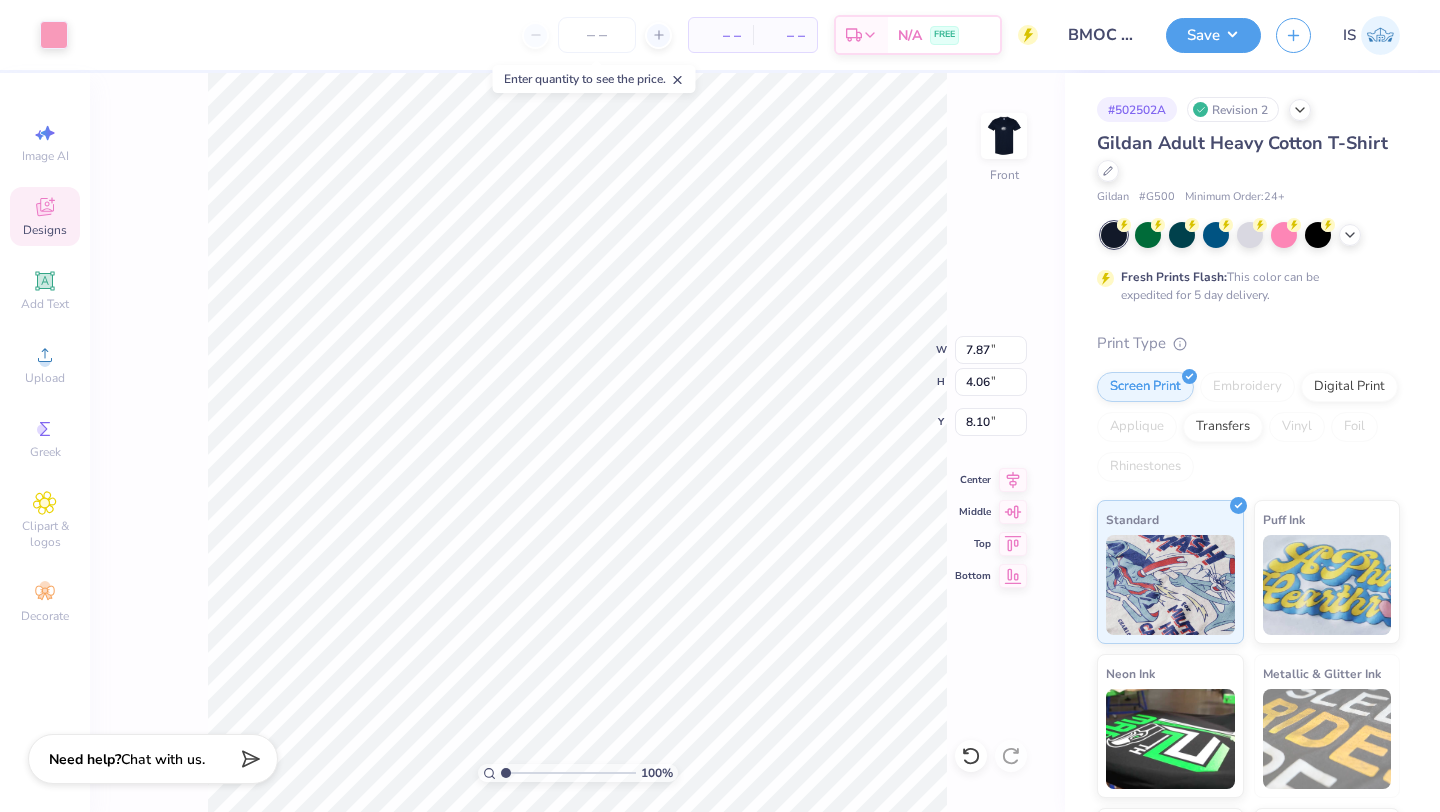 type on "2.51" 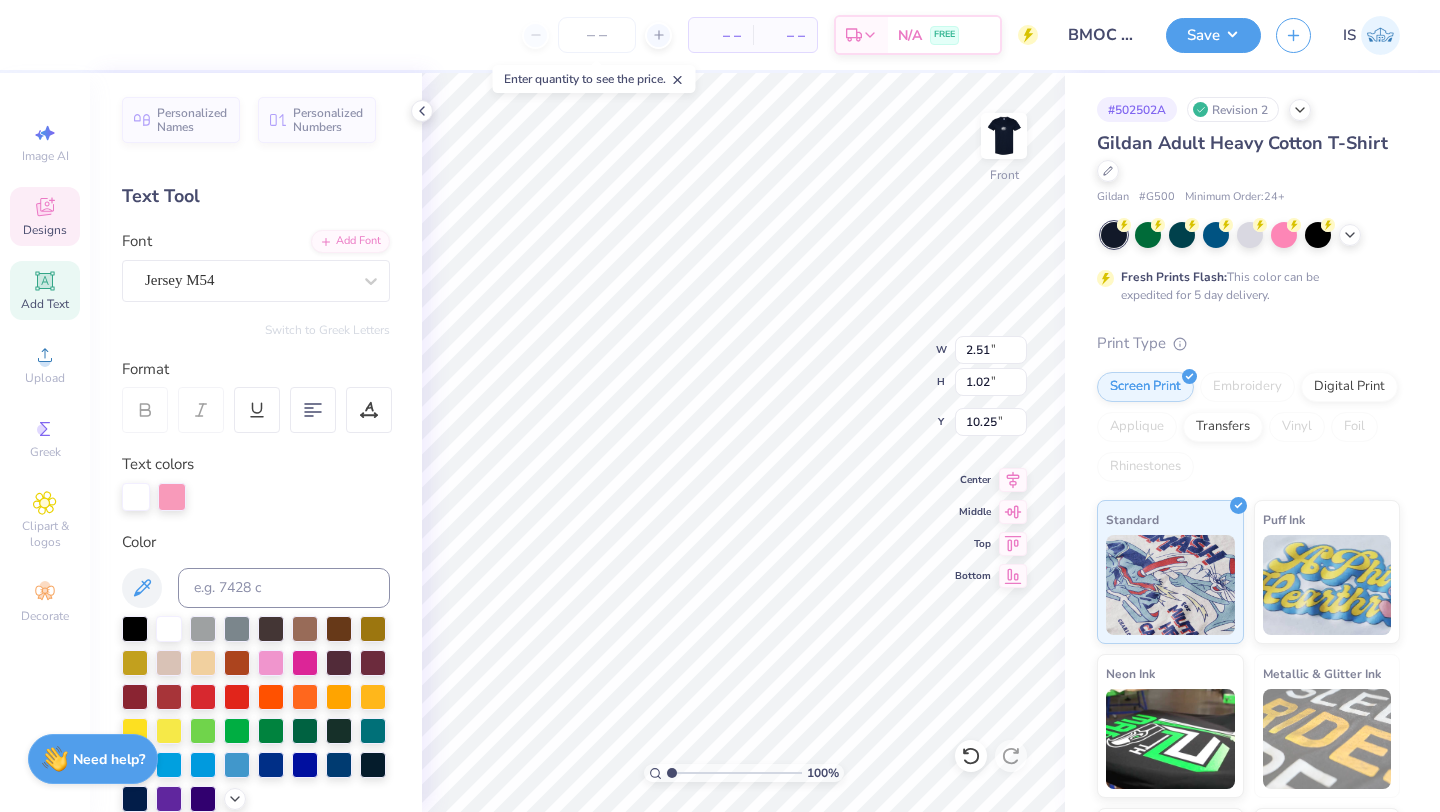 type on "7.56" 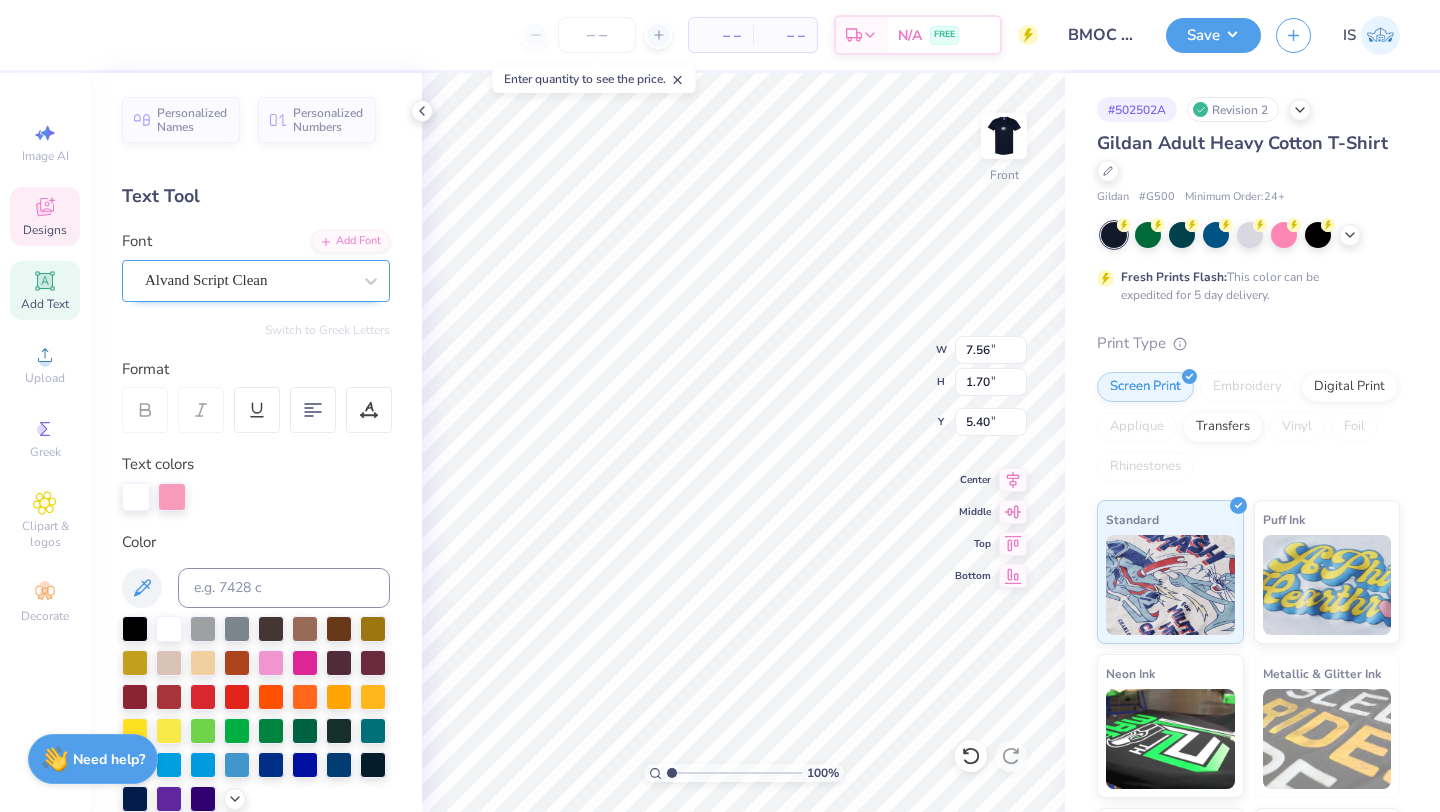 click on "Alvand Script Clean" at bounding box center [248, 280] 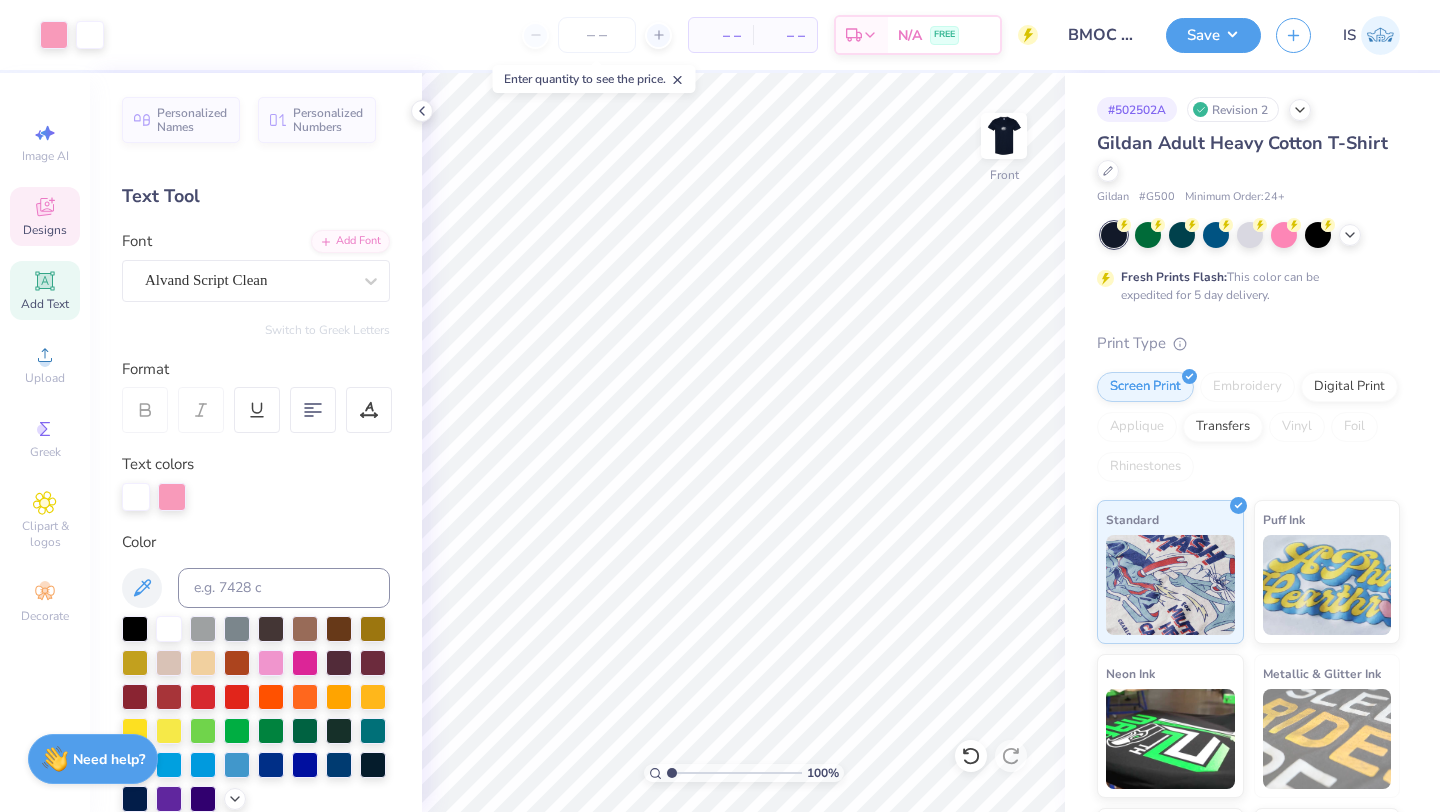 click 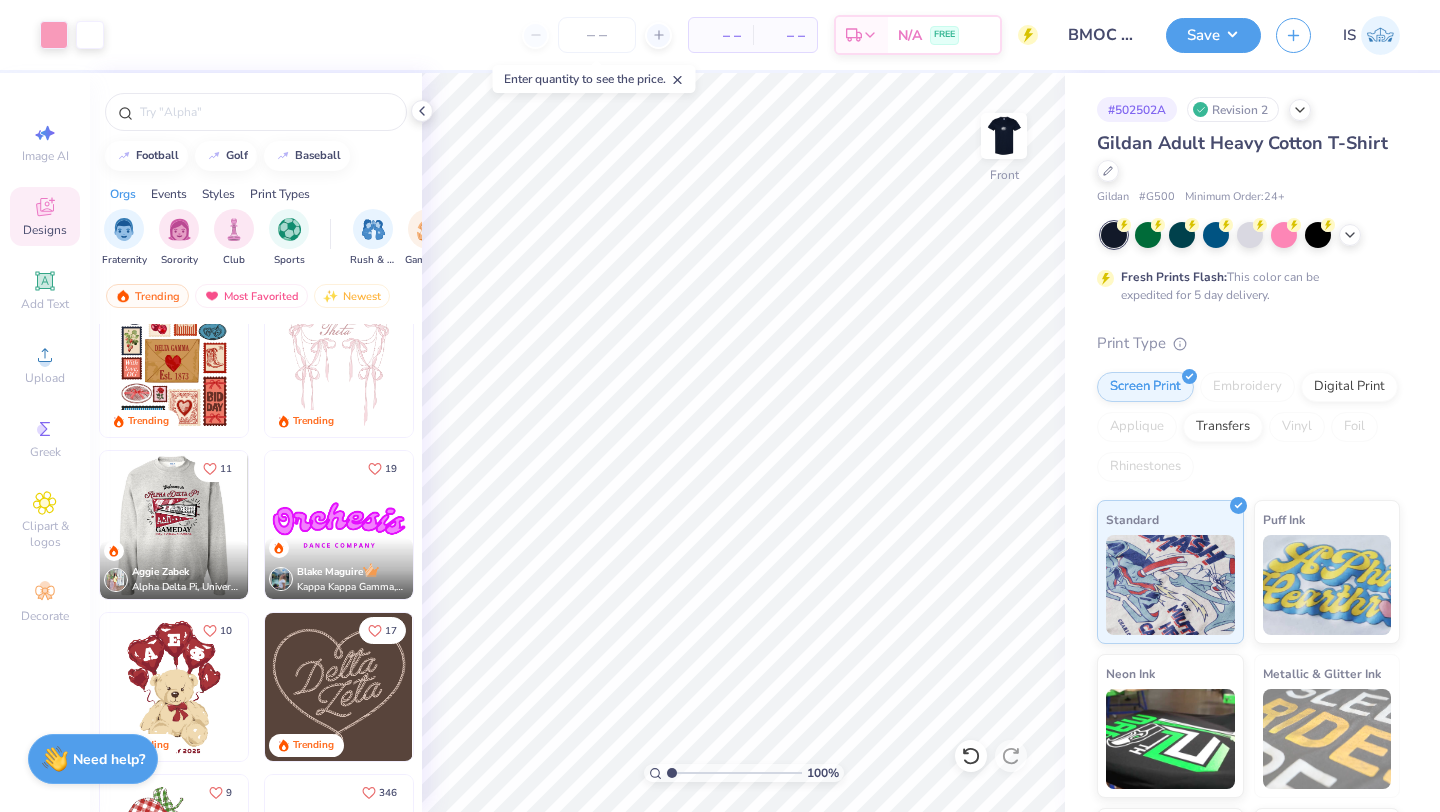 scroll, scrollTop: 399, scrollLeft: 0, axis: vertical 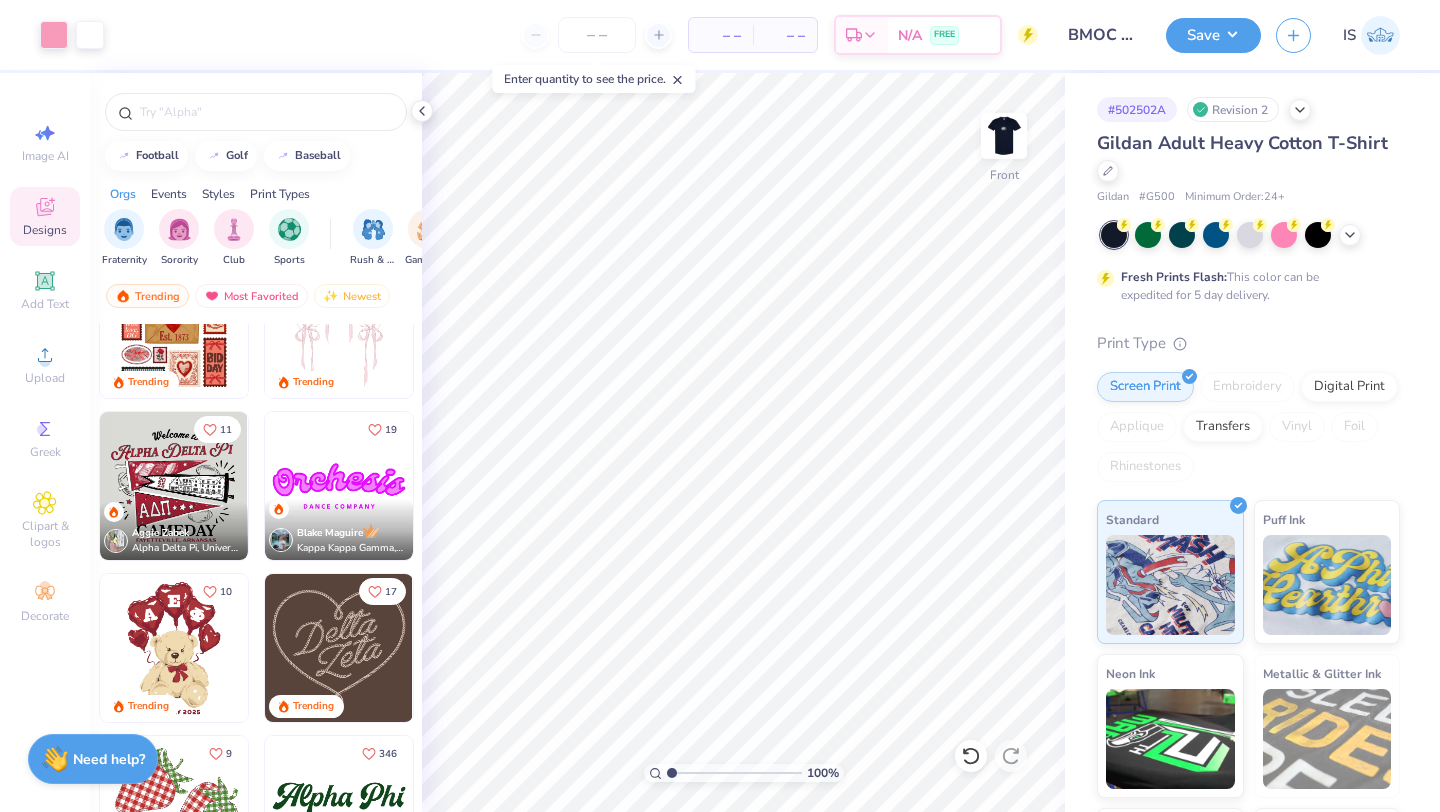 click at bounding box center (174, 486) 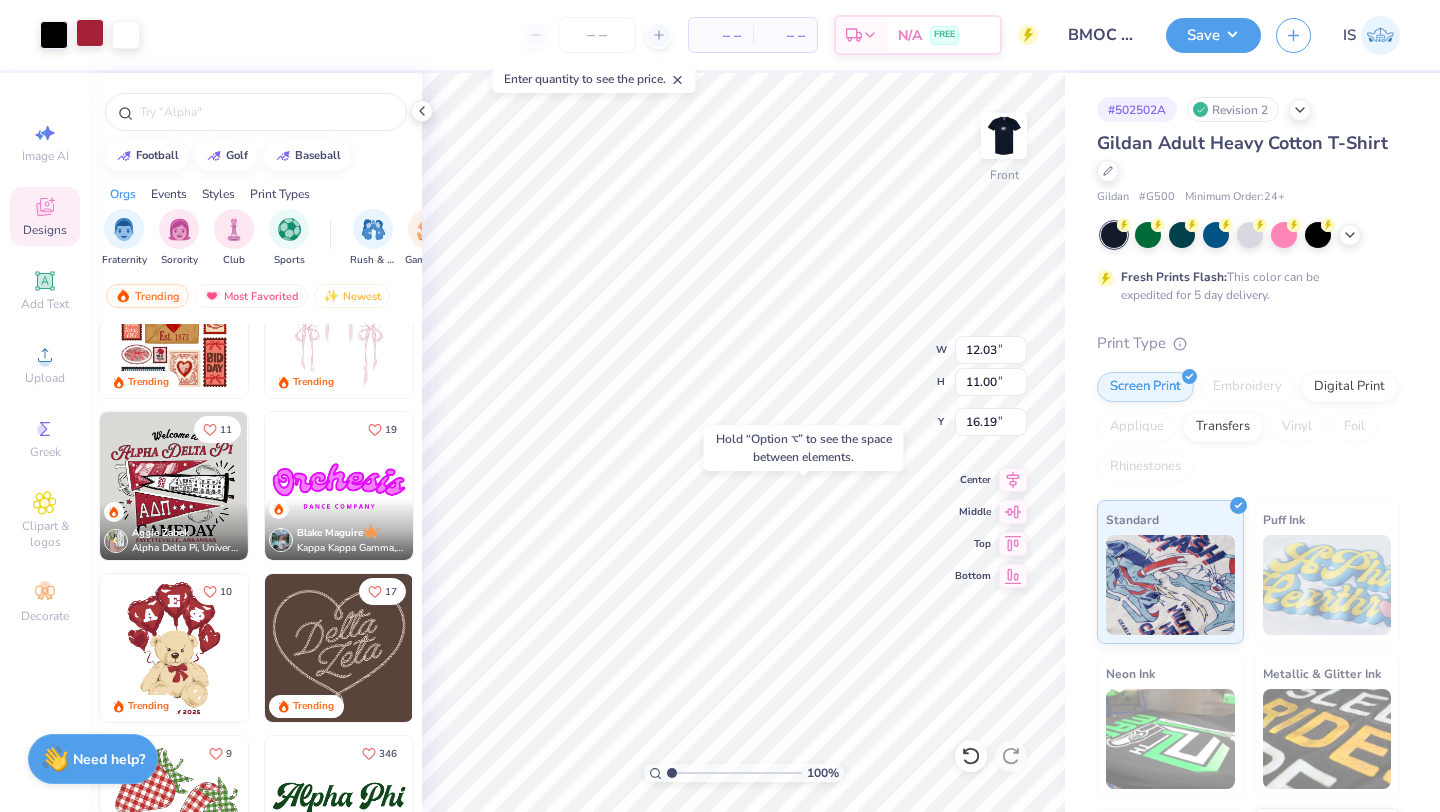 type on "16.19" 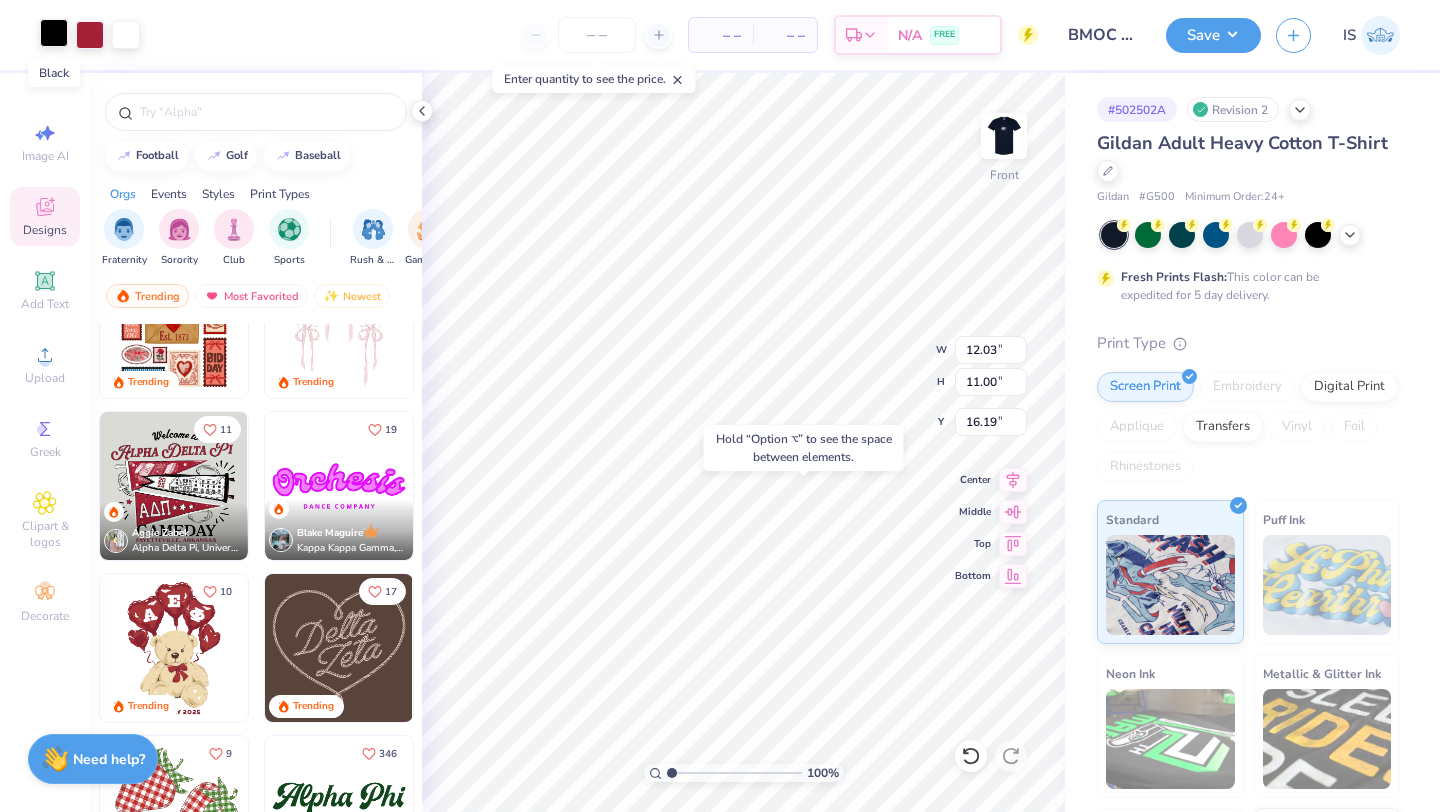 click at bounding box center [54, 33] 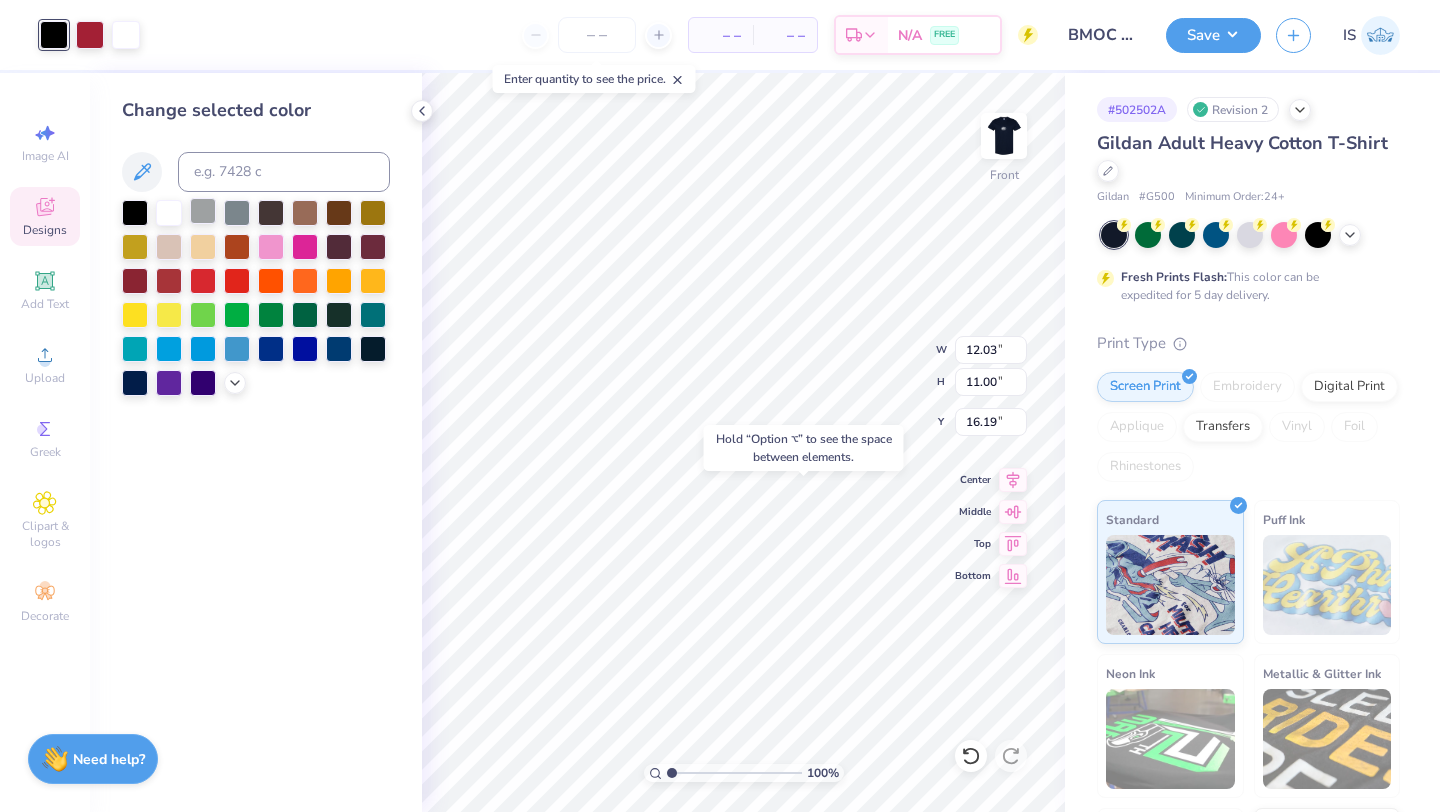 click at bounding box center [203, 211] 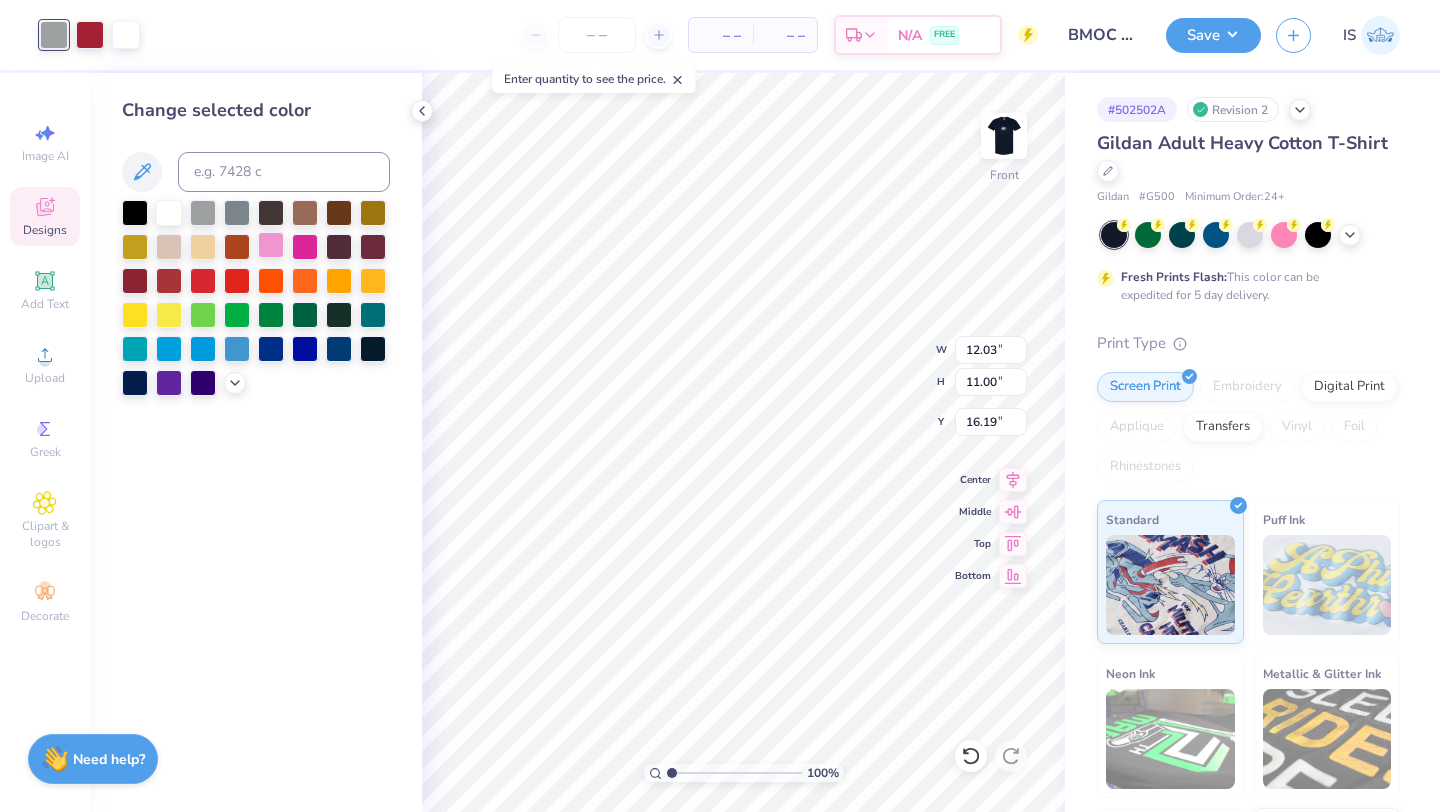 click at bounding box center [271, 245] 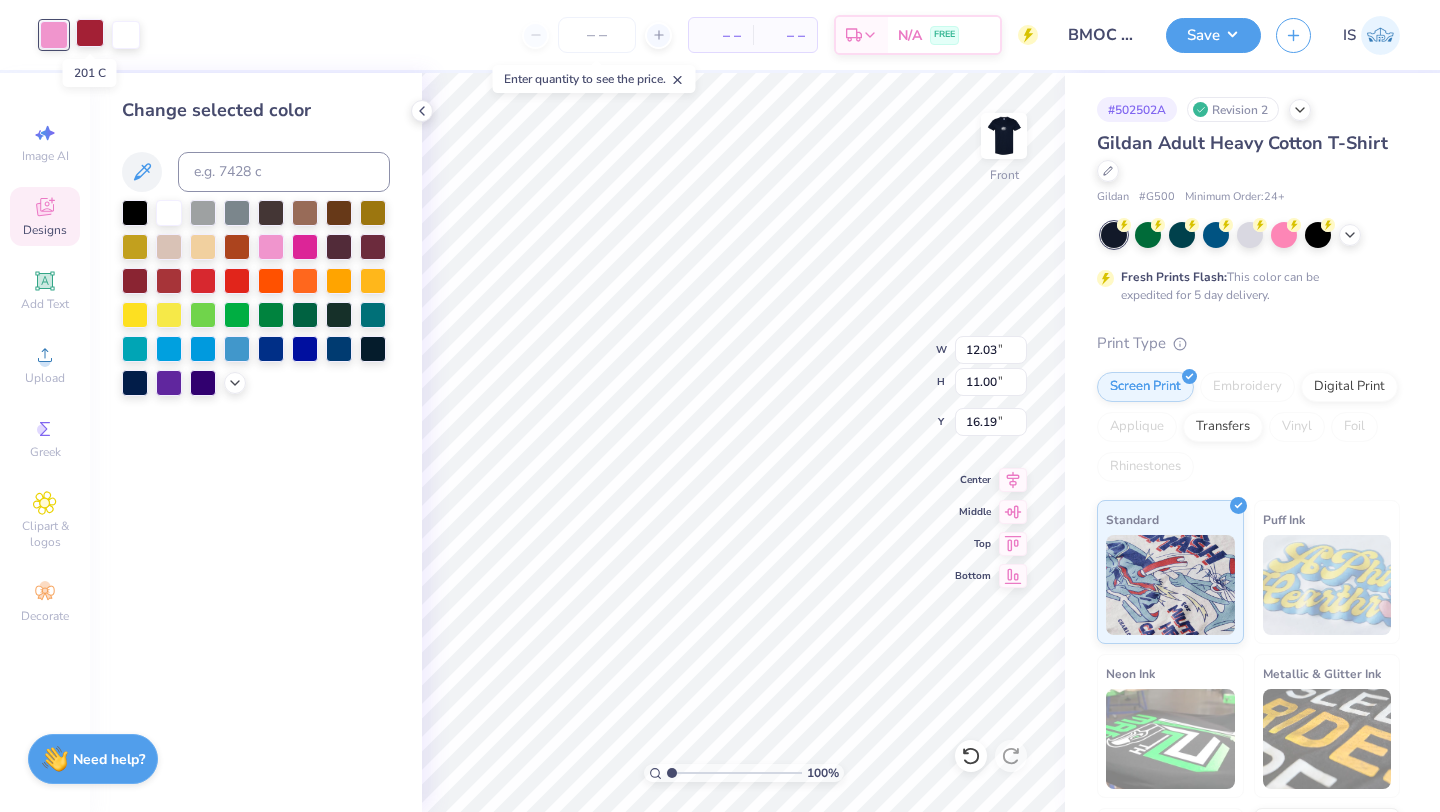click at bounding box center (90, 33) 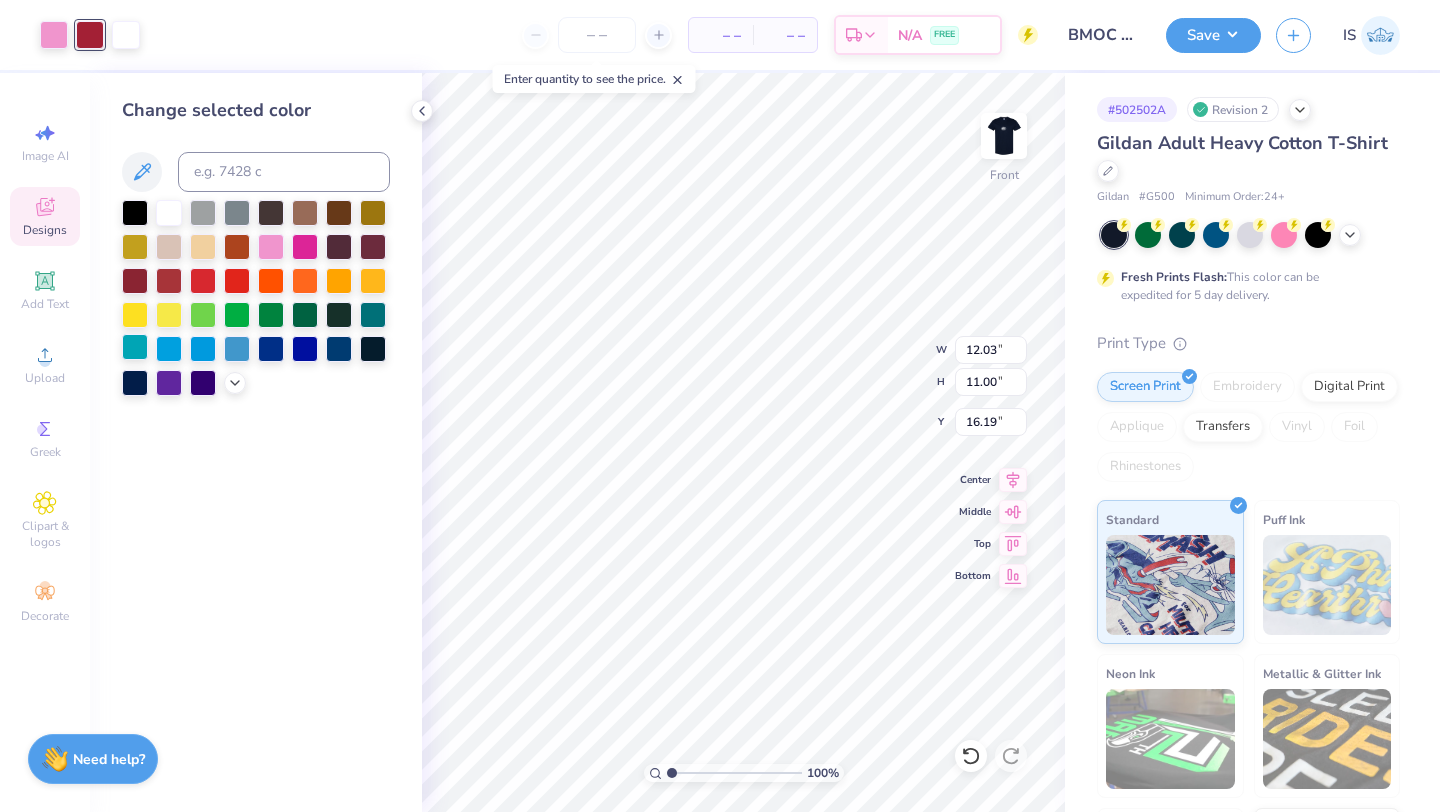 click at bounding box center [135, 347] 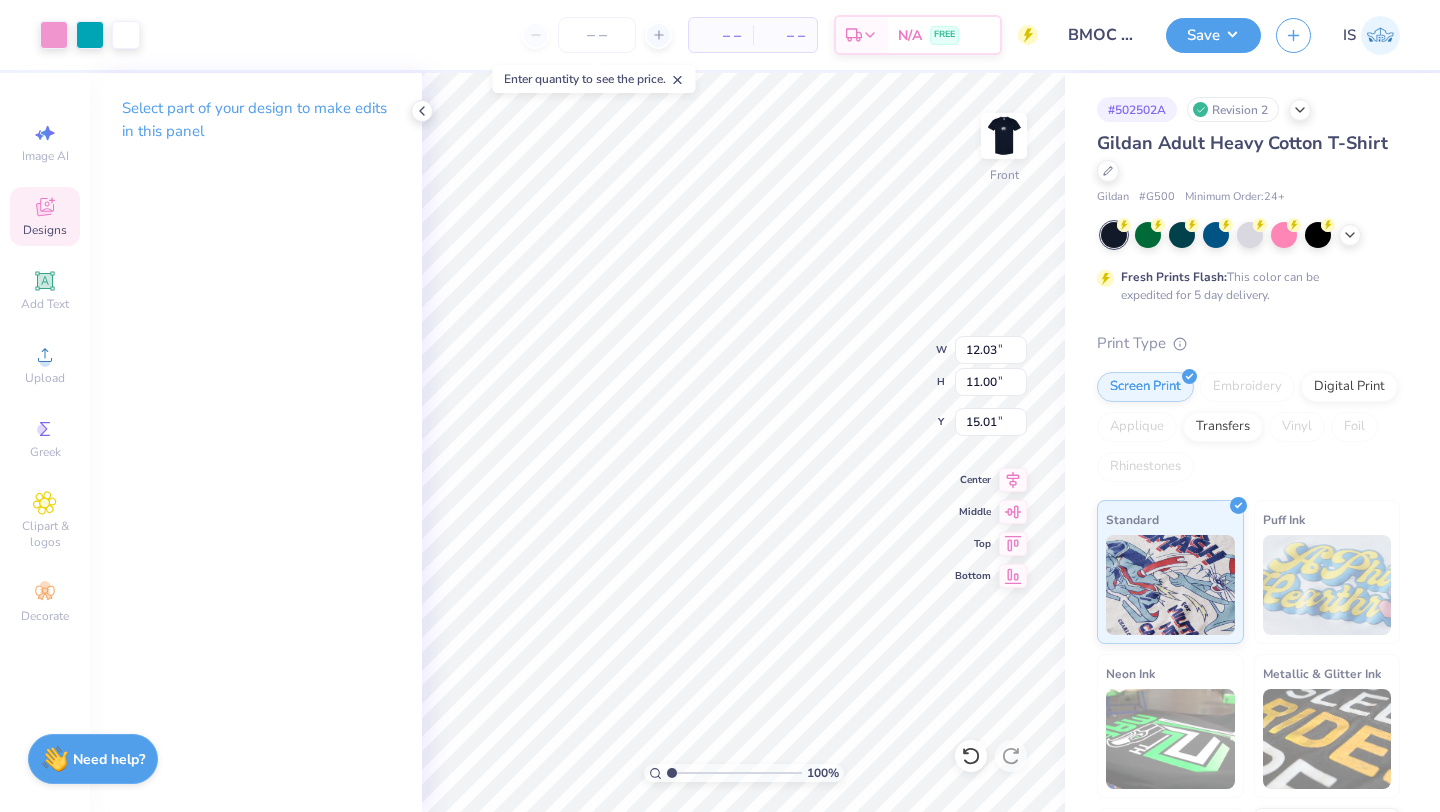type on "15.01" 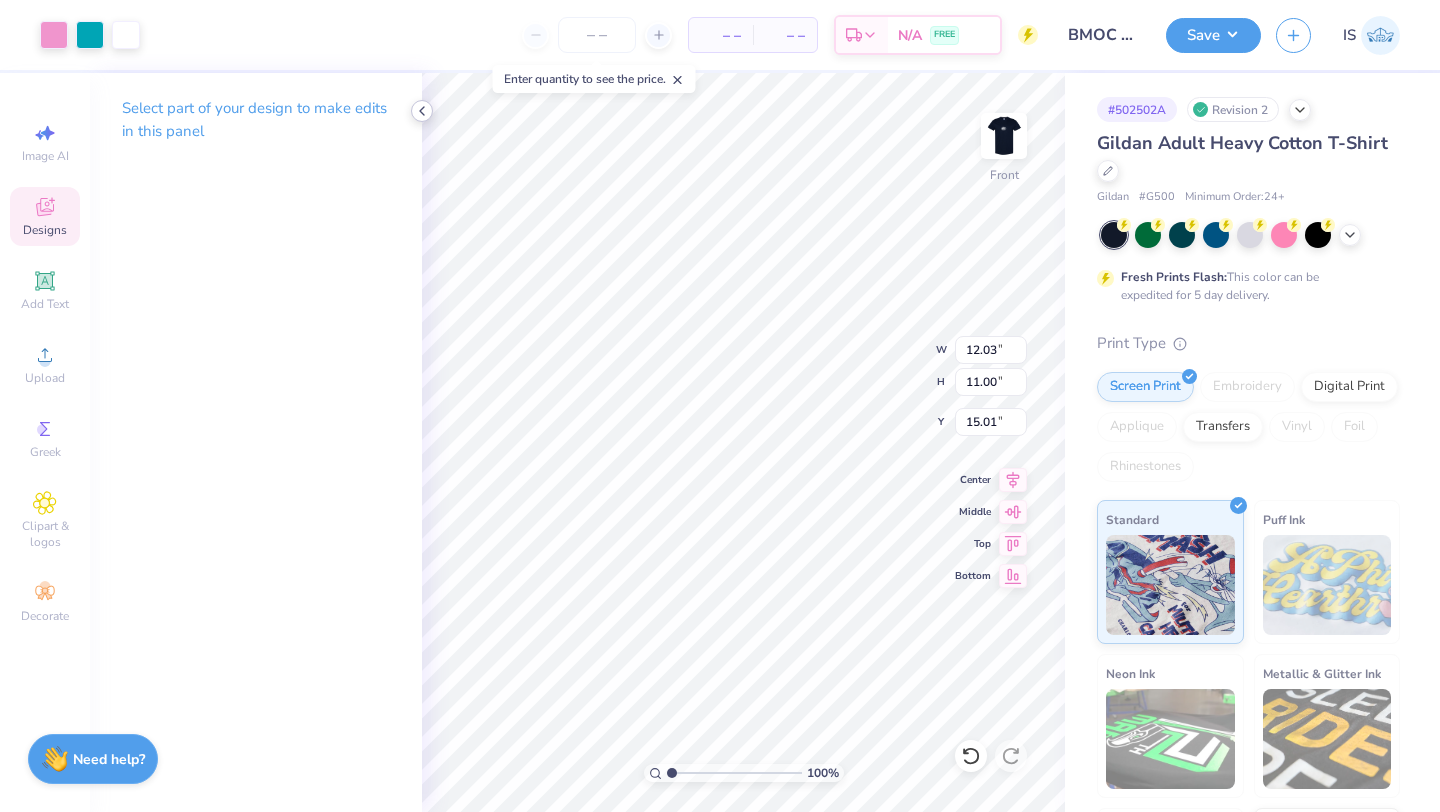 click 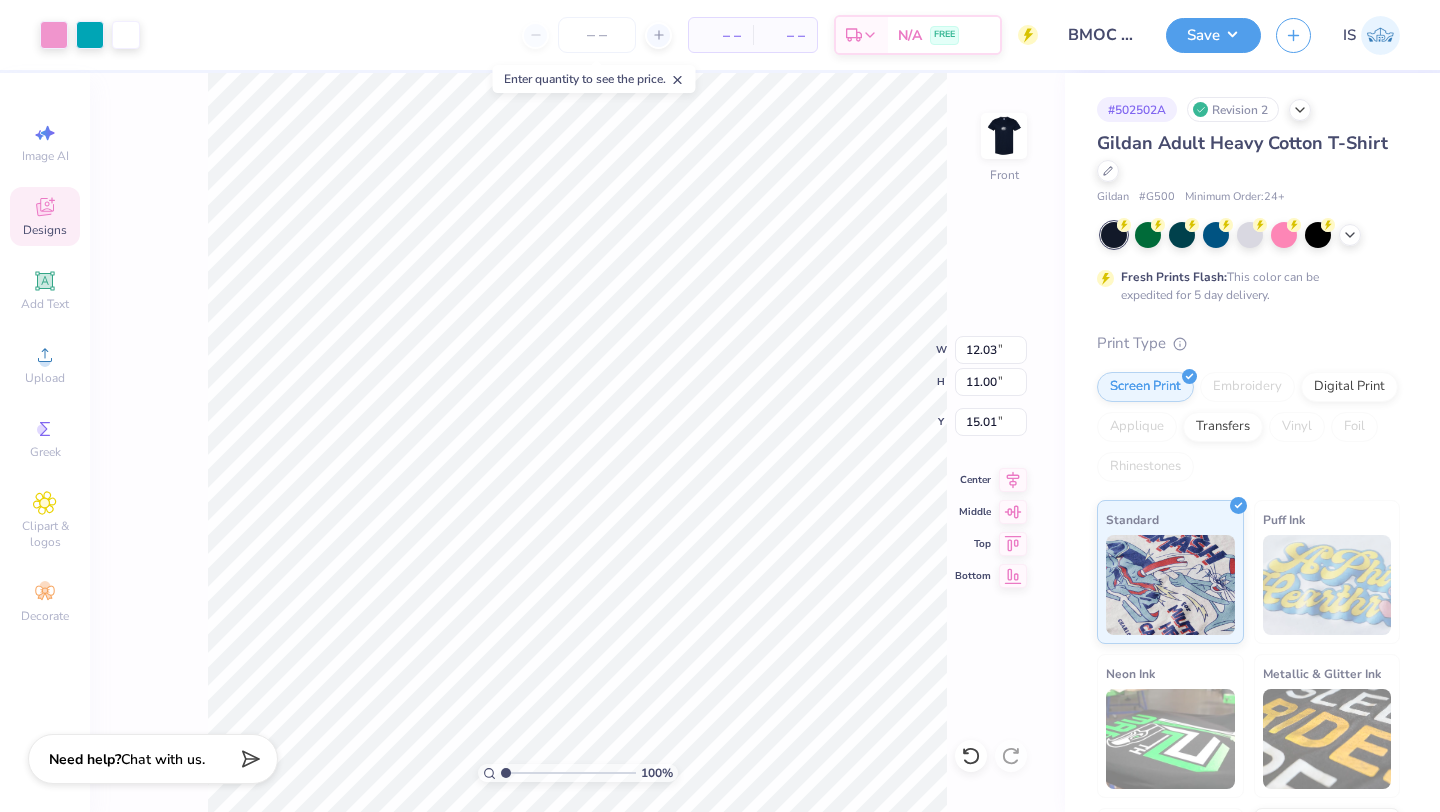 click on "100 % Front W 12.03 12.03 " H 11.00 11.00 " Y 15.01 15.01 " Center Middle Top Bottom" at bounding box center [577, 442] 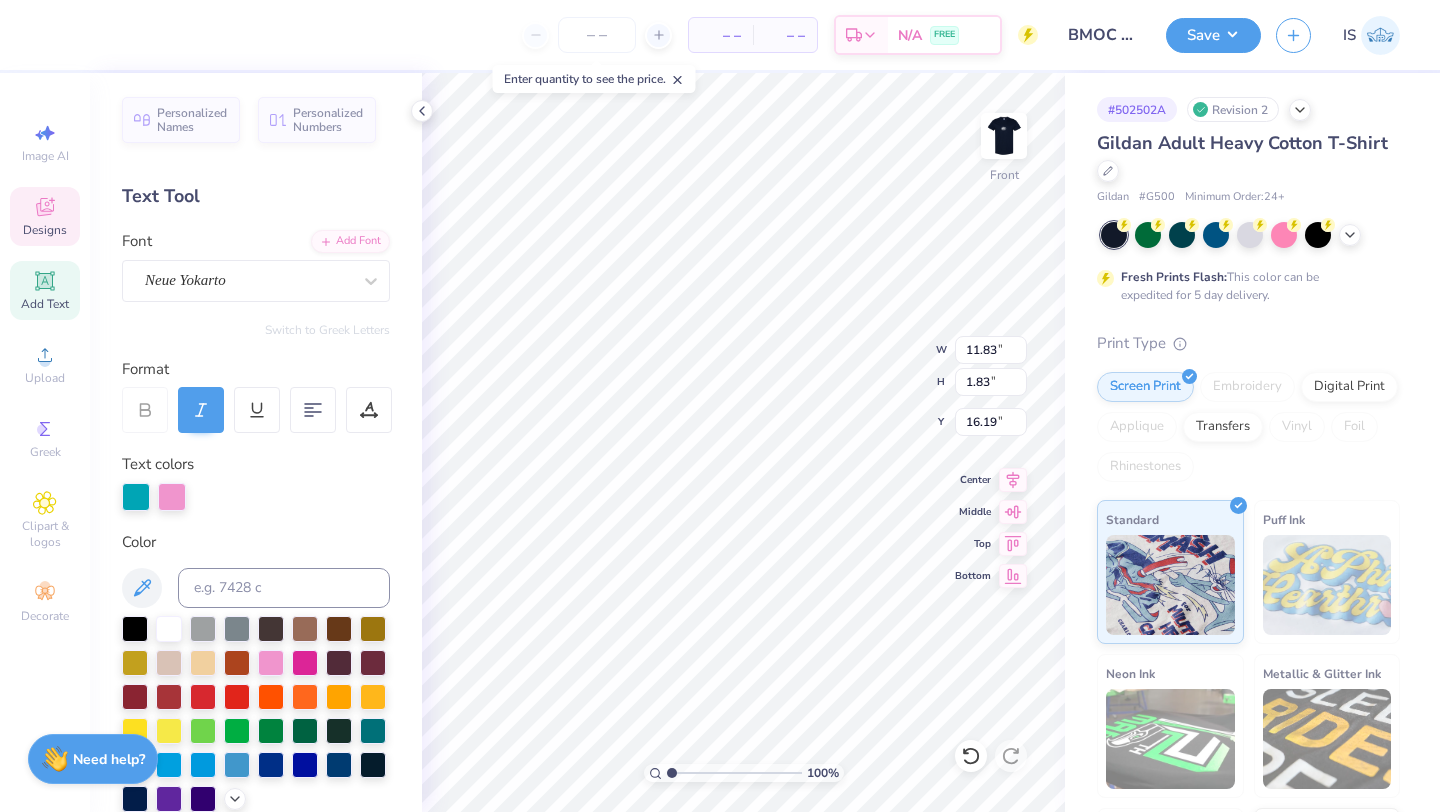 type on "16.12" 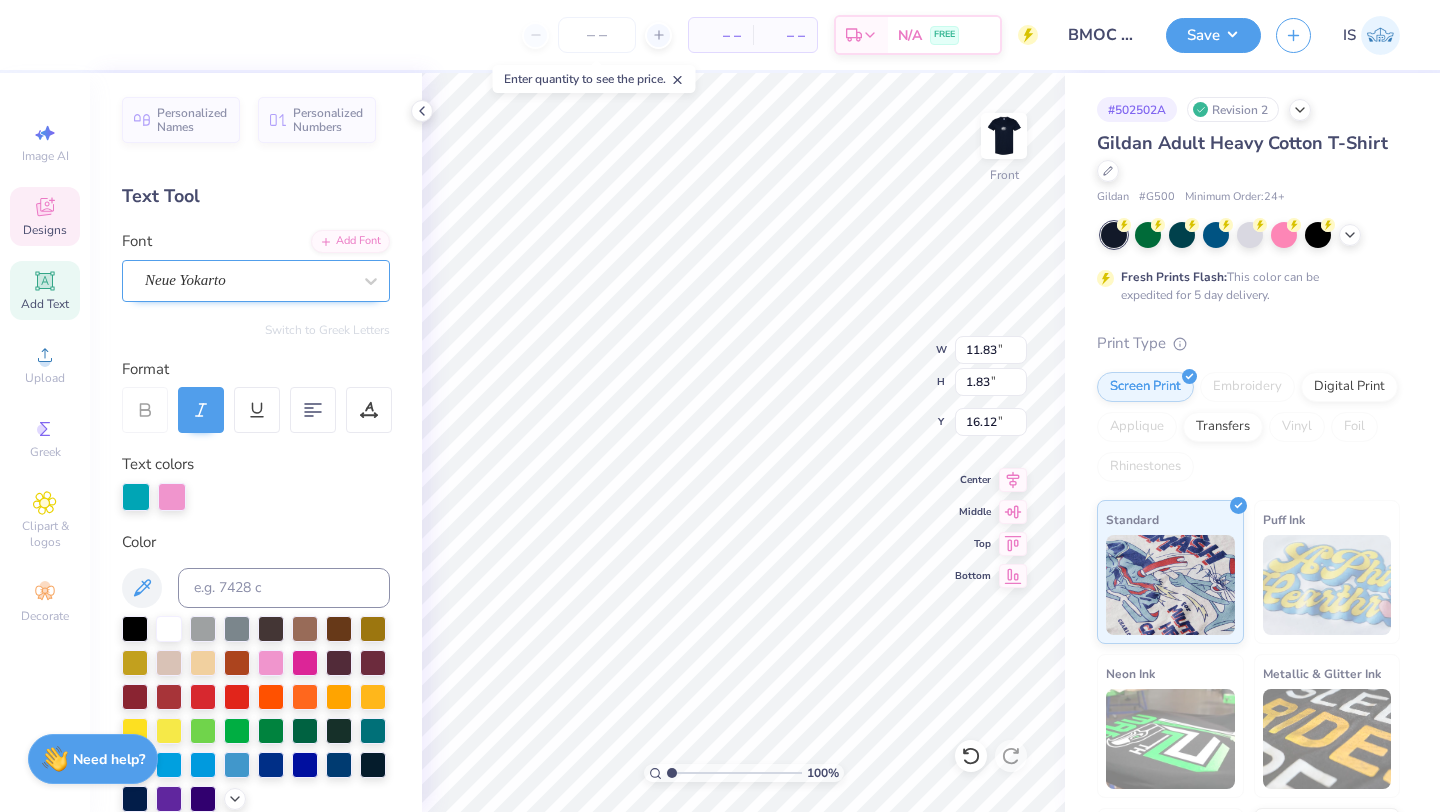 click on "Neue Yokarto" at bounding box center [248, 280] 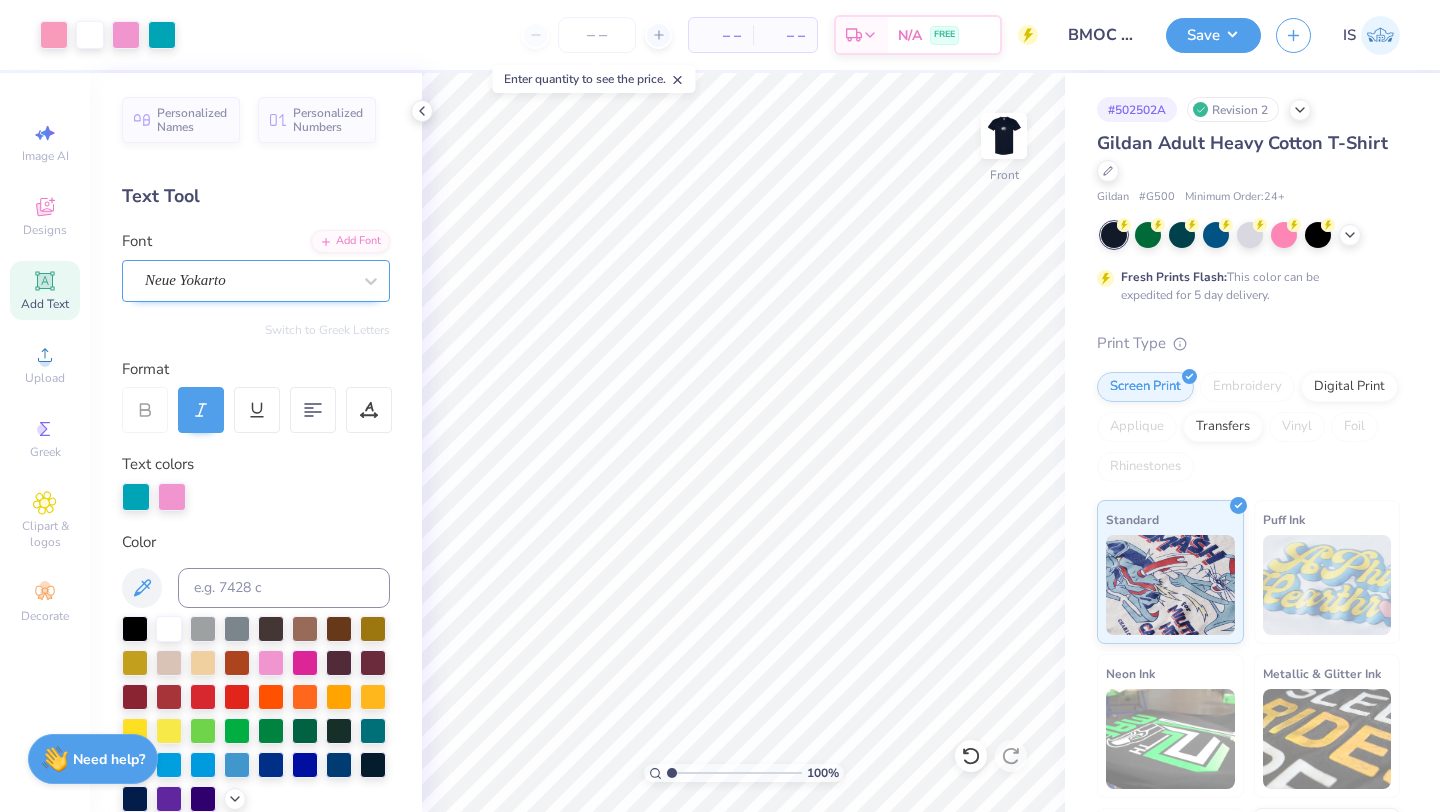 click on "Neue Yokarto" at bounding box center [248, 280] 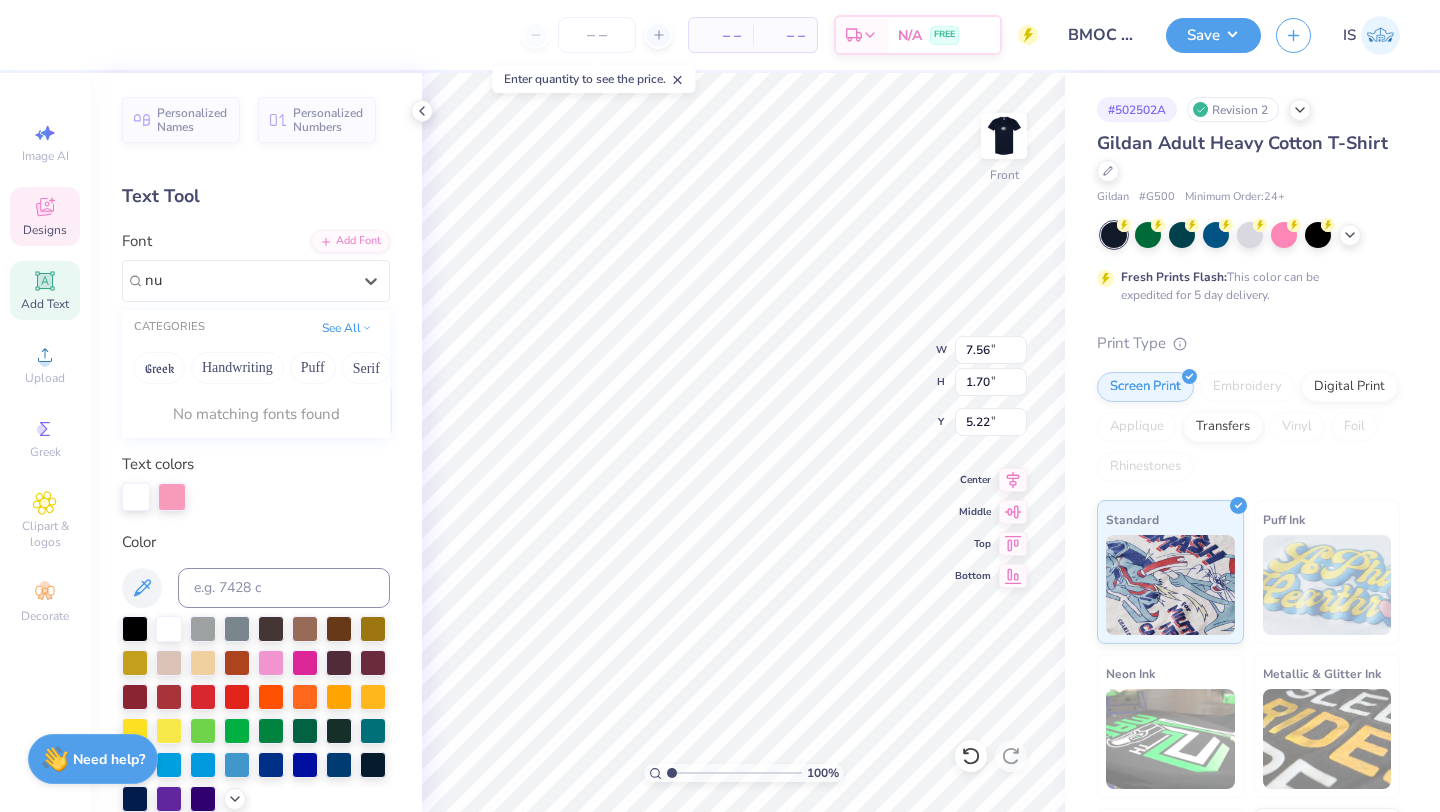 type on "n" 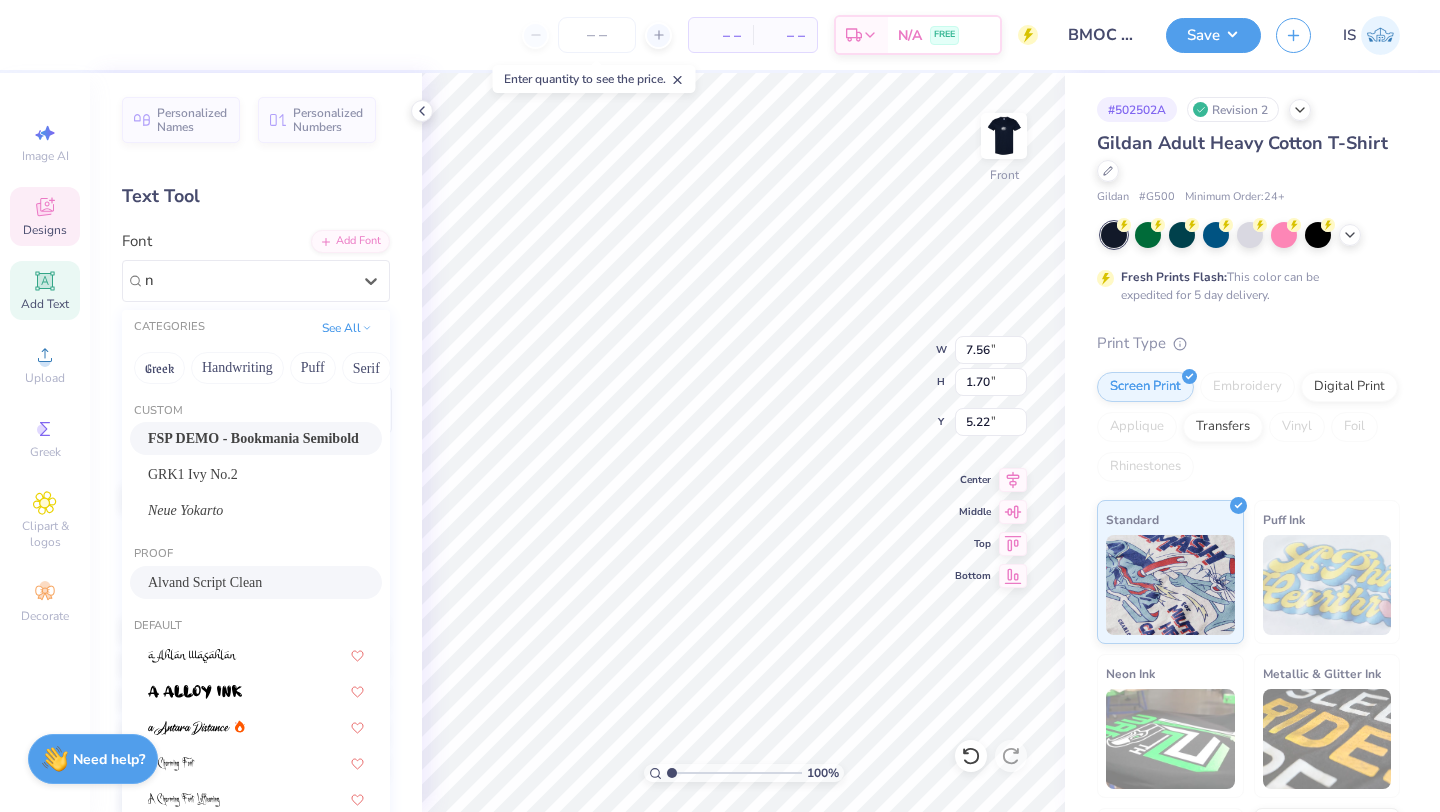 type 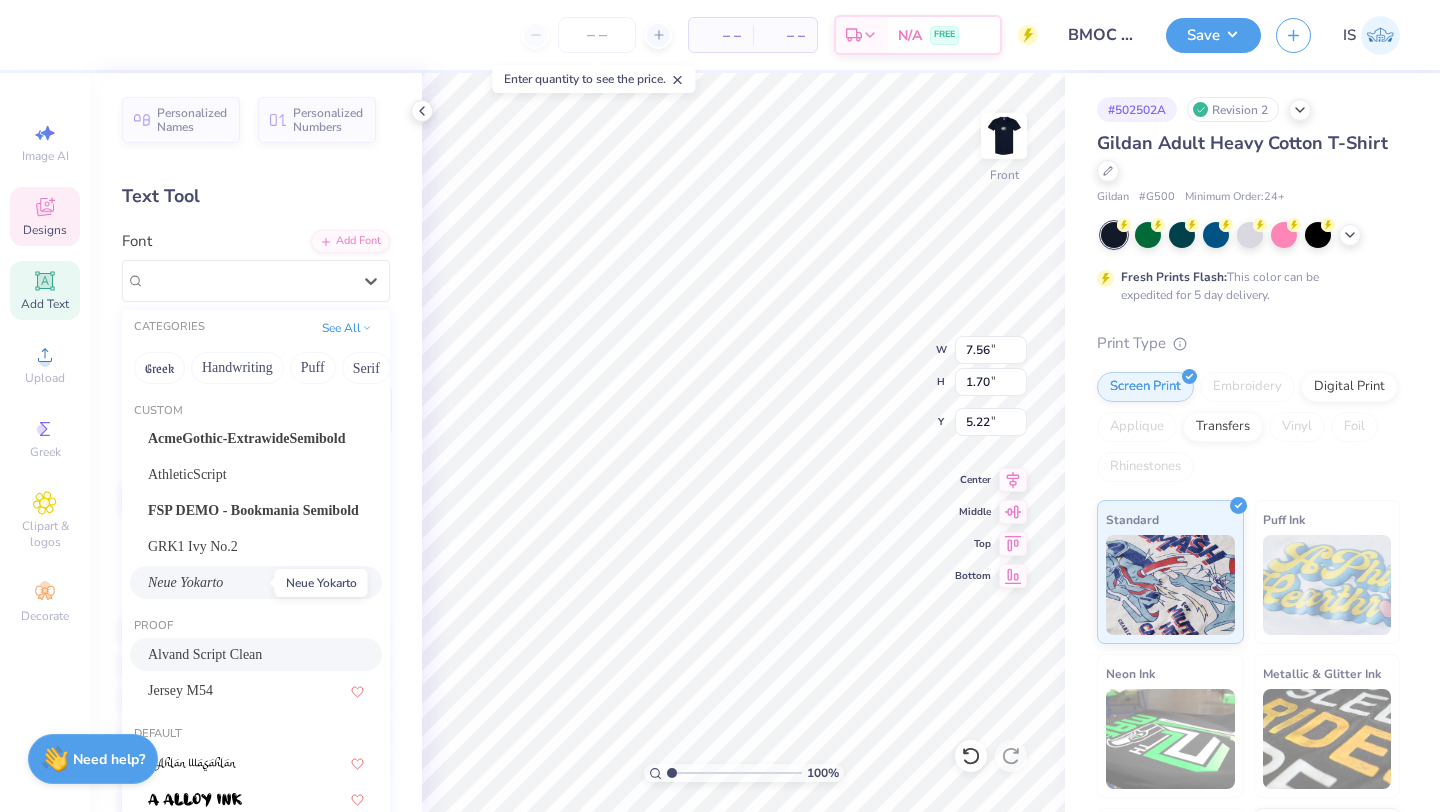click on "Neue Yokarto" at bounding box center (185, 582) 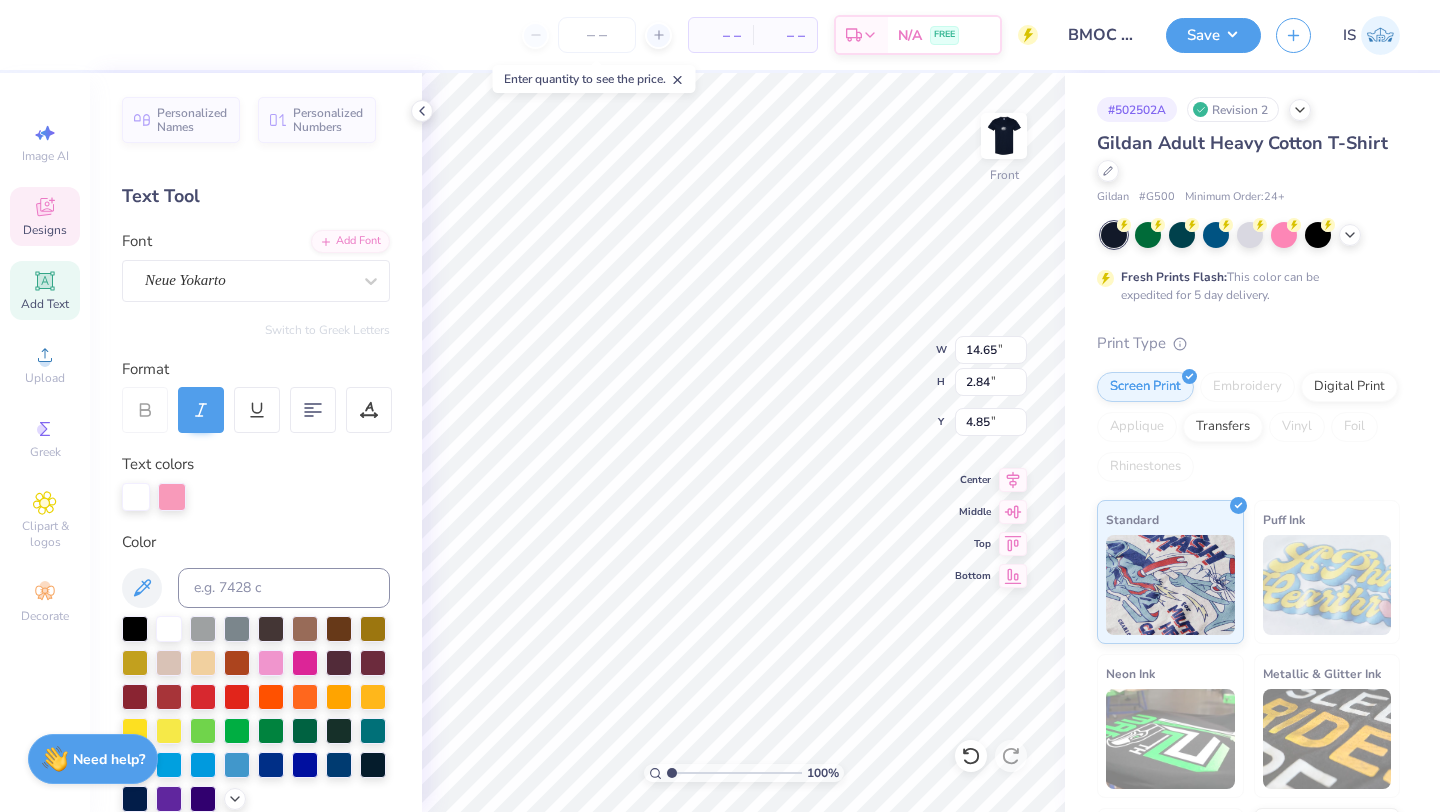type on "14.65" 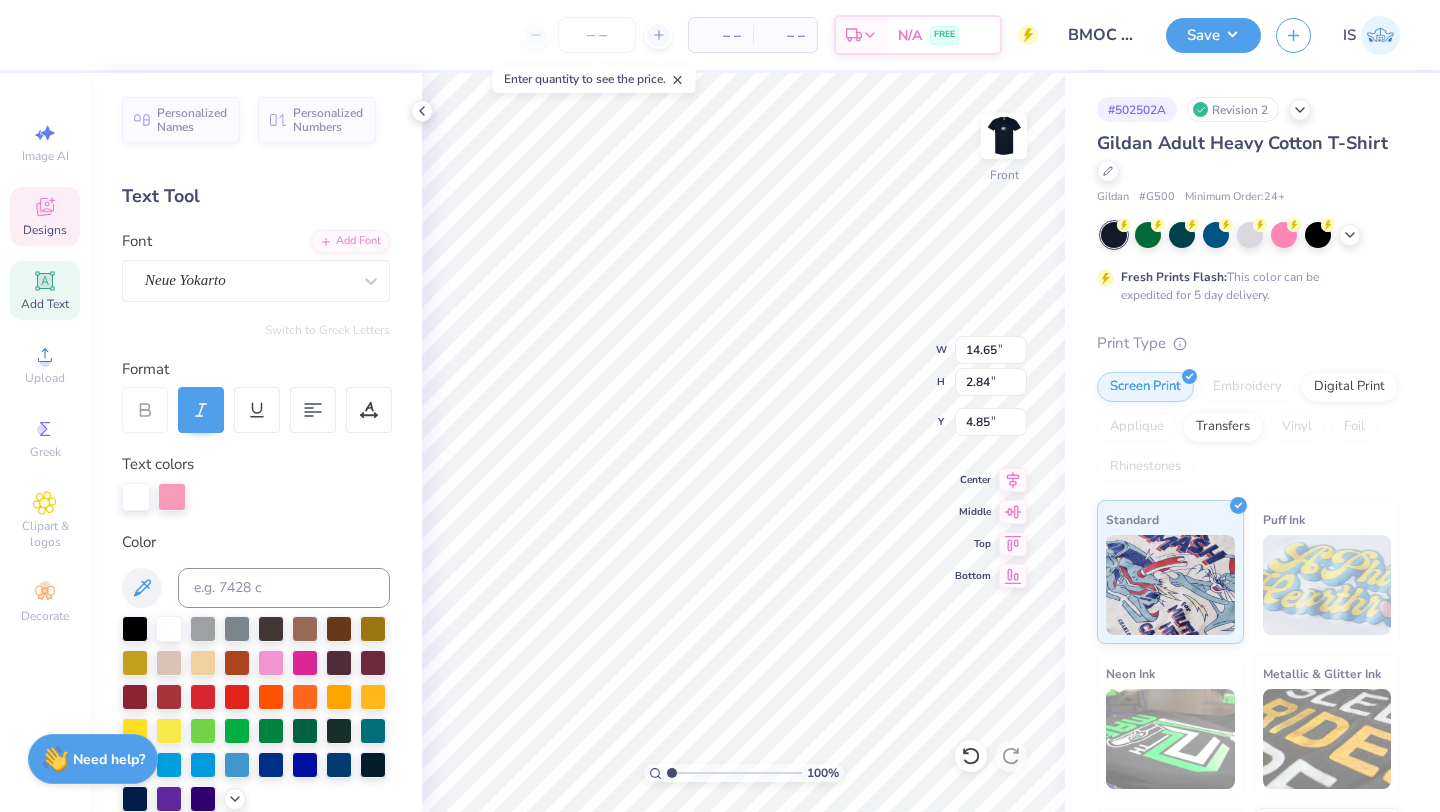 scroll, scrollTop: 0, scrollLeft: 5, axis: horizontal 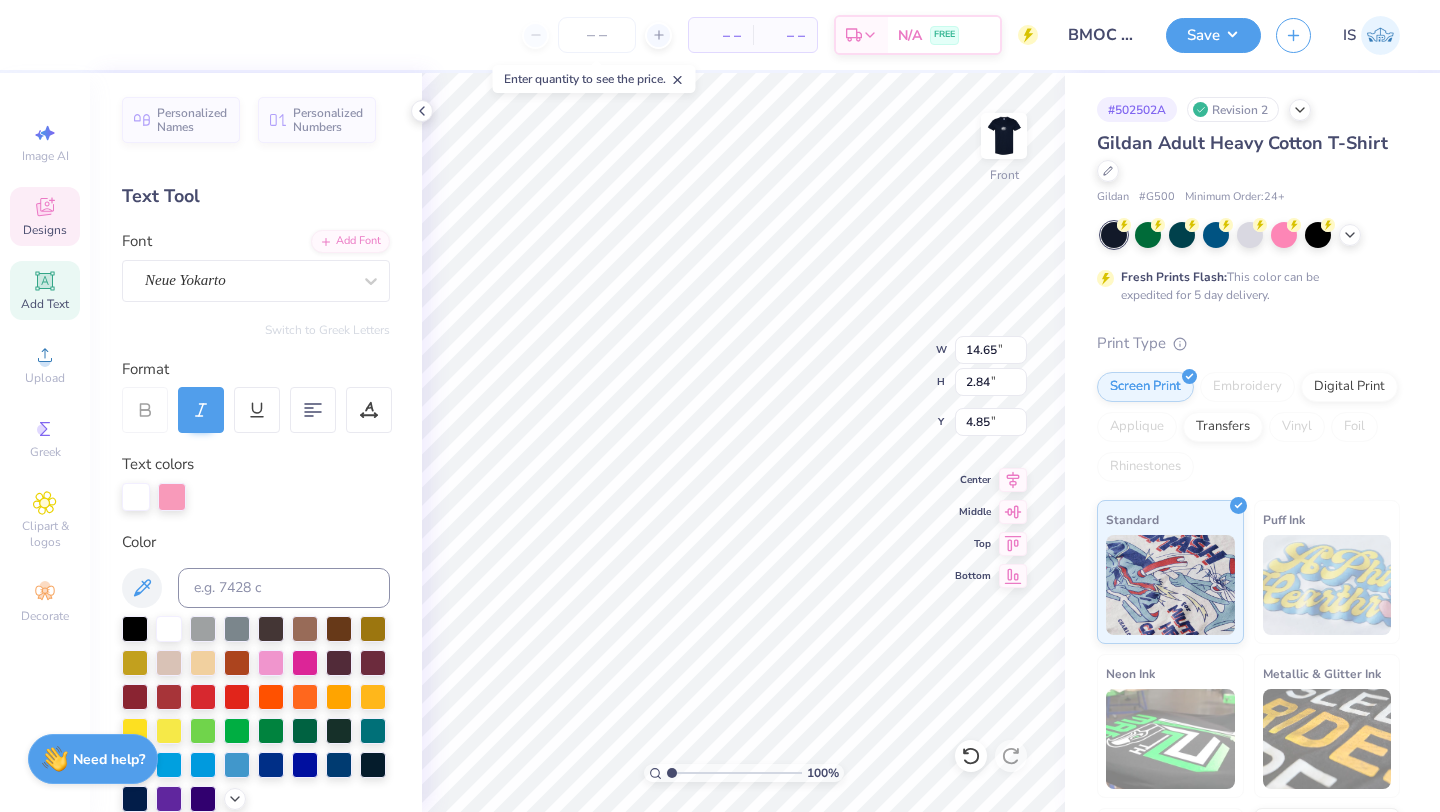 type on "14.65" 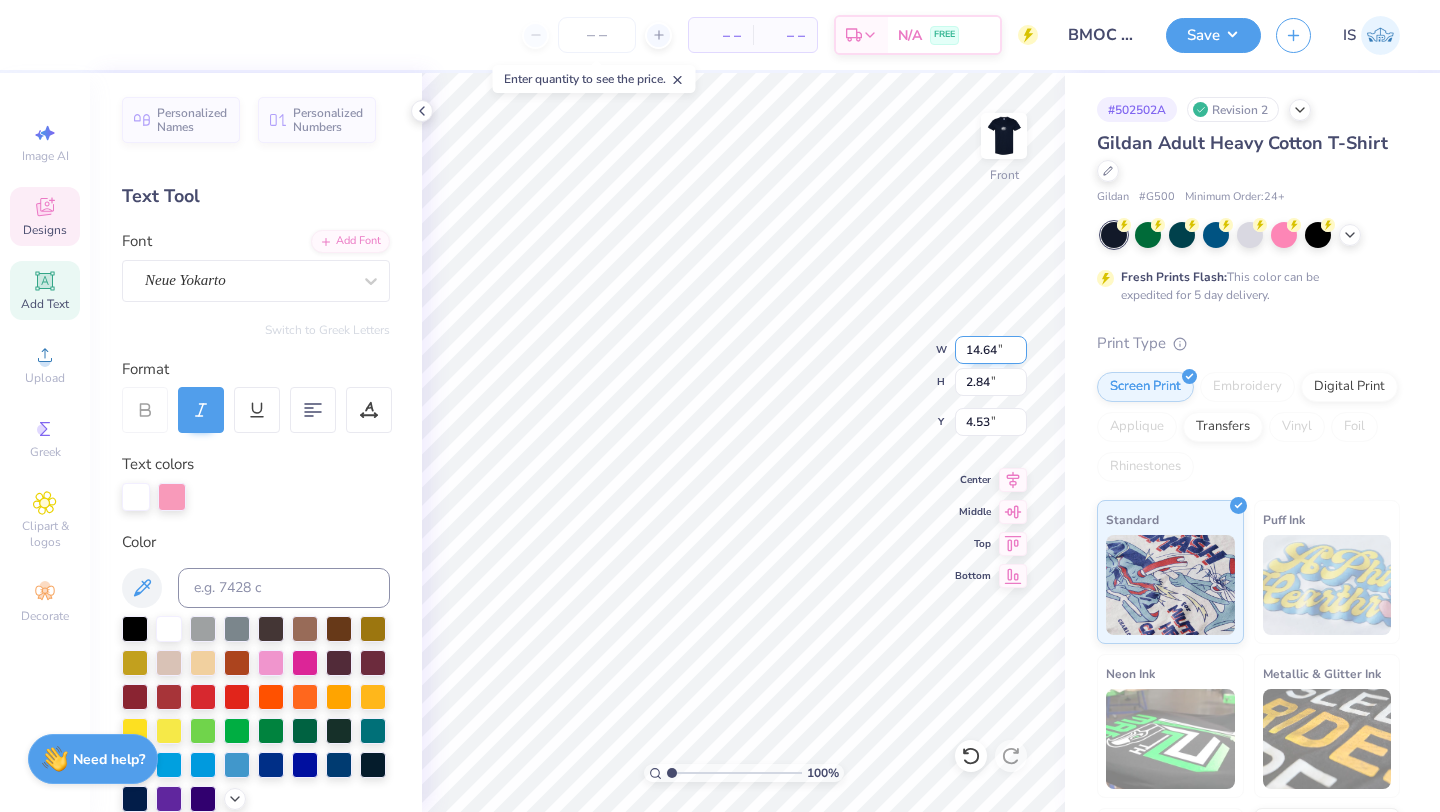 click on "14.64" at bounding box center (991, 350) 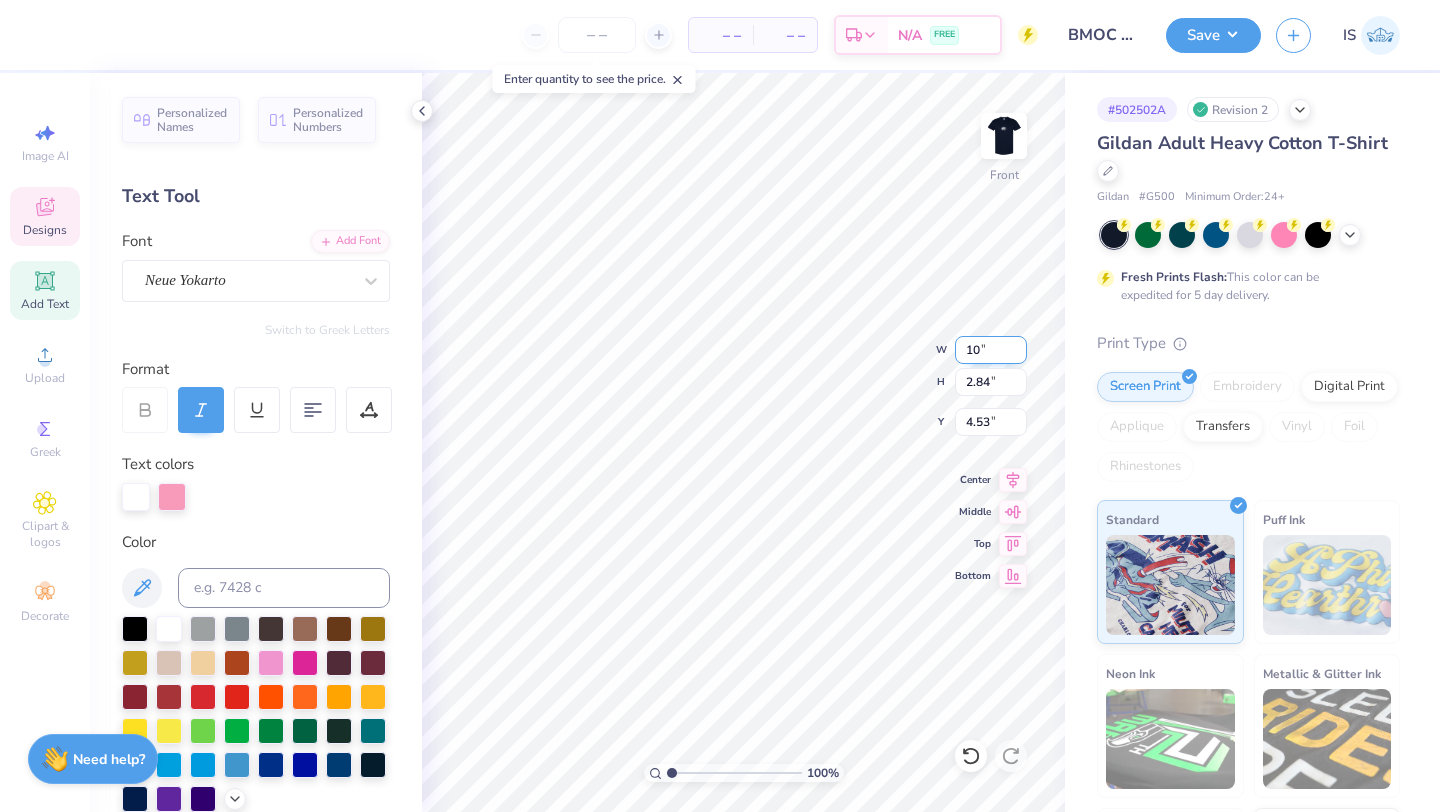 type on "10.00" 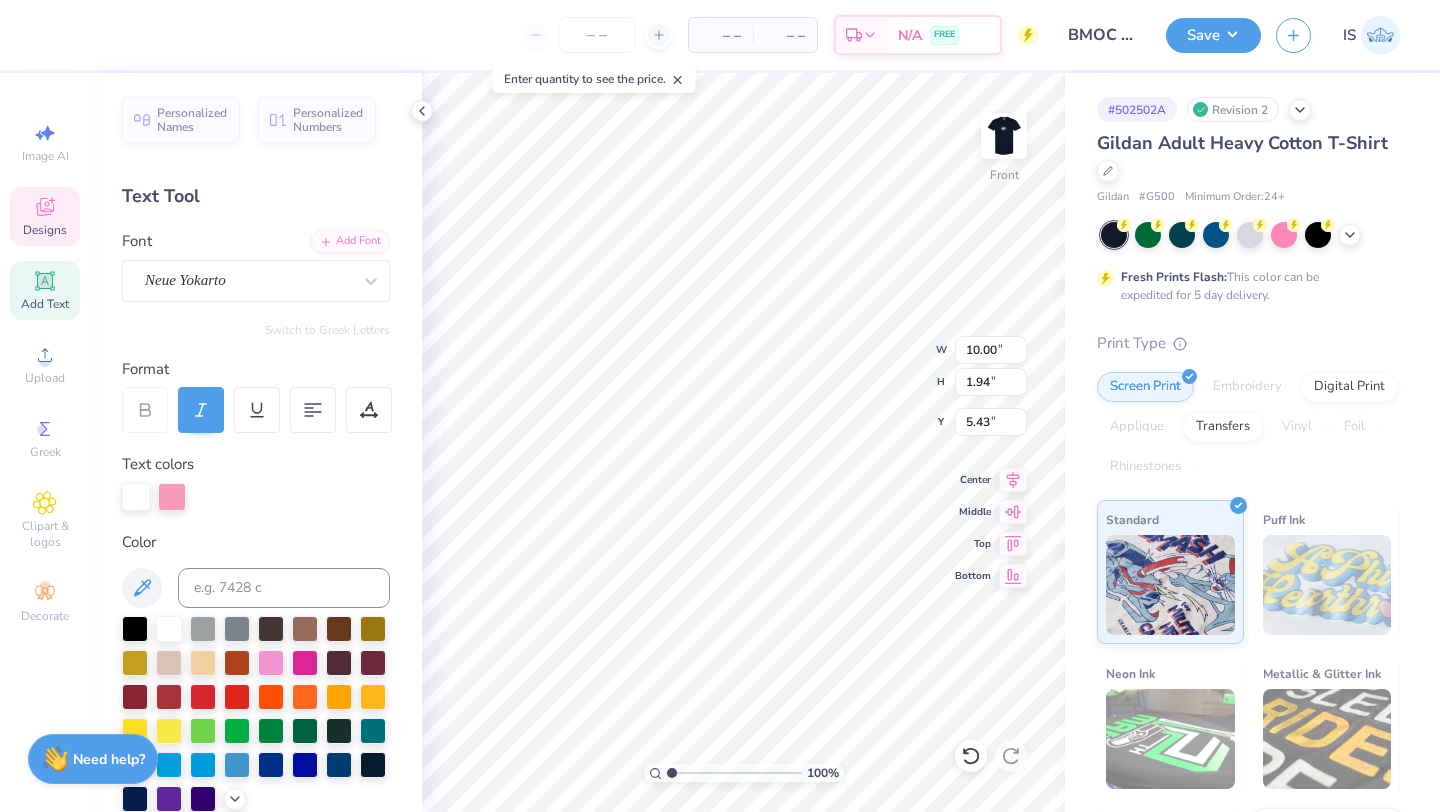 type on "5.43" 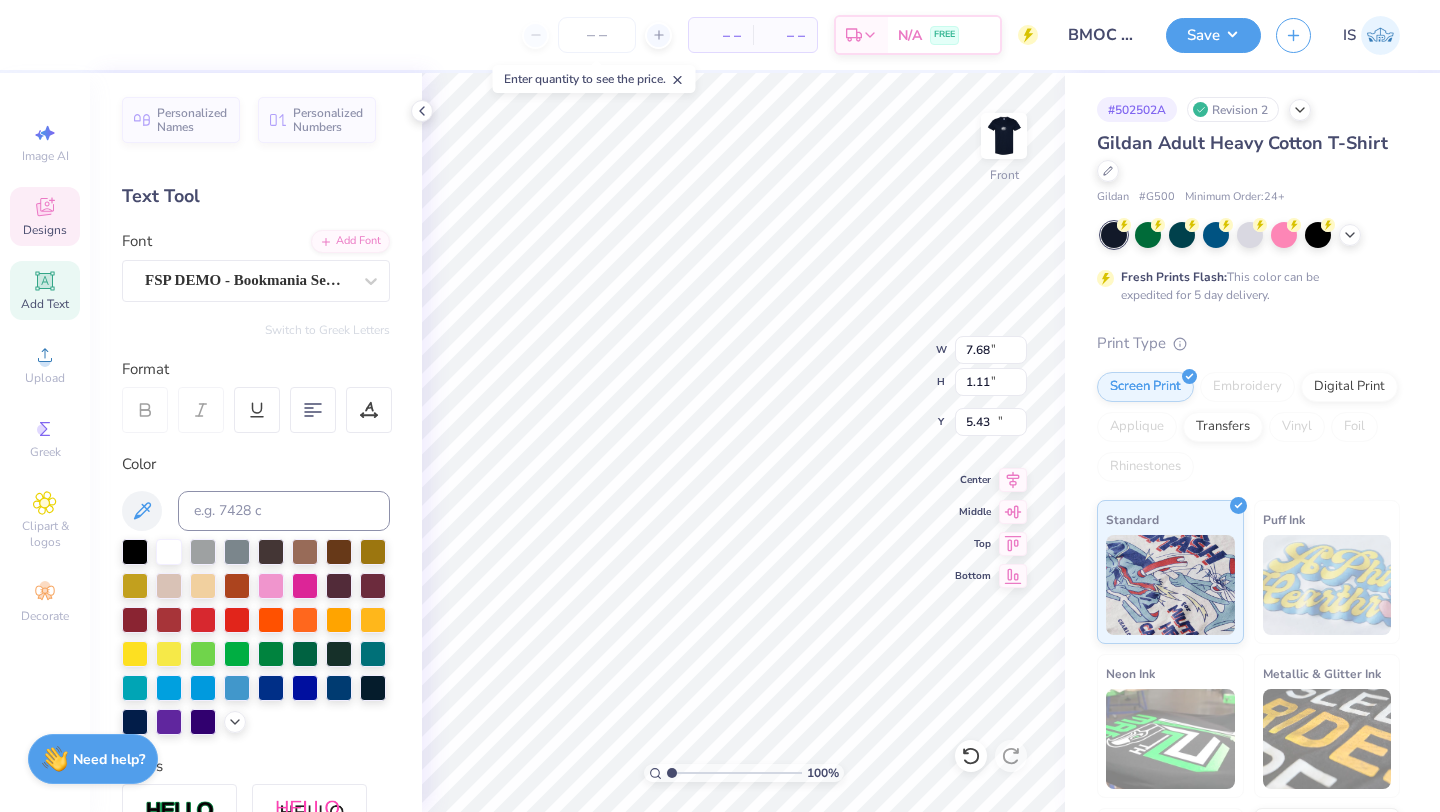 type on "7.68" 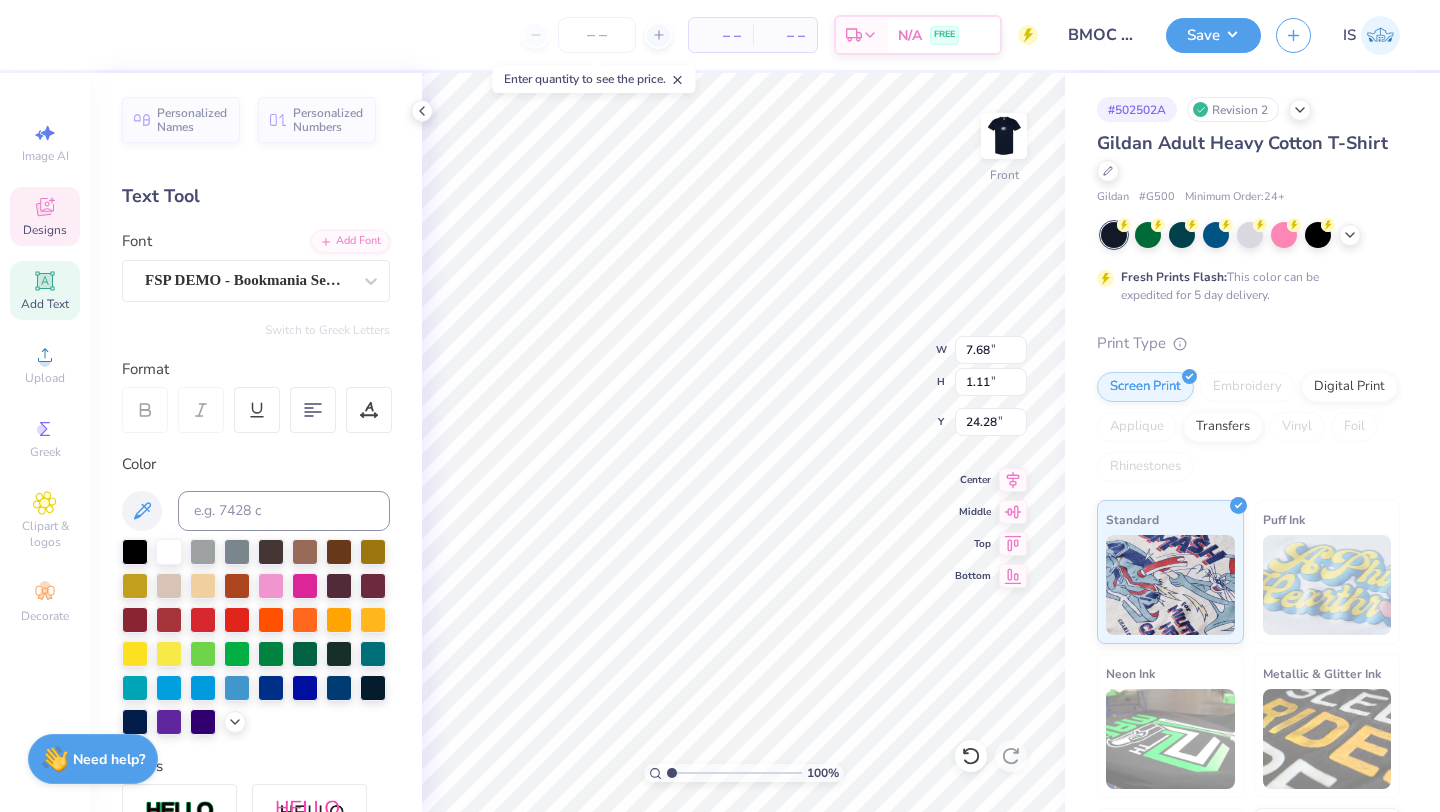 type on "8.63" 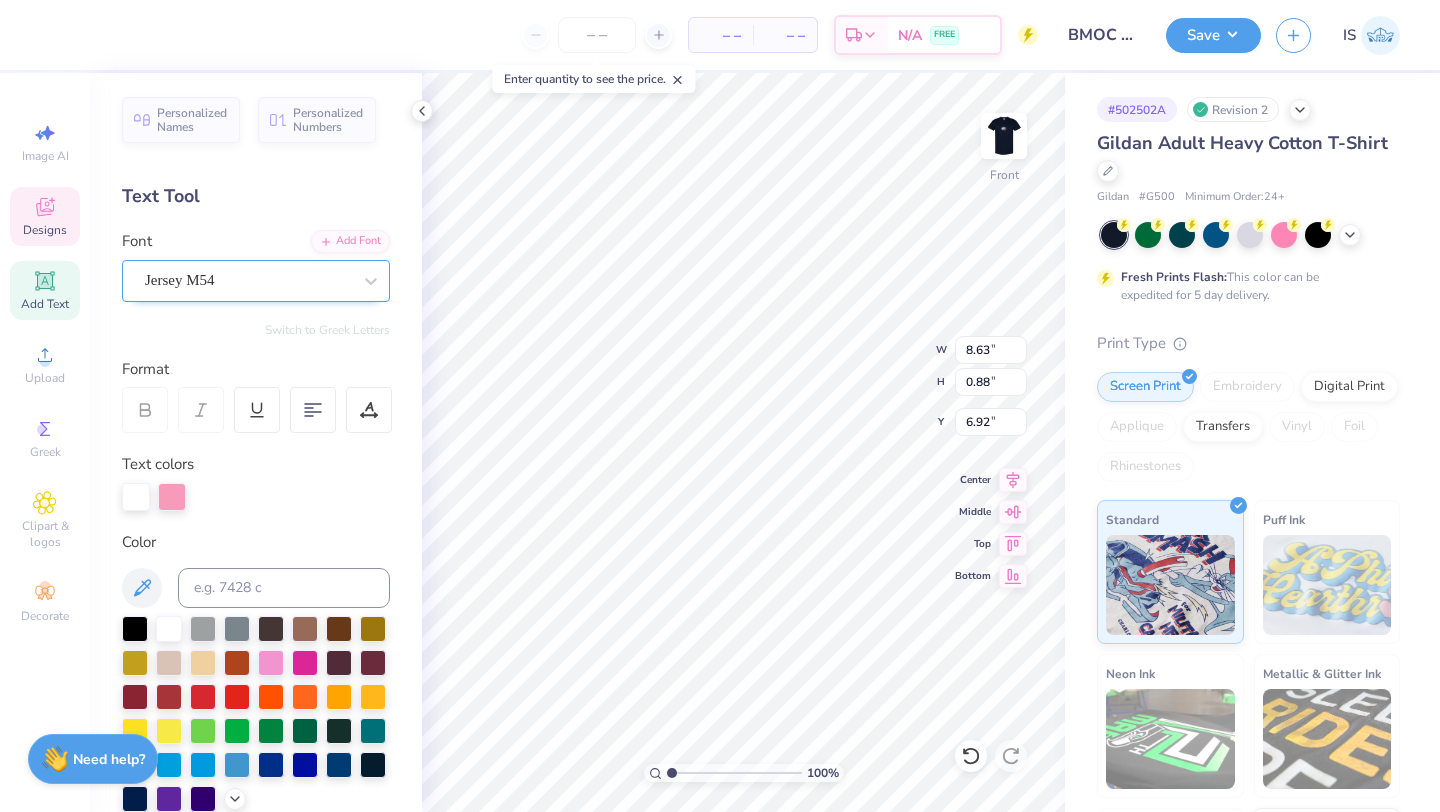 click on "Jersey M54" at bounding box center [248, 280] 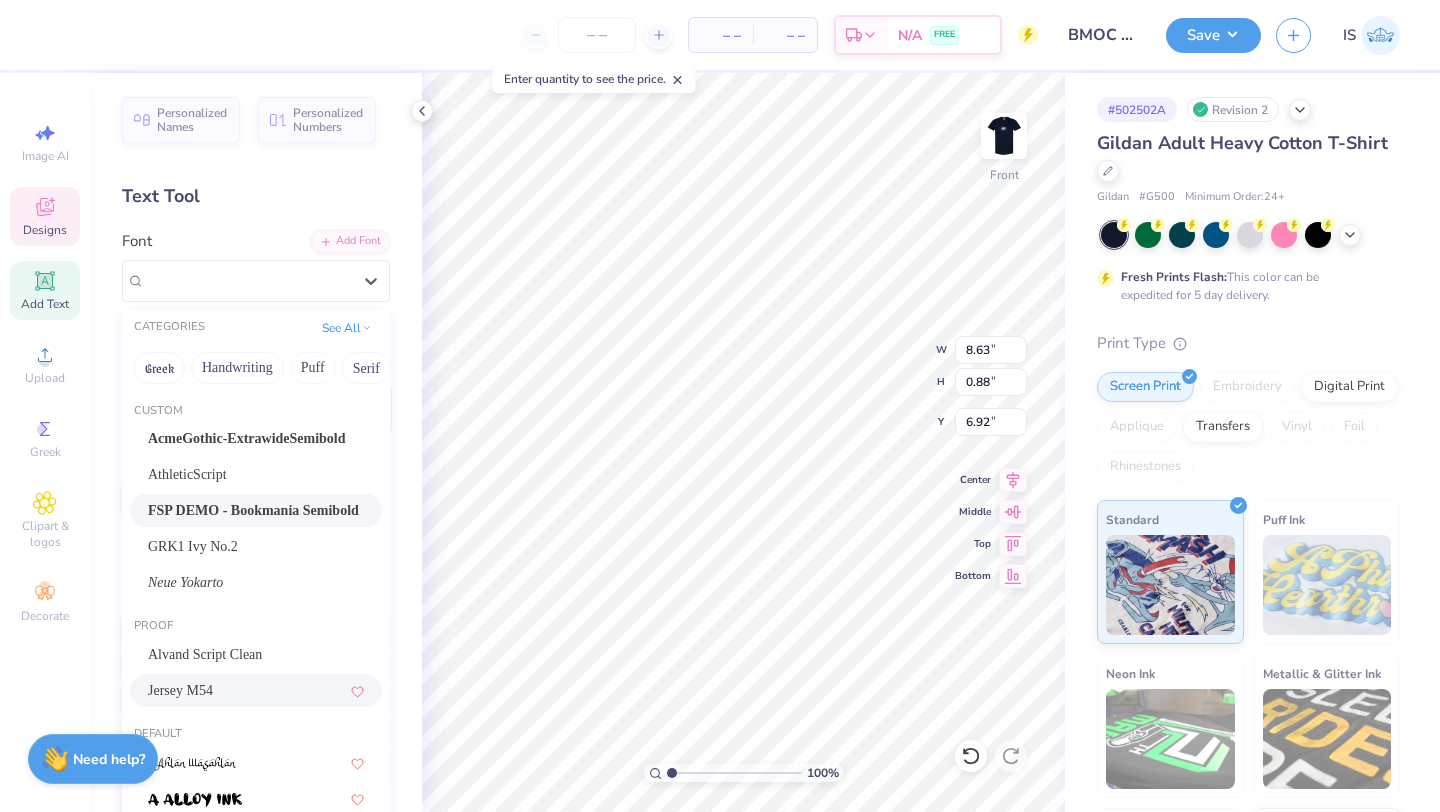 click on "FSP DEMO - Bookmania Semibold" at bounding box center [253, 510] 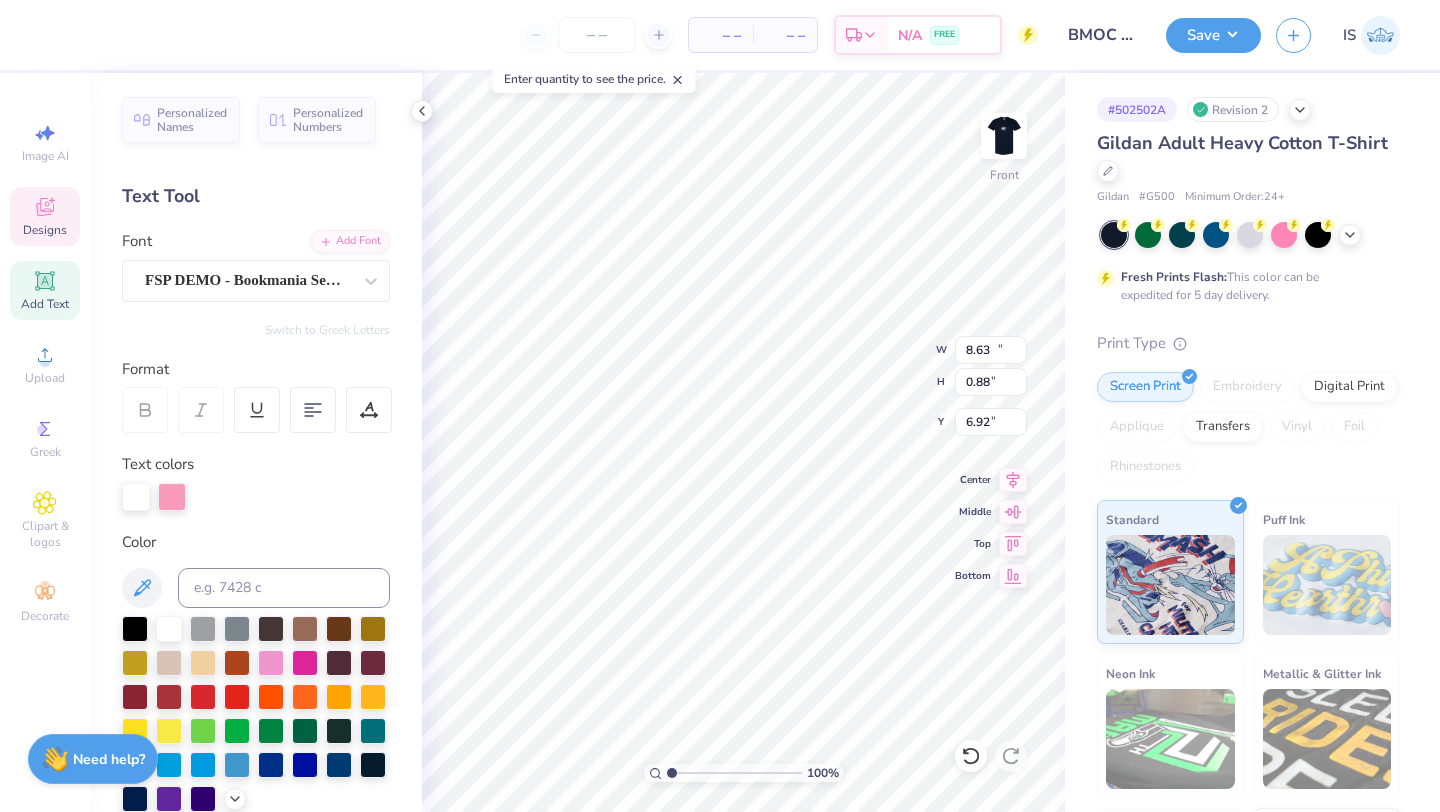type on "11.99" 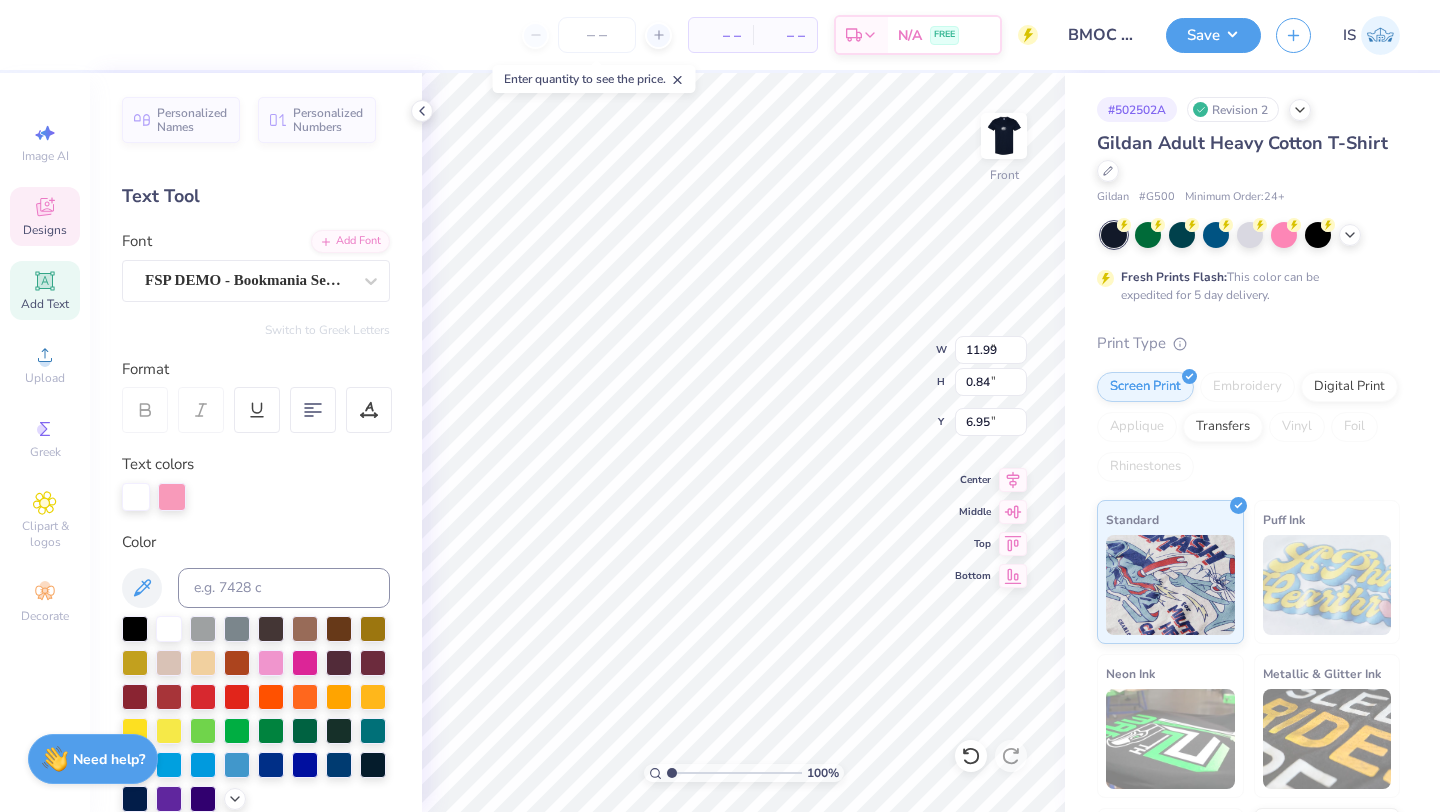 type on "9.77" 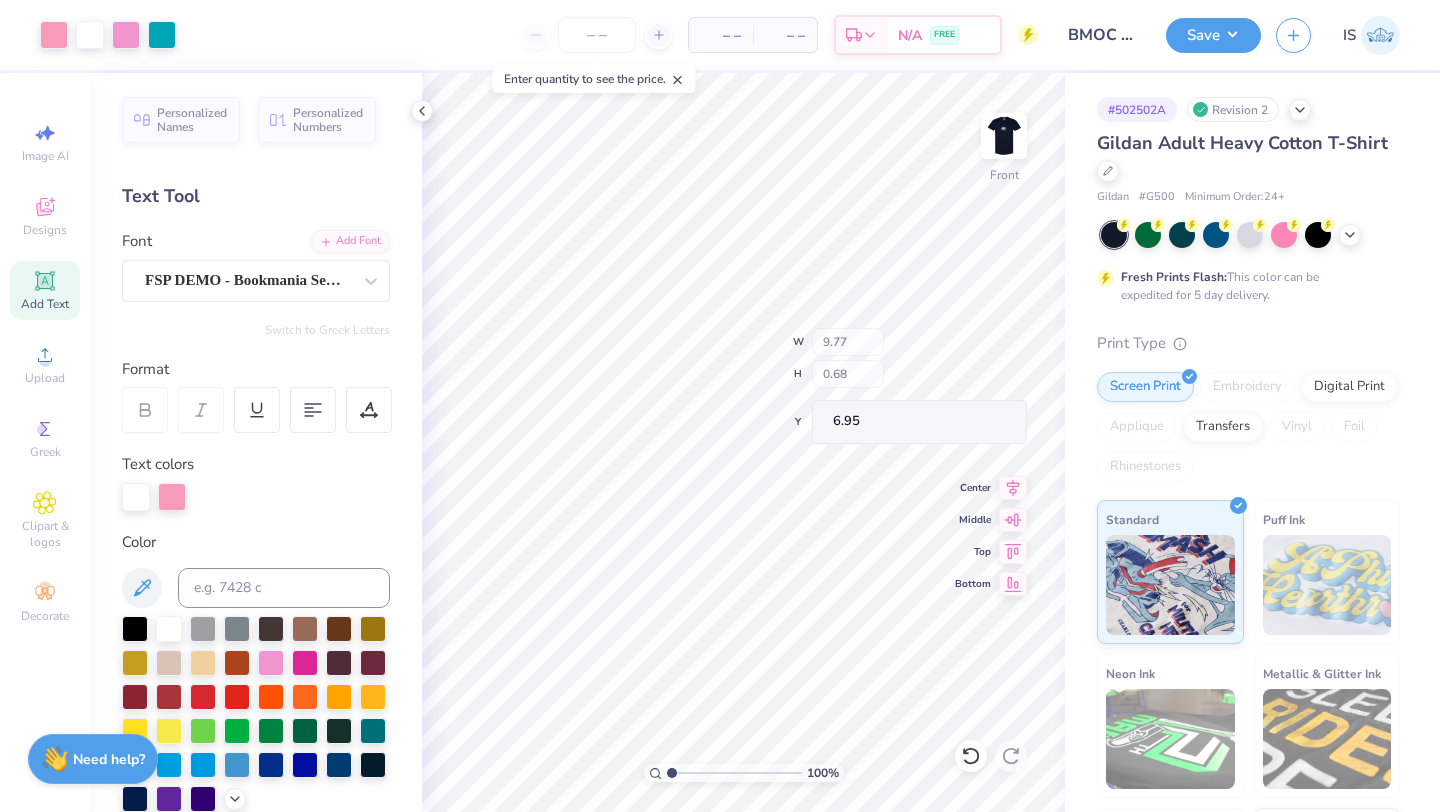 type on "7.26" 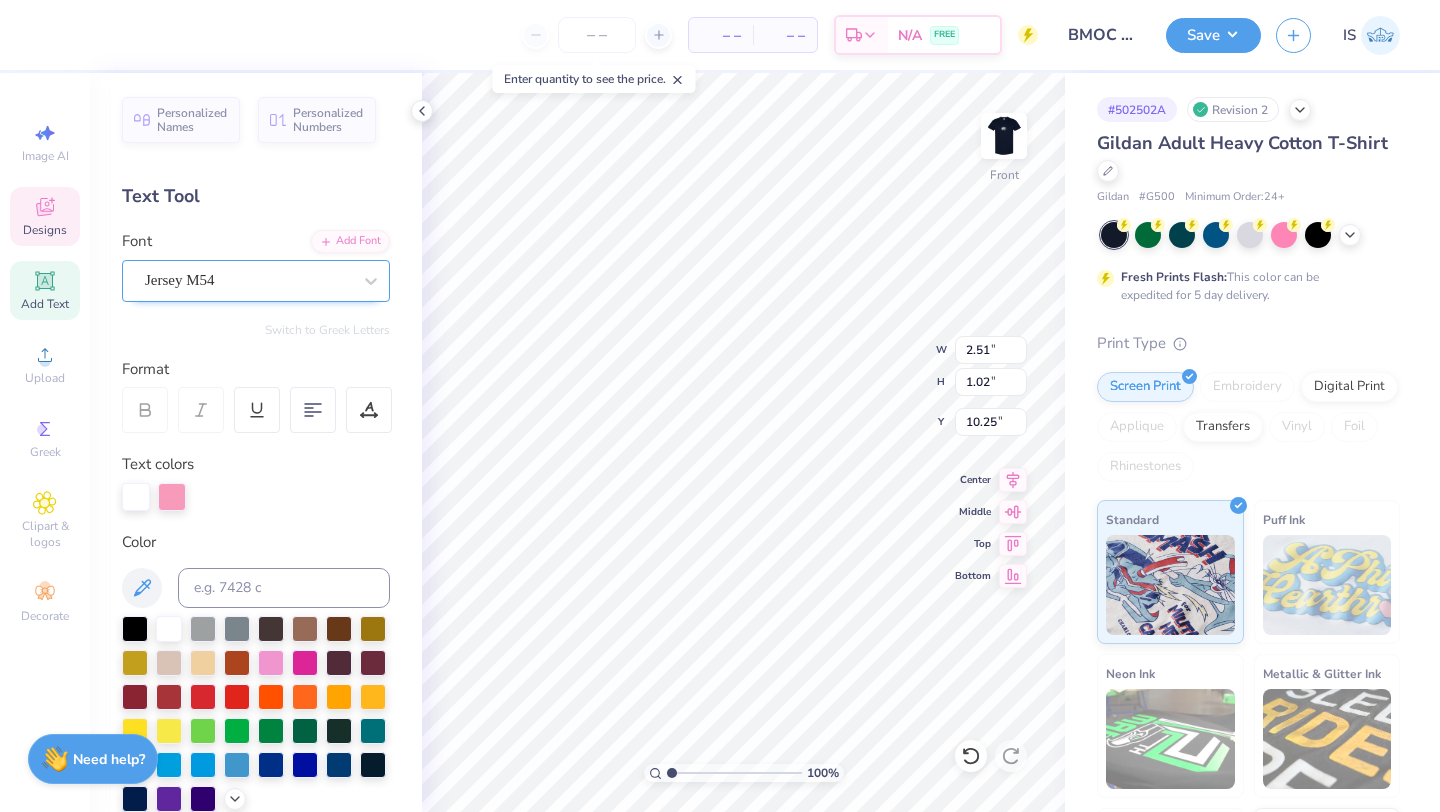 click on "Jersey M54" at bounding box center [248, 280] 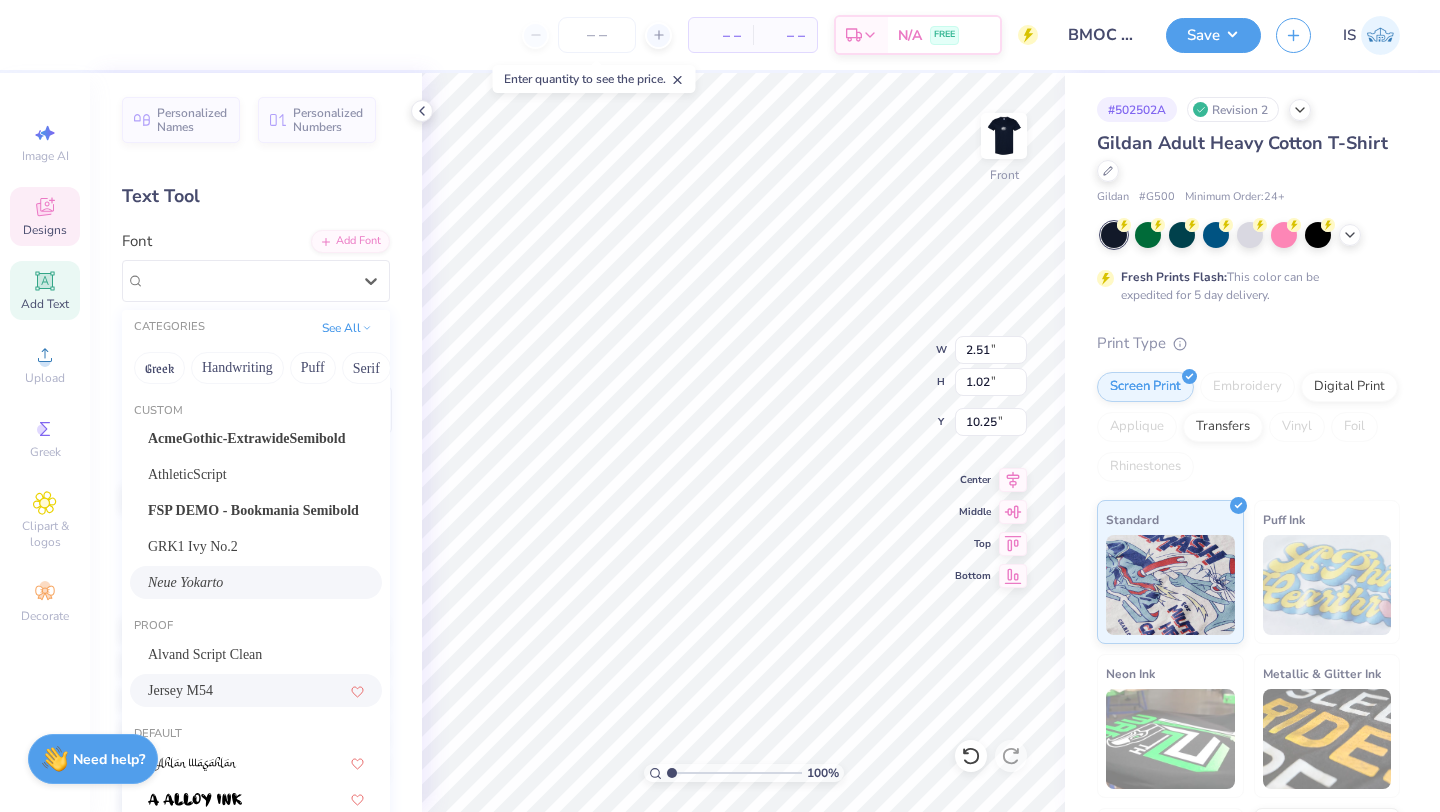 click on "Neue Yokarto" at bounding box center (185, 582) 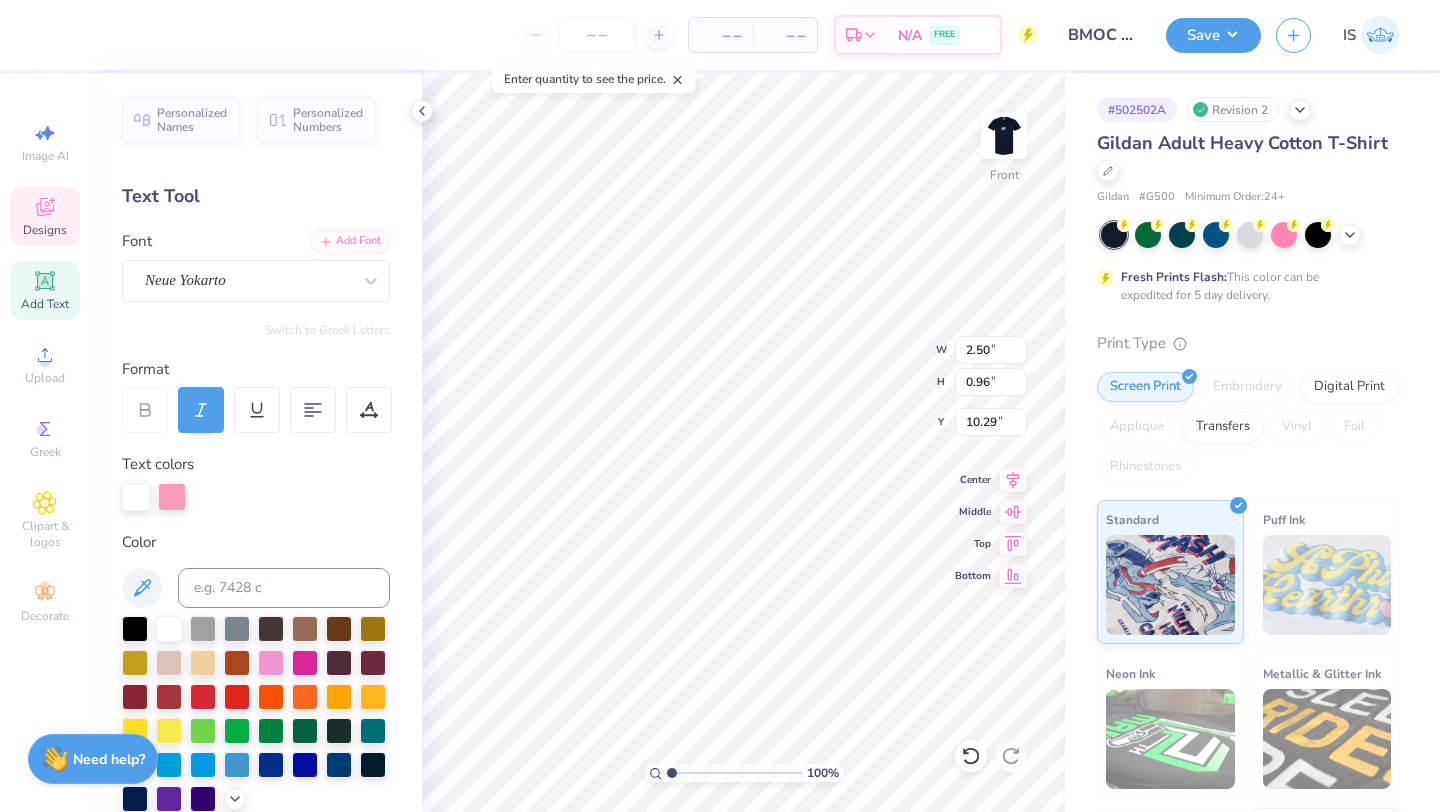 type on "2.50" 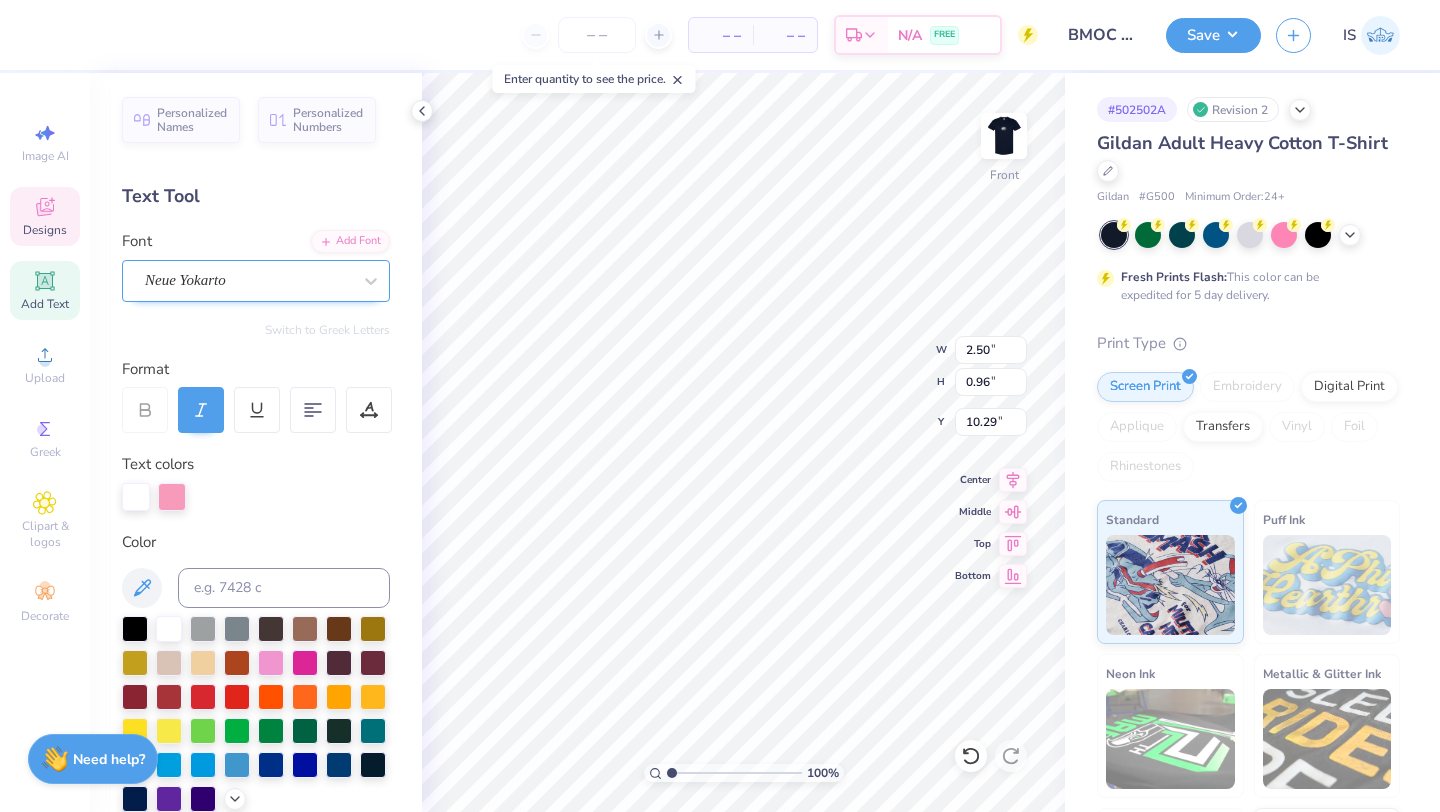 click on "Neue Yokarto" at bounding box center [256, 281] 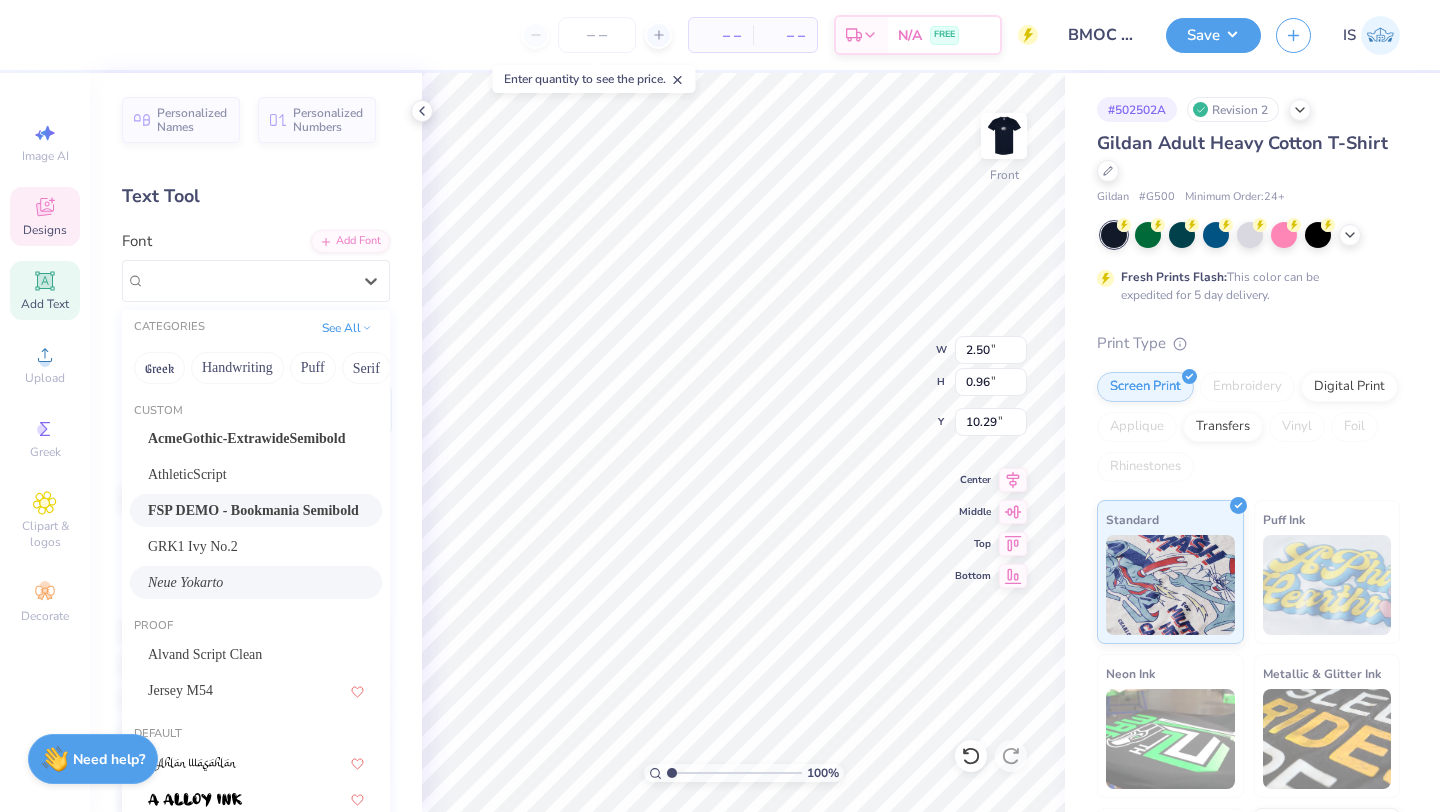 click on "FSP DEMO - Bookmania Semibold" at bounding box center [253, 510] 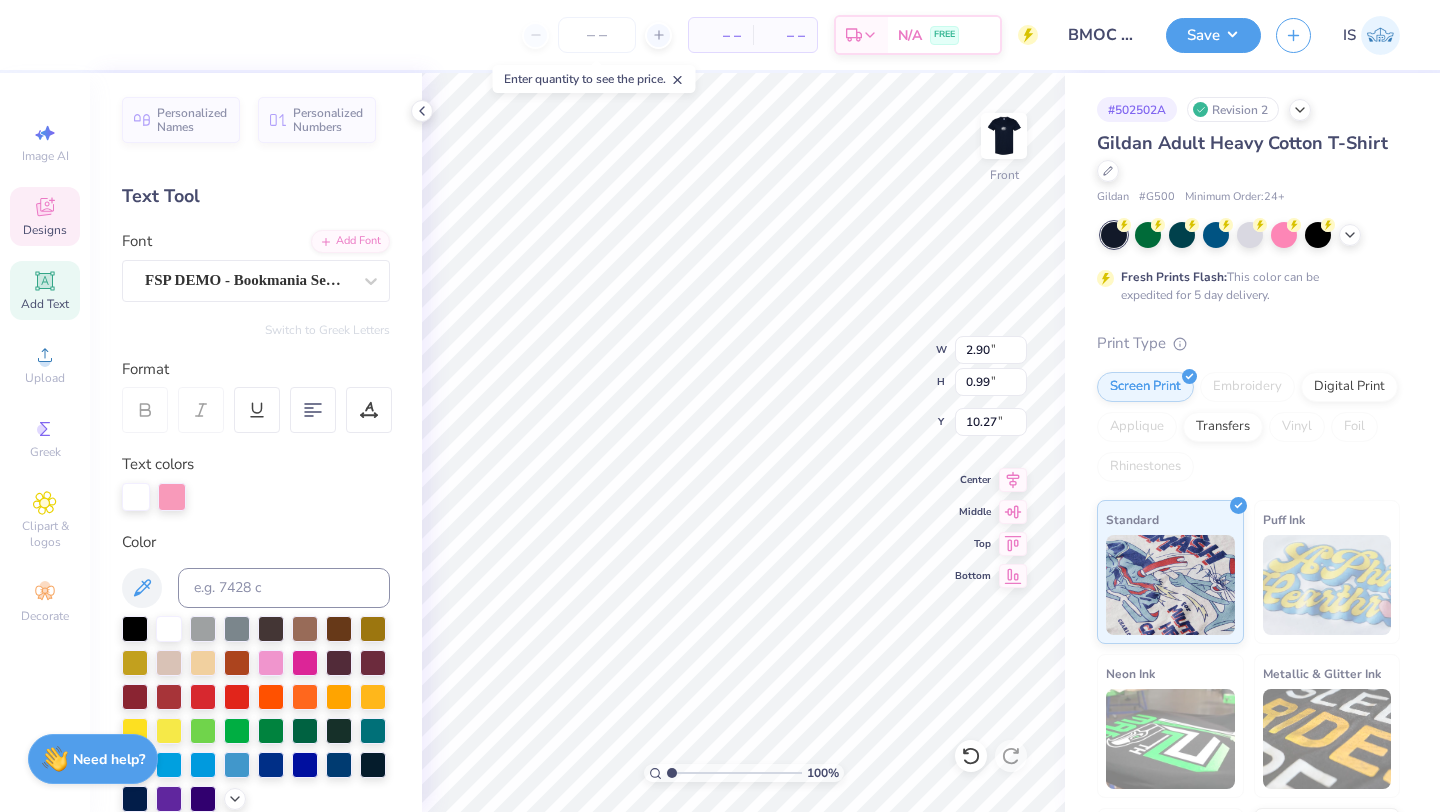 type on "2.90" 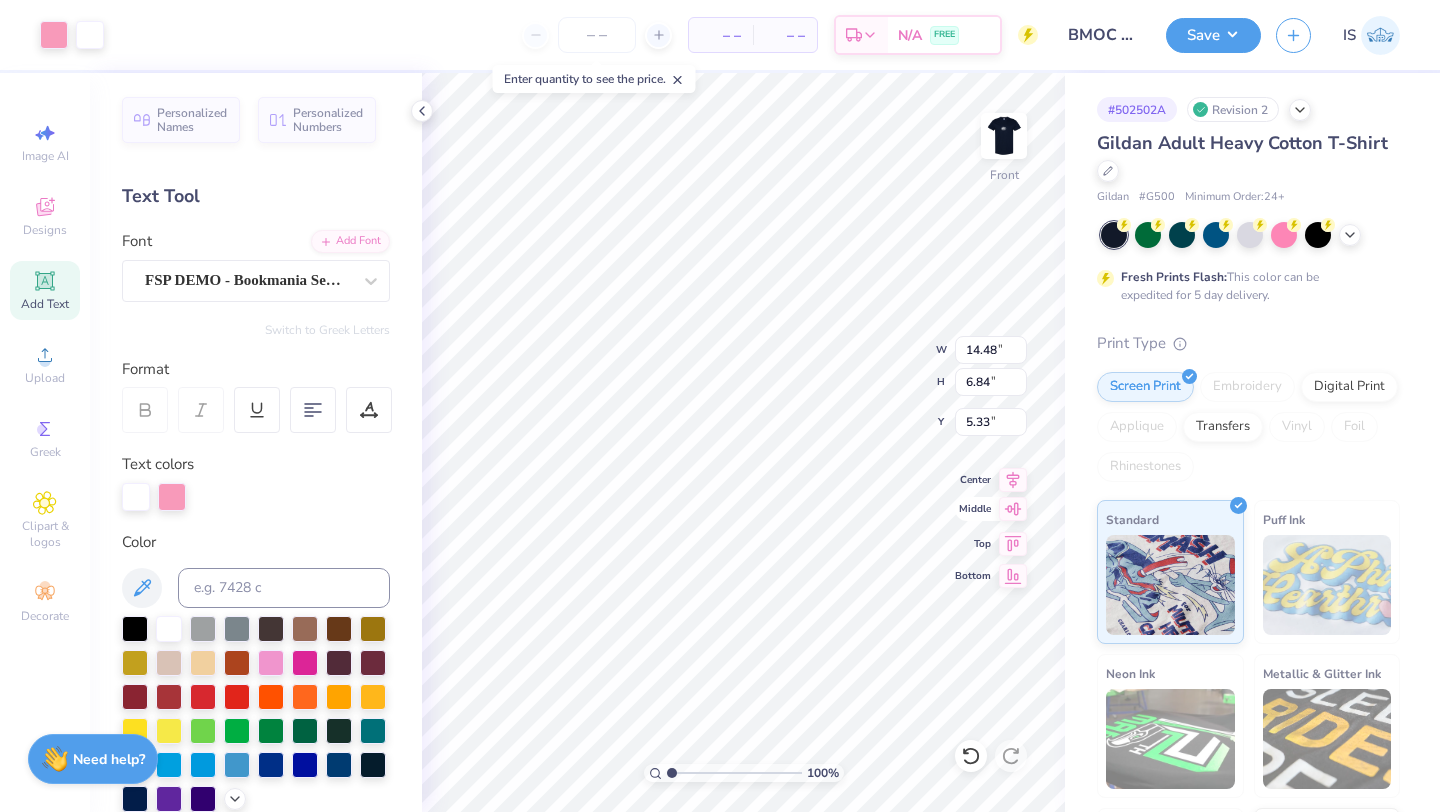 drag, startPoint x: 1015, startPoint y: 480, endPoint x: 1013, endPoint y: 512, distance: 32.06244 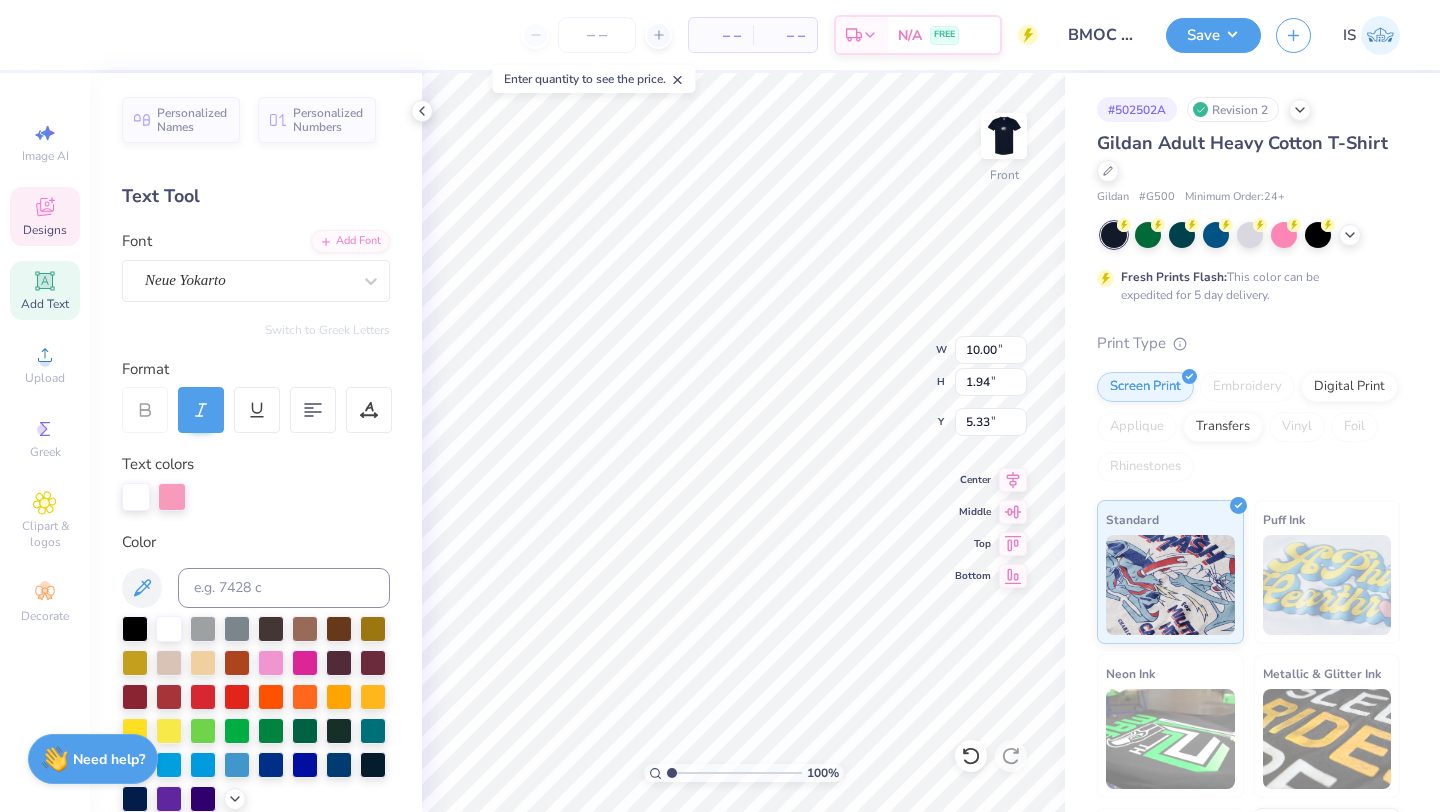 type on "1.76" 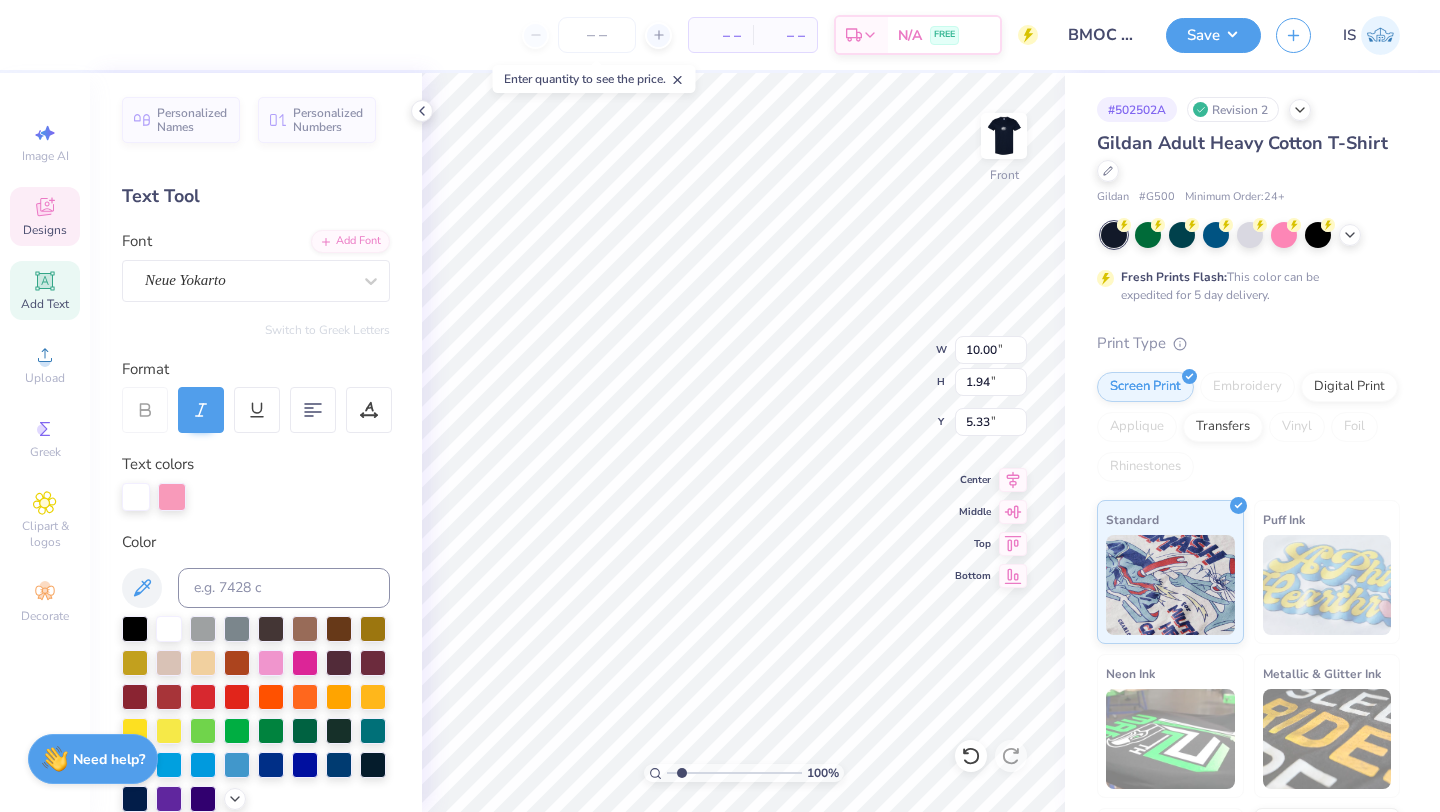 type on "10.03" 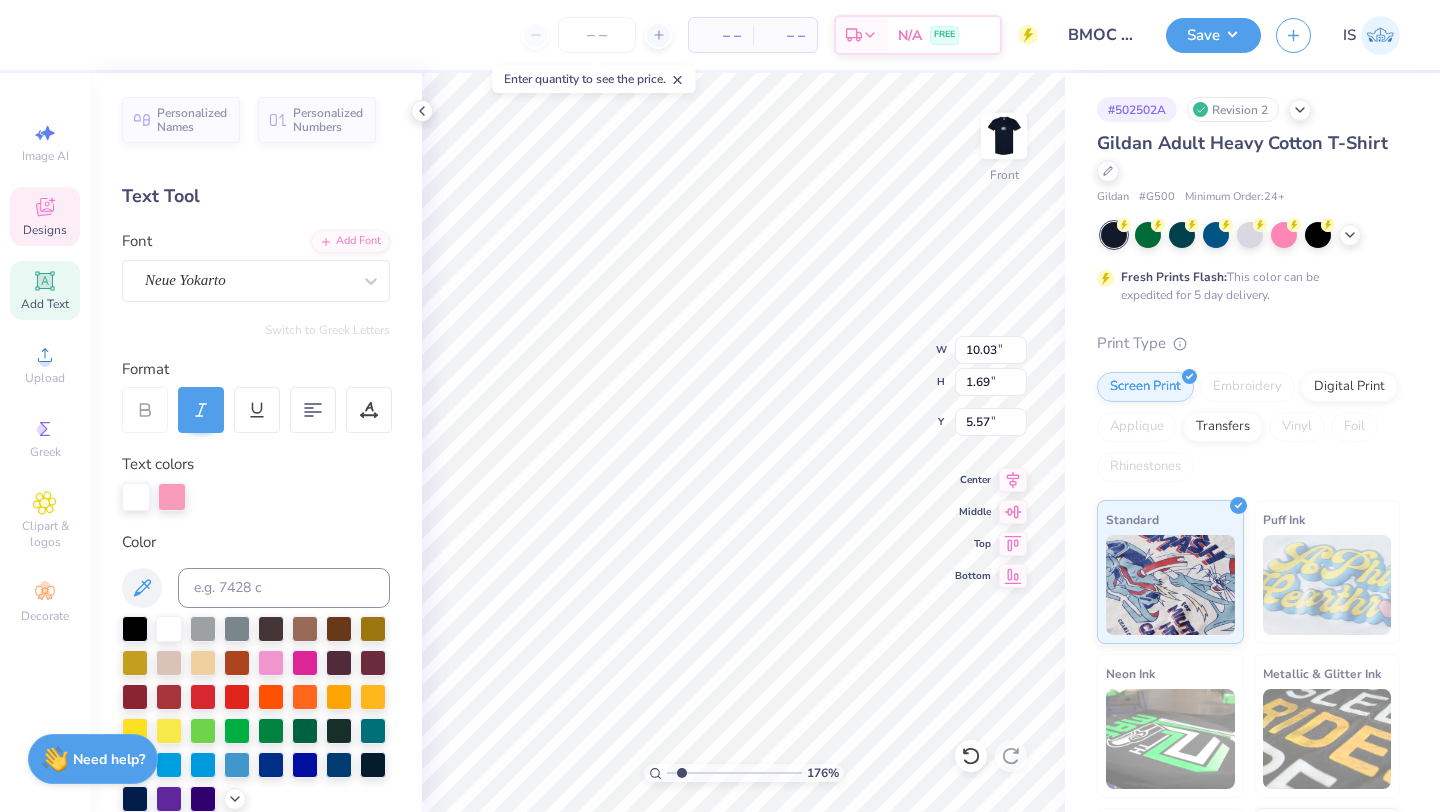 type on "5.57" 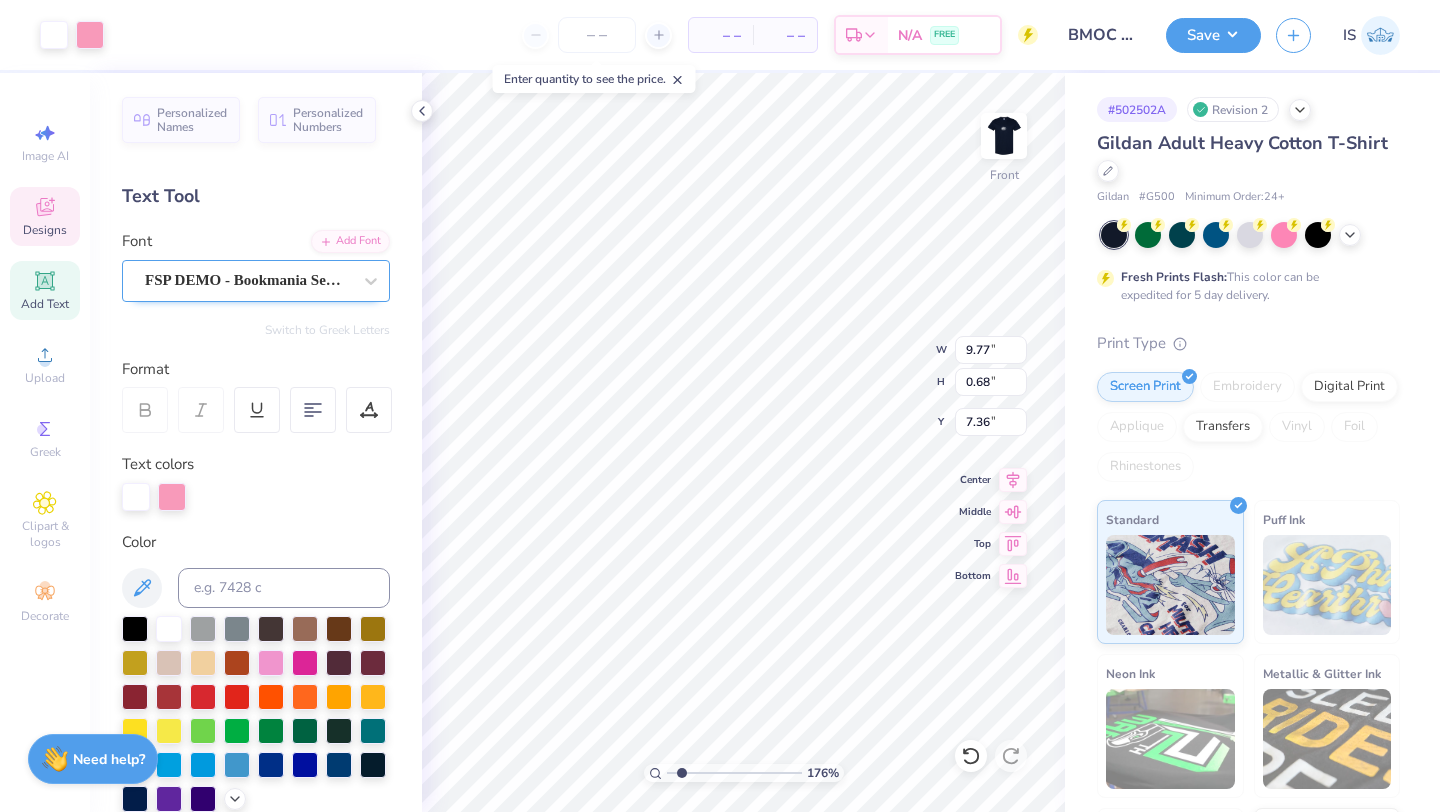 type on "7.36" 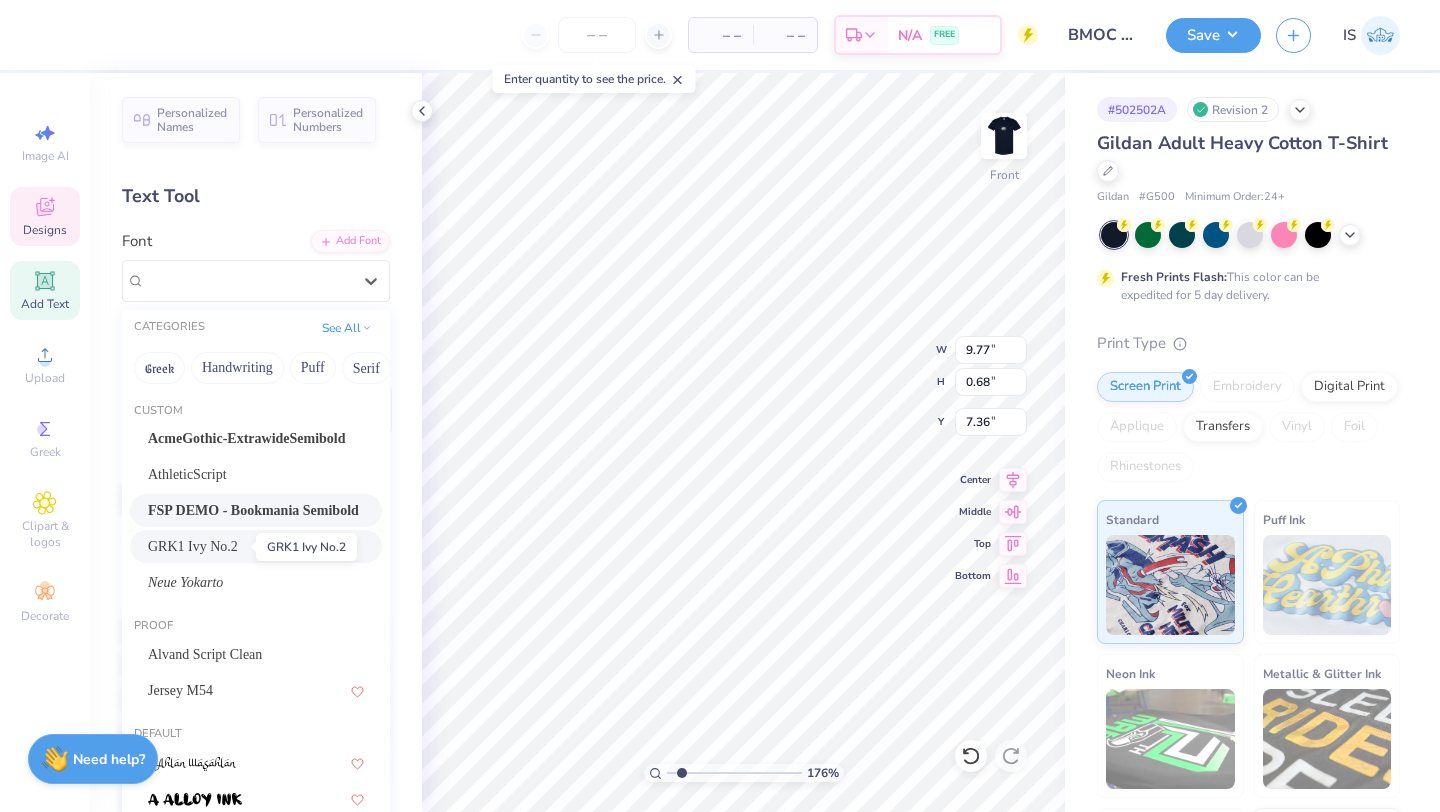 click on "GRK1 Ivy No.2" at bounding box center [193, 546] 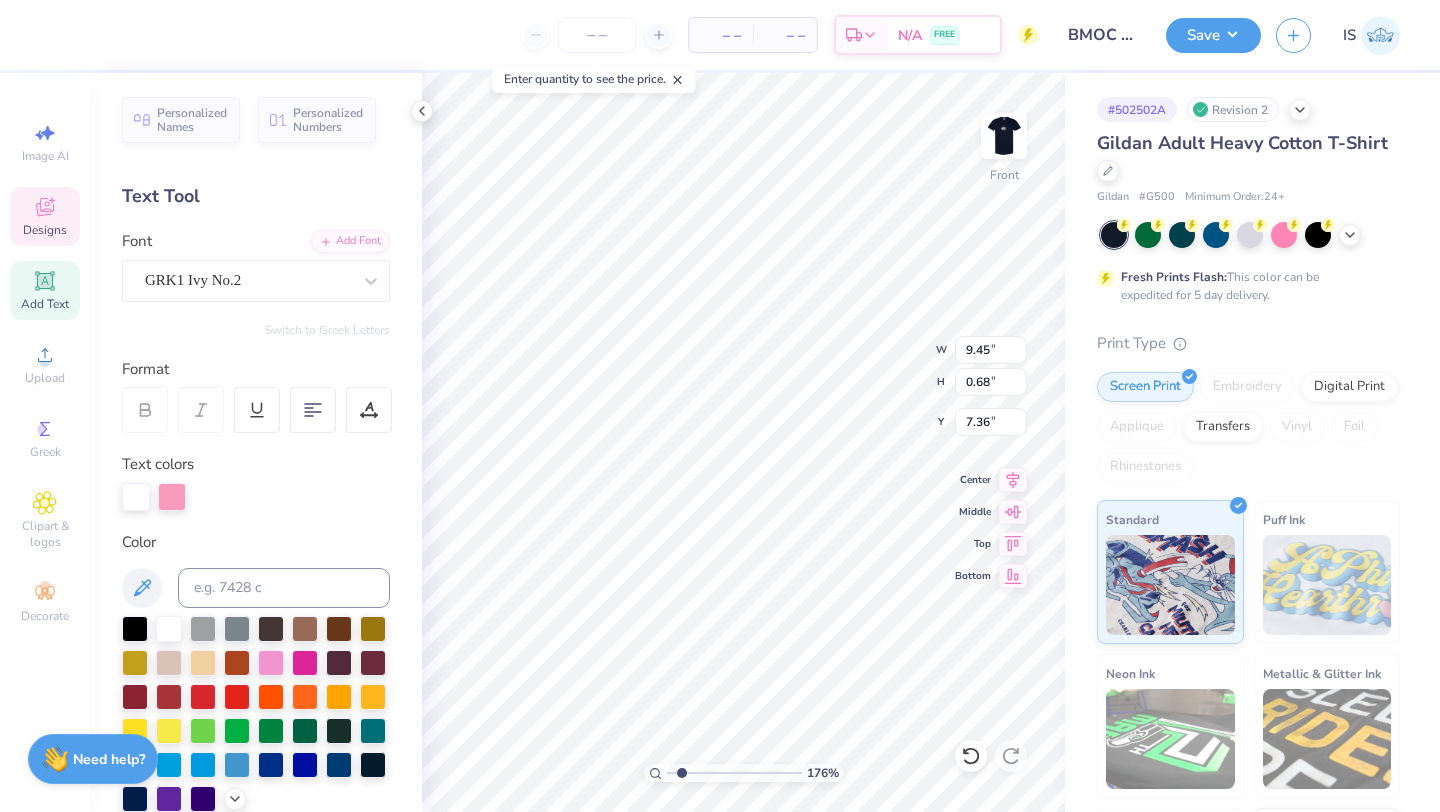type on "9.45" 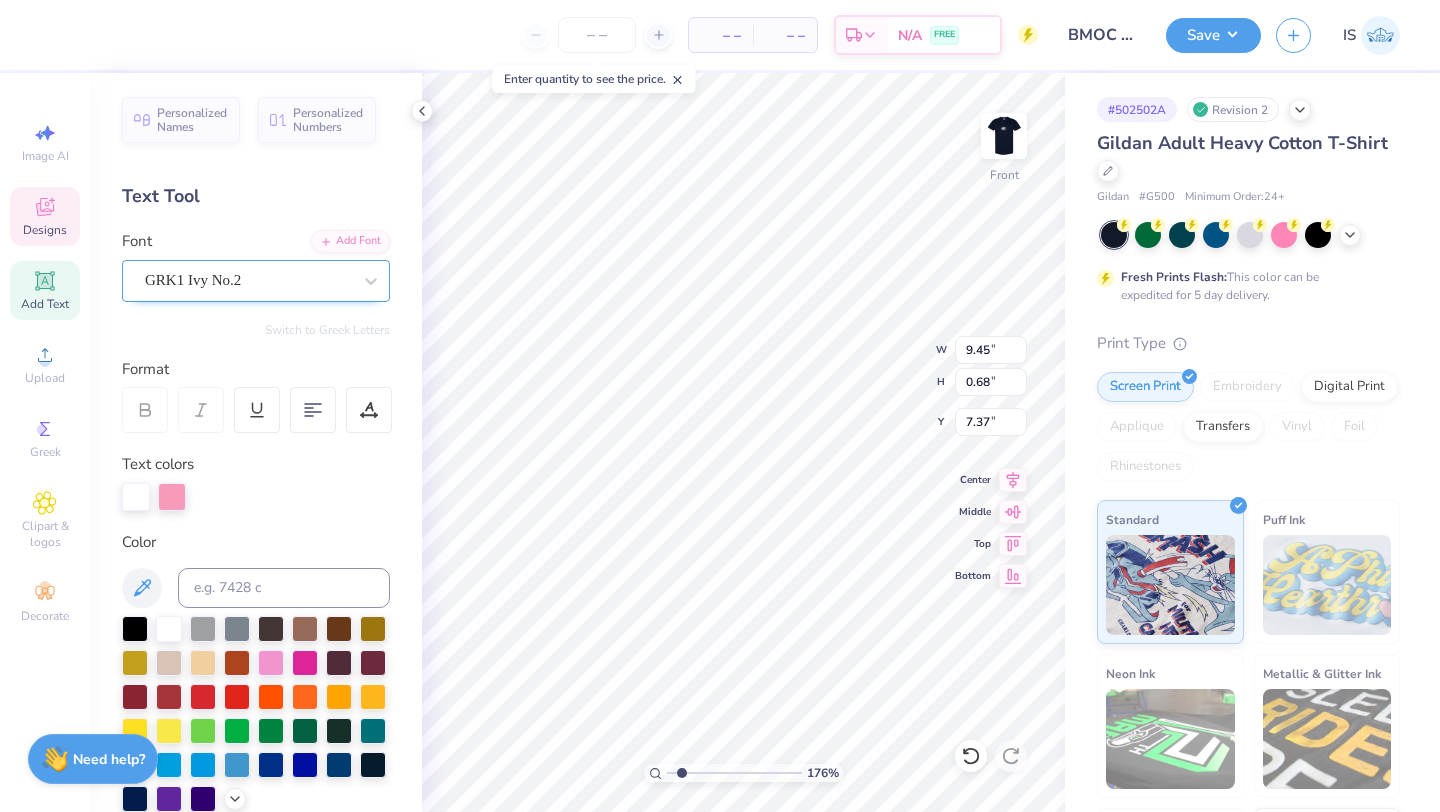 click on "GRK1 Ivy No.2" at bounding box center (248, 280) 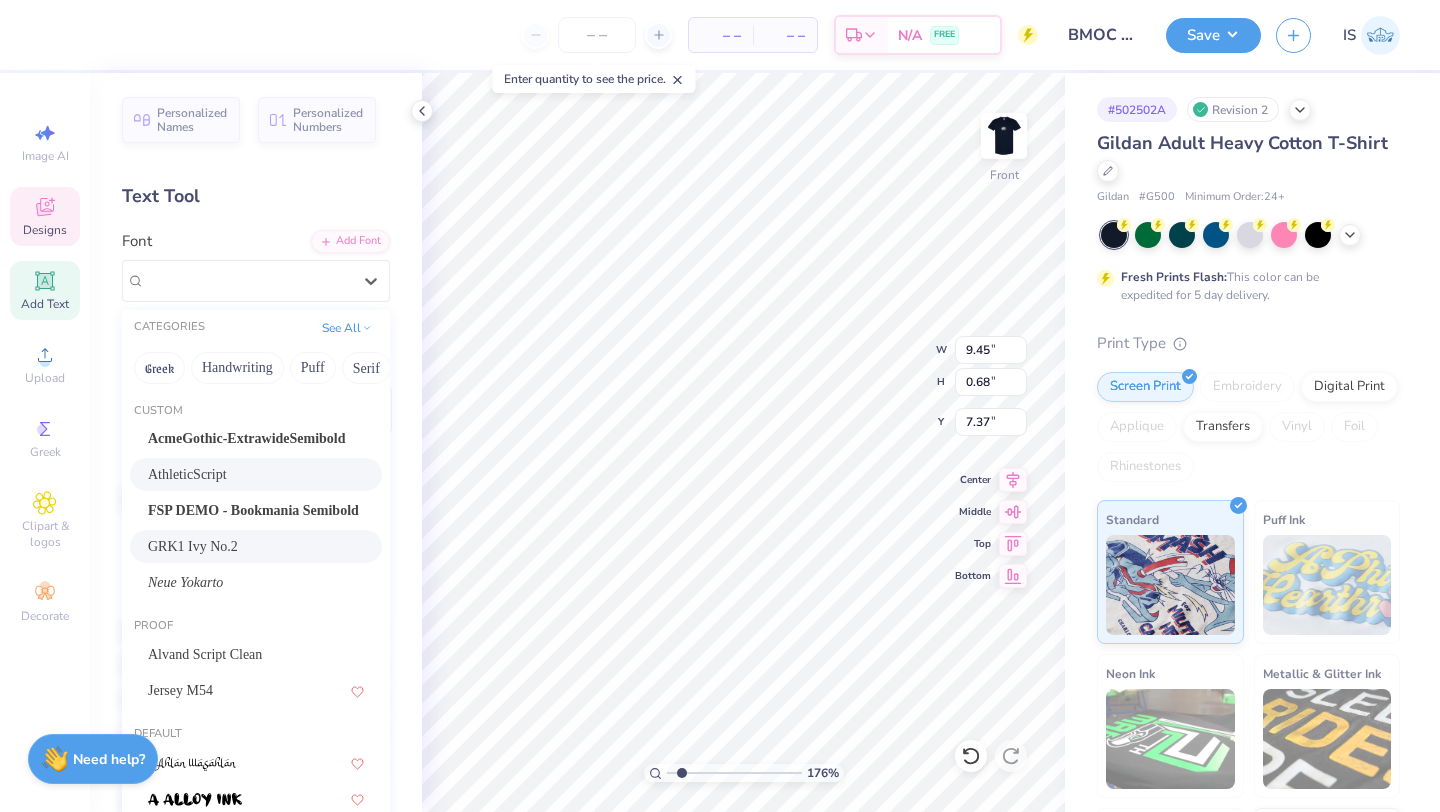 click on "AthleticScript" at bounding box center (187, 474) 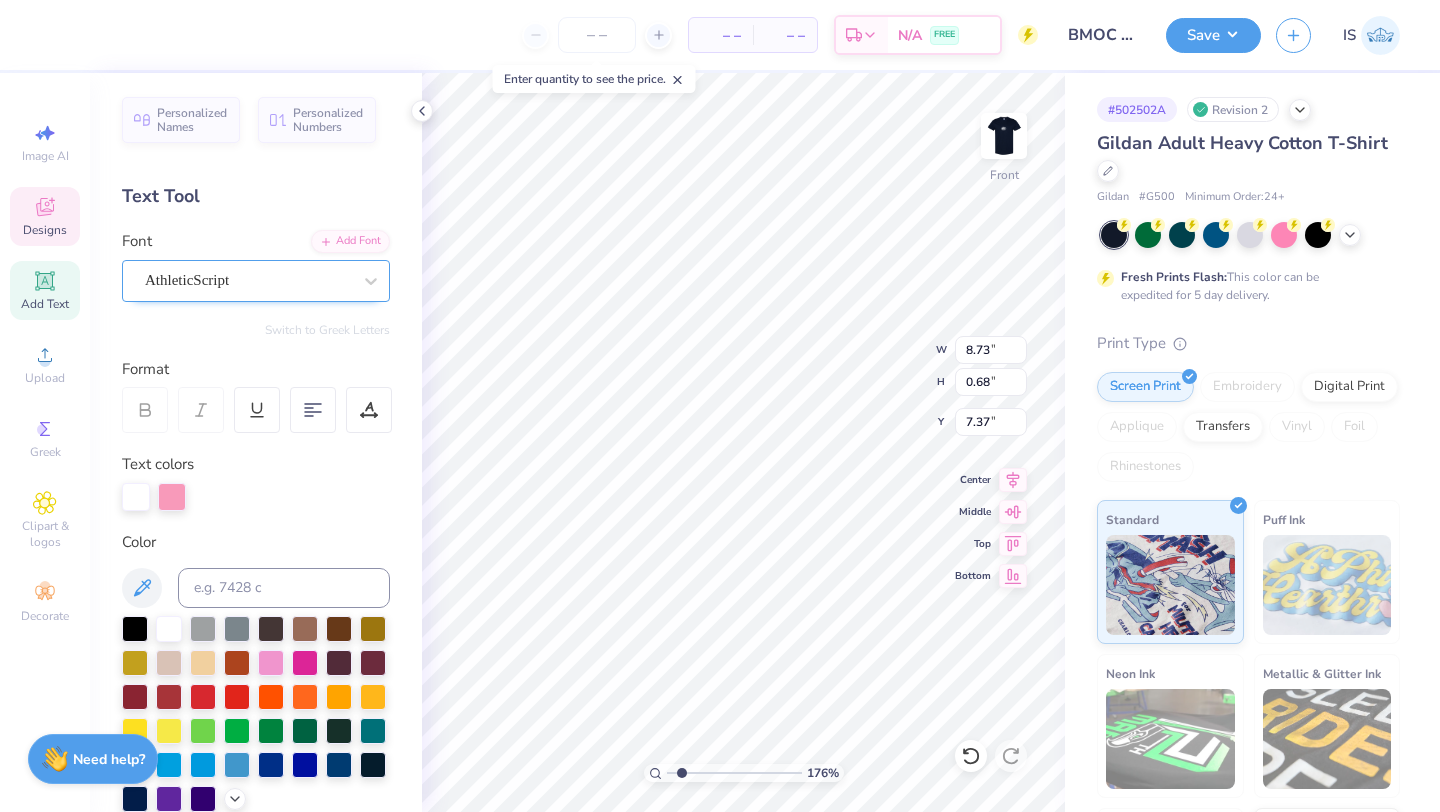 click on "AthleticScript" at bounding box center [248, 280] 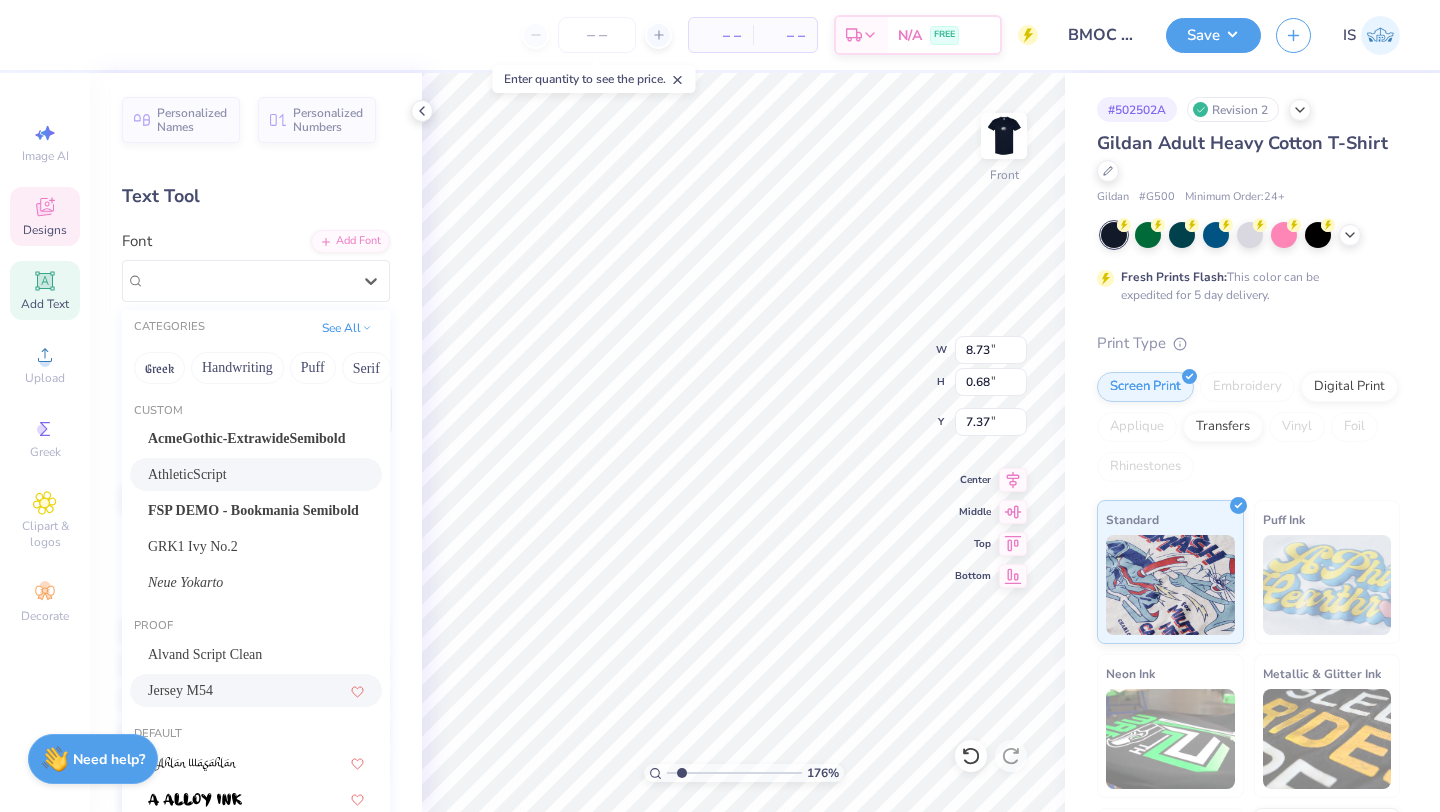 click on "Jersey M54" at bounding box center [180, 690] 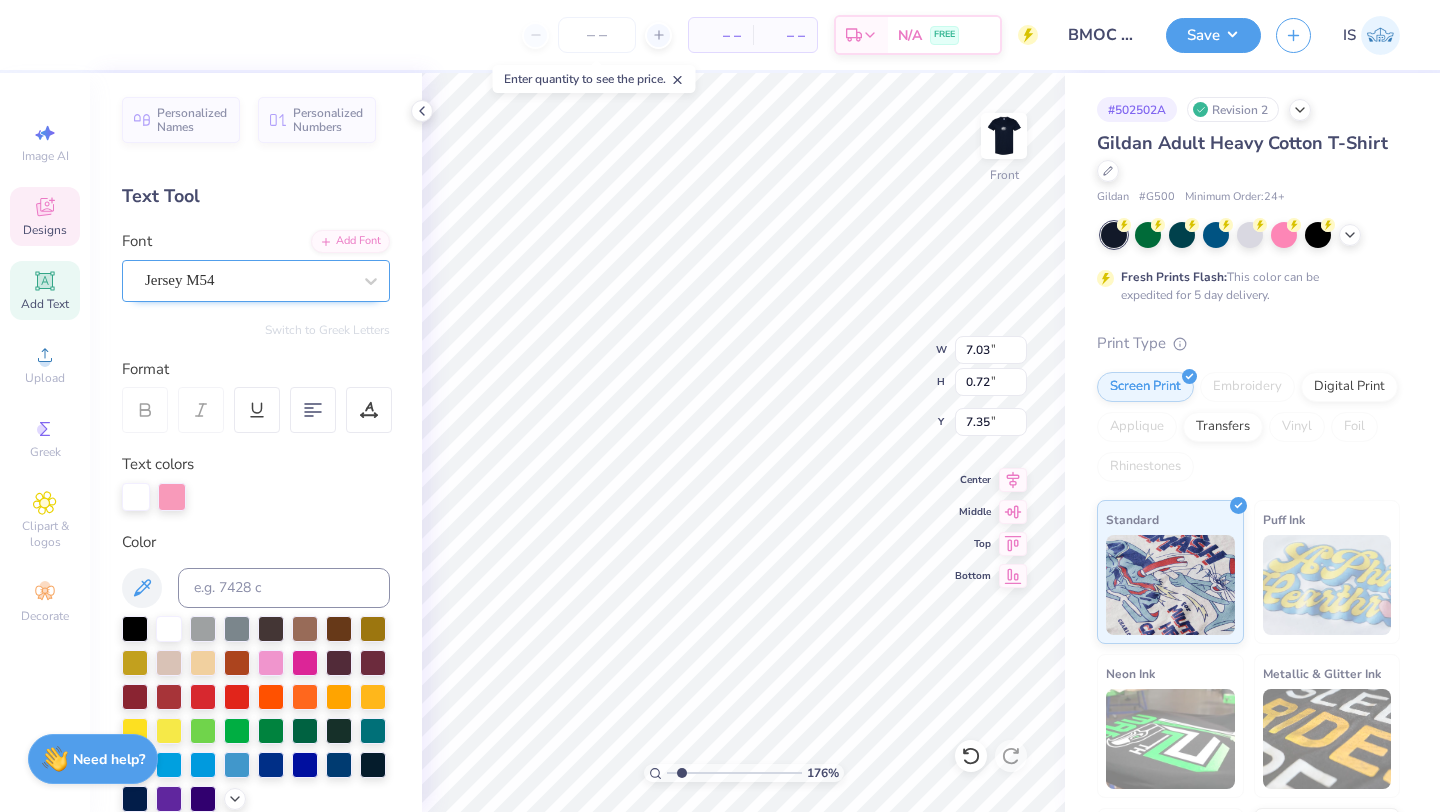 click on "Jersey M54" at bounding box center (248, 280) 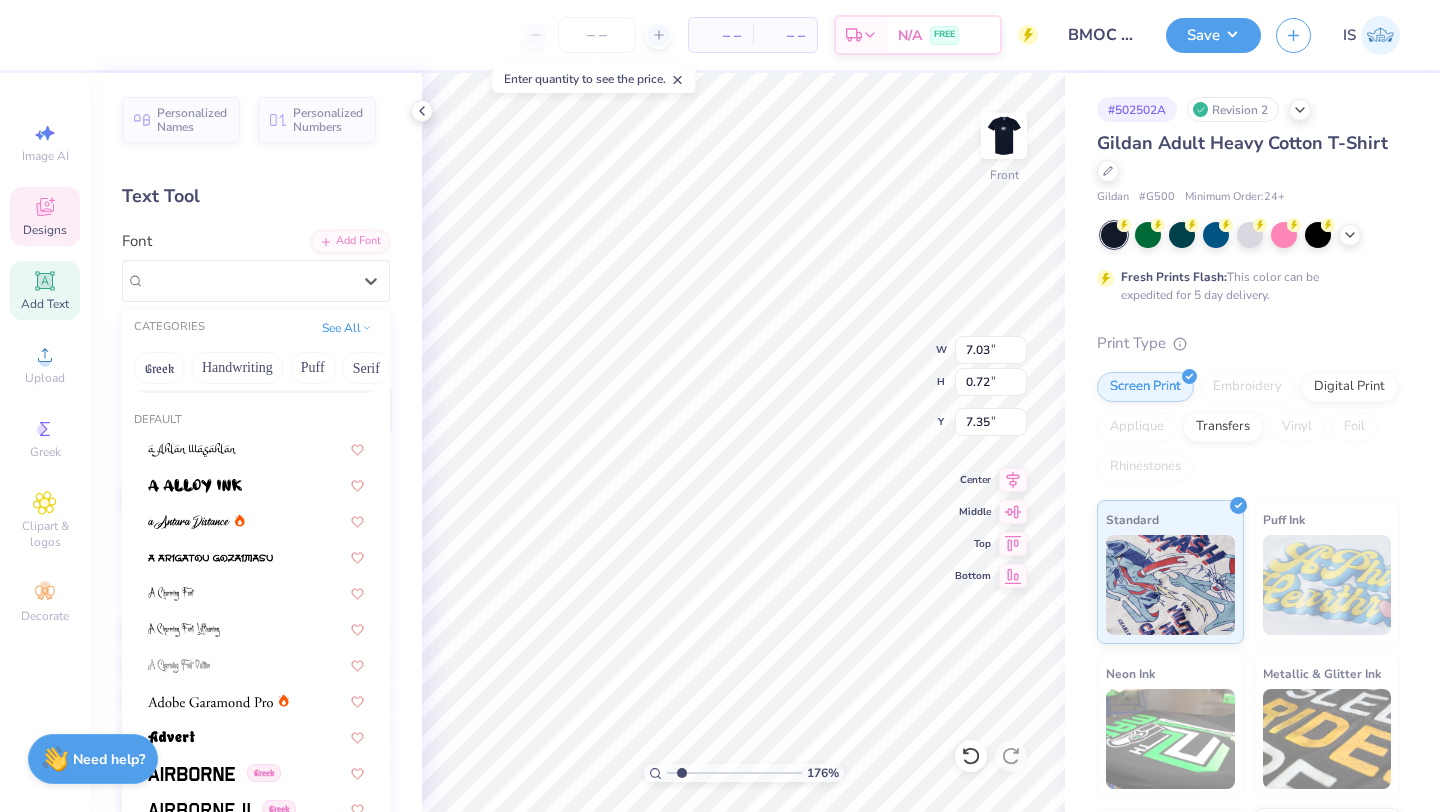 scroll, scrollTop: 315, scrollLeft: 0, axis: vertical 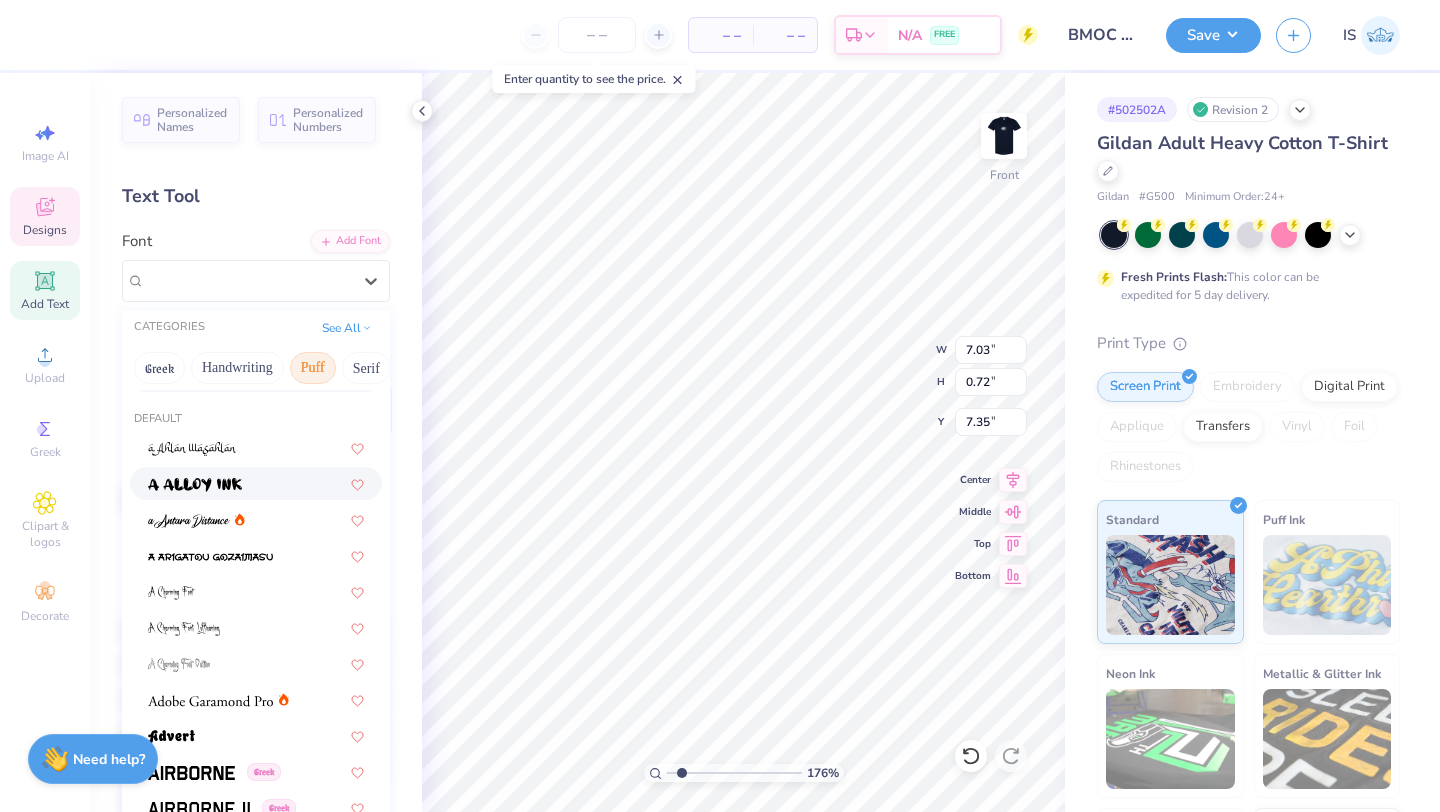 click on "Puff" at bounding box center (313, 368) 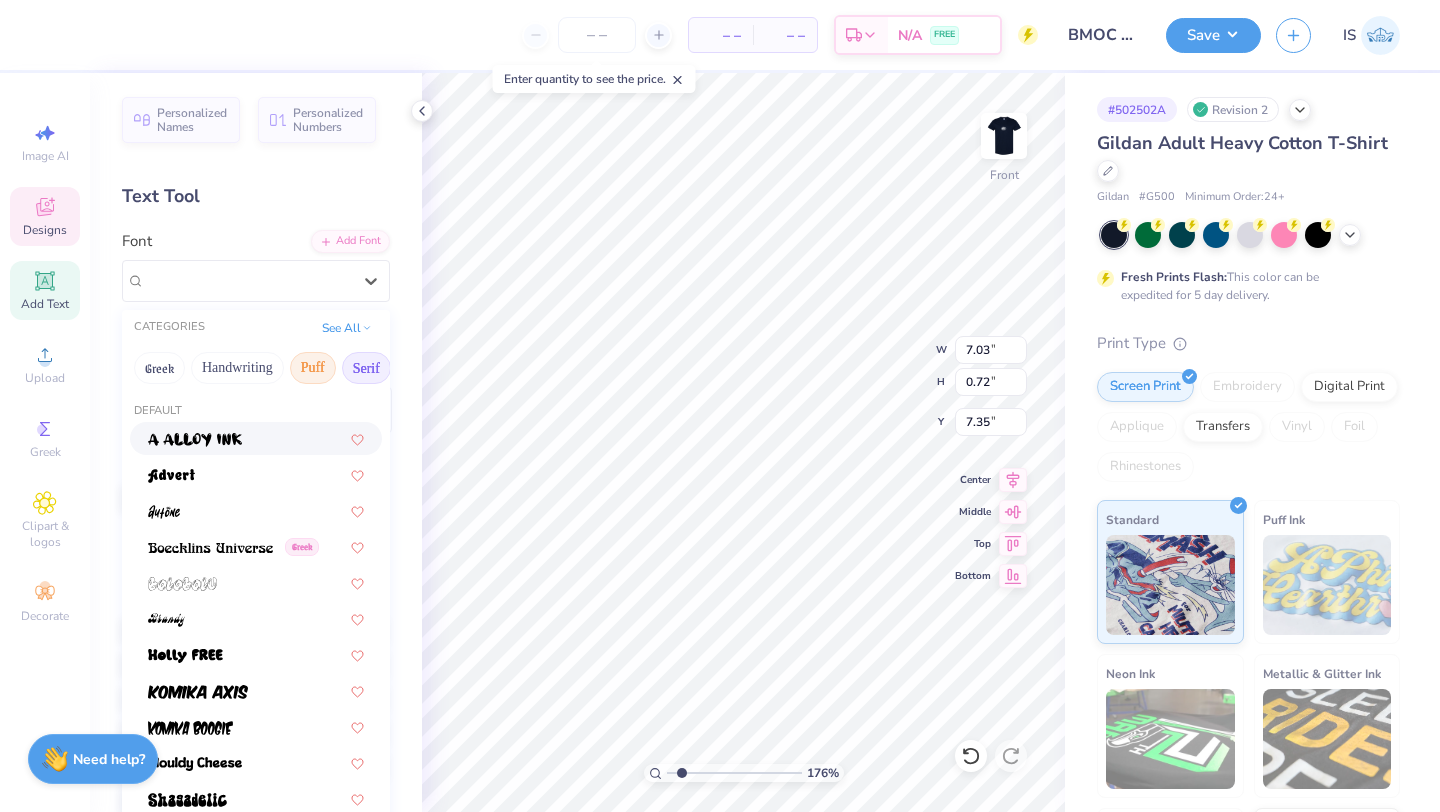 click on "Serif" at bounding box center (366, 368) 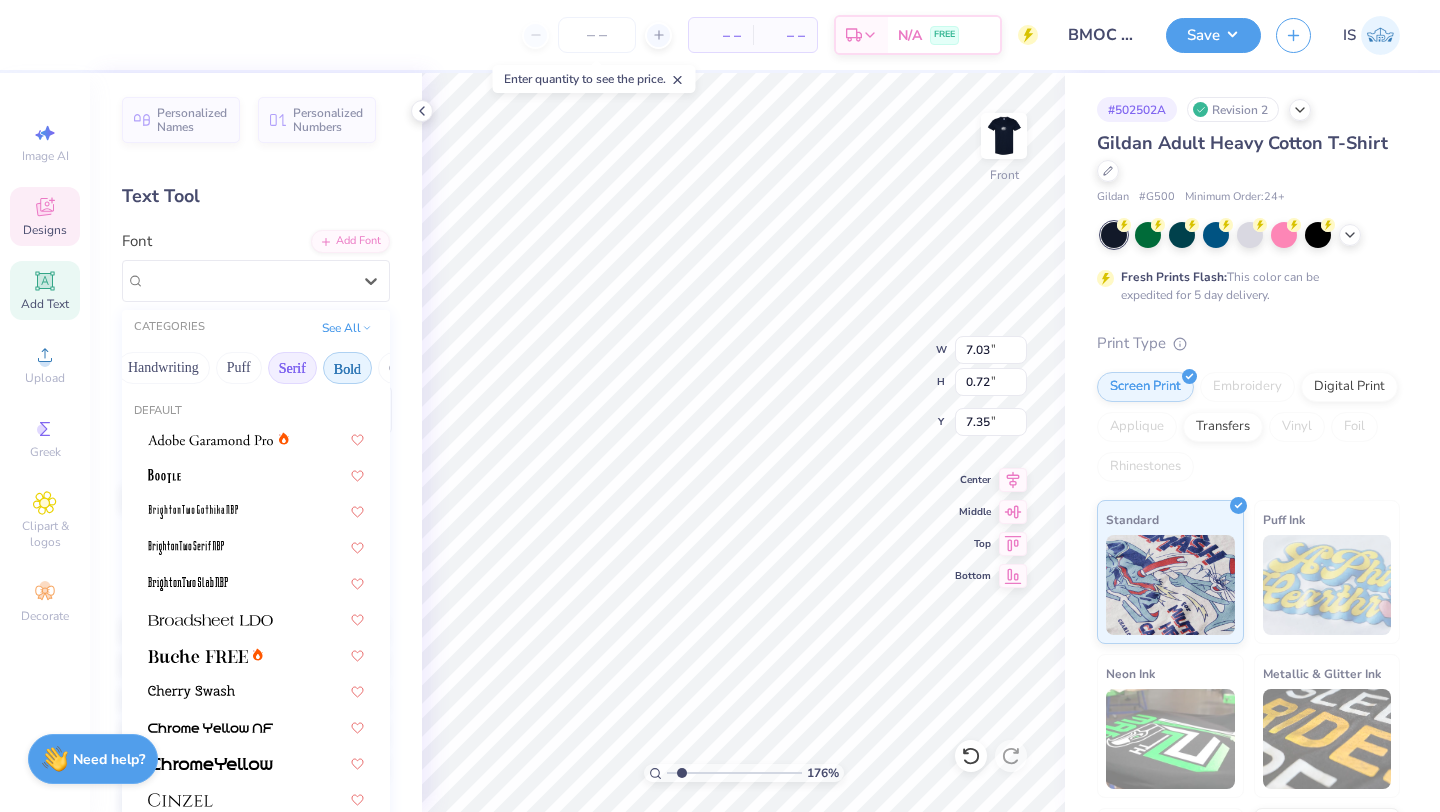 click on "Bold" at bounding box center [347, 368] 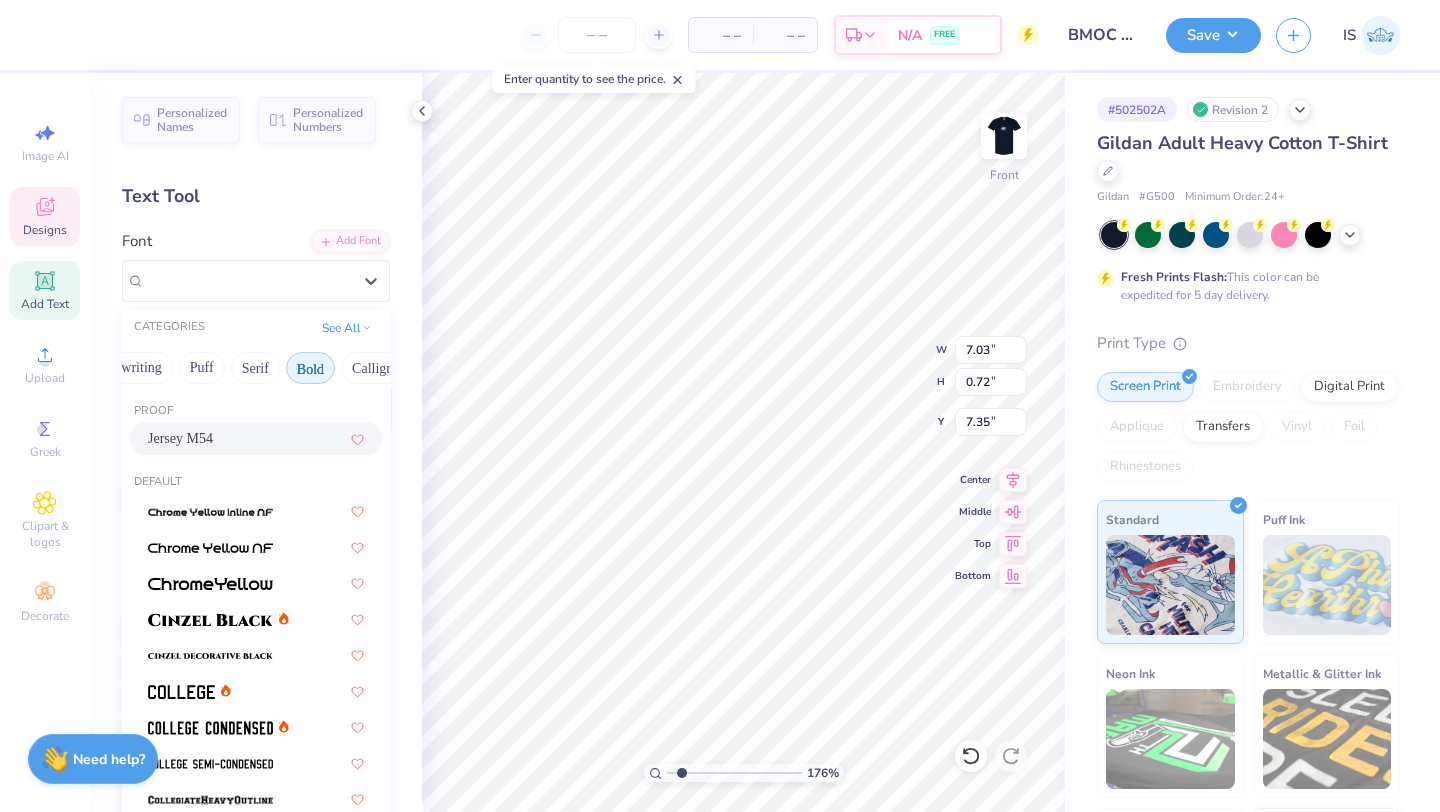 scroll, scrollTop: 0, scrollLeft: 128, axis: horizontal 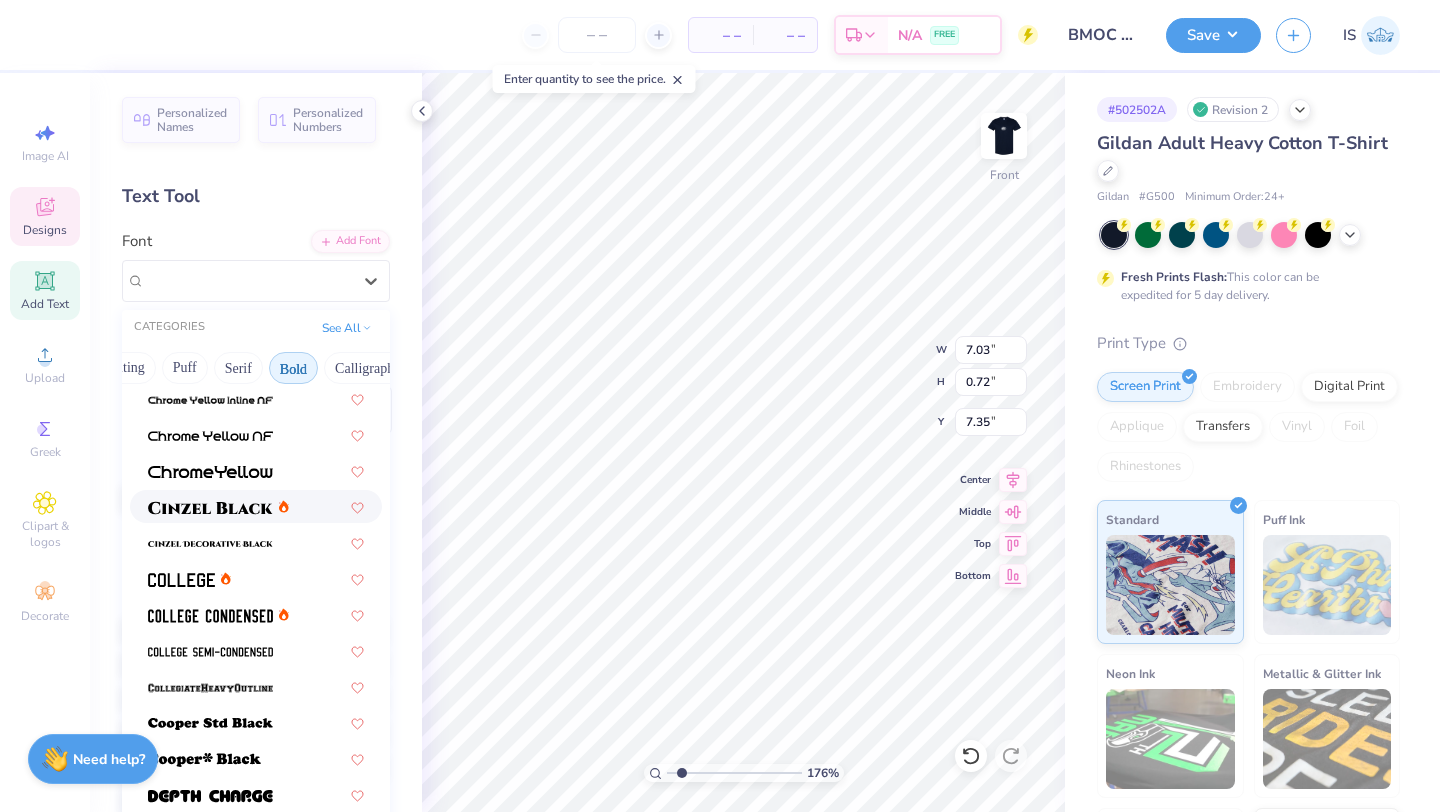 click at bounding box center [210, 508] 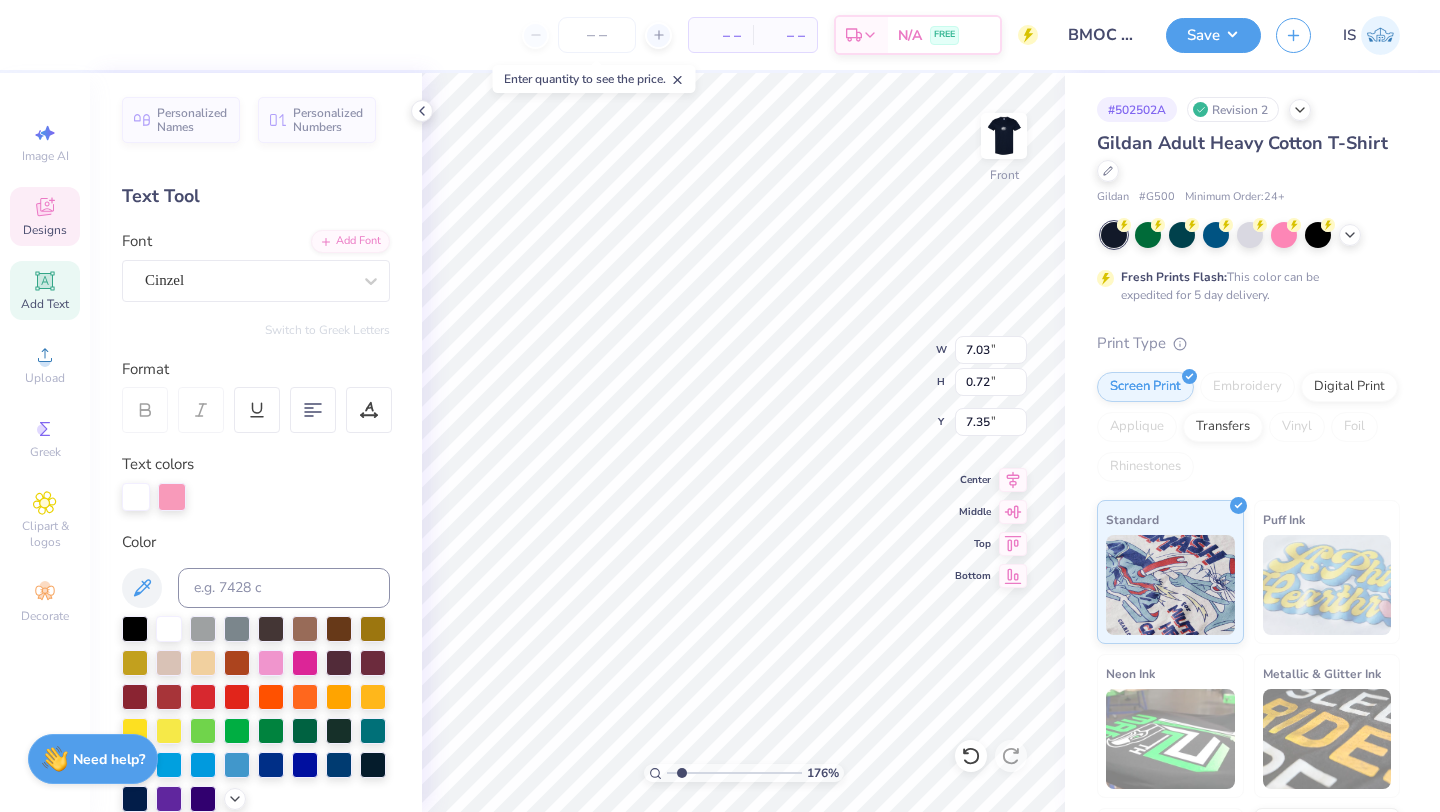 type on "10.58" 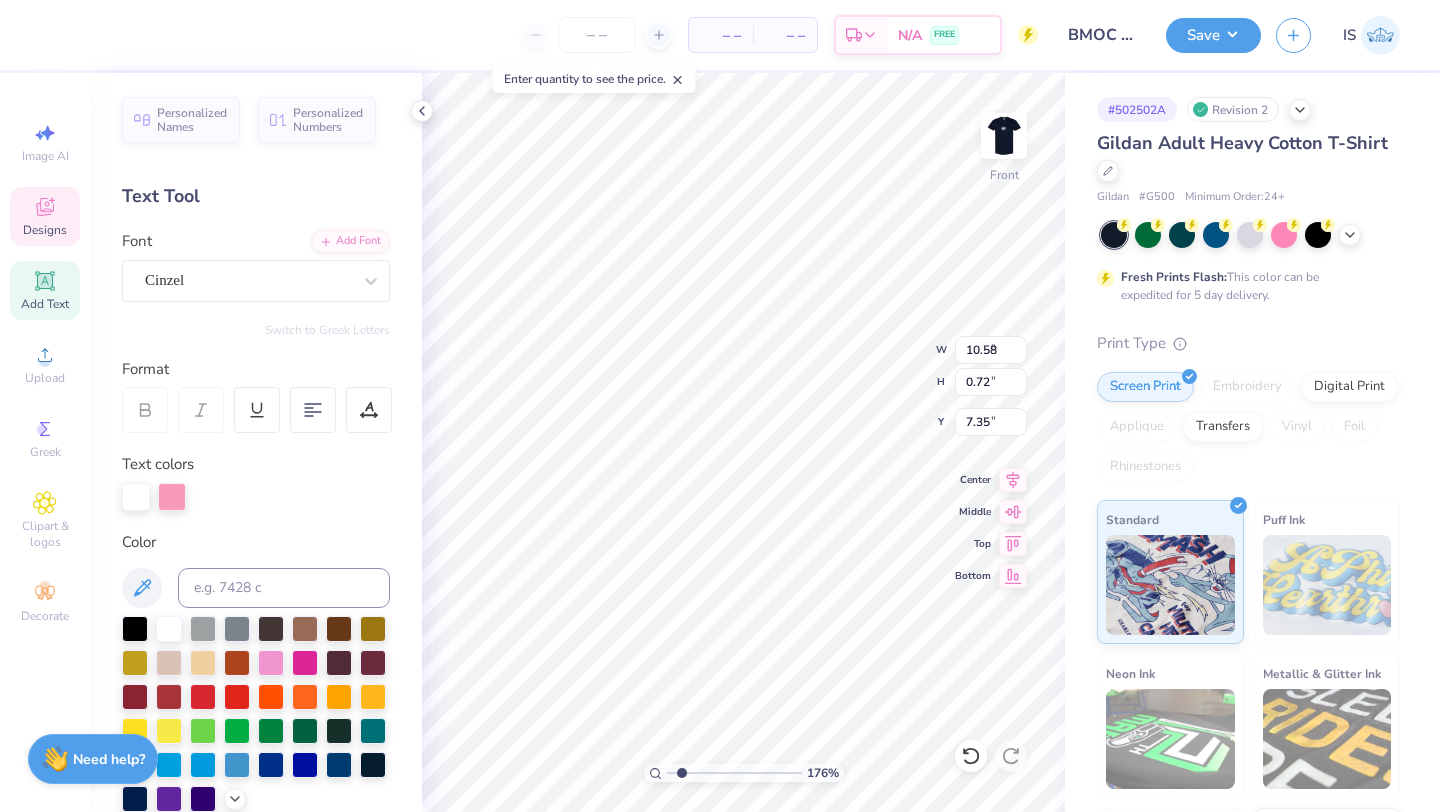 type on "0.70" 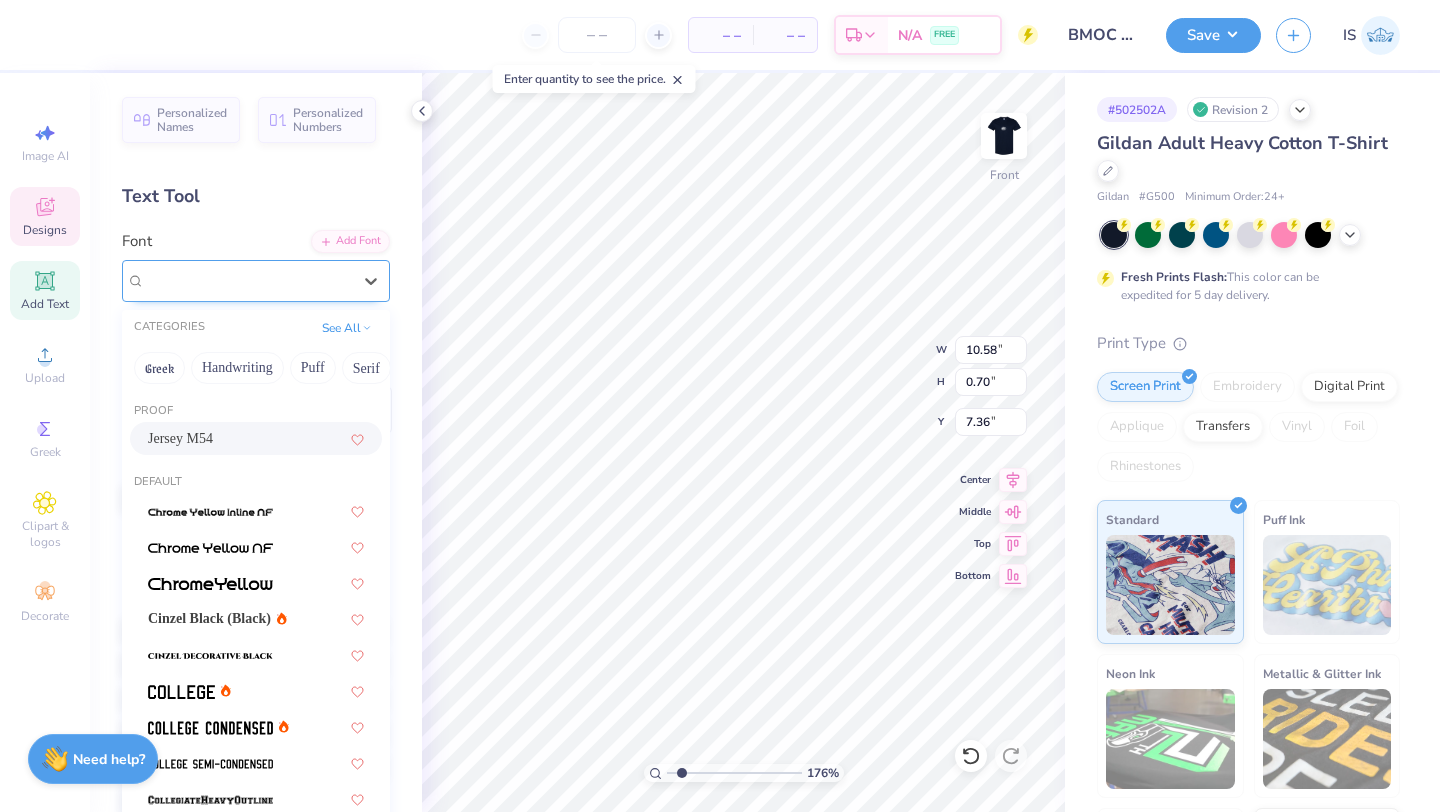 click on "Cinzel" at bounding box center [248, 280] 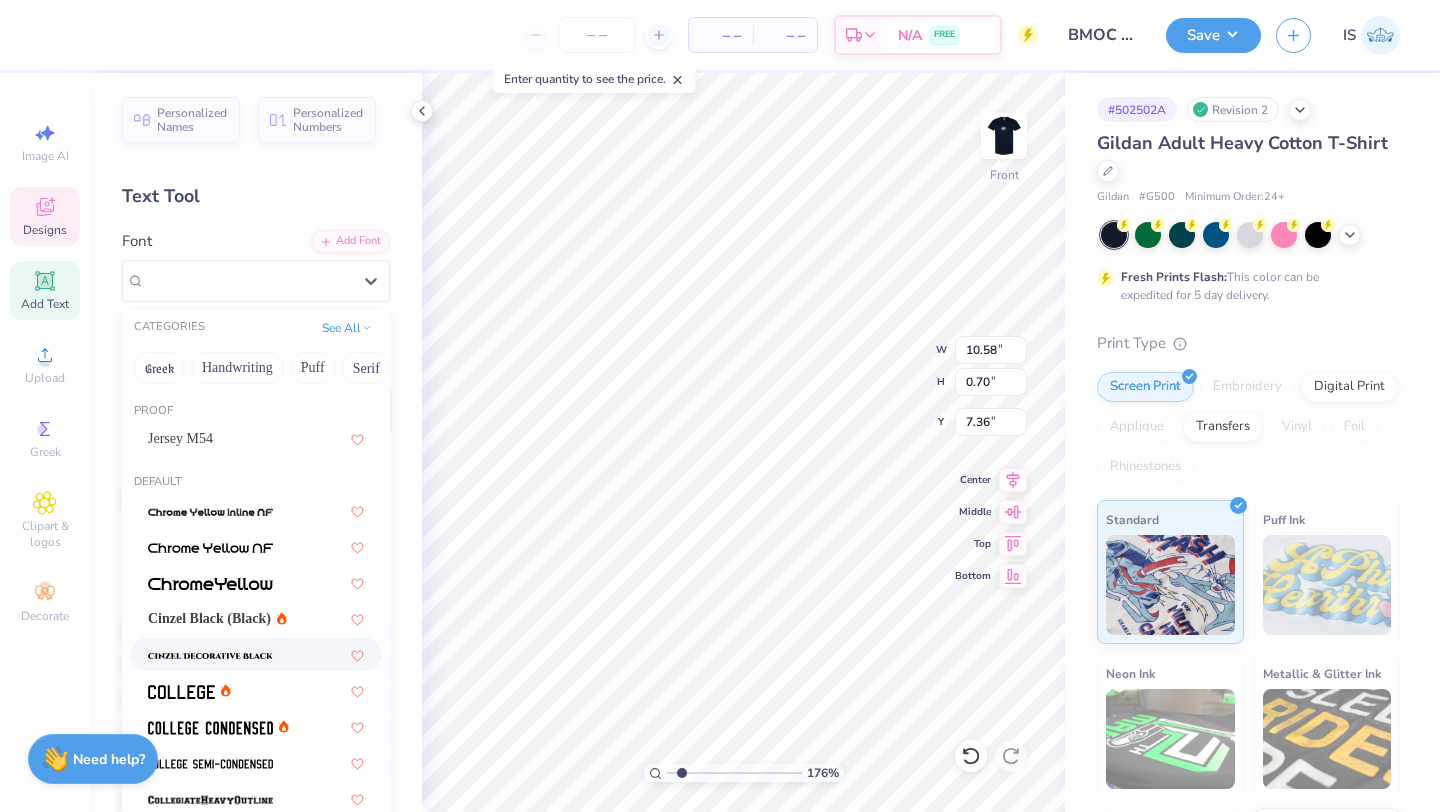 scroll, scrollTop: 34, scrollLeft: 0, axis: vertical 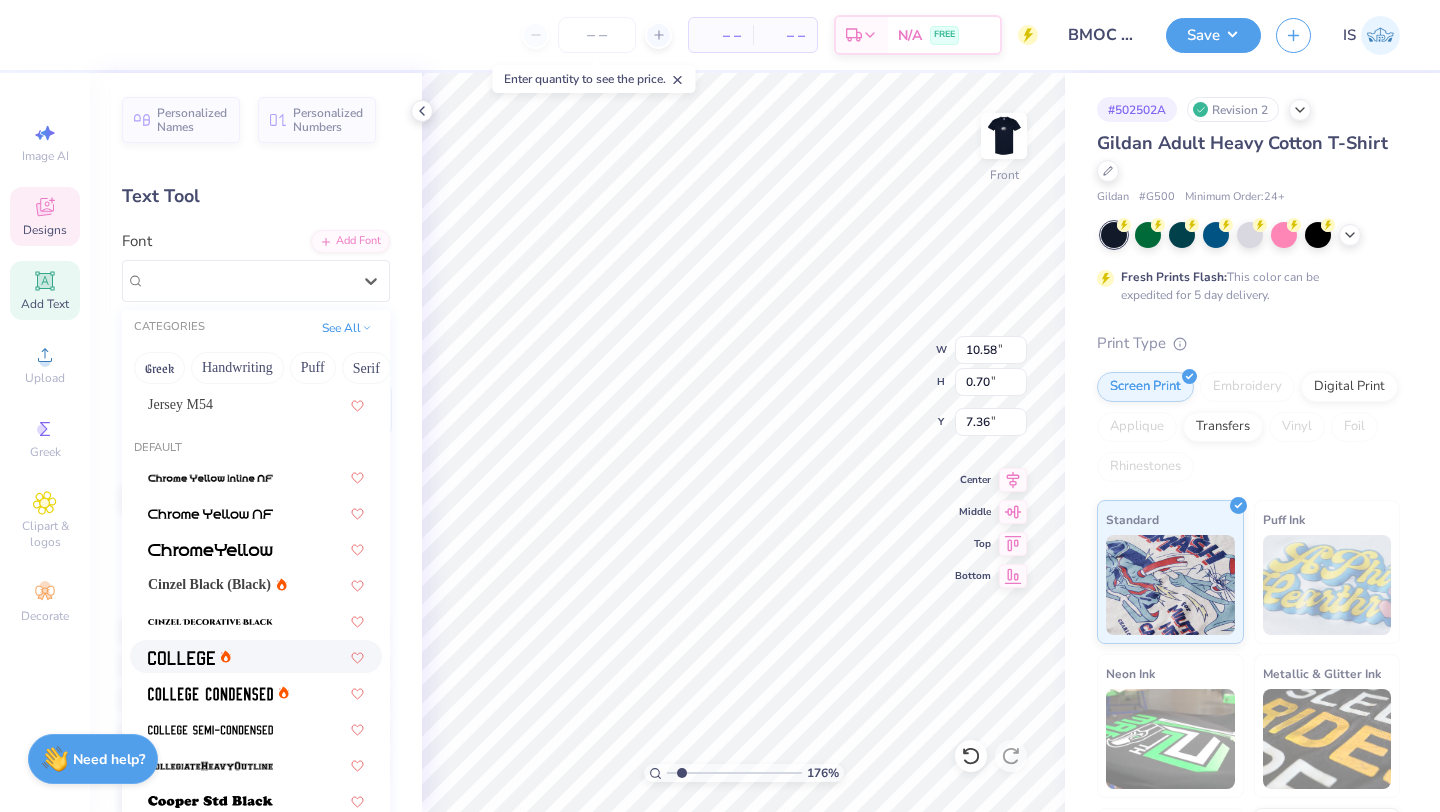 click at bounding box center (181, 658) 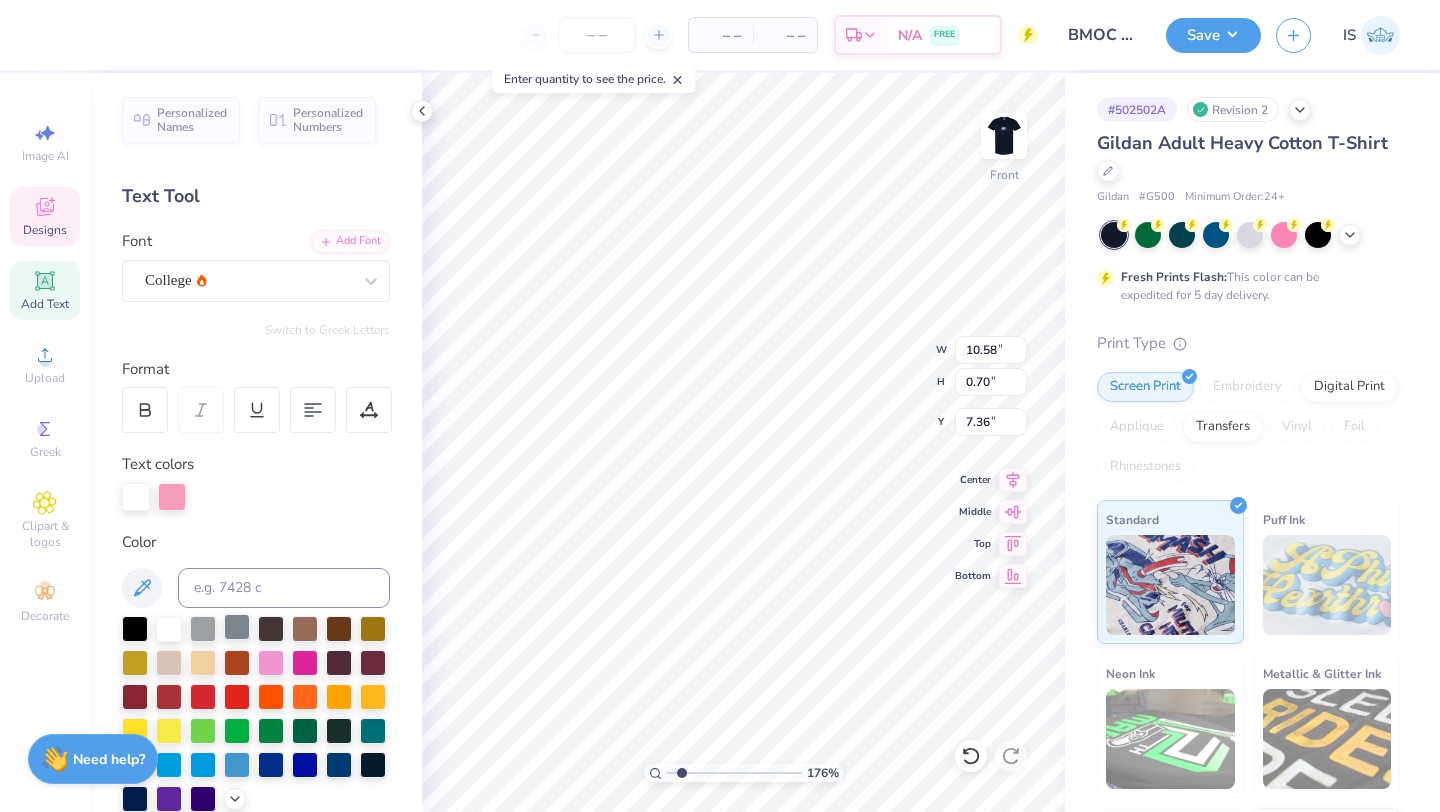 type on "8.06" 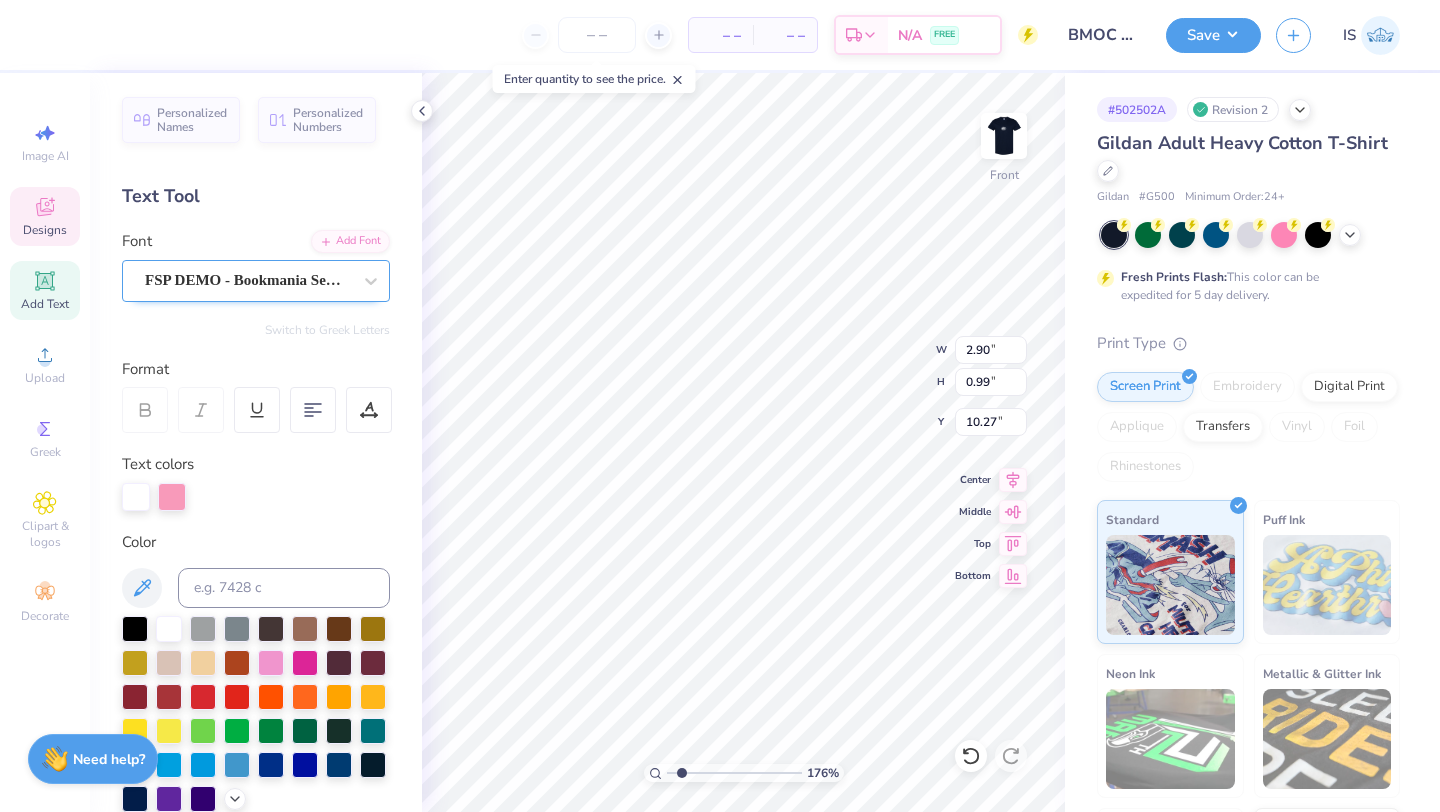 click on "FSP DEMO - Bookmania Semibold" at bounding box center [248, 280] 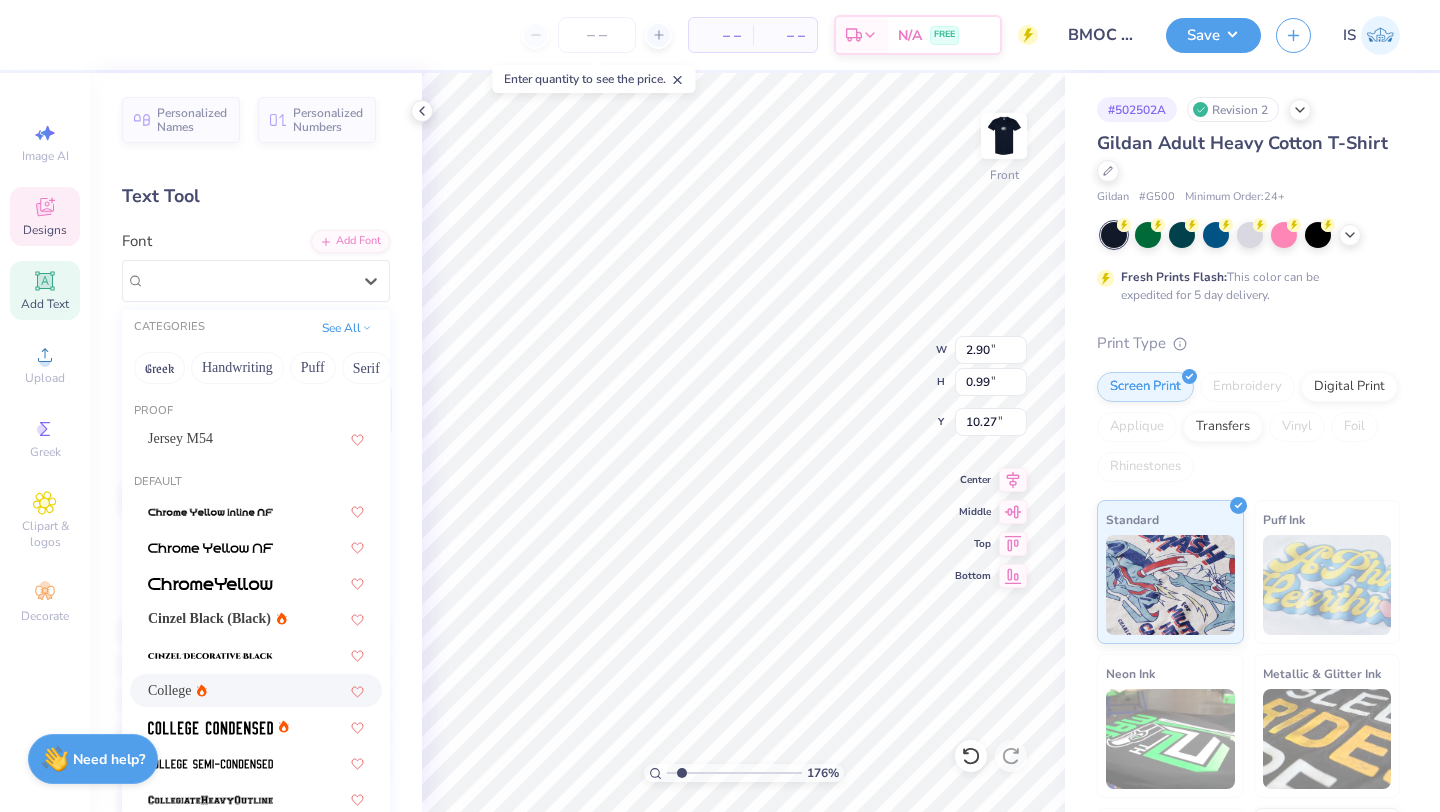 scroll, scrollTop: 8, scrollLeft: 0, axis: vertical 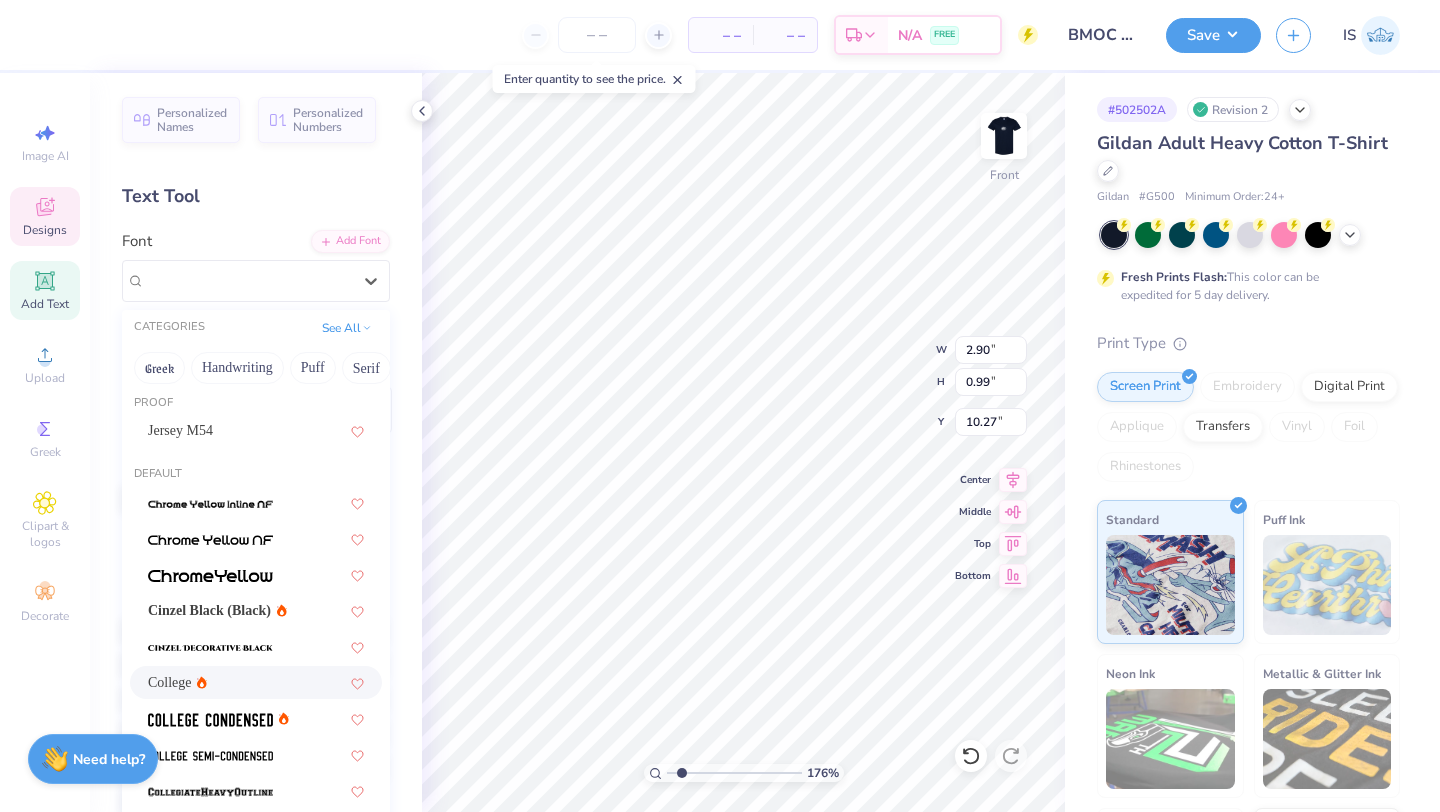 click on "College" at bounding box center (256, 682) 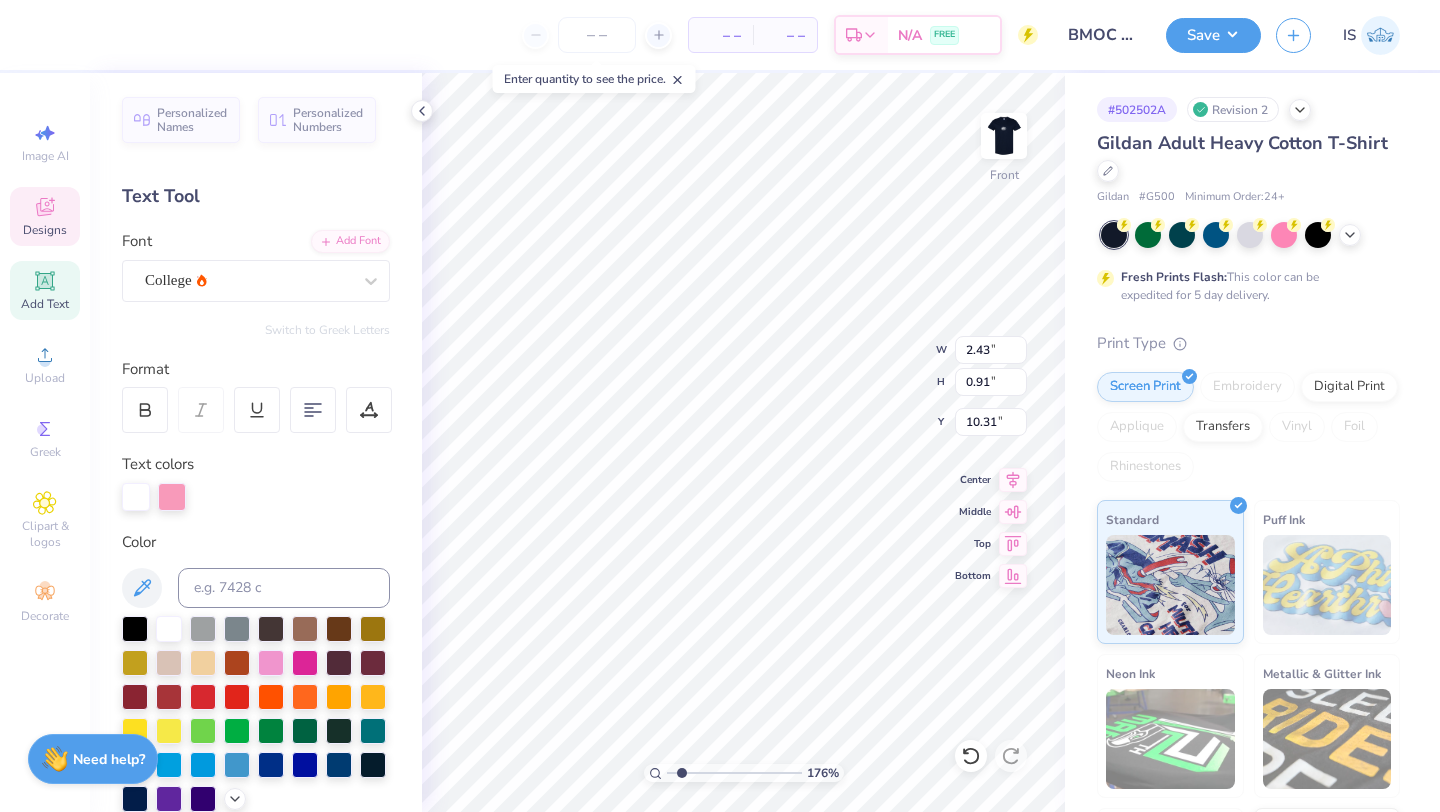 type on "2.43" 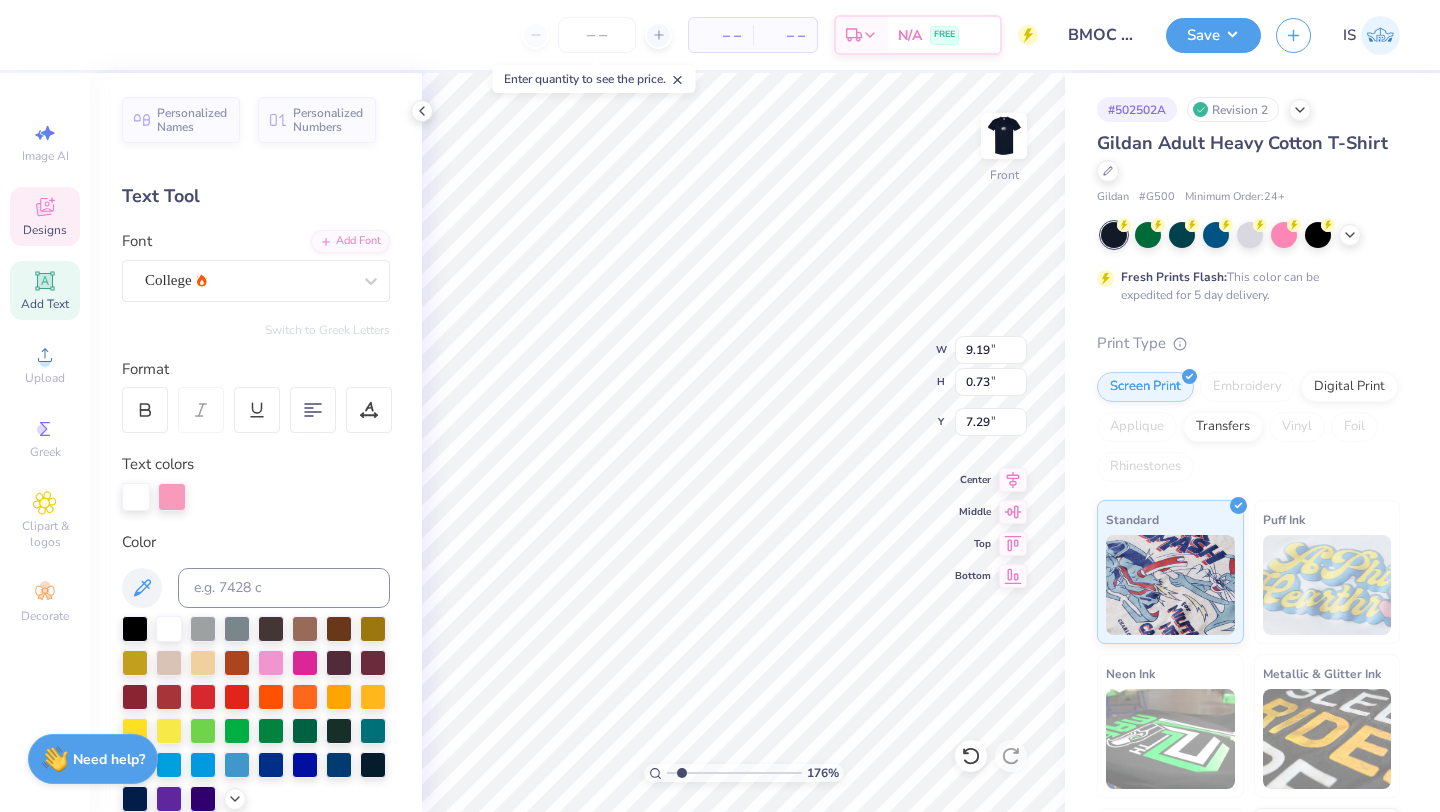 type on "9.19" 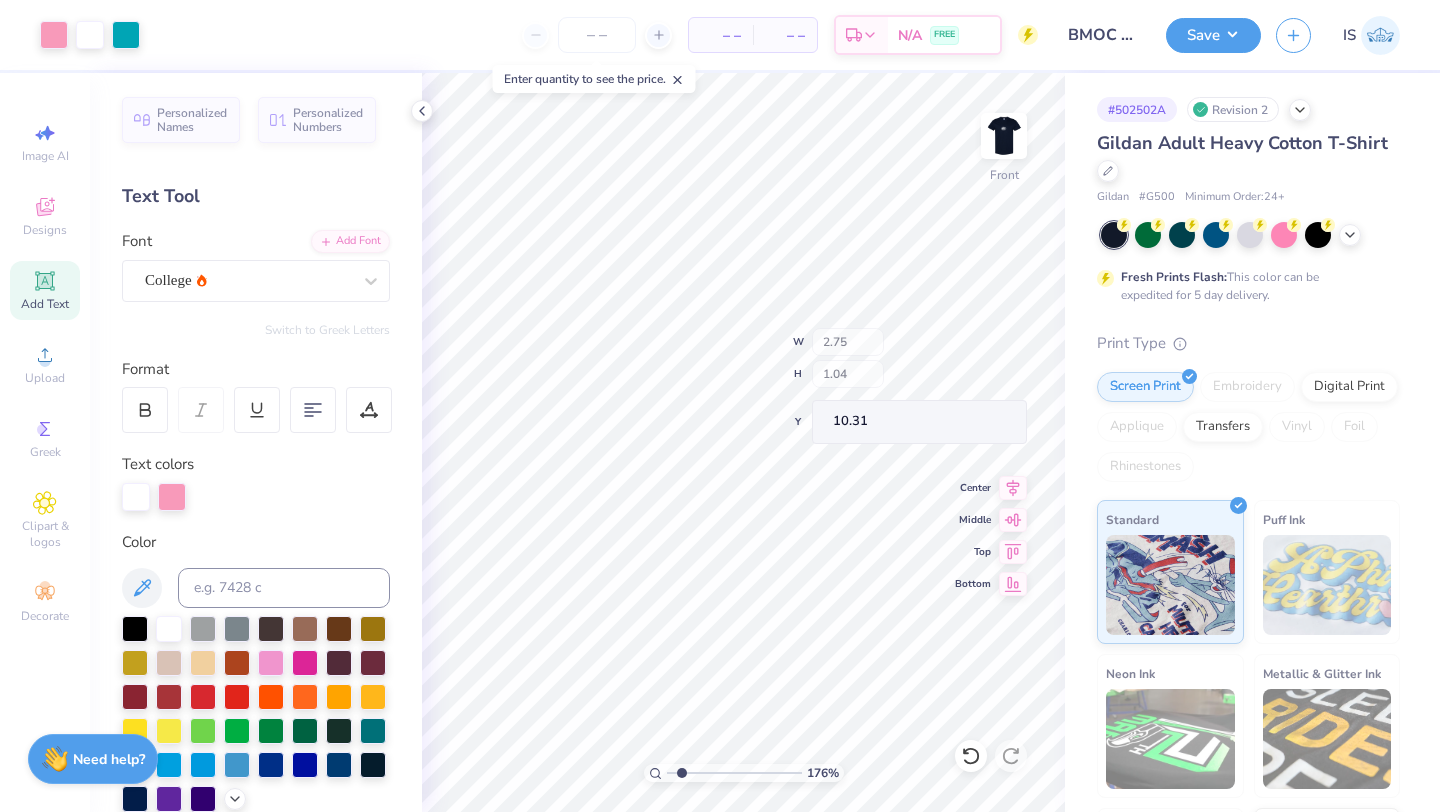 type on "2.75" 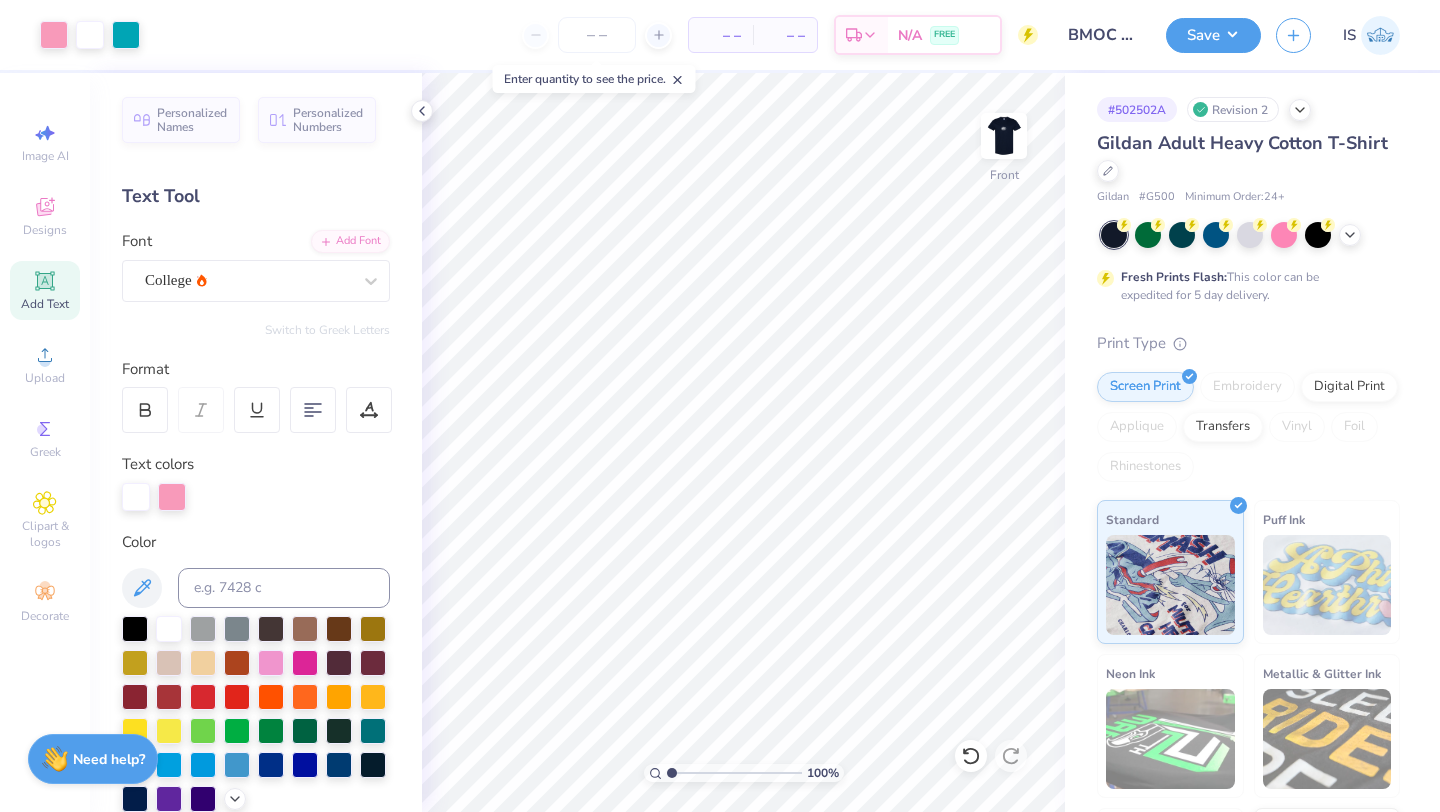 drag, startPoint x: 684, startPoint y: 771, endPoint x: 606, endPoint y: 774, distance: 78.05767 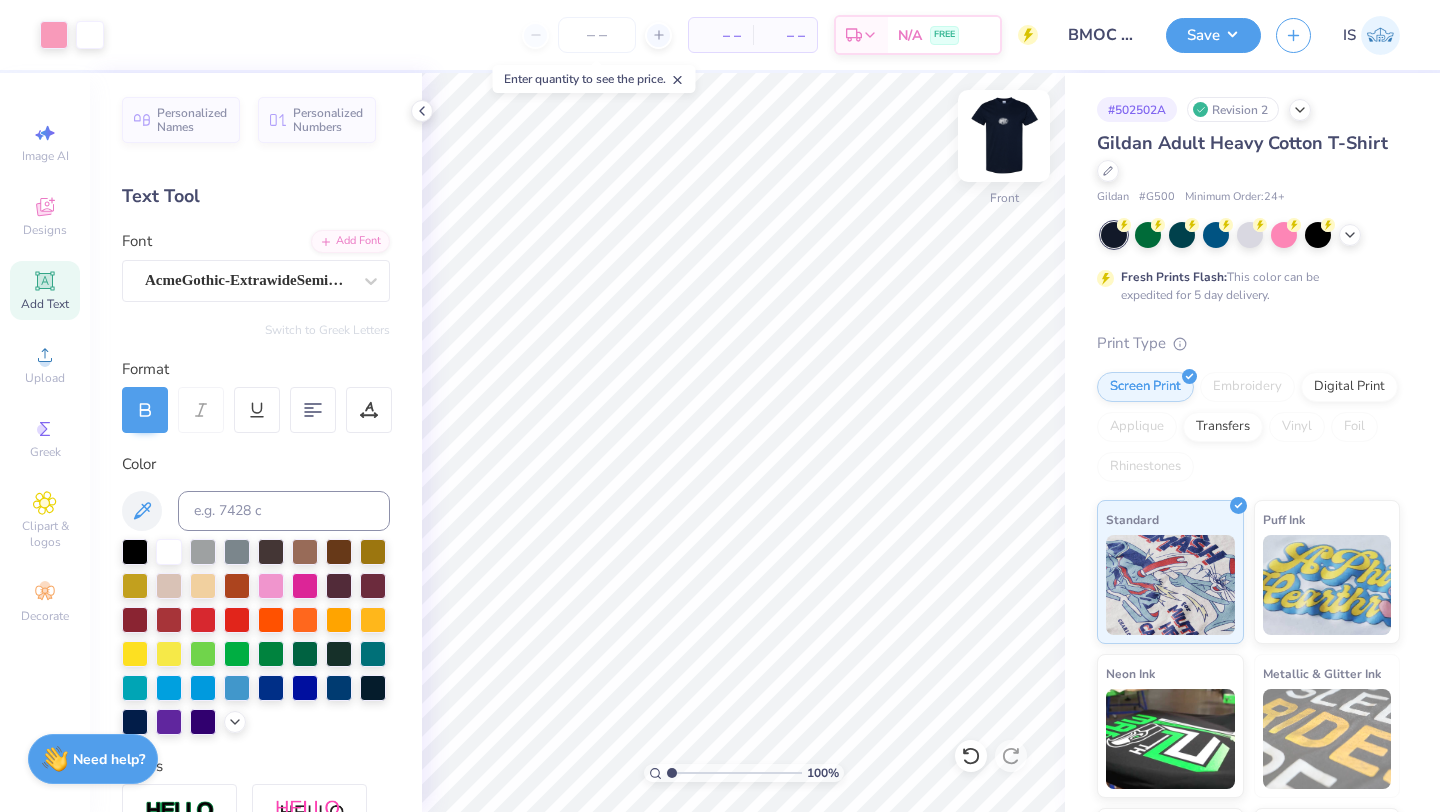 click at bounding box center (1004, 136) 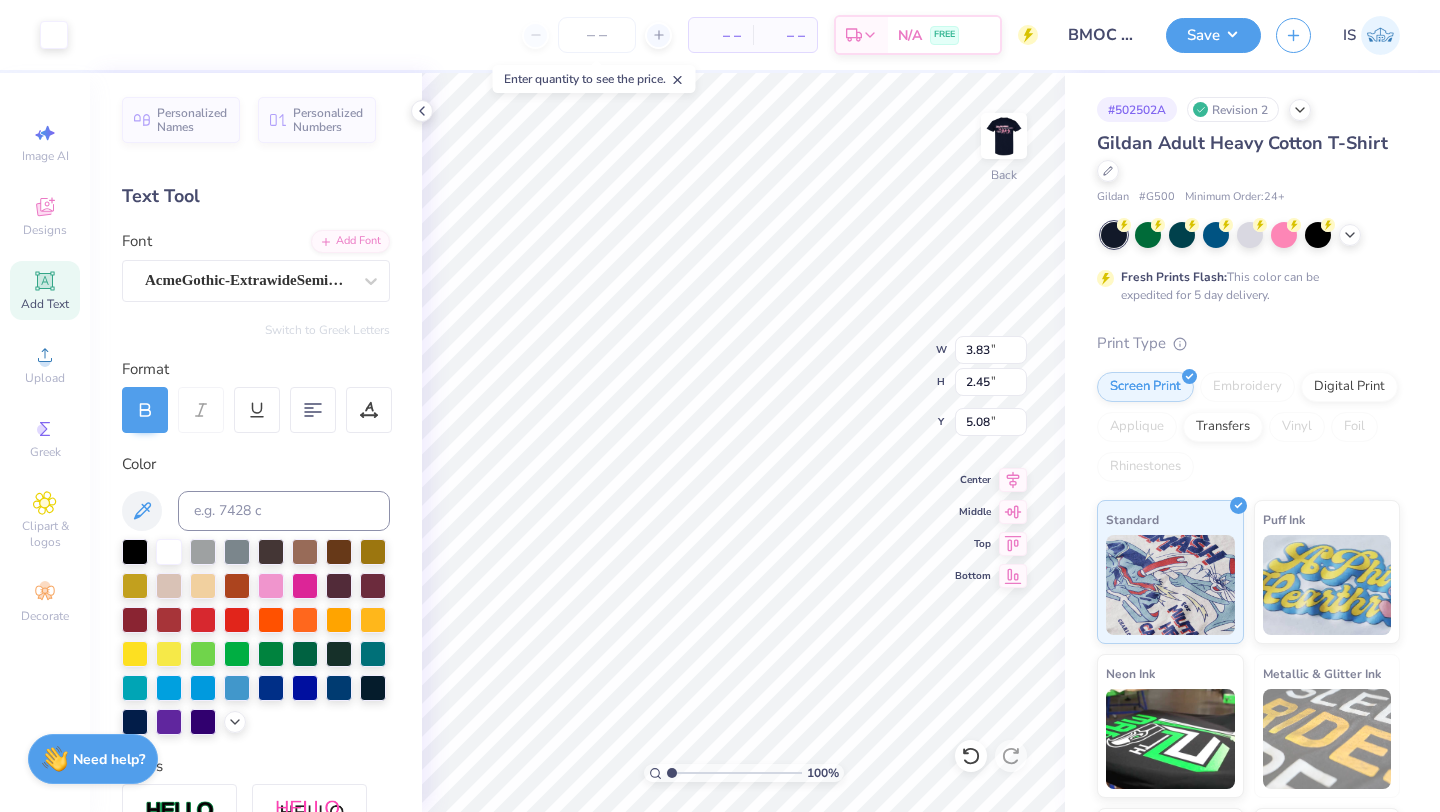 type on "7.89" 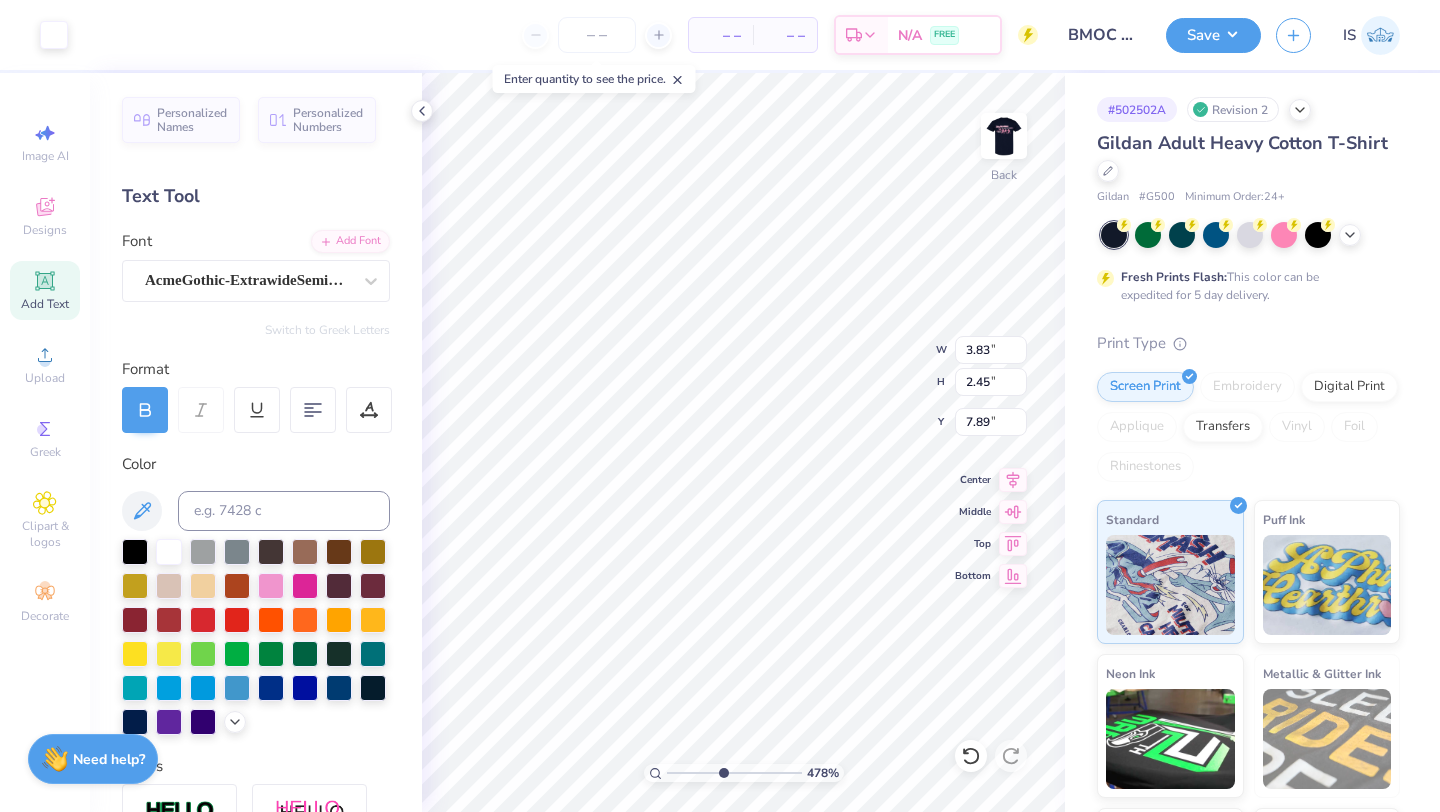 drag, startPoint x: 671, startPoint y: 775, endPoint x: 722, endPoint y: 775, distance: 51 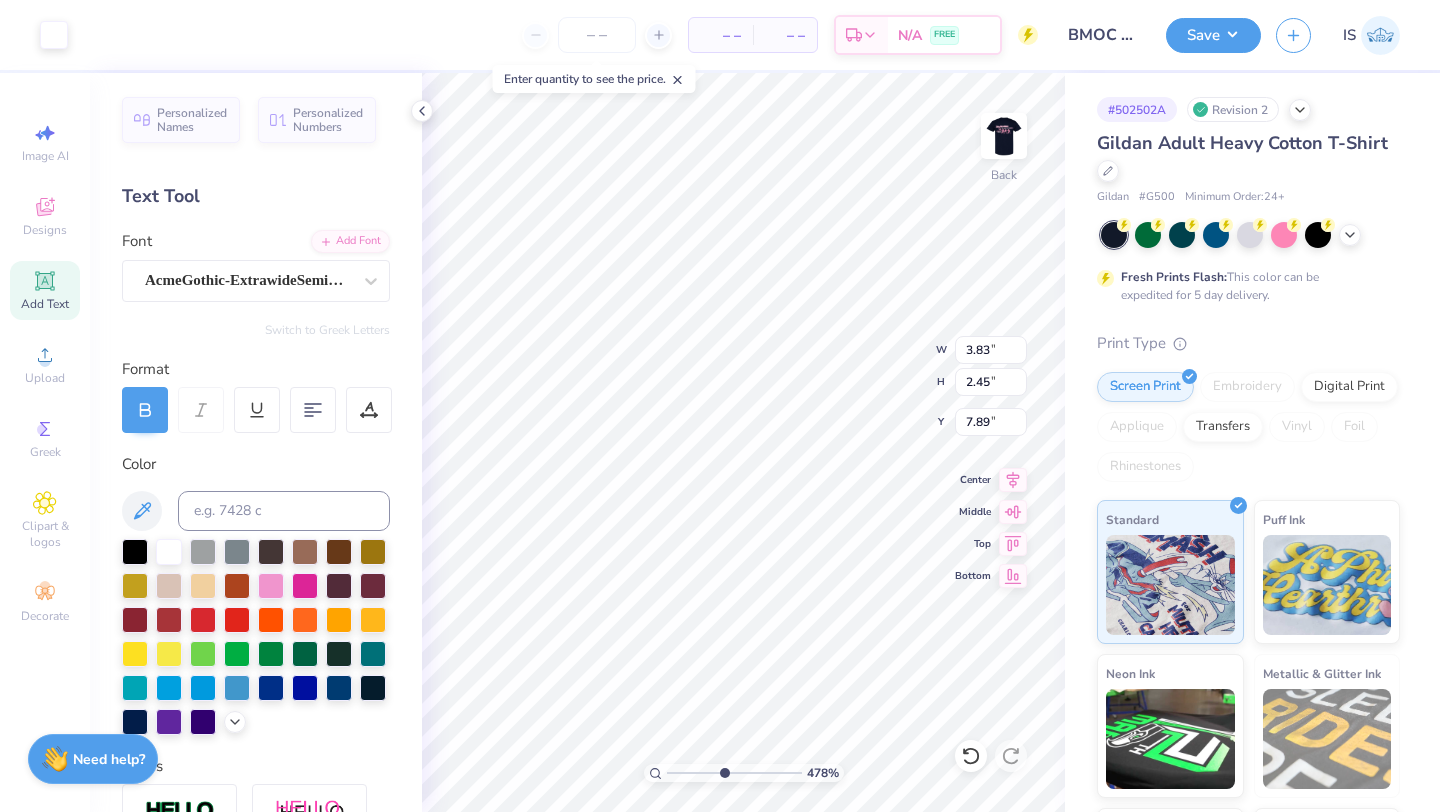 click at bounding box center (734, 773) 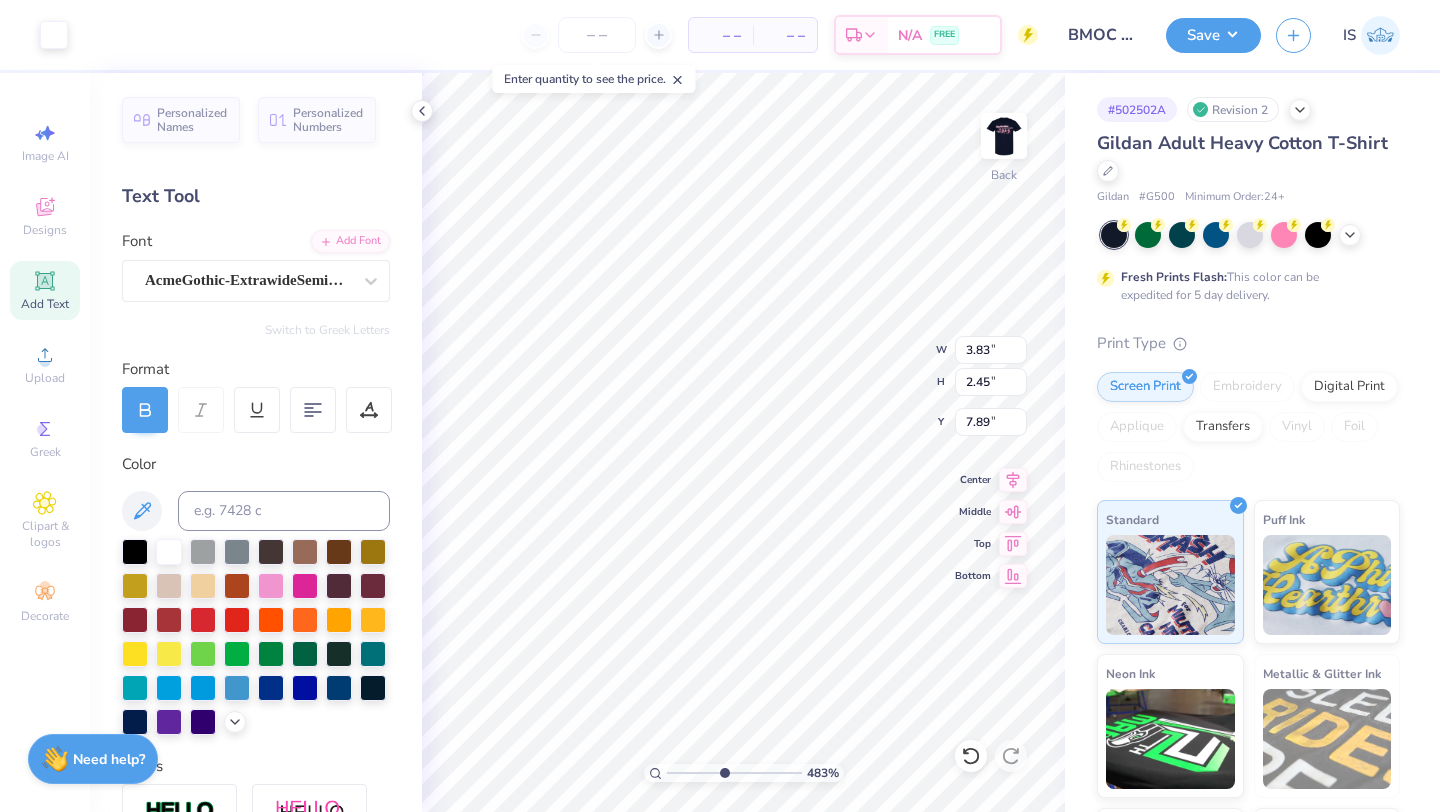 type on "8.15" 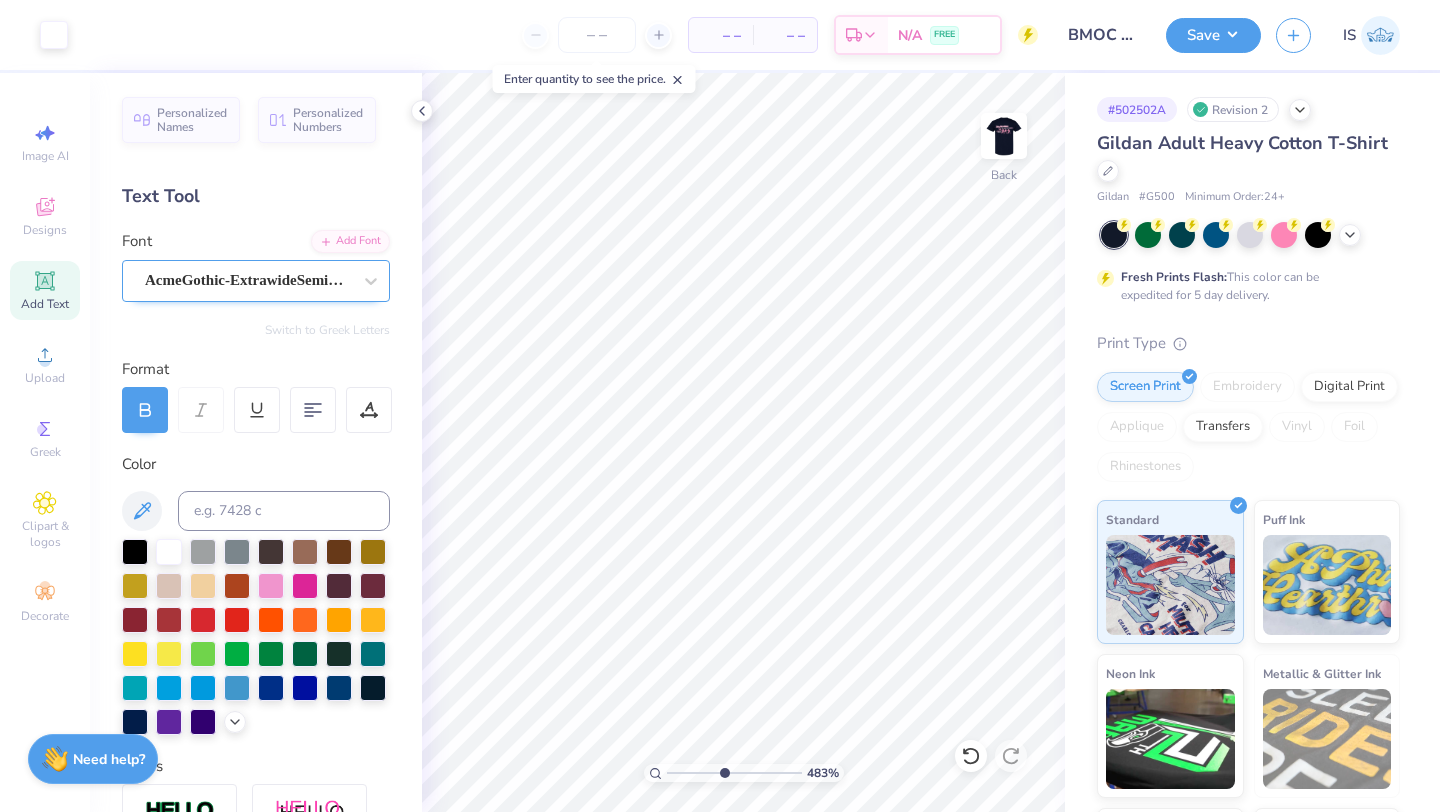 click on "AcmeGothic-ExtrawideSemibold" at bounding box center [248, 280] 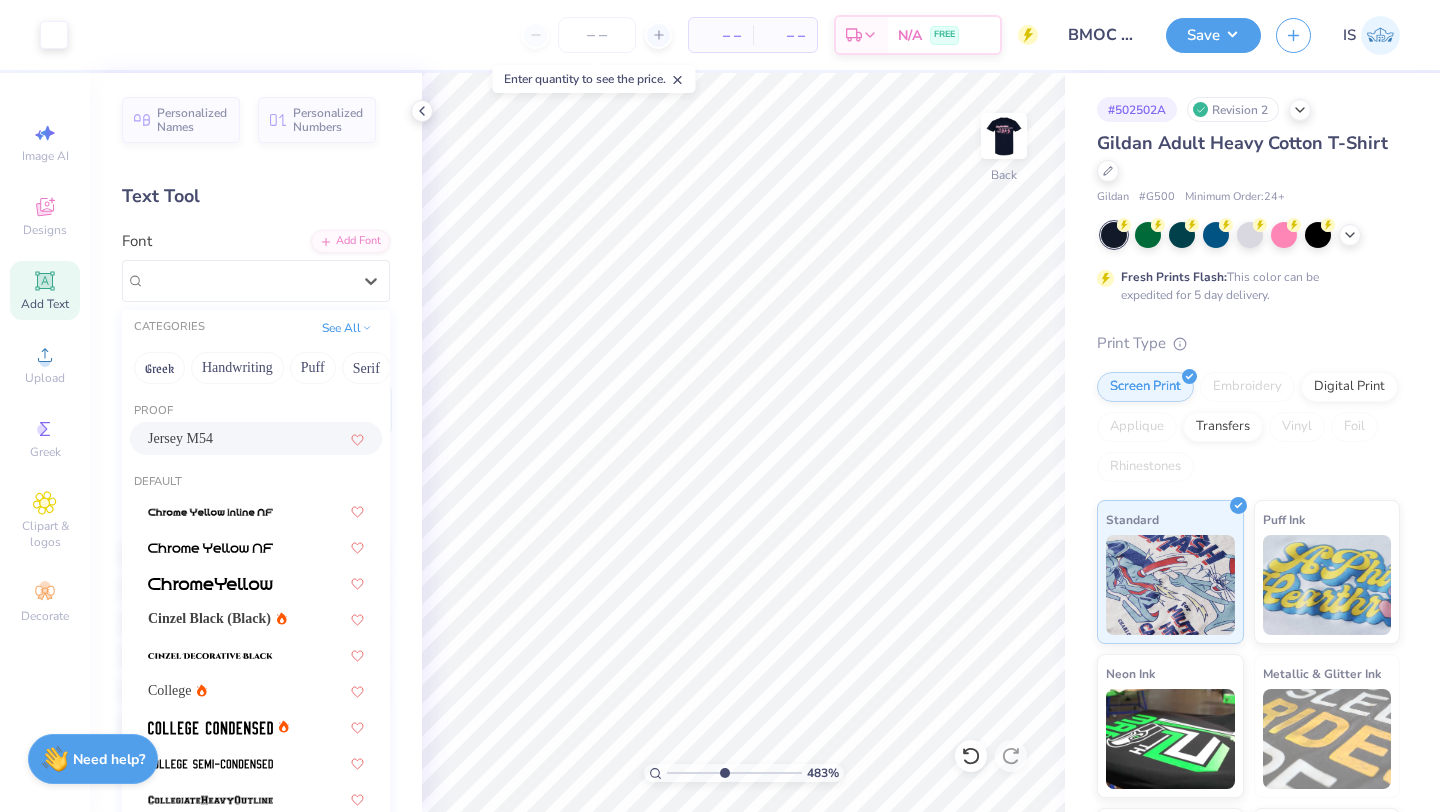 click on "Jersey M54" at bounding box center (256, 438) 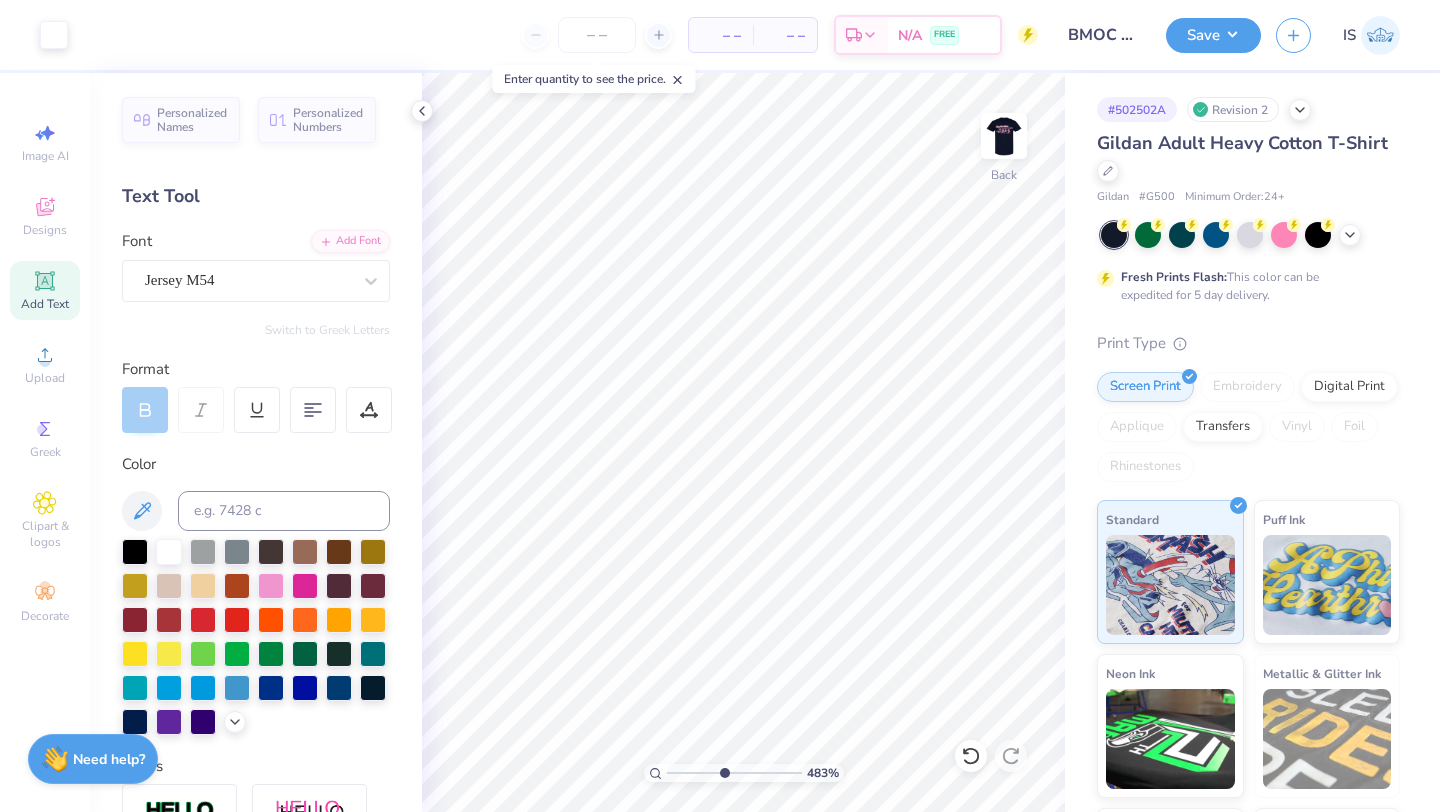 click 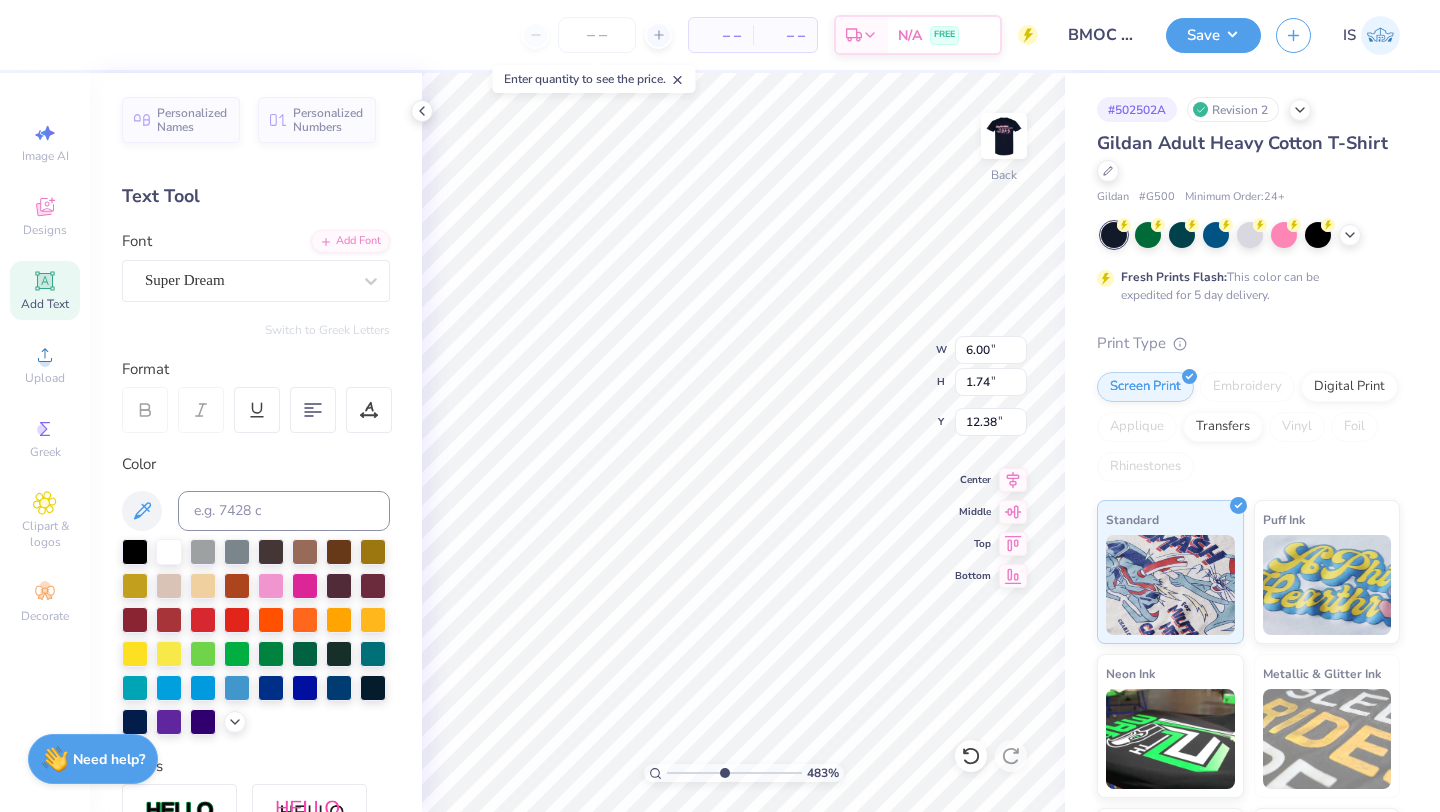 type on "11.76" 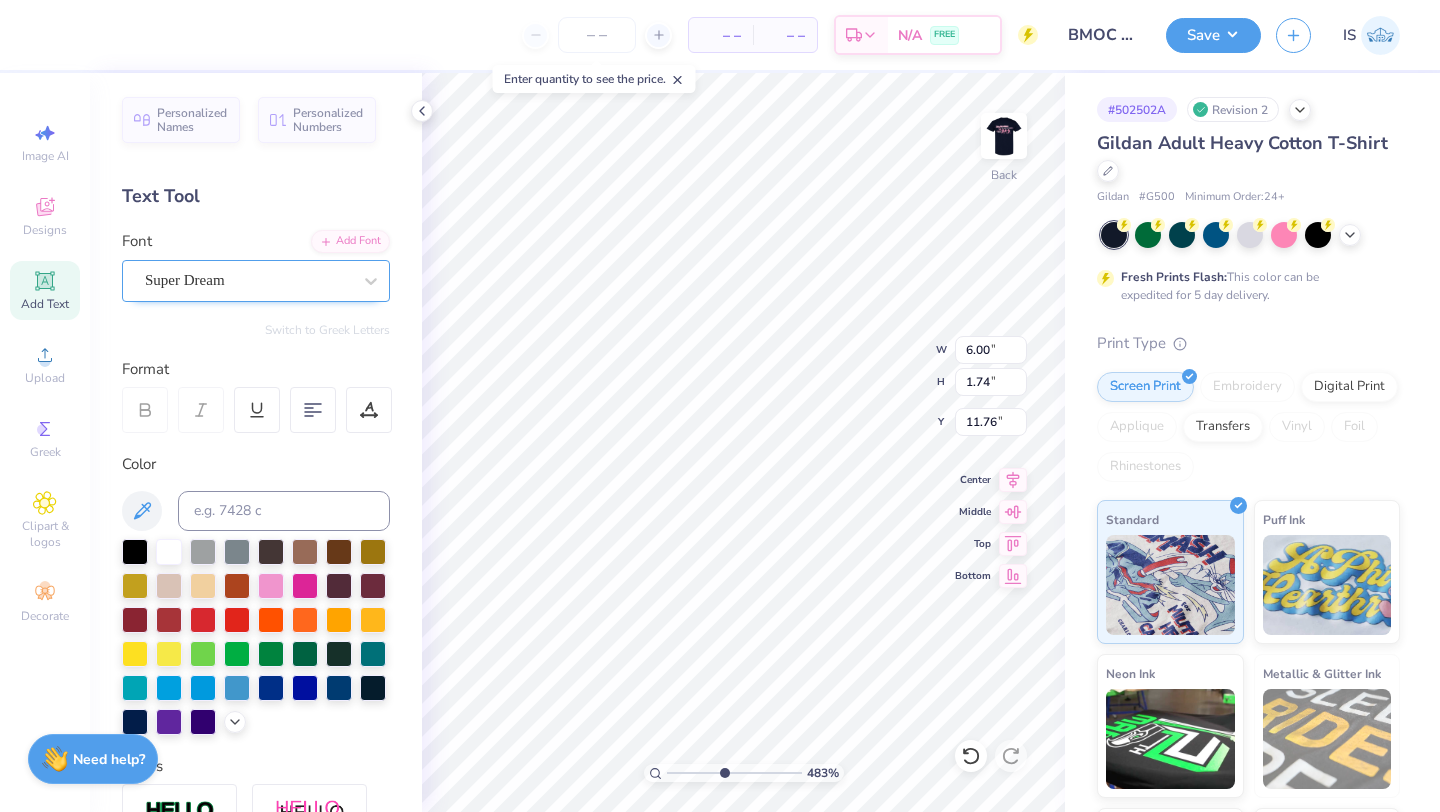 click on "Super Dream" at bounding box center (256, 281) 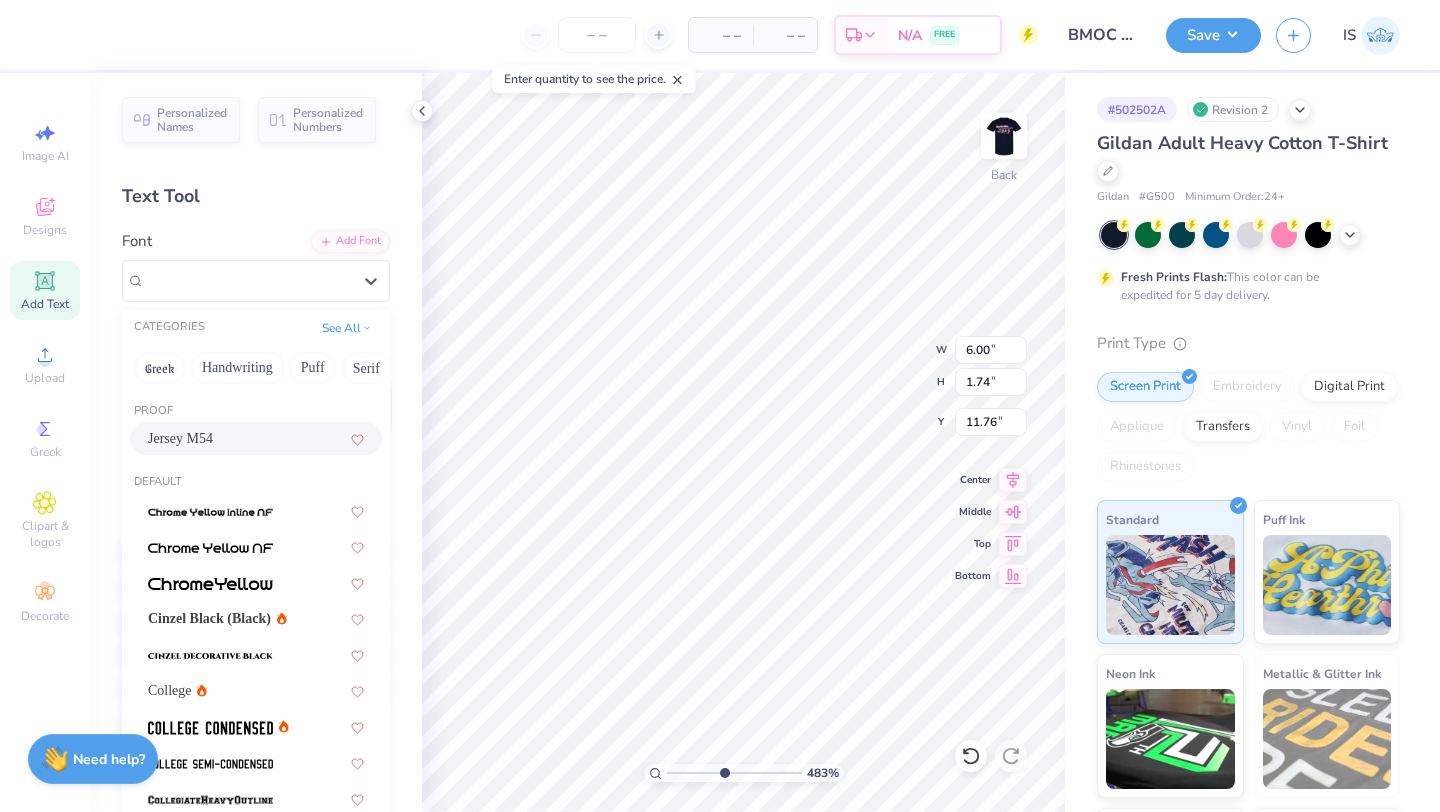 click on "Jersey M54" at bounding box center [256, 438] 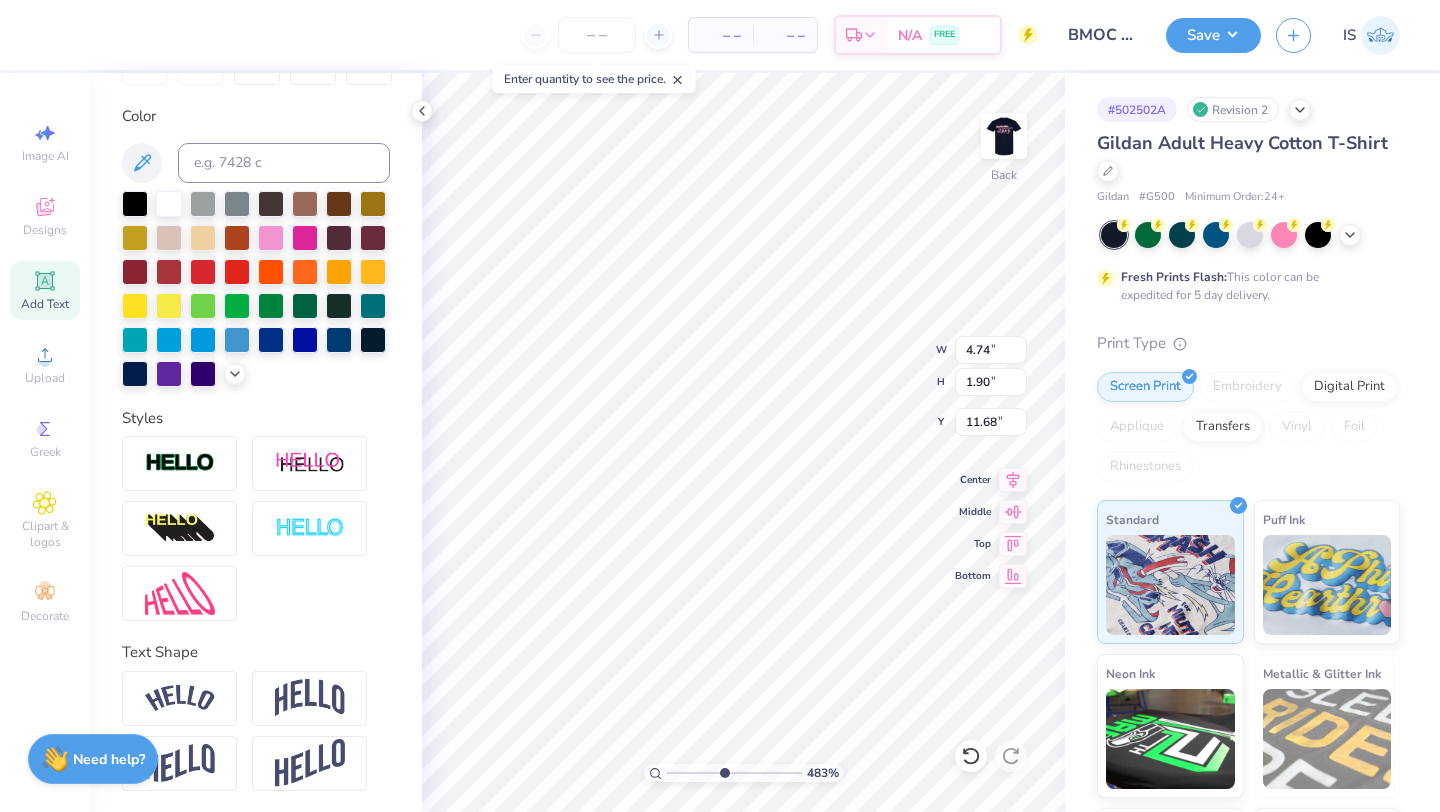 scroll, scrollTop: 350, scrollLeft: 0, axis: vertical 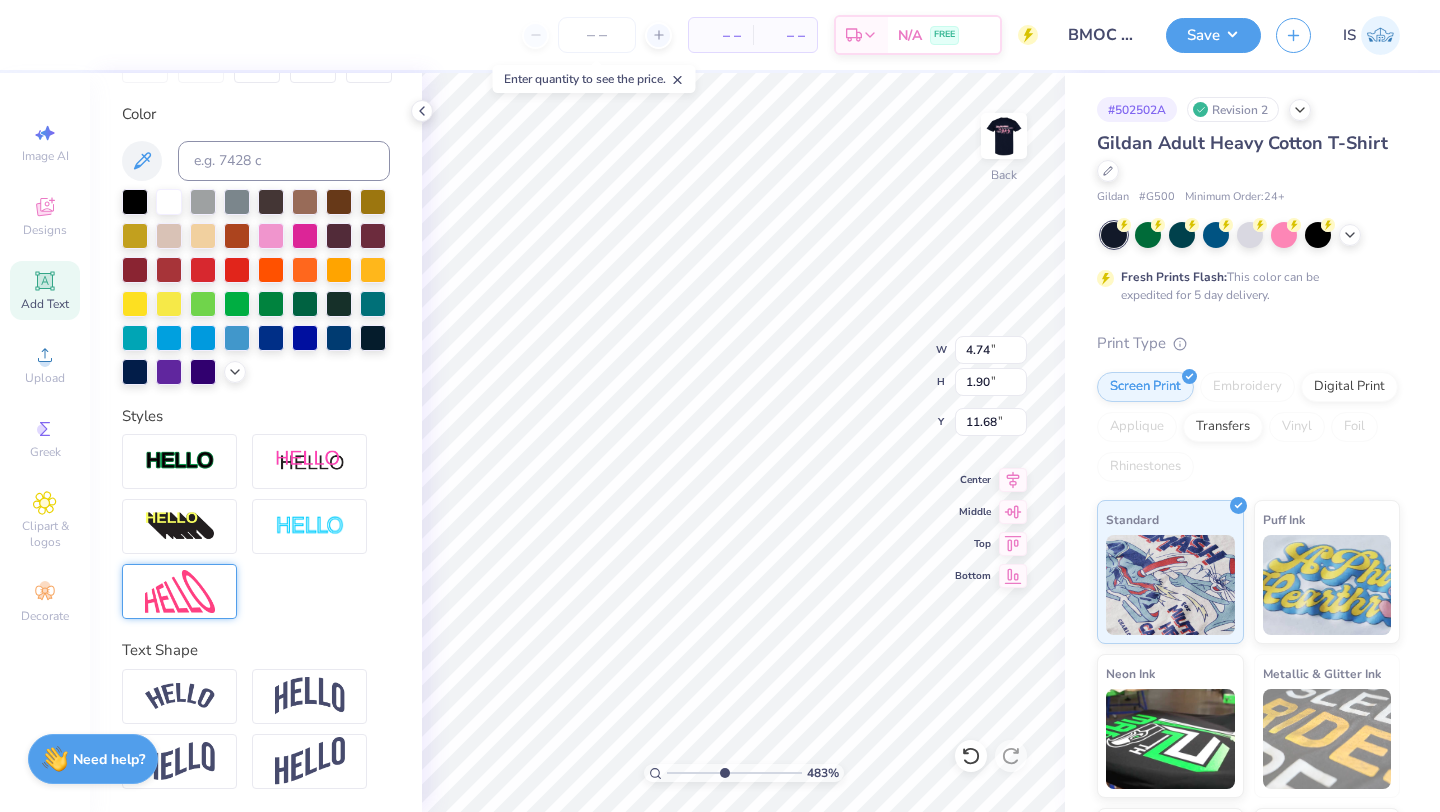 type on "B" 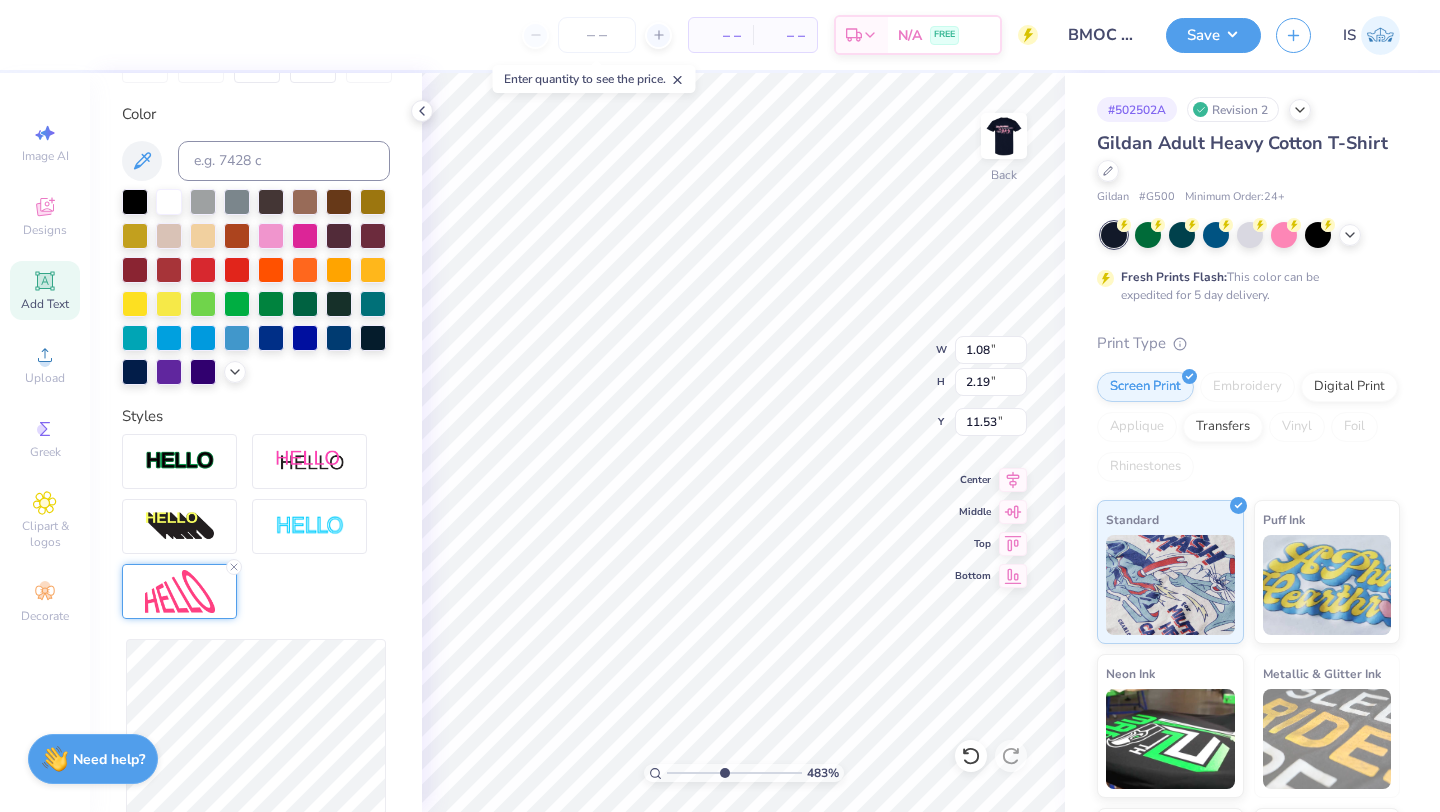 type on "8.69" 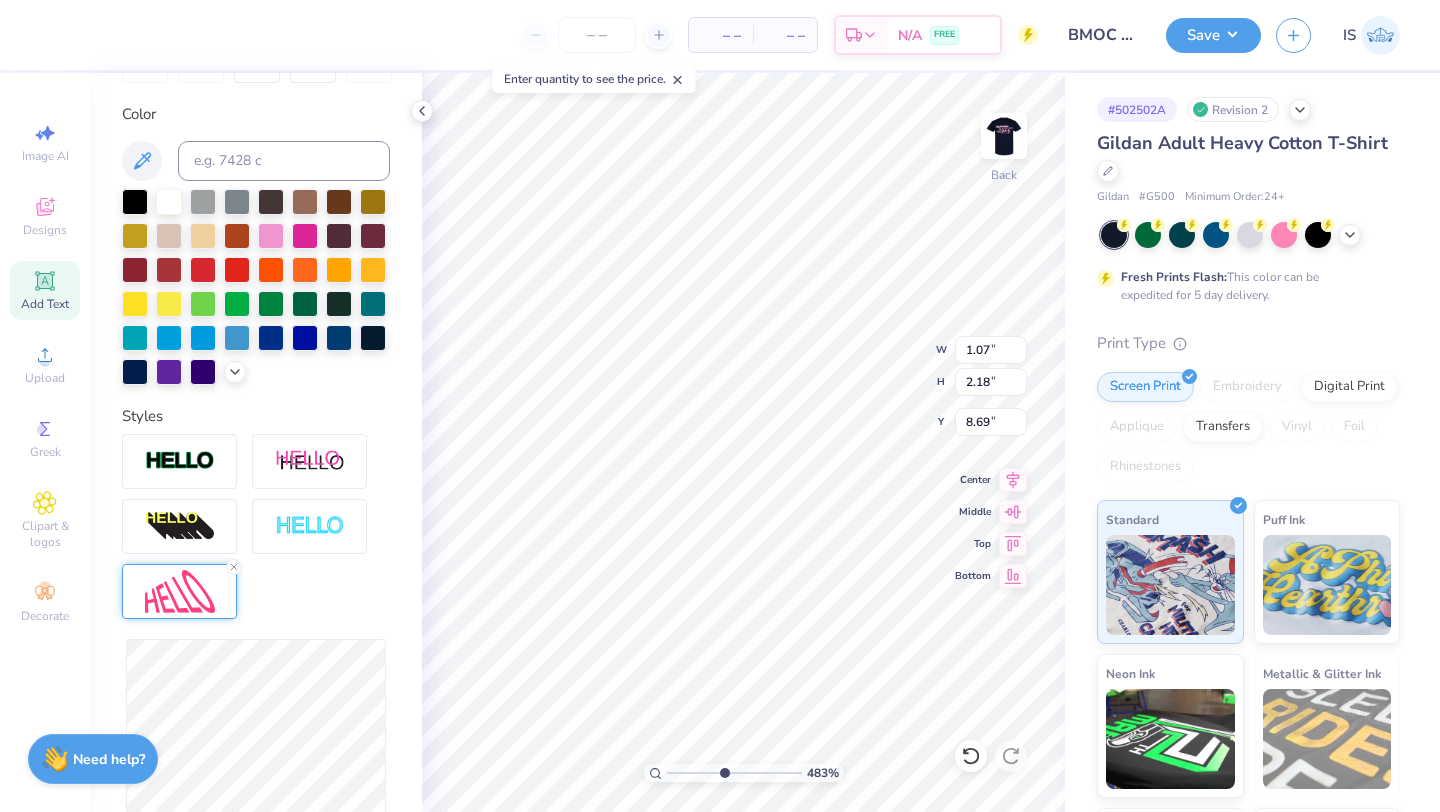 type on "1.07" 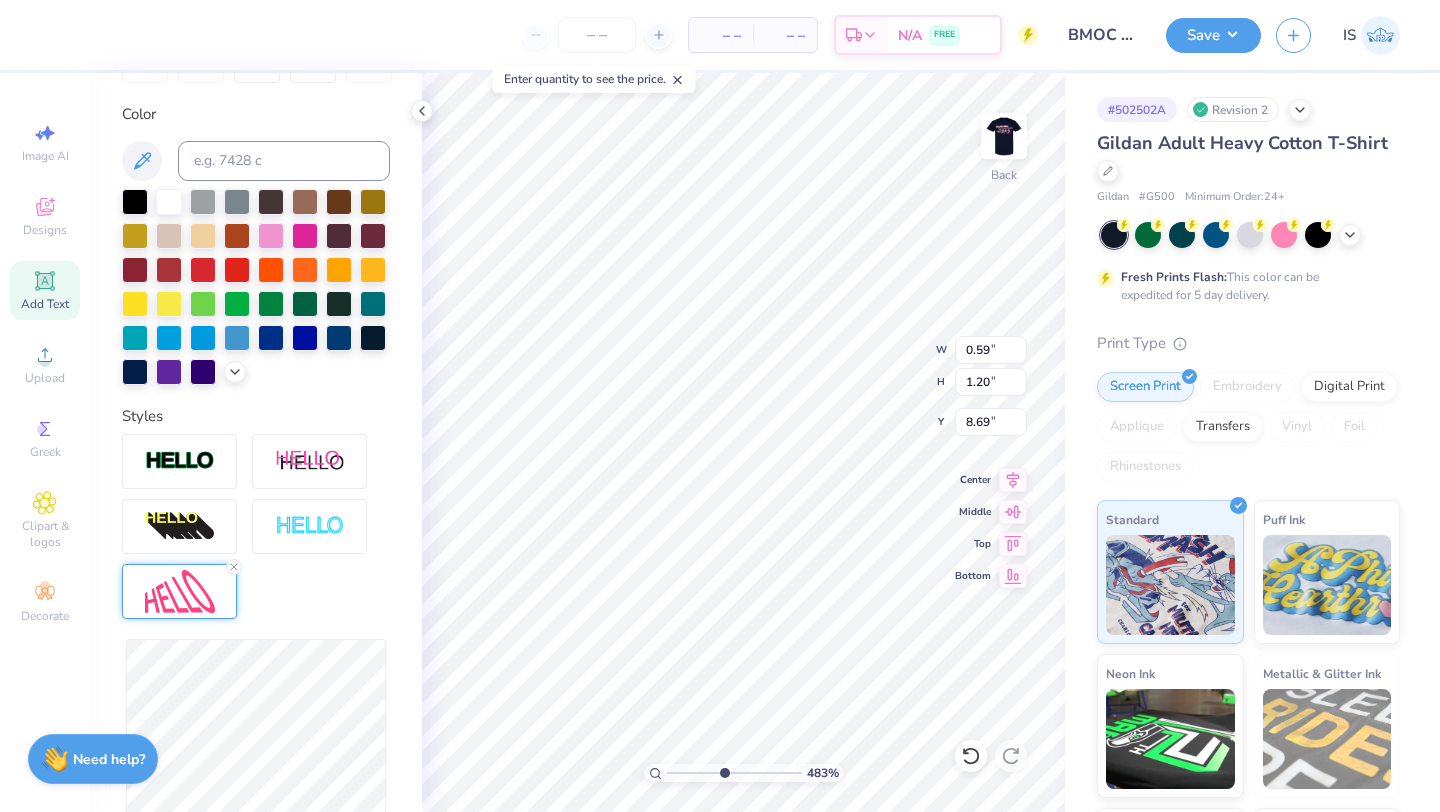 type on "8.78" 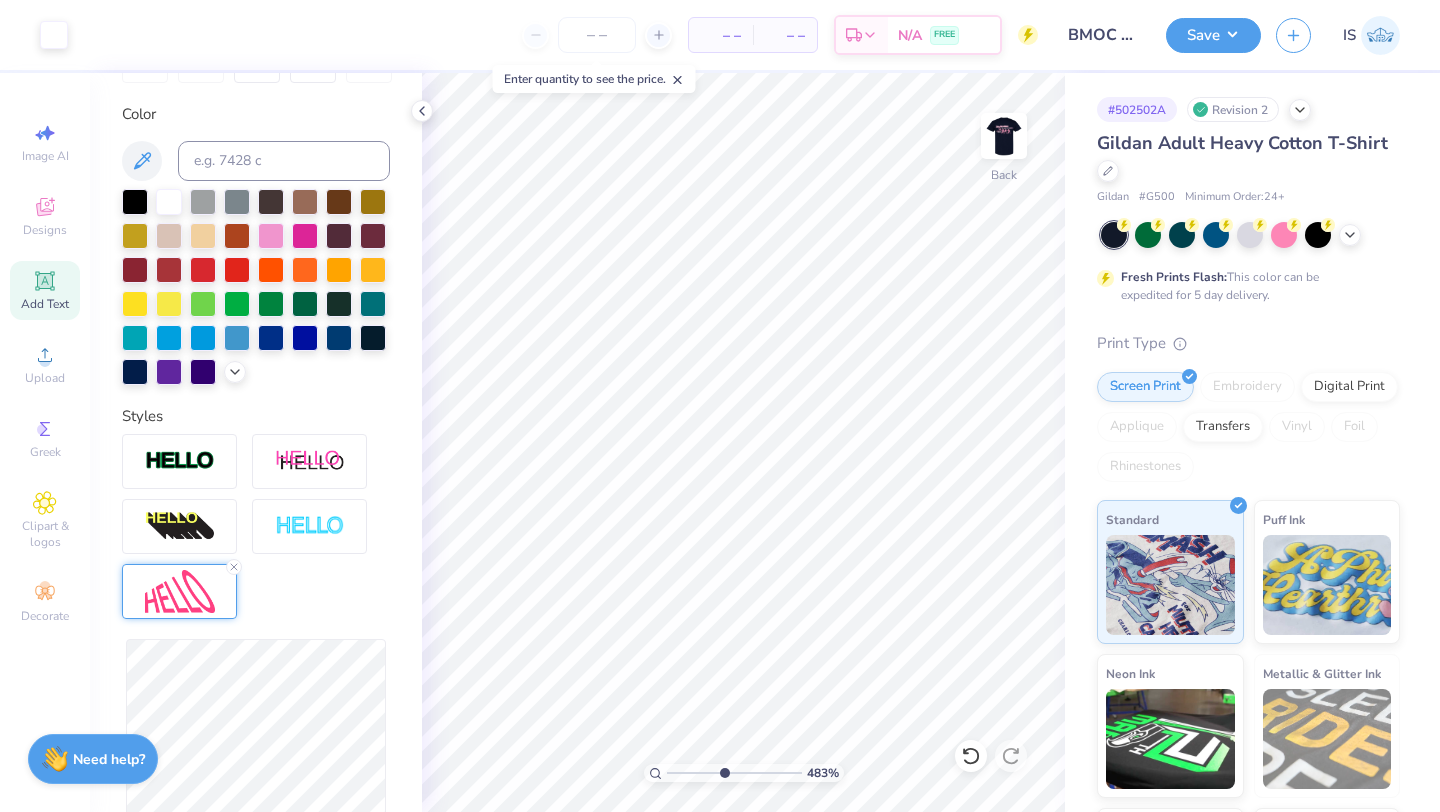 click on "Add Text" at bounding box center [45, 304] 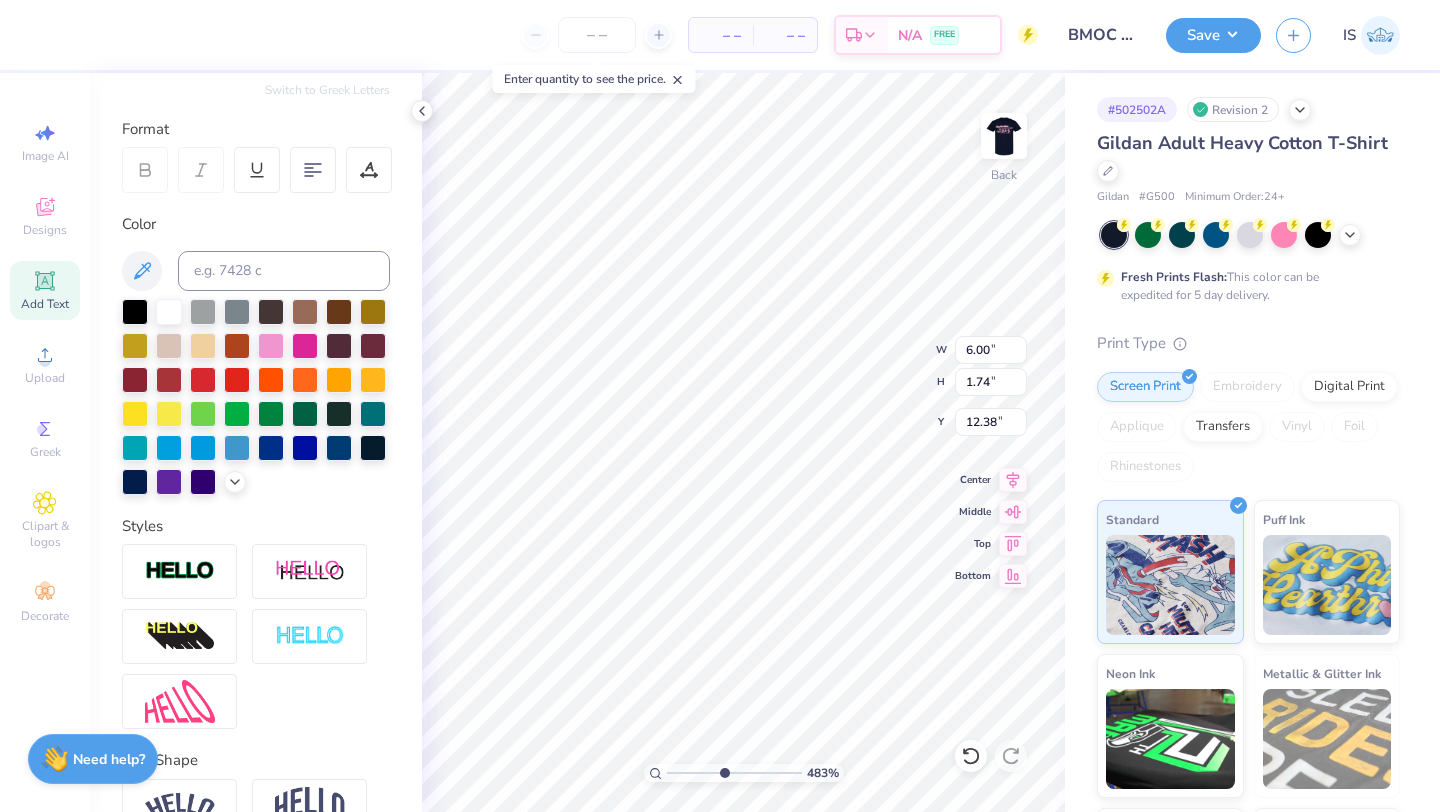 scroll, scrollTop: 89, scrollLeft: 0, axis: vertical 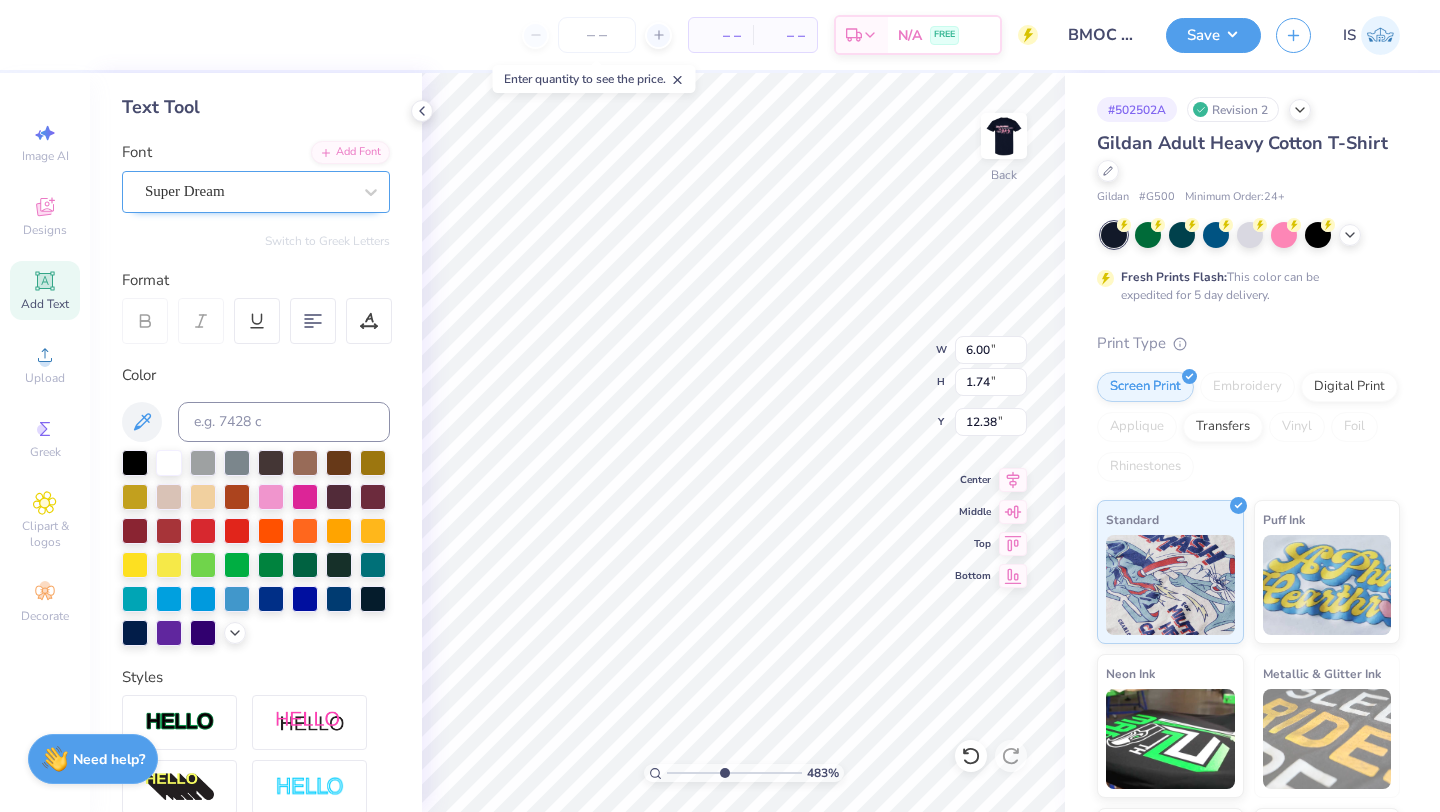 click on "Super Dream" at bounding box center [248, 191] 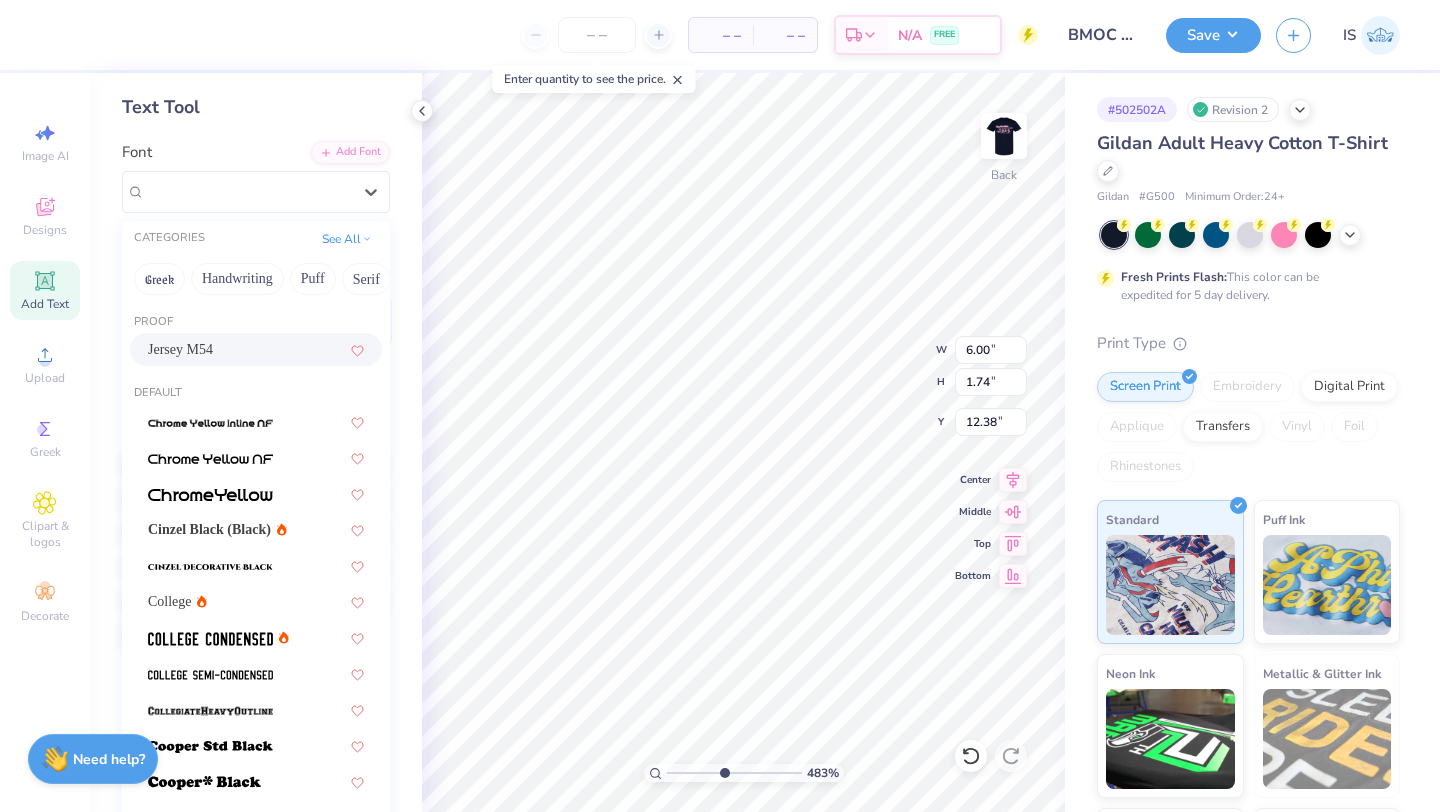 click on "Jersey M54" at bounding box center [256, 349] 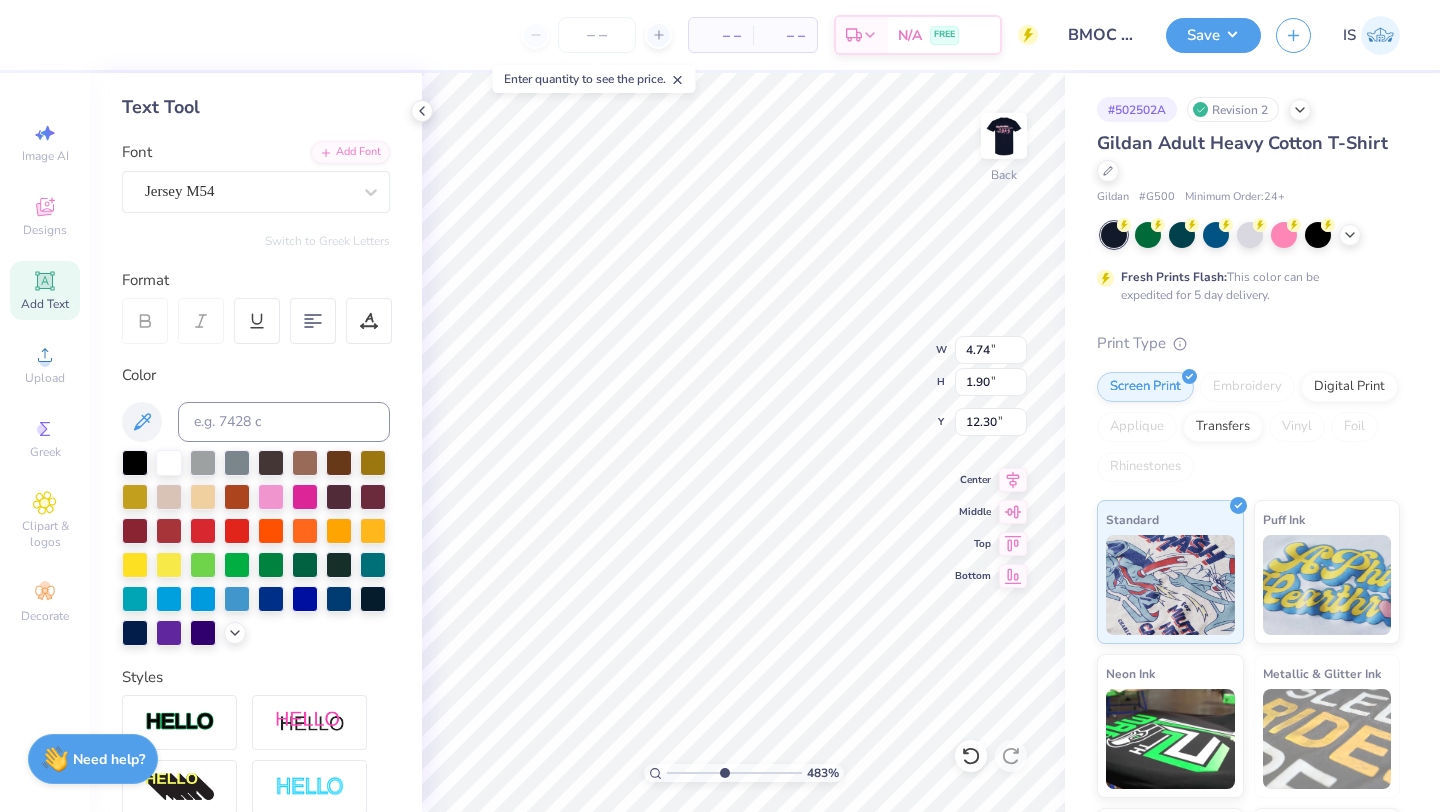 type on "4.74" 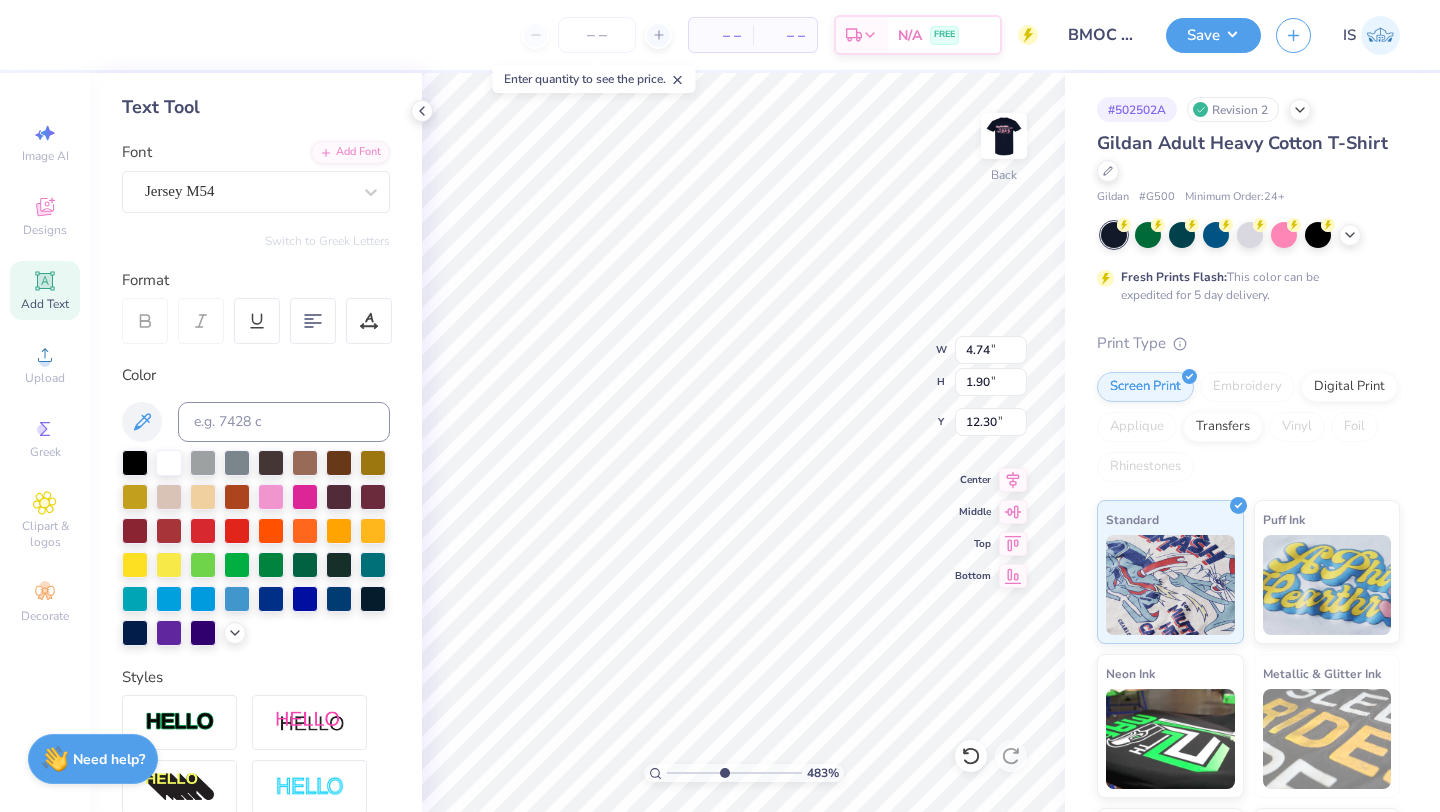 type on "M" 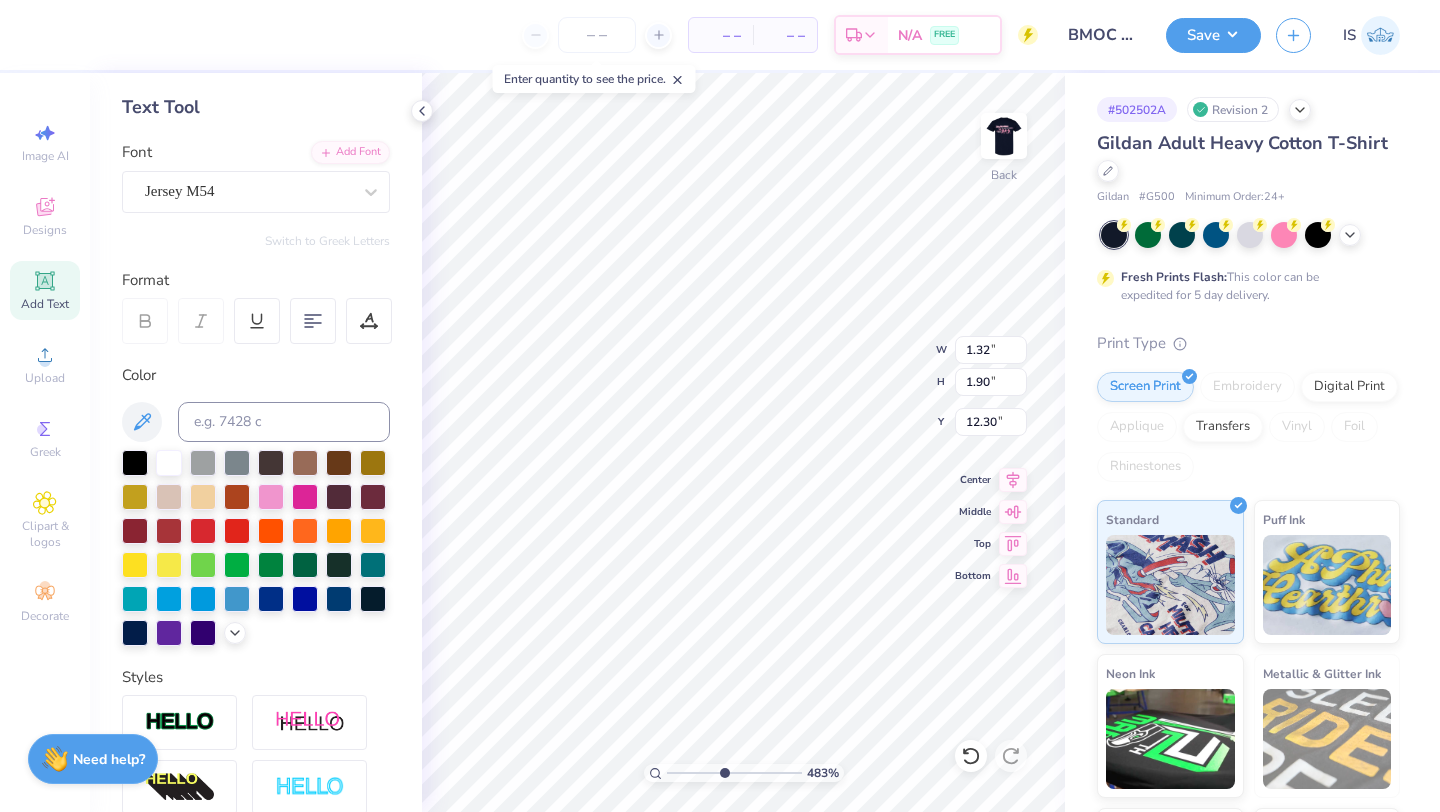 type on "1.03" 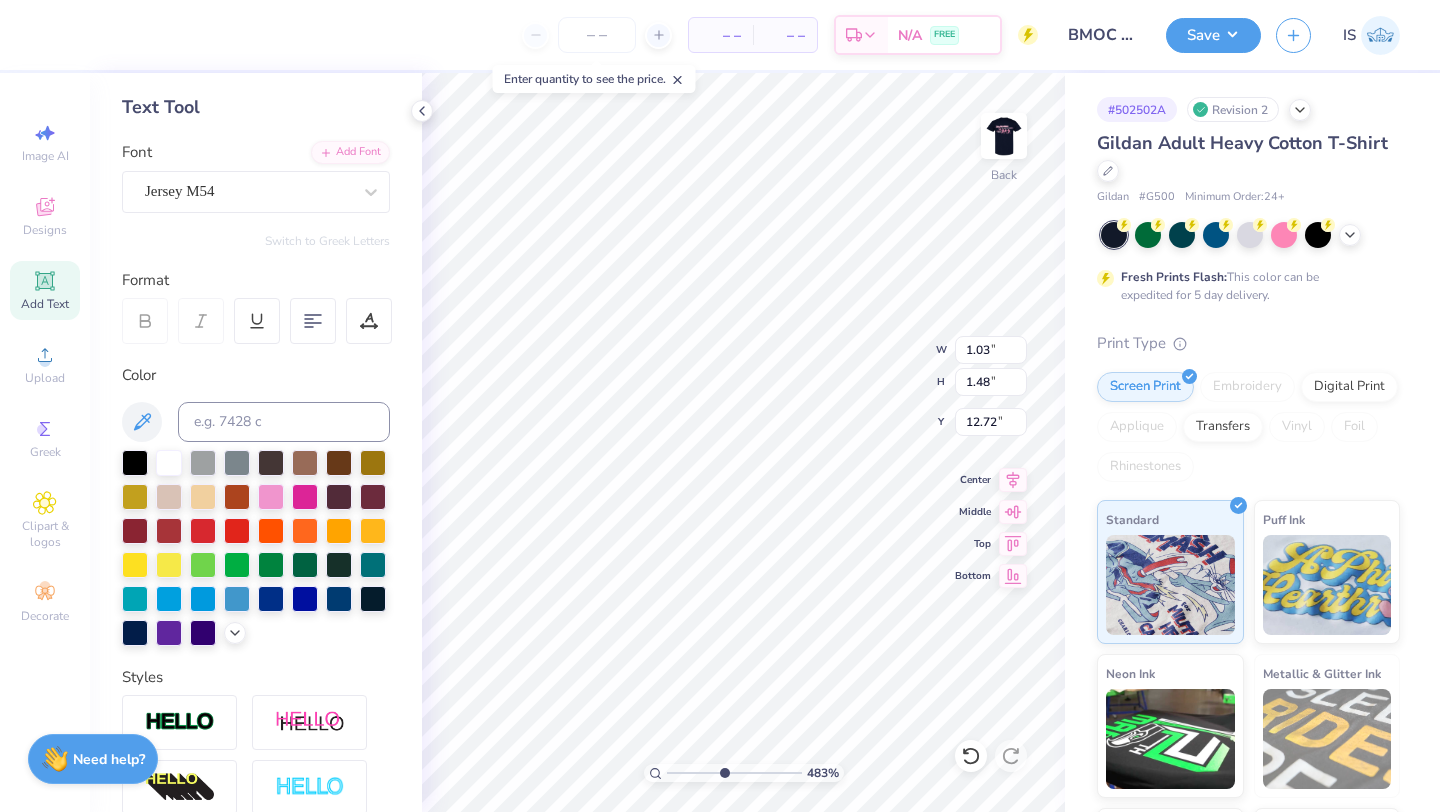 type on "8.64" 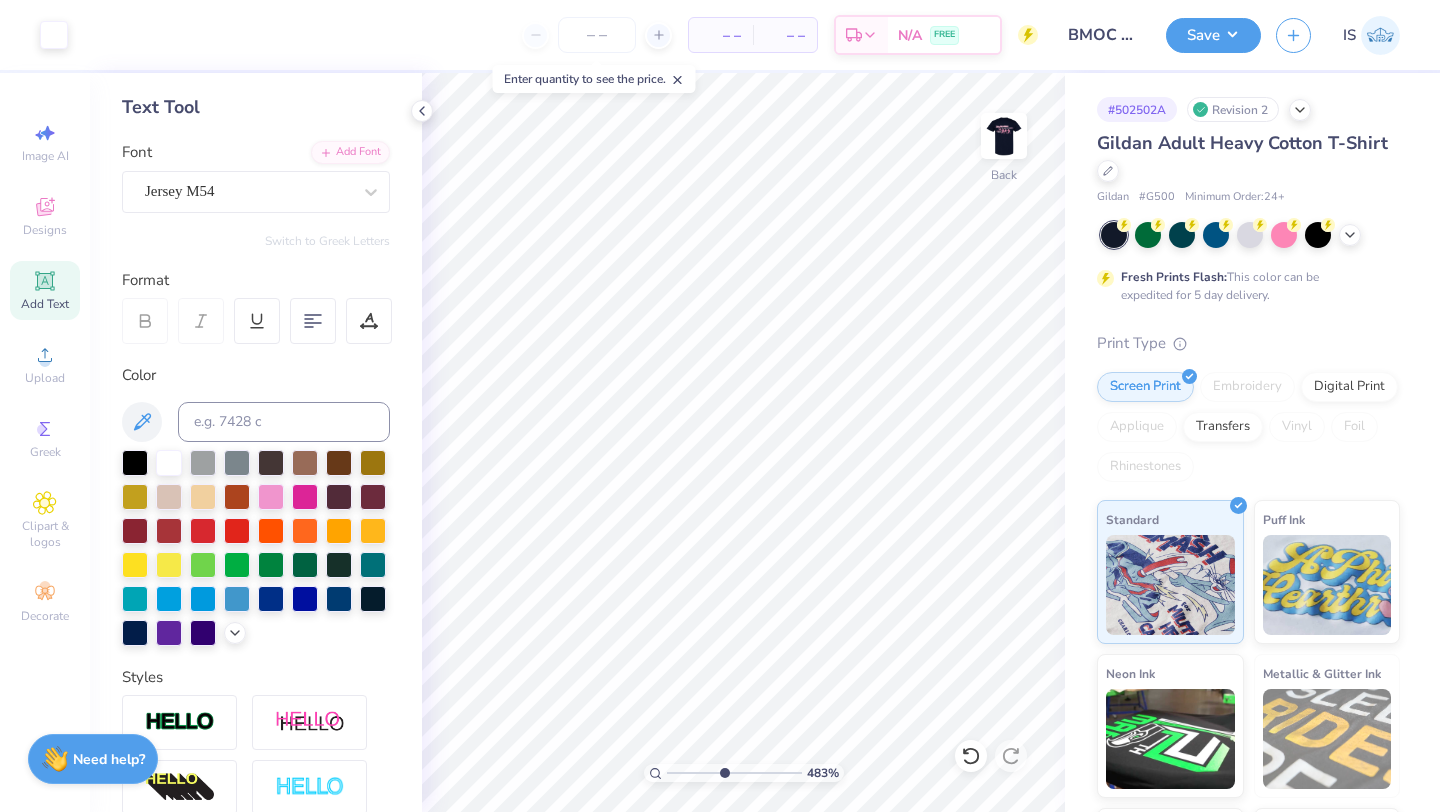 click on "Add Text" at bounding box center (45, 304) 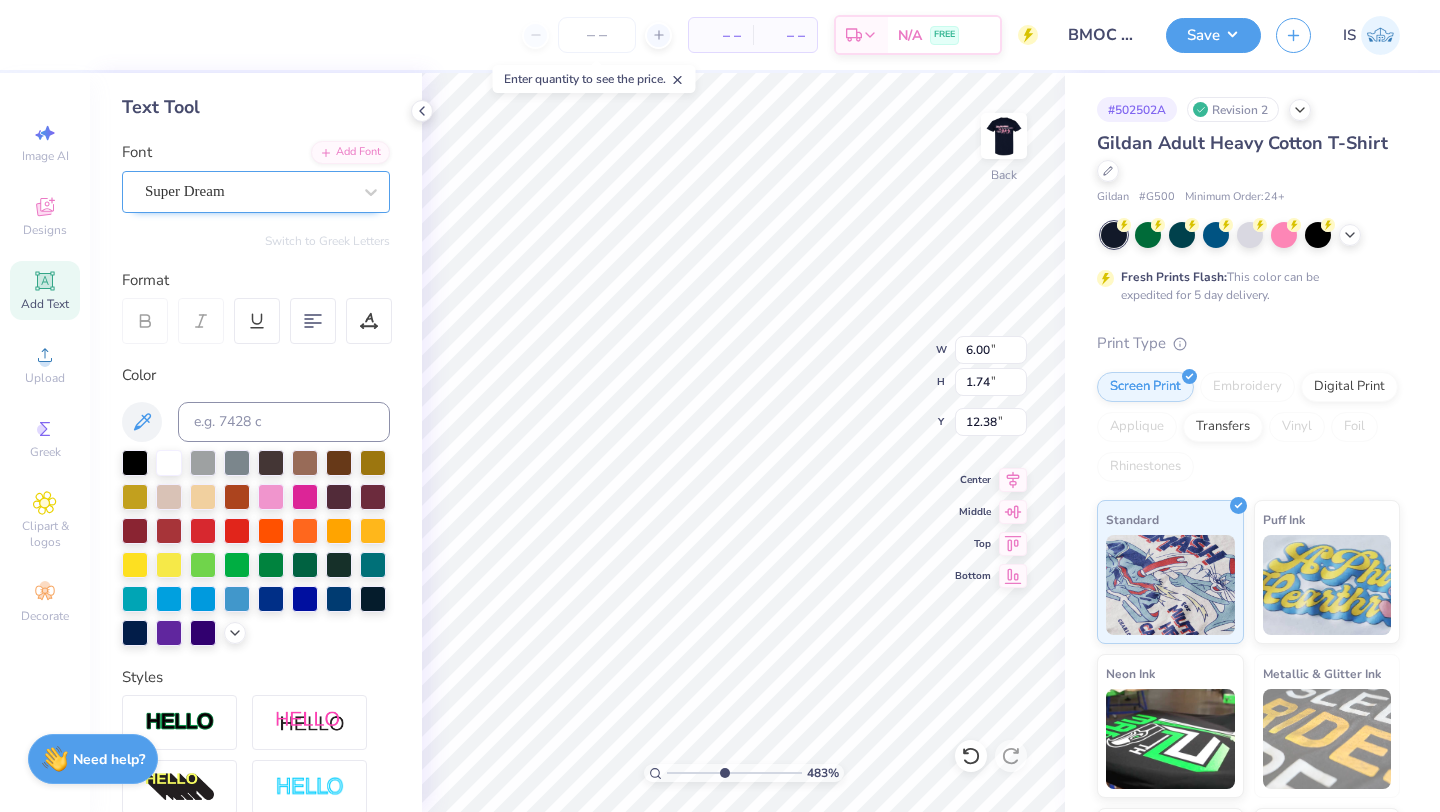 click on "Super Dream" at bounding box center (248, 191) 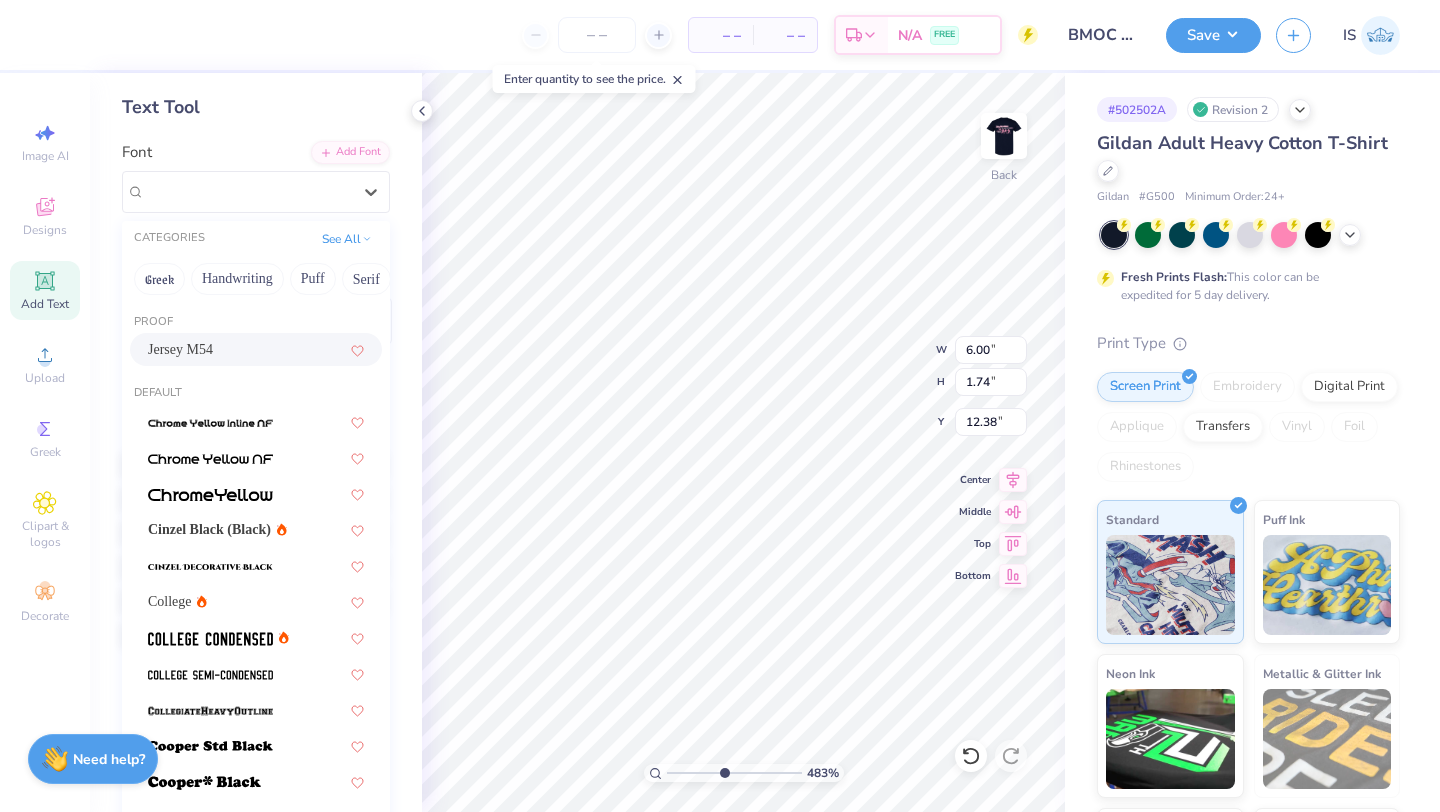 click on "Jersey M54" at bounding box center (180, 349) 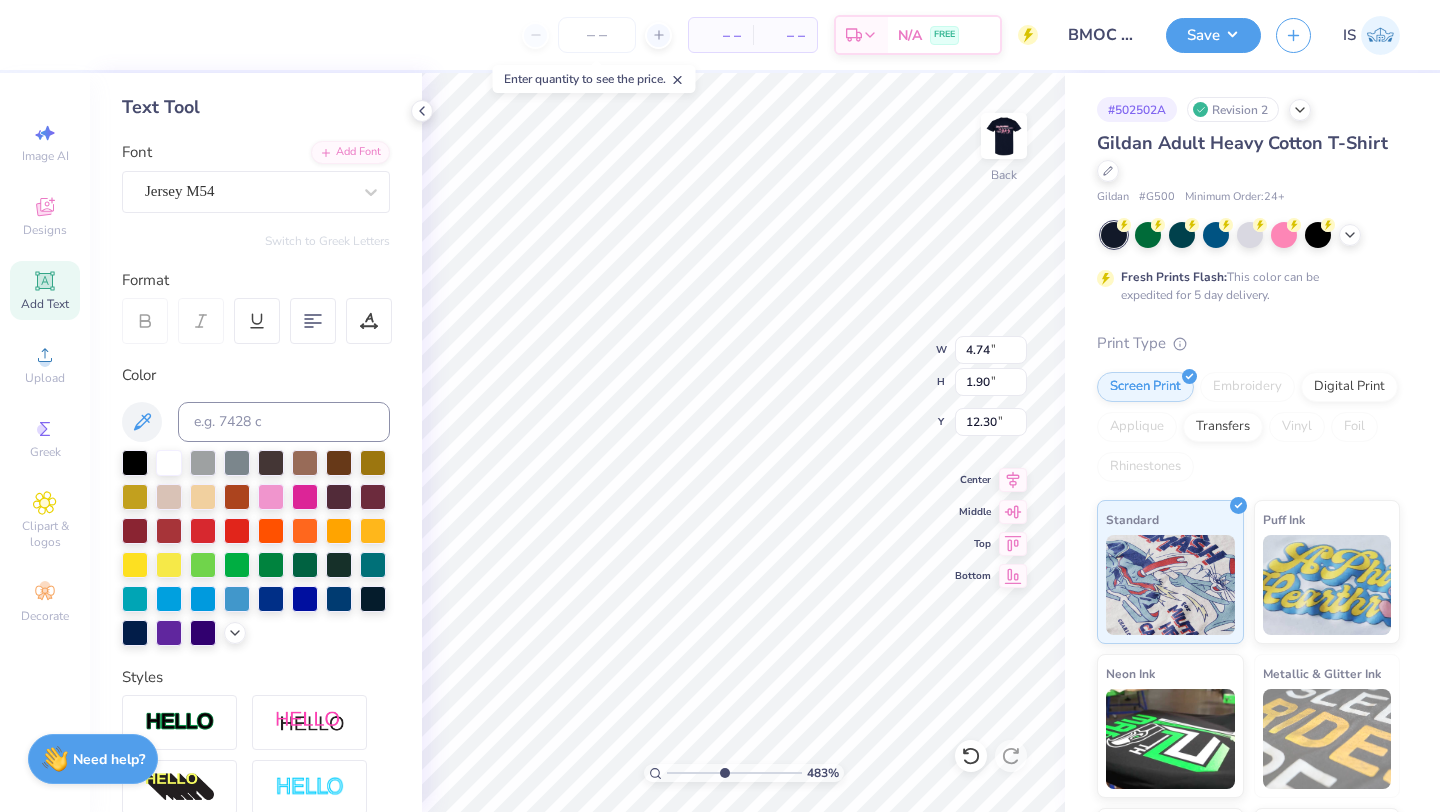 type on "o" 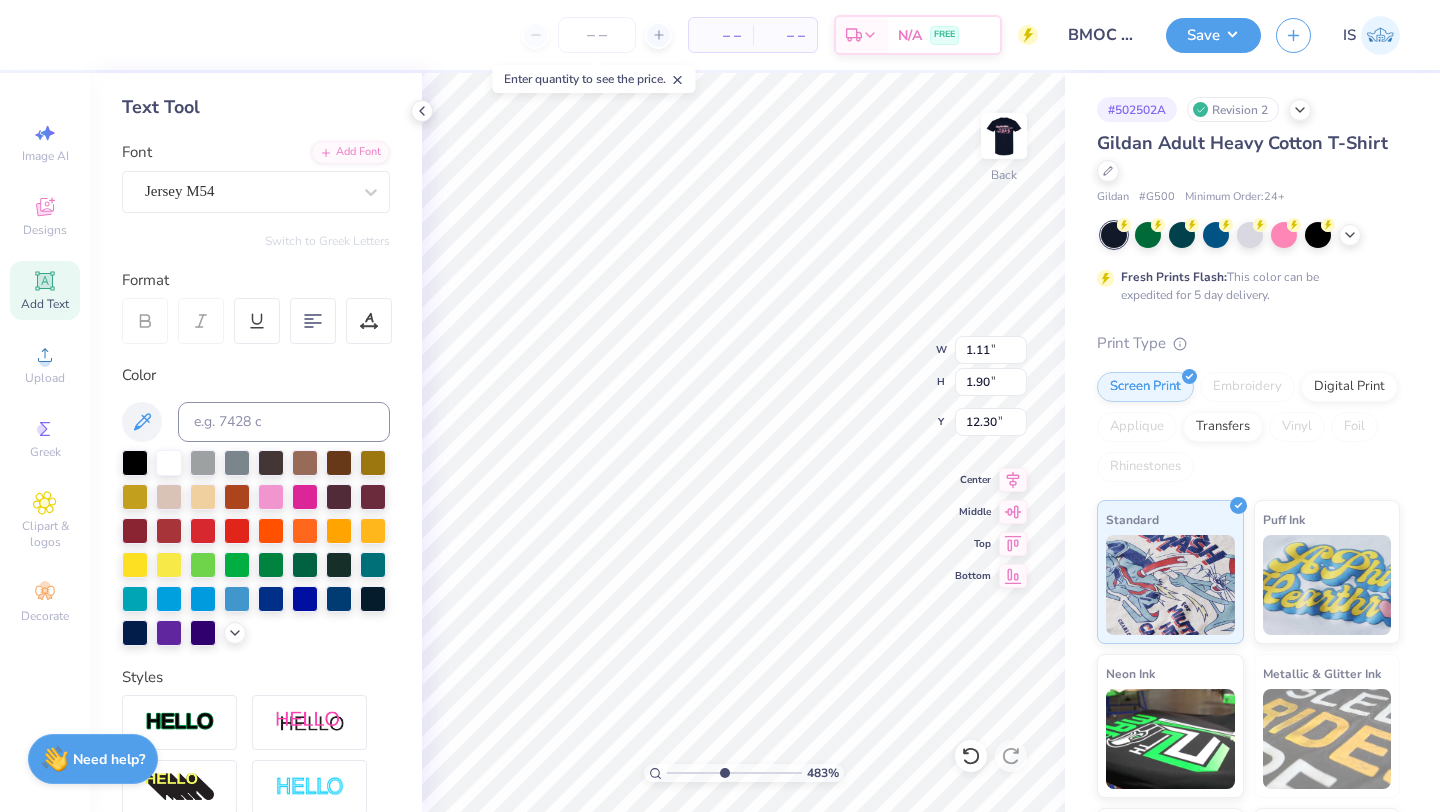 type on "0.60" 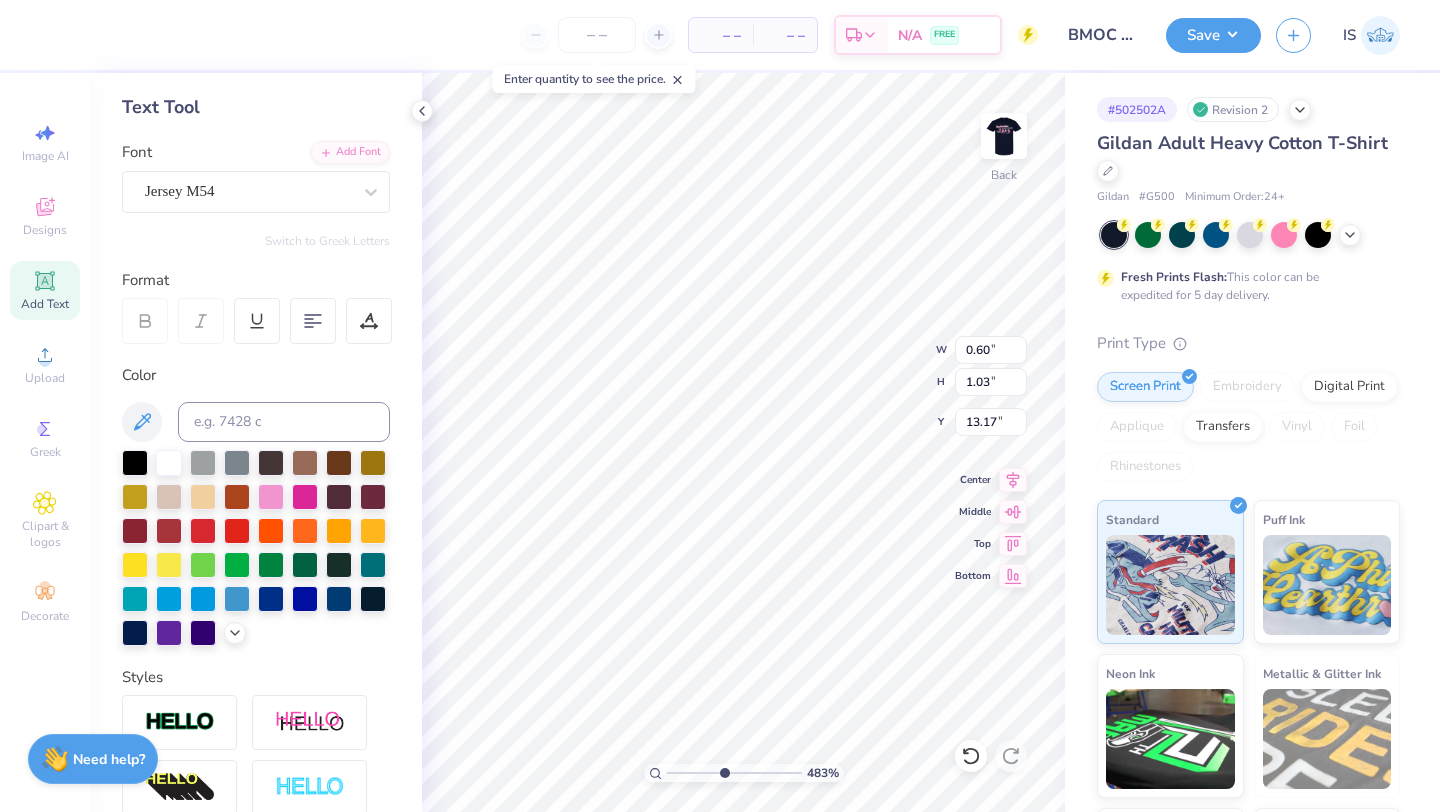 type on "8.70" 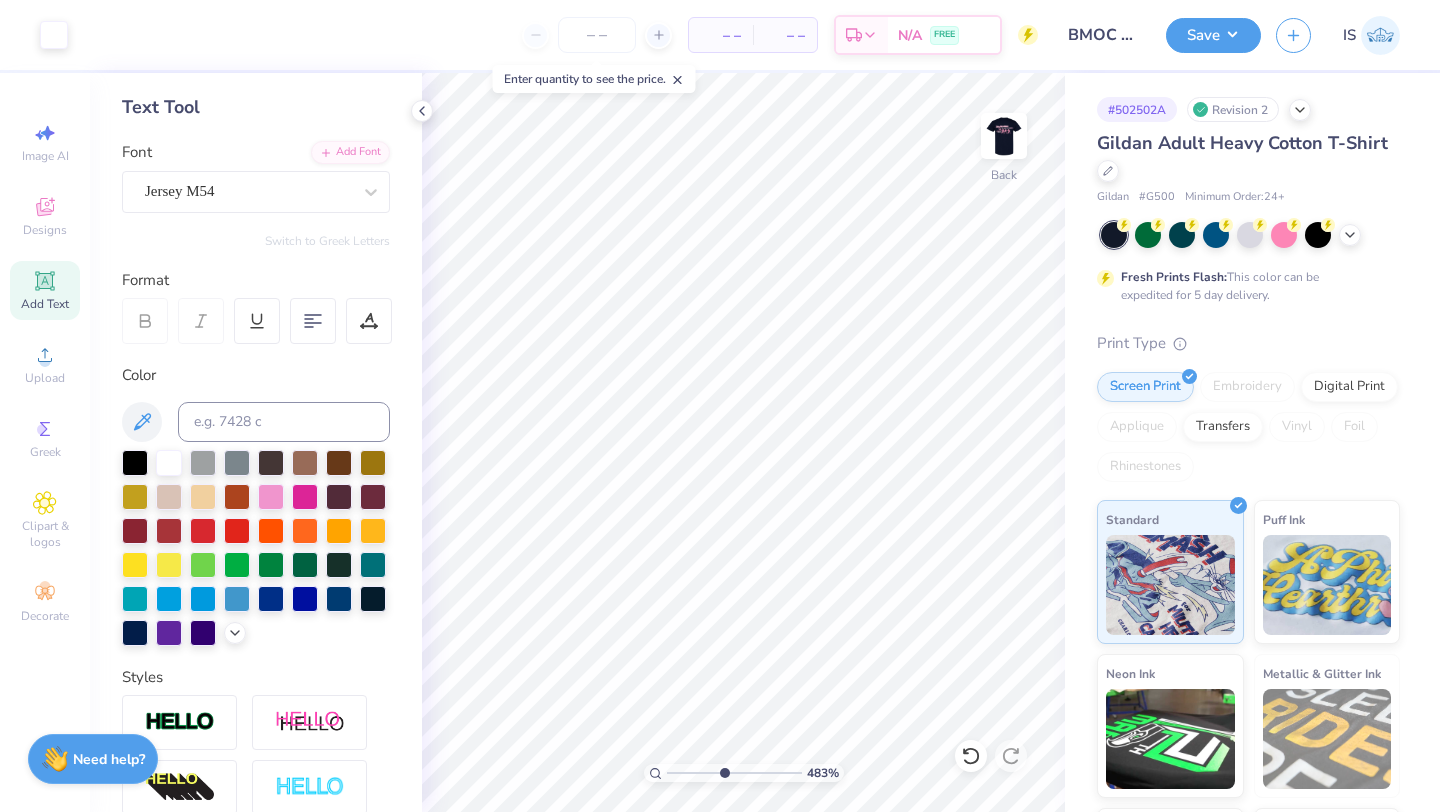 click 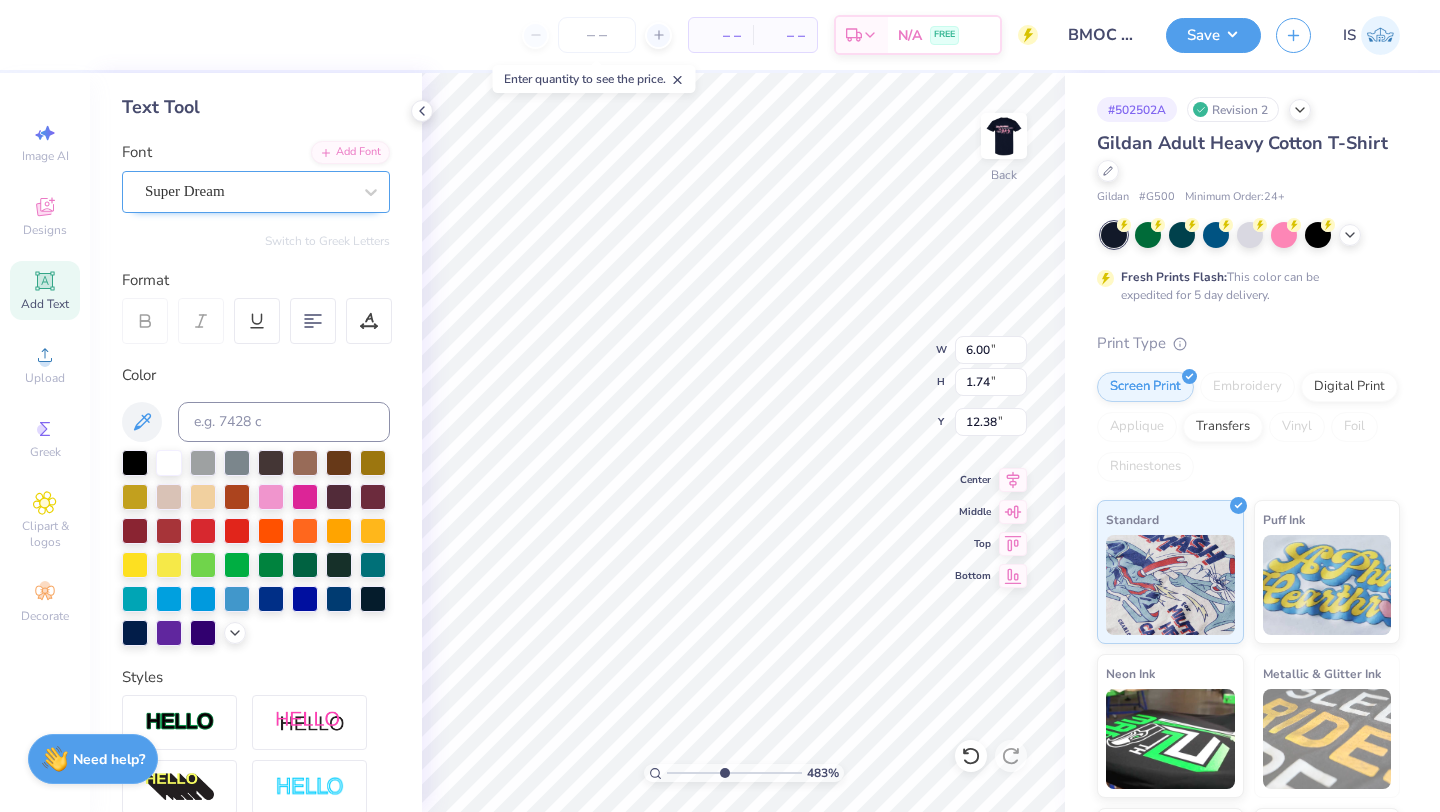 click on "Super Dream" at bounding box center [248, 191] 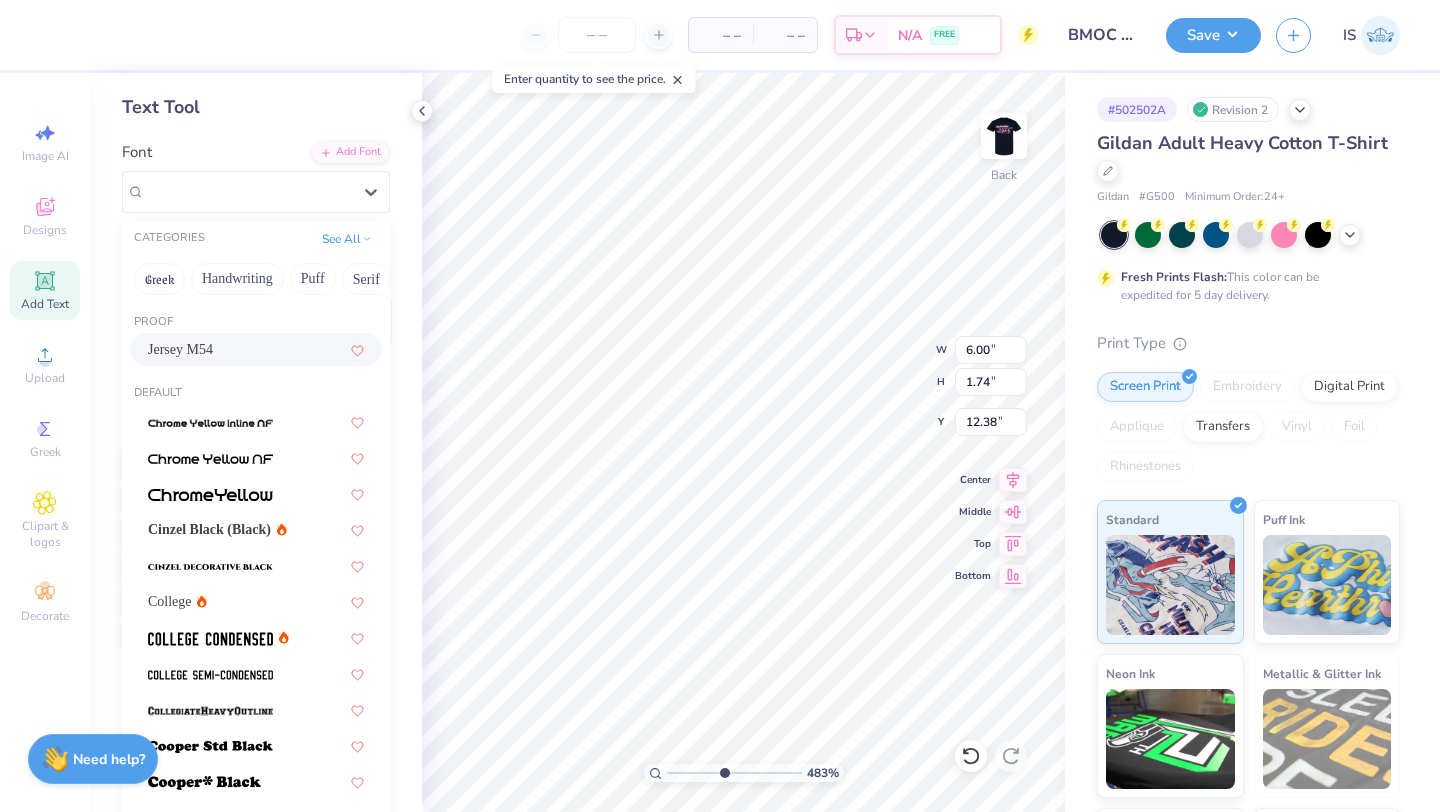 click on "Jersey M54" at bounding box center (180, 349) 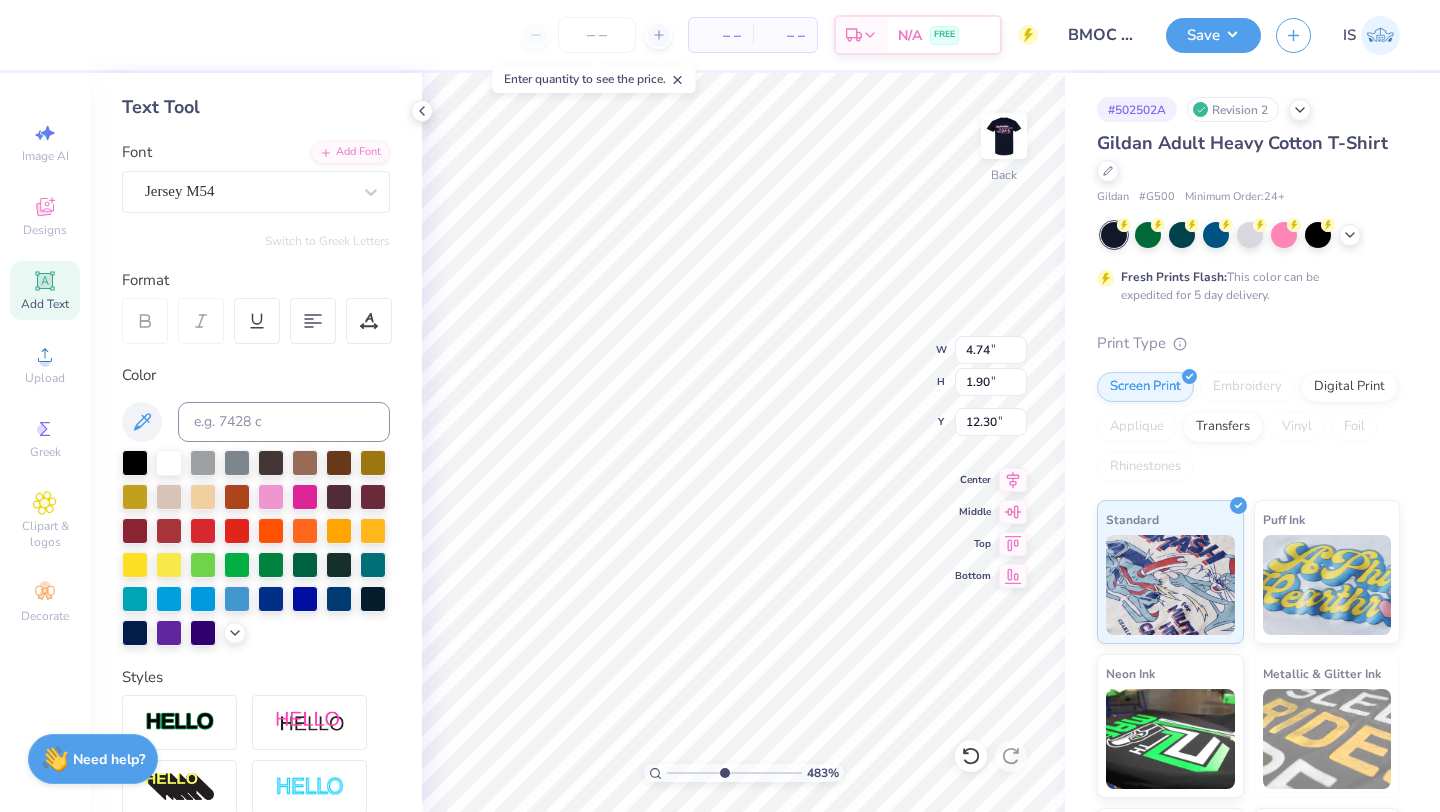 type on "C" 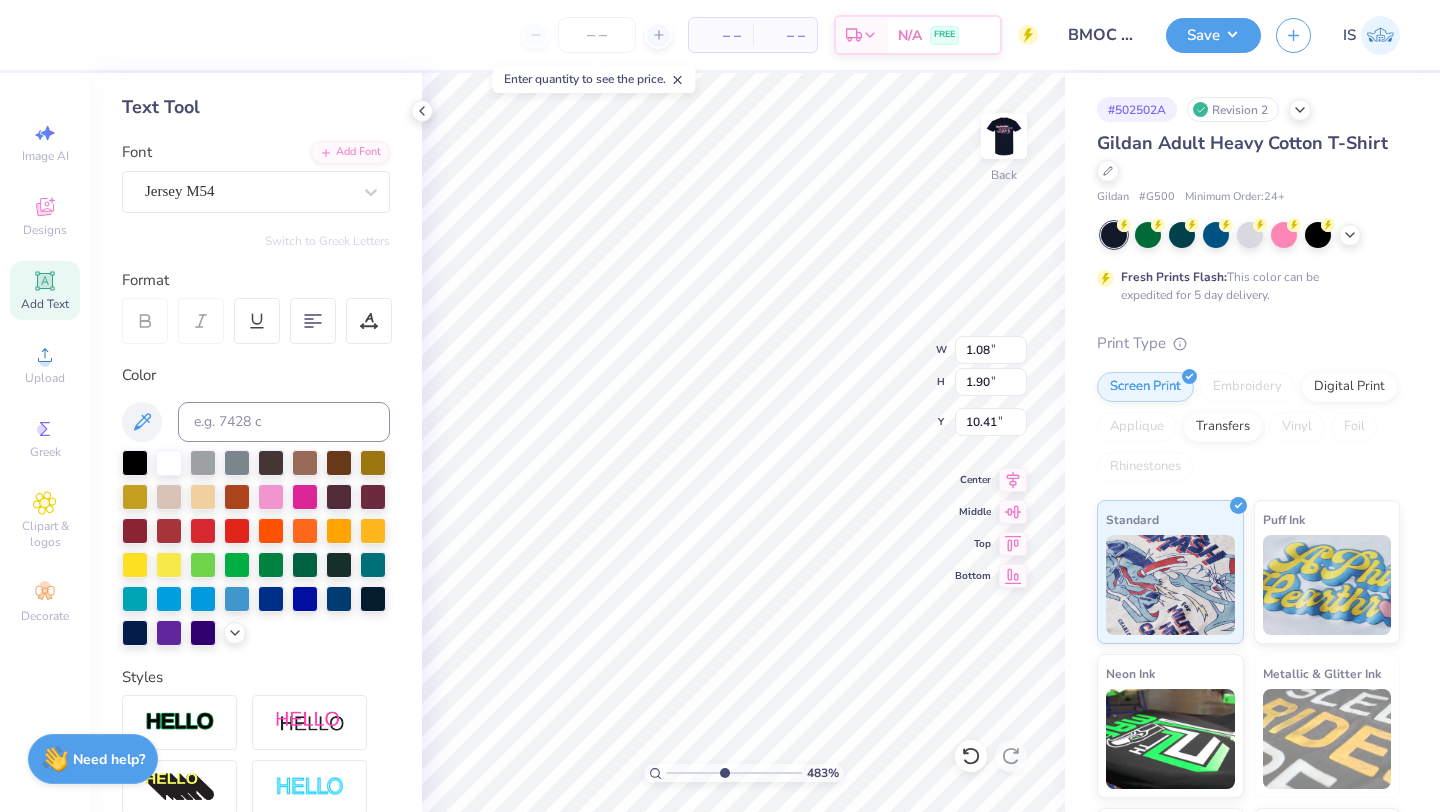 type on "10.41" 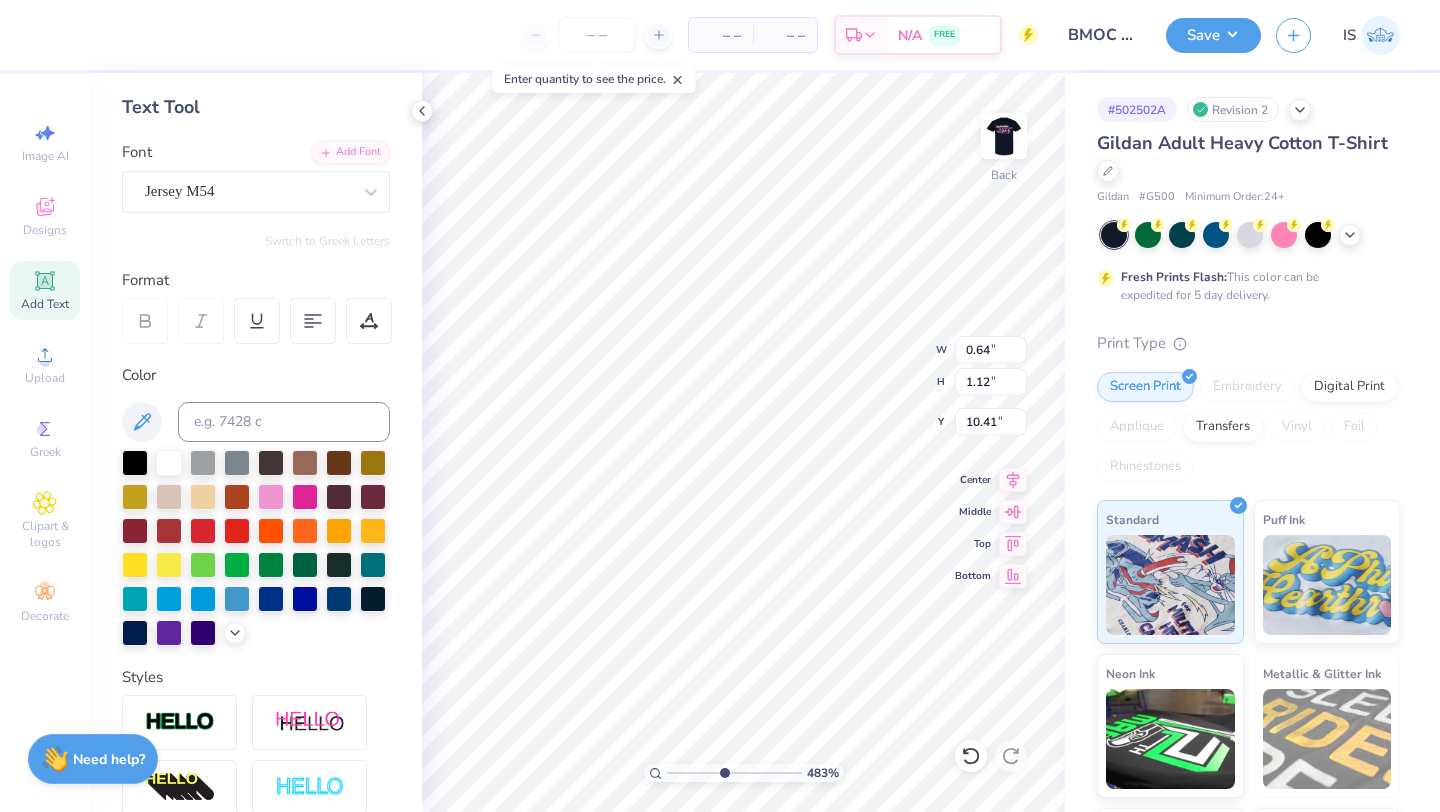 type on "8.82" 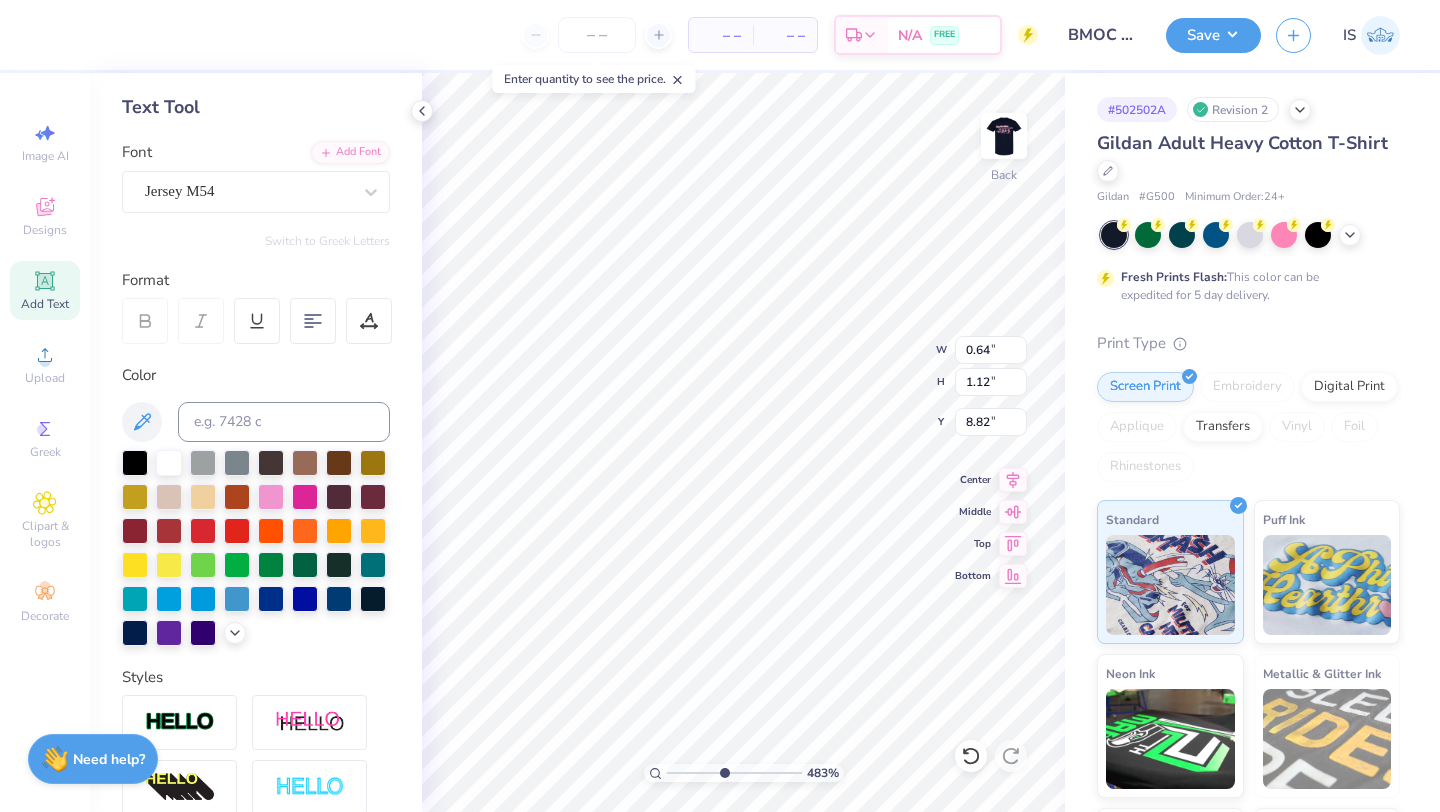 type on "0.60" 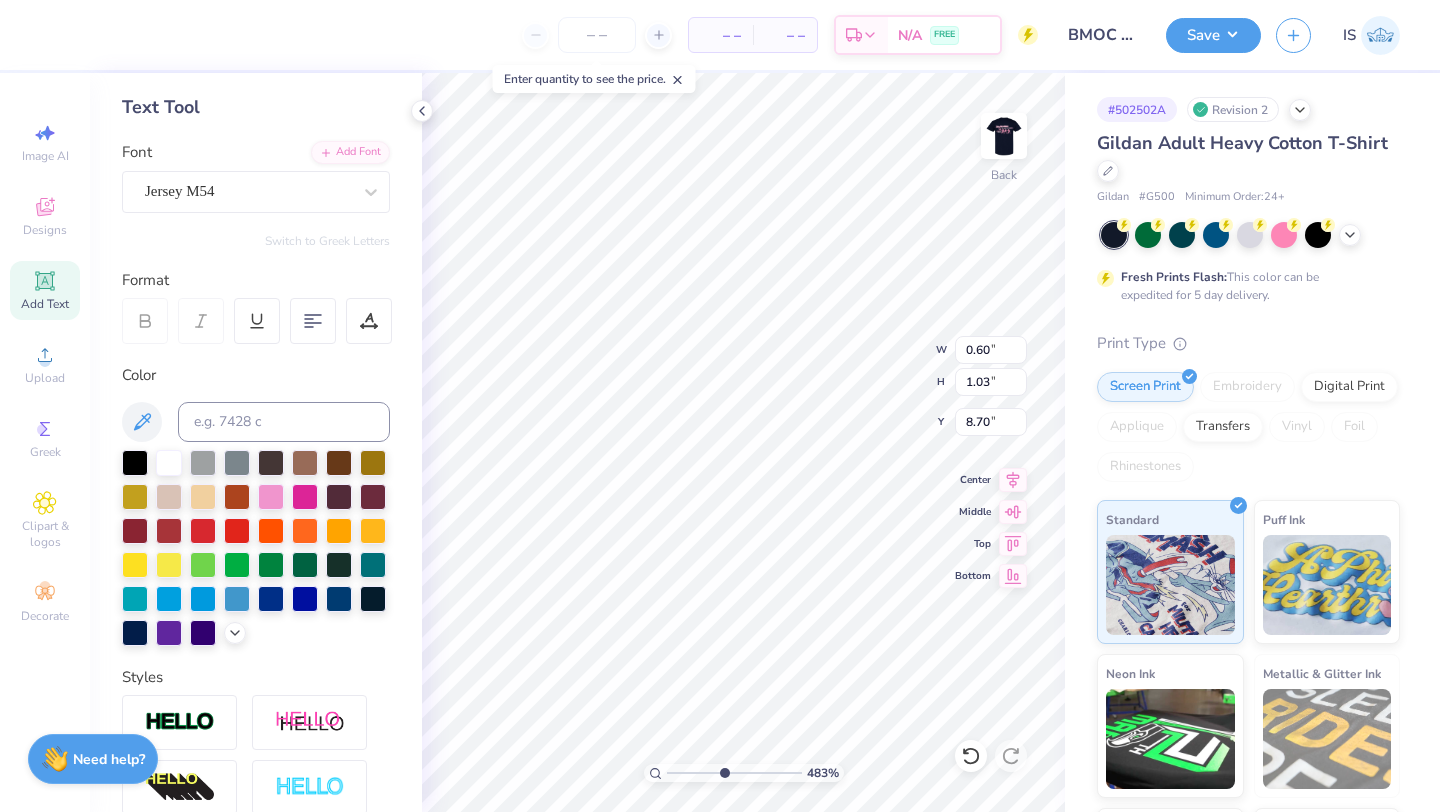 type on "8.69" 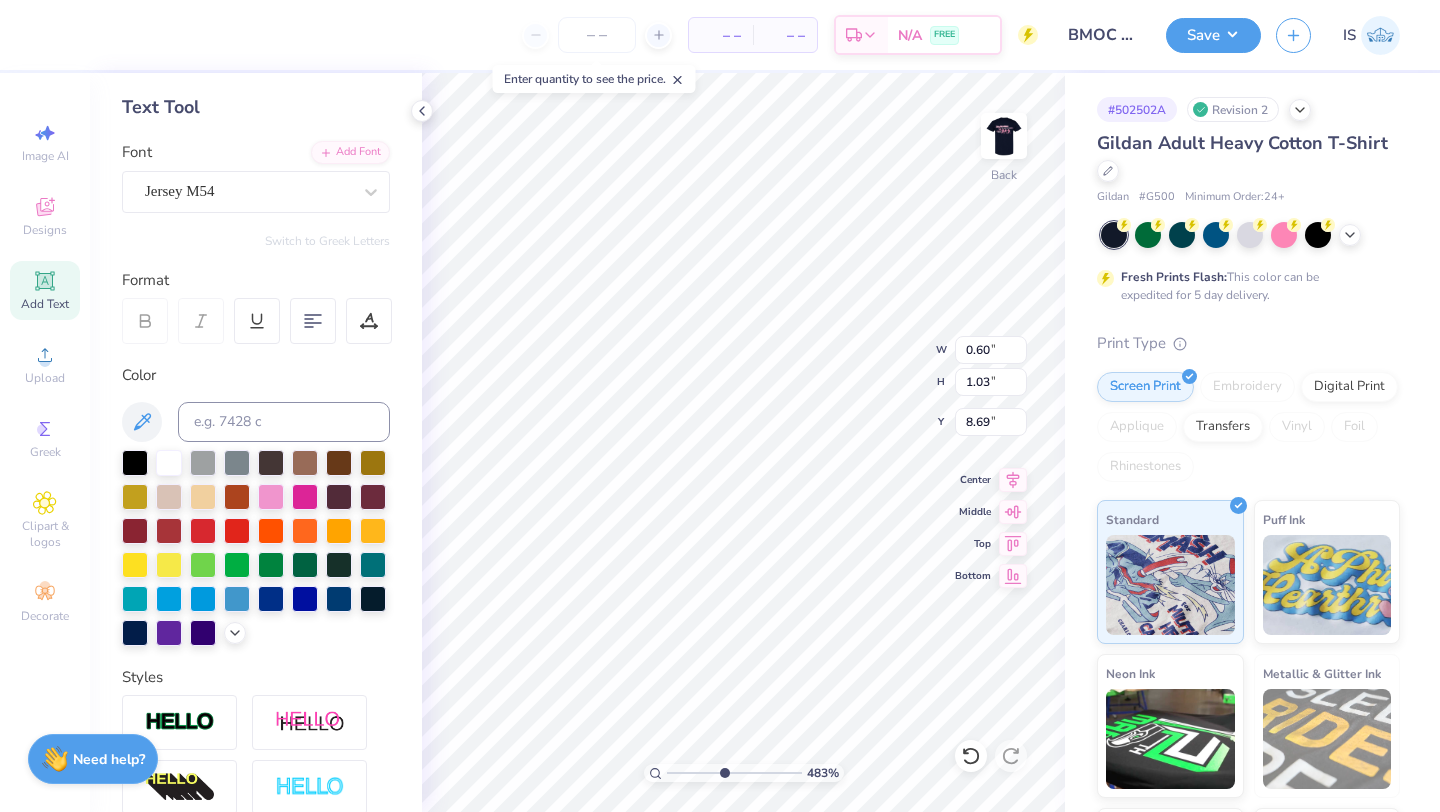 type on "0.59" 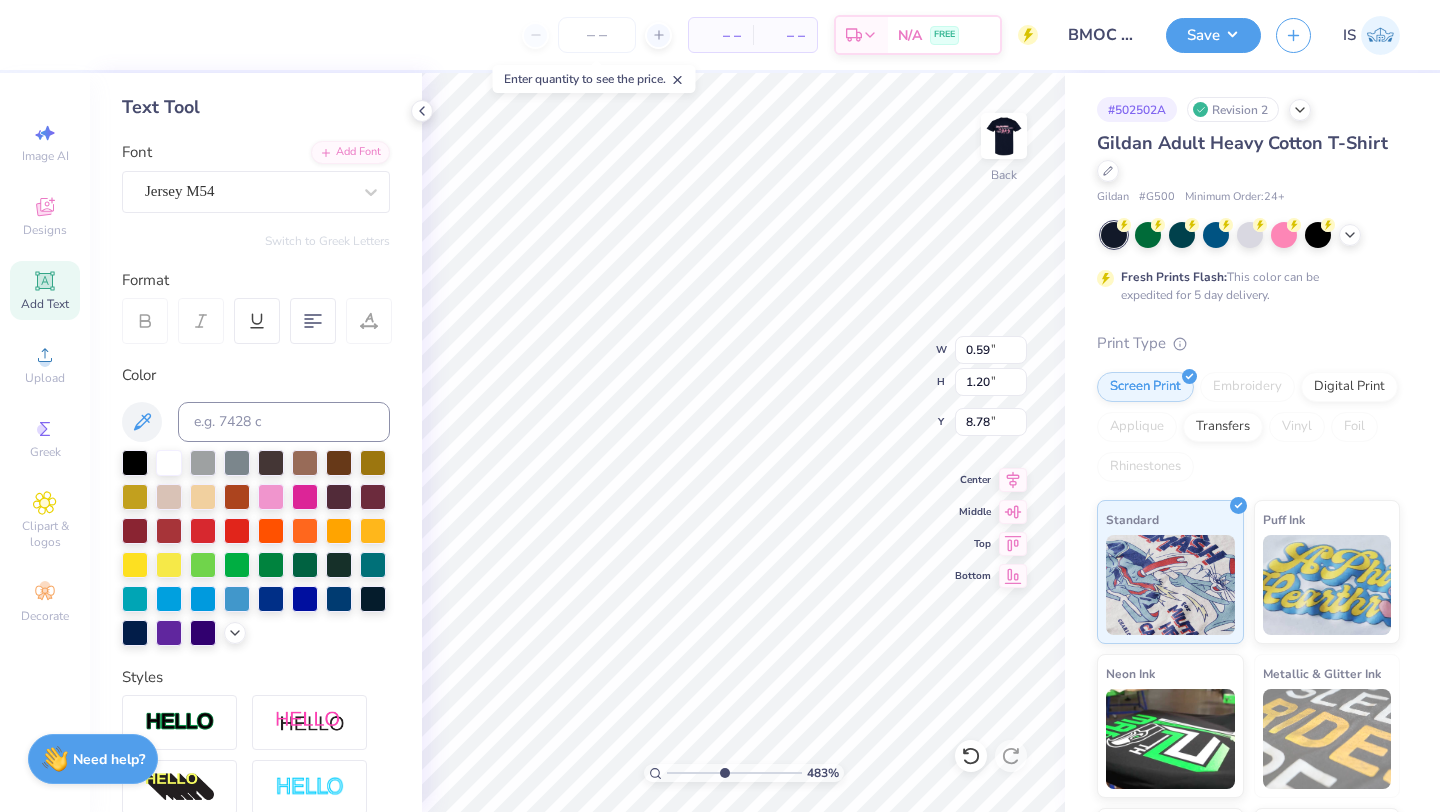 type on "0.64" 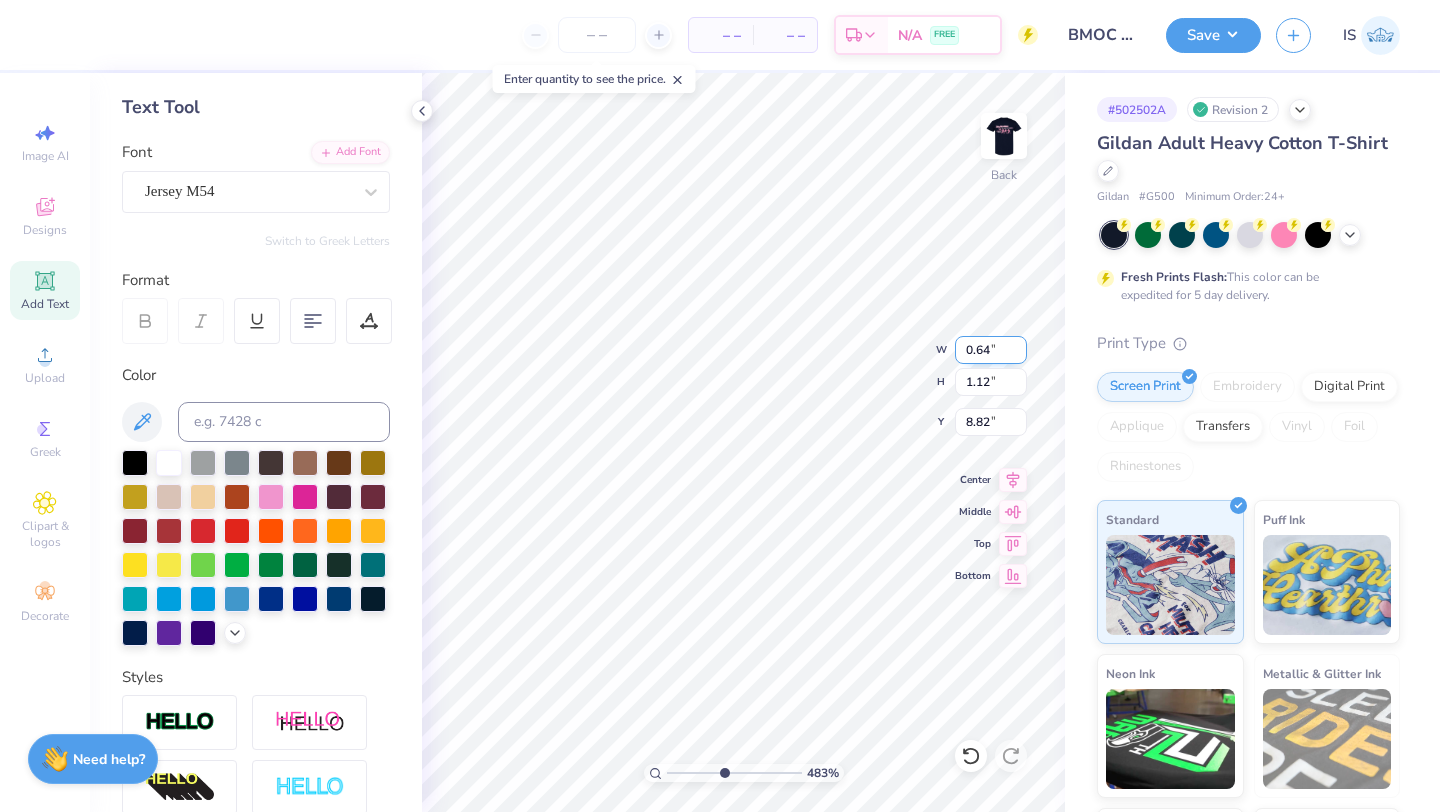 click on "0.64" at bounding box center [991, 350] 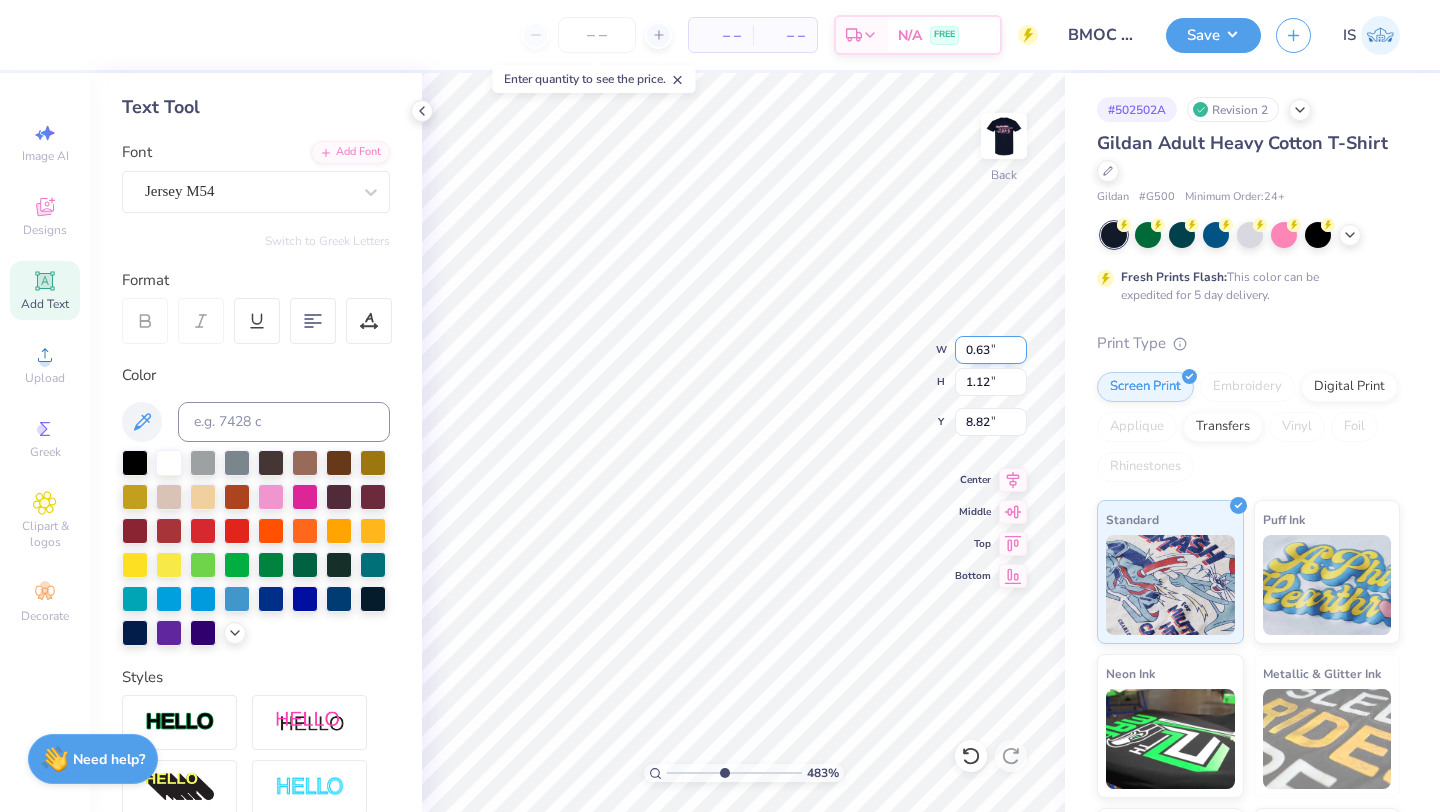 click on "0.63" at bounding box center (991, 350) 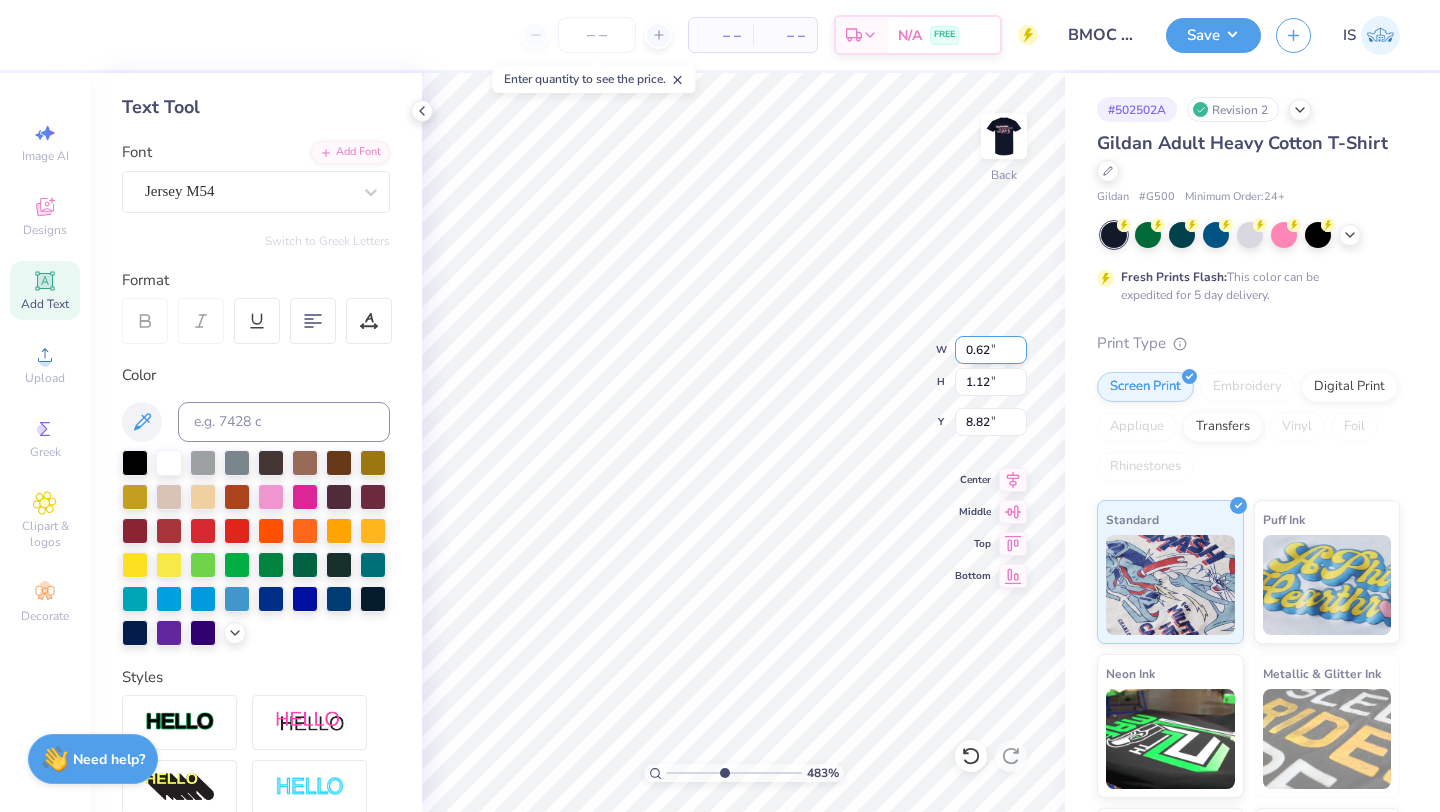 click on "0.62" at bounding box center [991, 350] 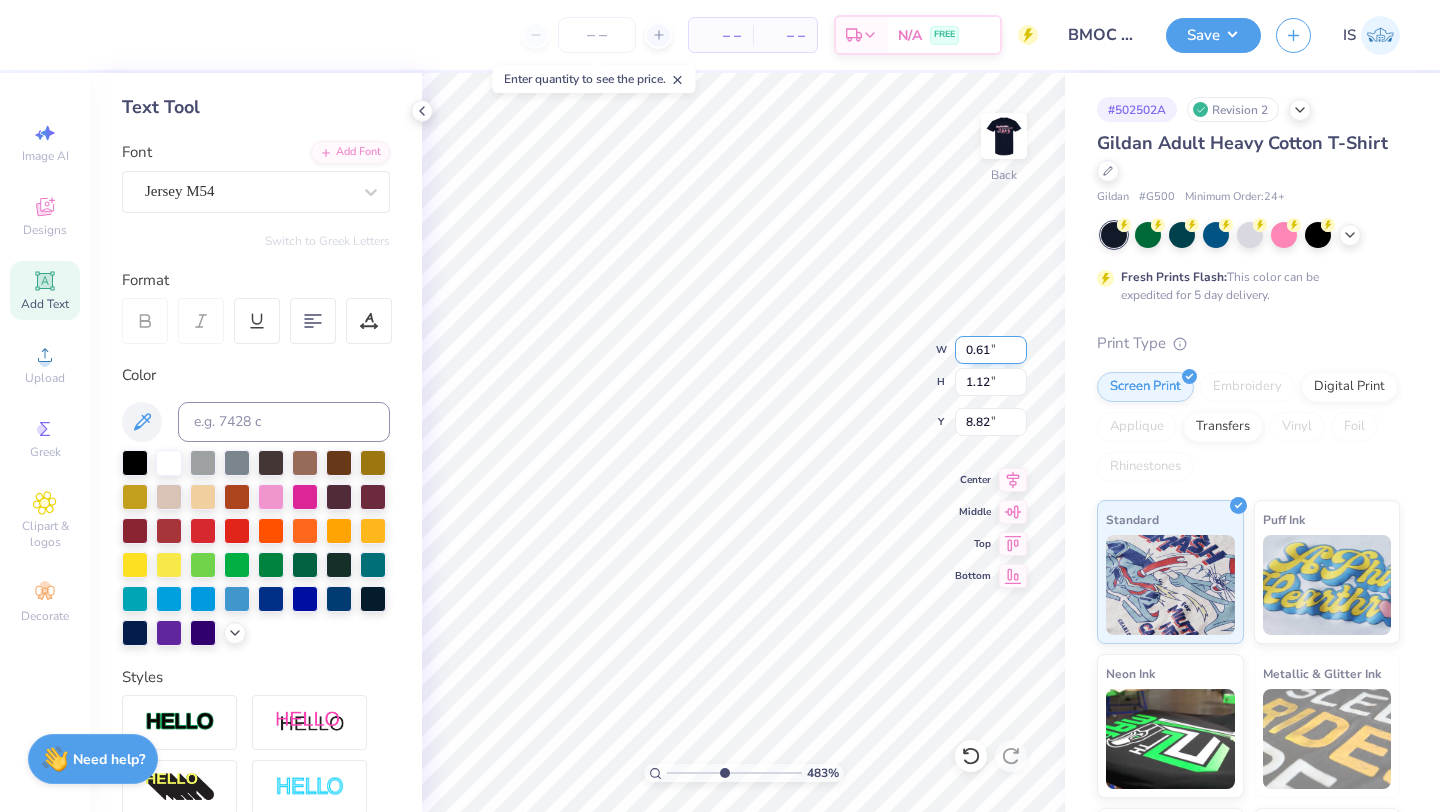 click on "0.61" at bounding box center [991, 350] 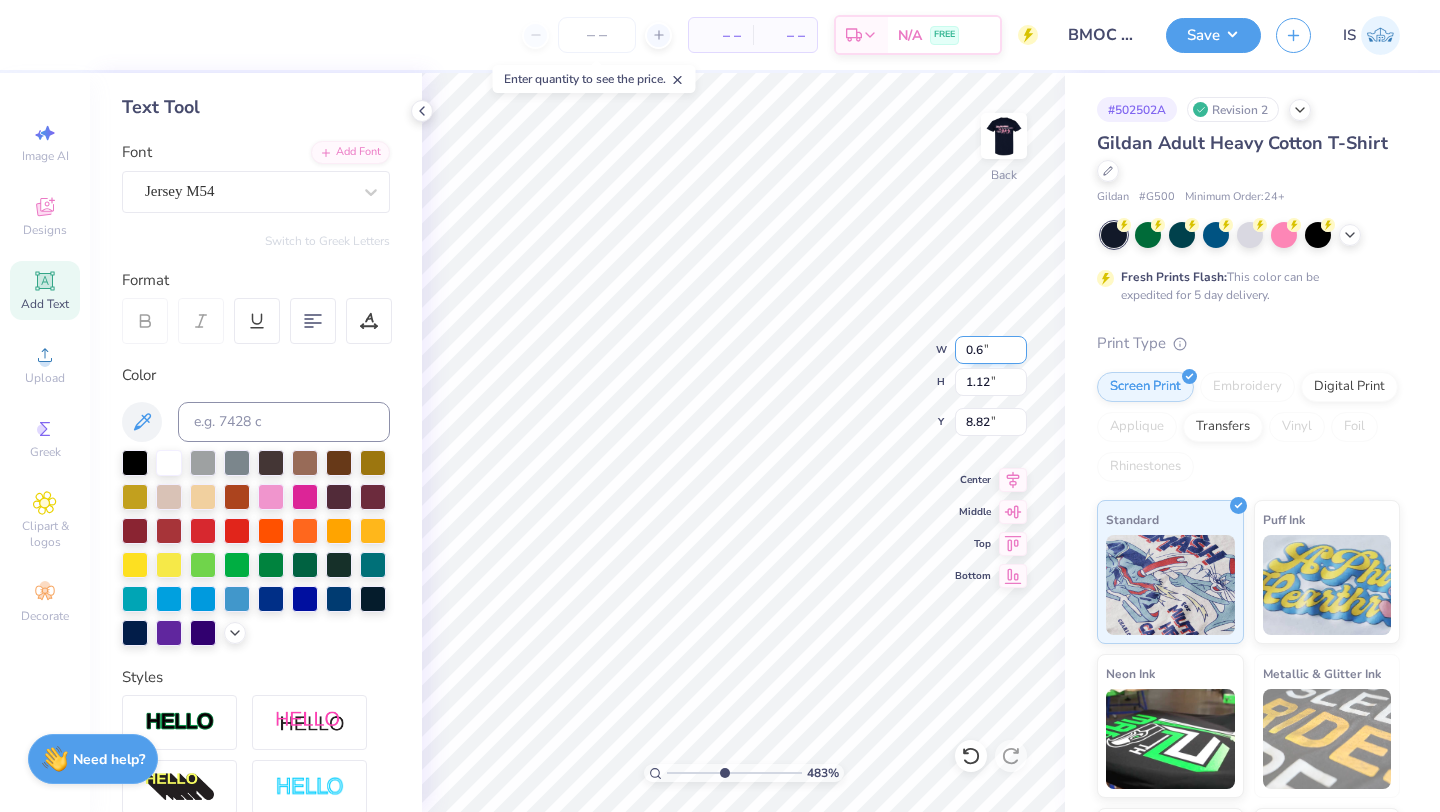 click on "0.6" at bounding box center [991, 350] 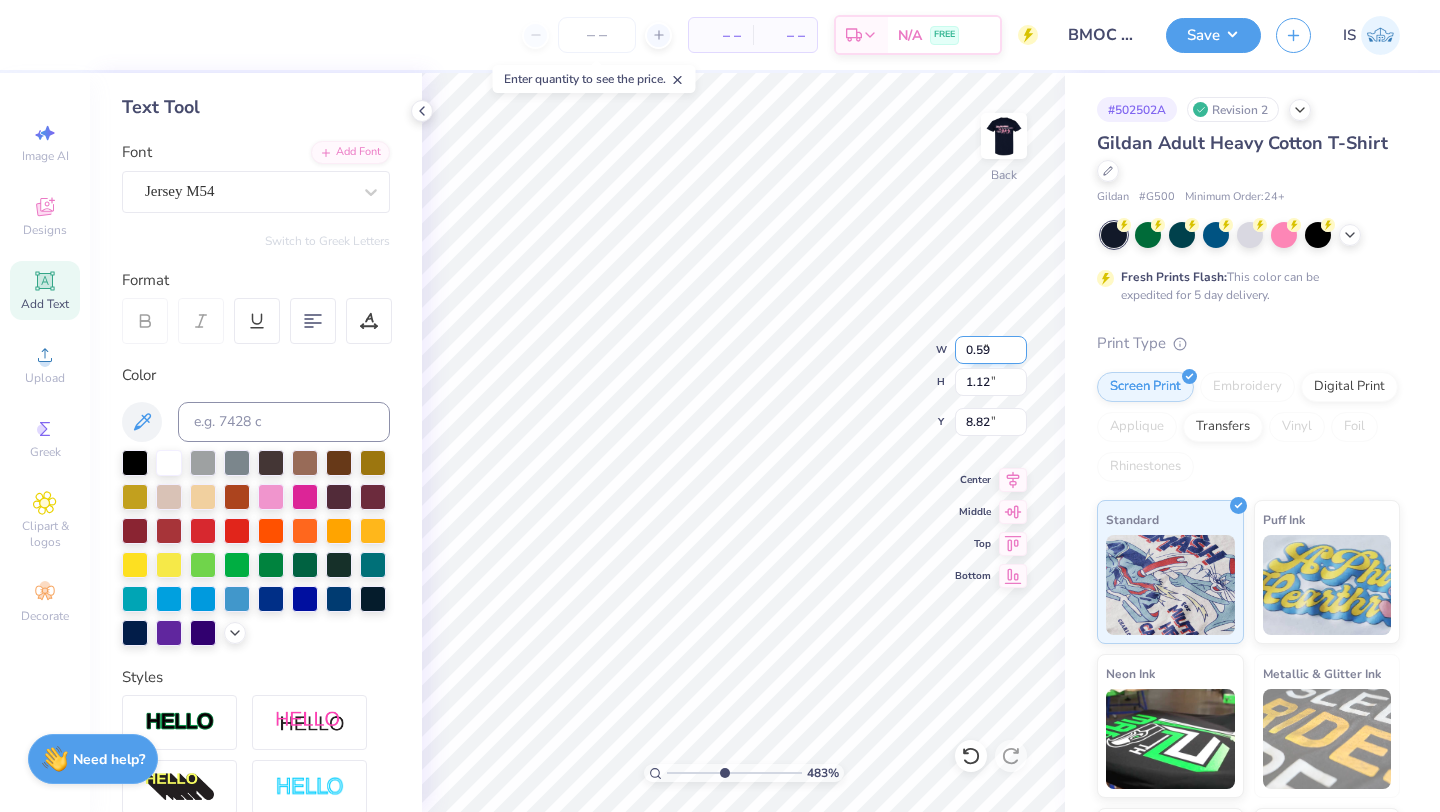 type on "0.59" 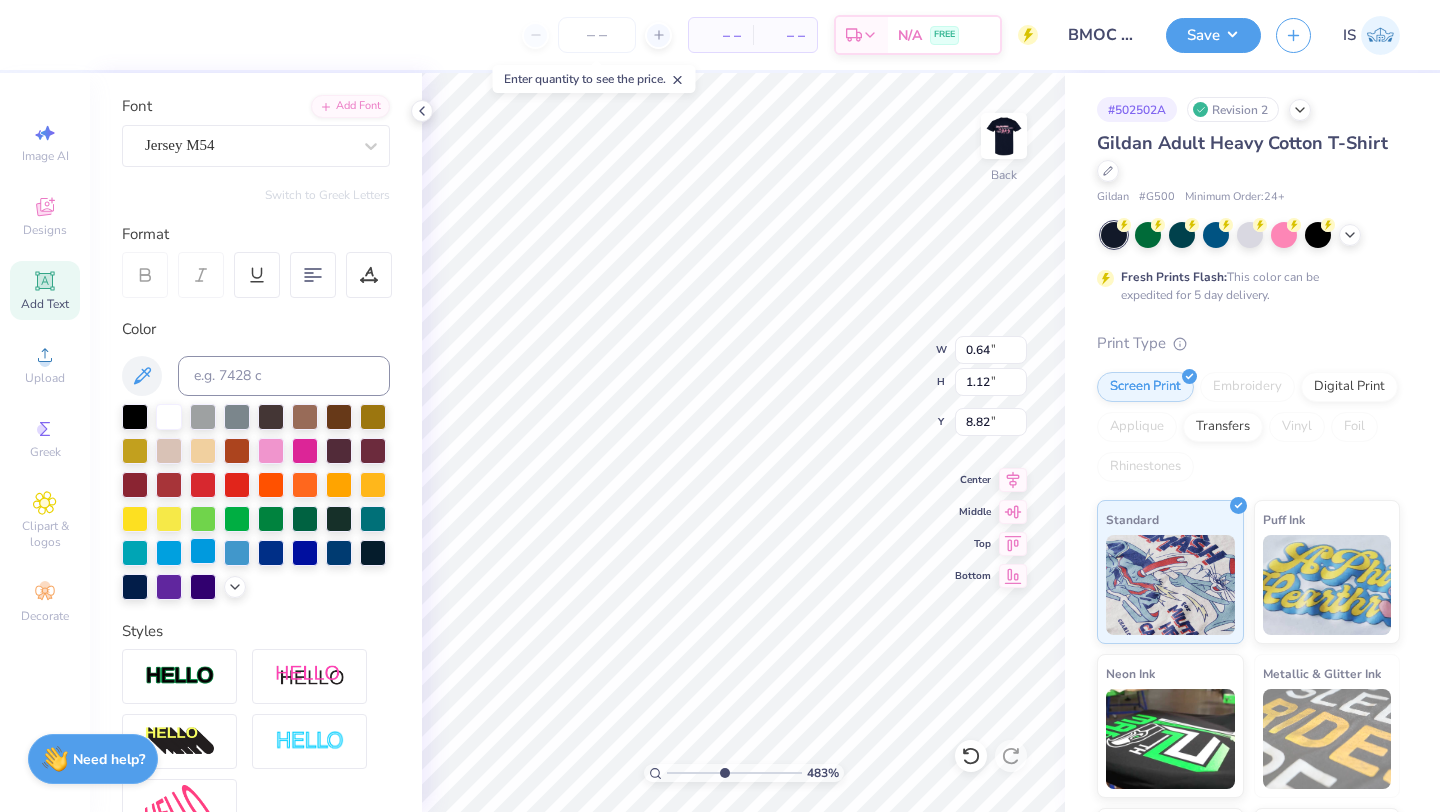 scroll, scrollTop: 142, scrollLeft: 0, axis: vertical 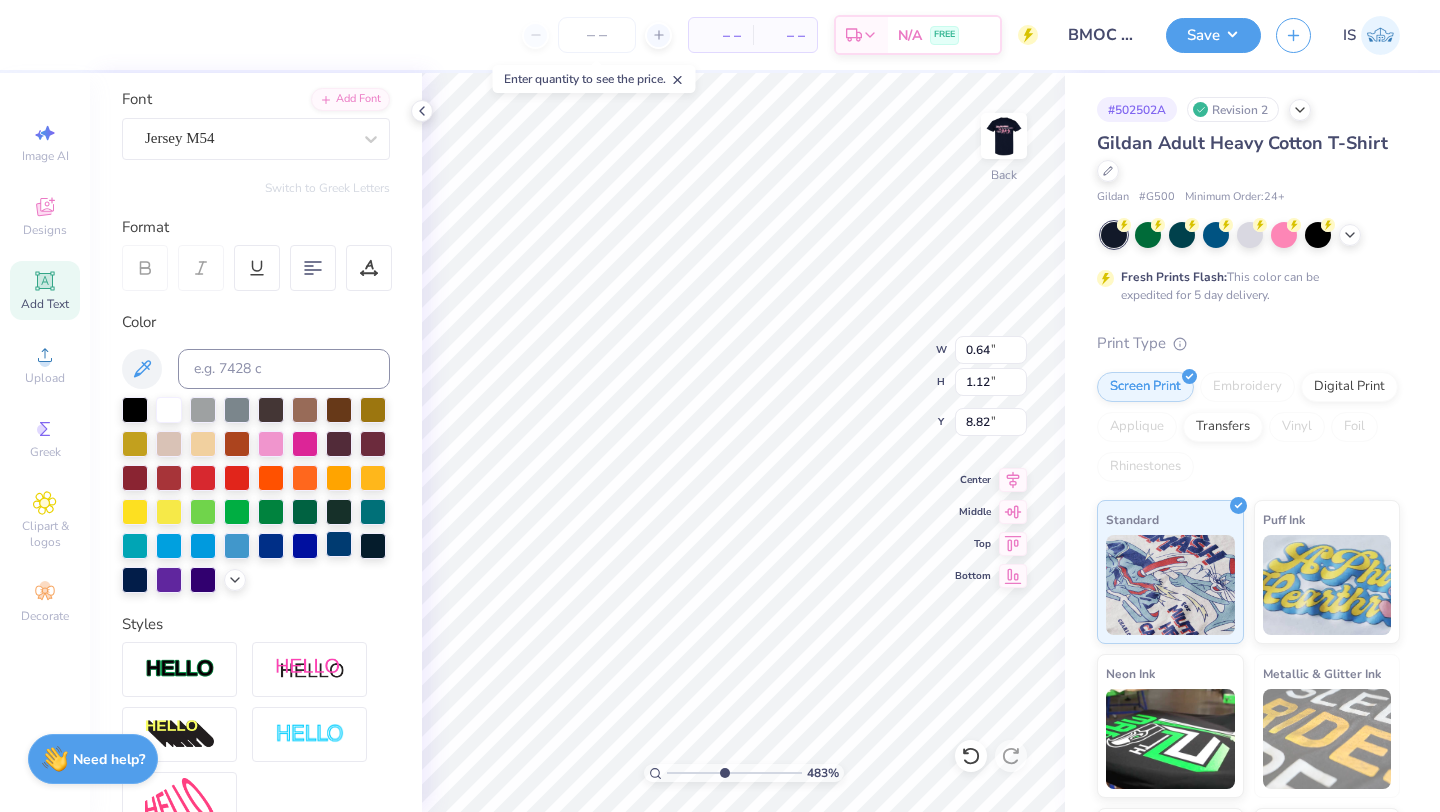 type on "0.59" 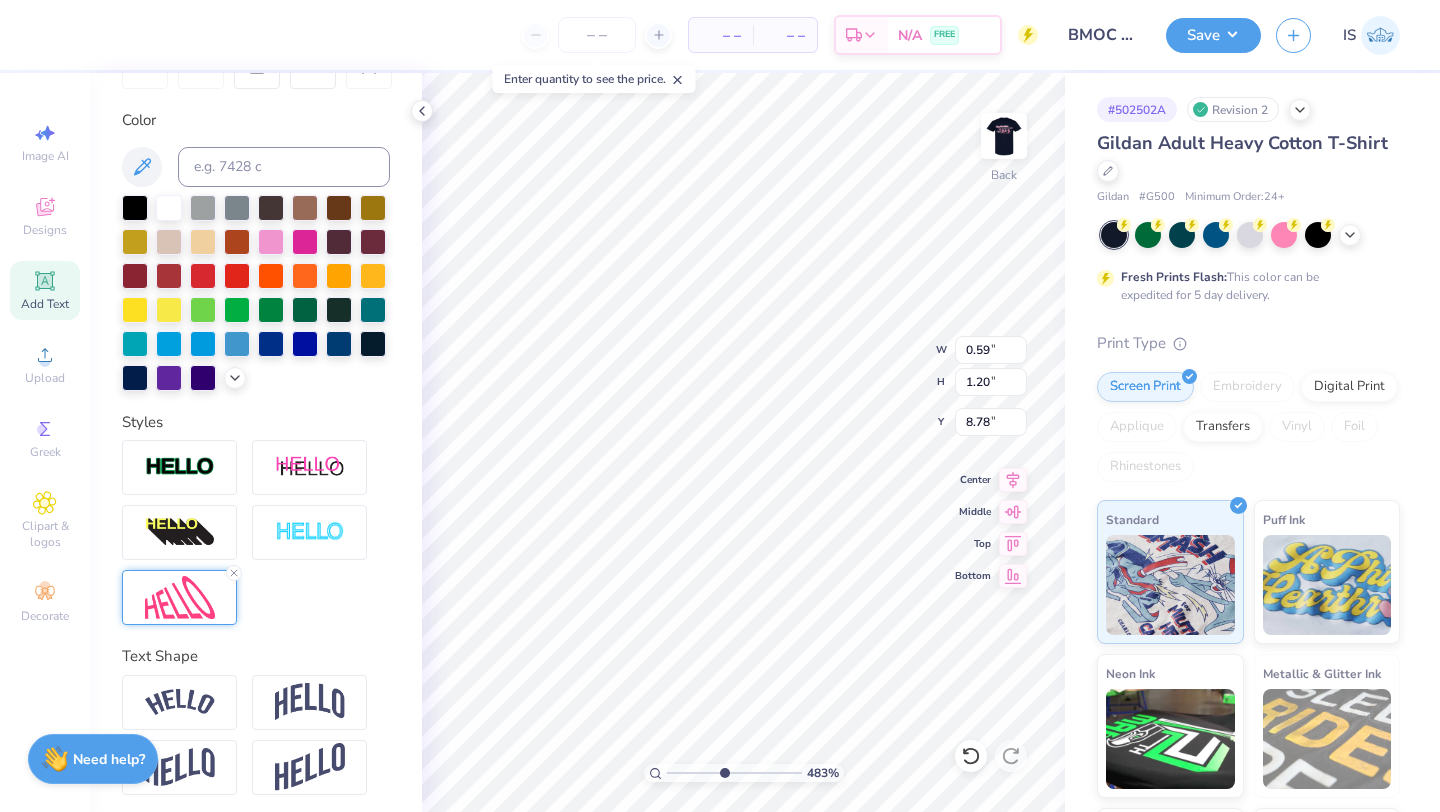 scroll, scrollTop: 350, scrollLeft: 0, axis: vertical 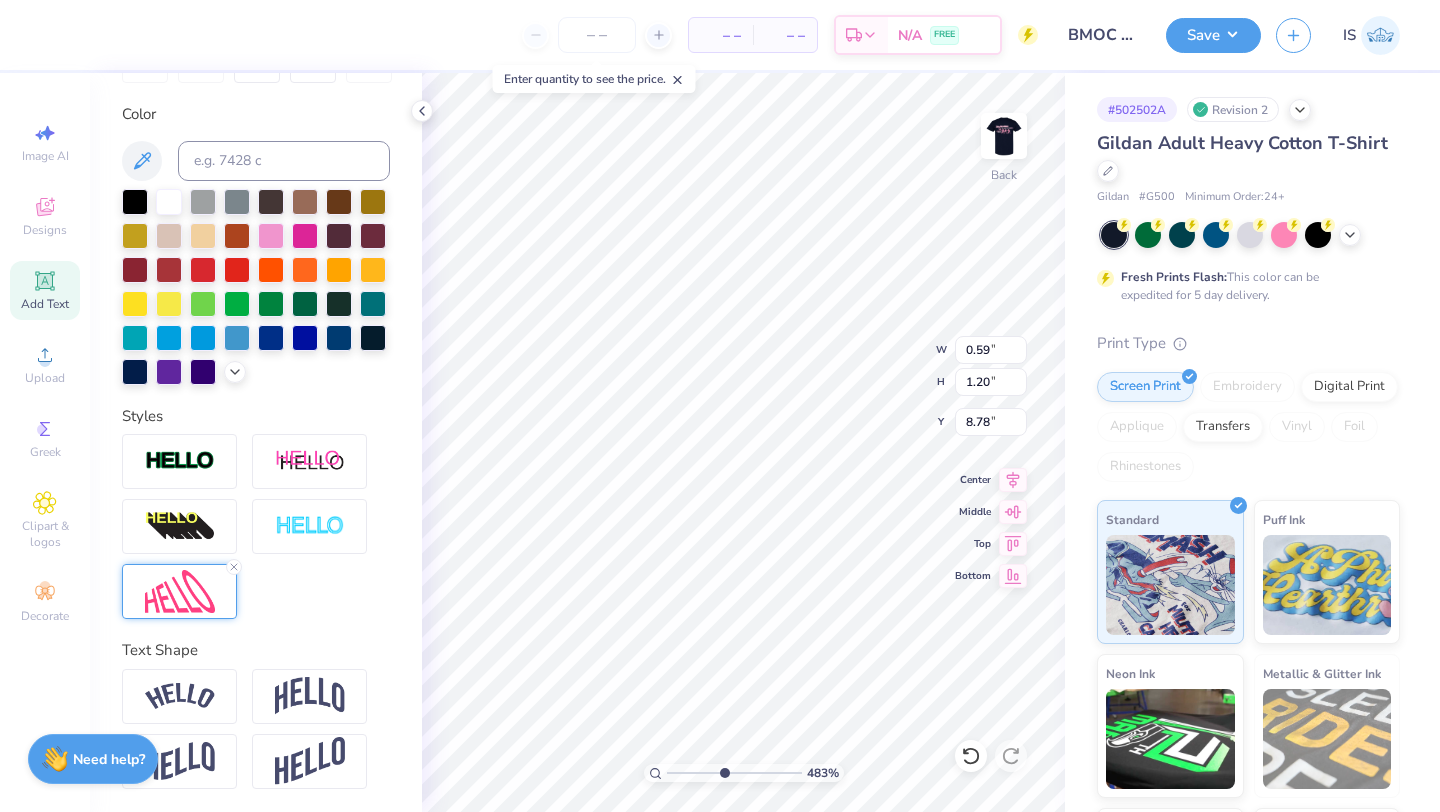 click at bounding box center (179, 591) 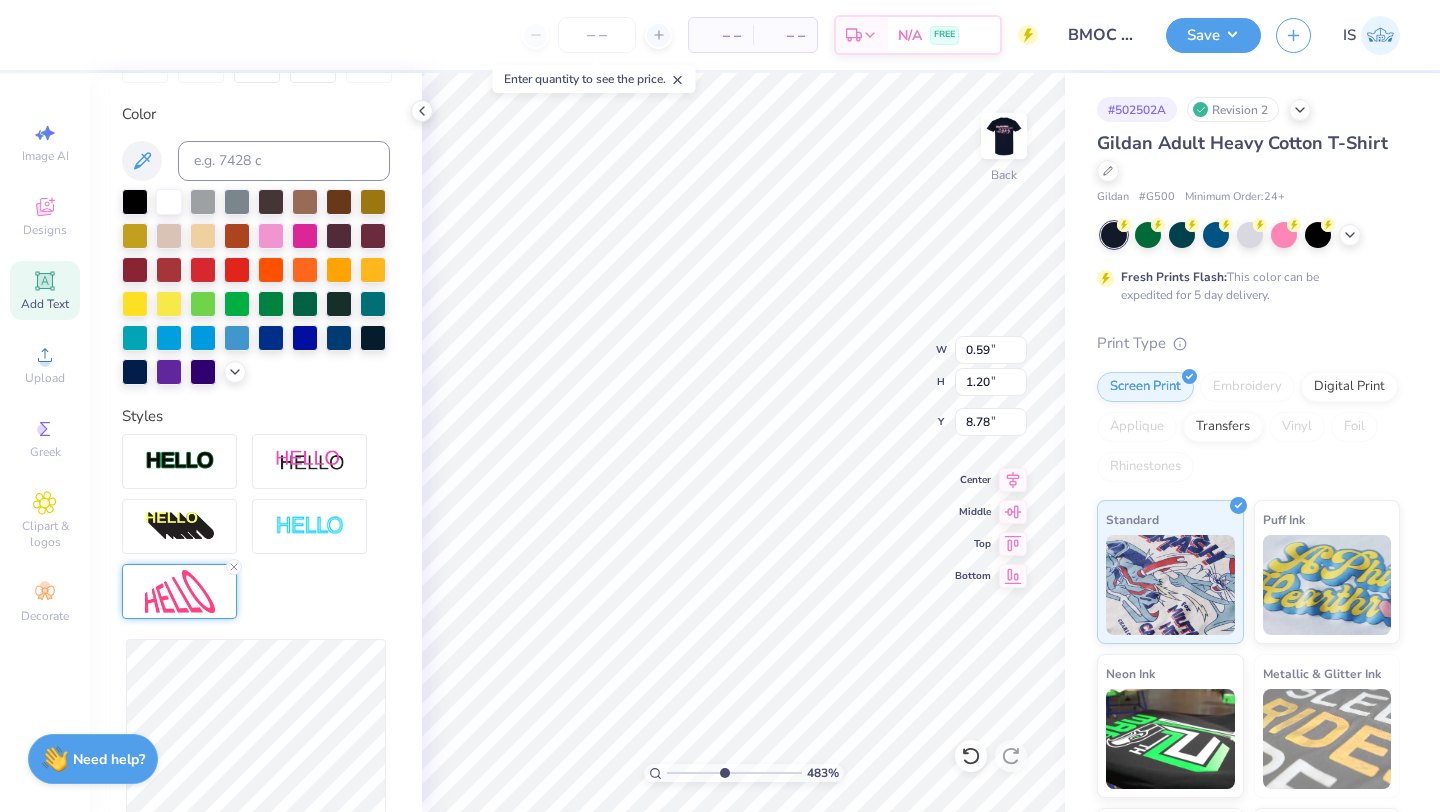 type on "0.58" 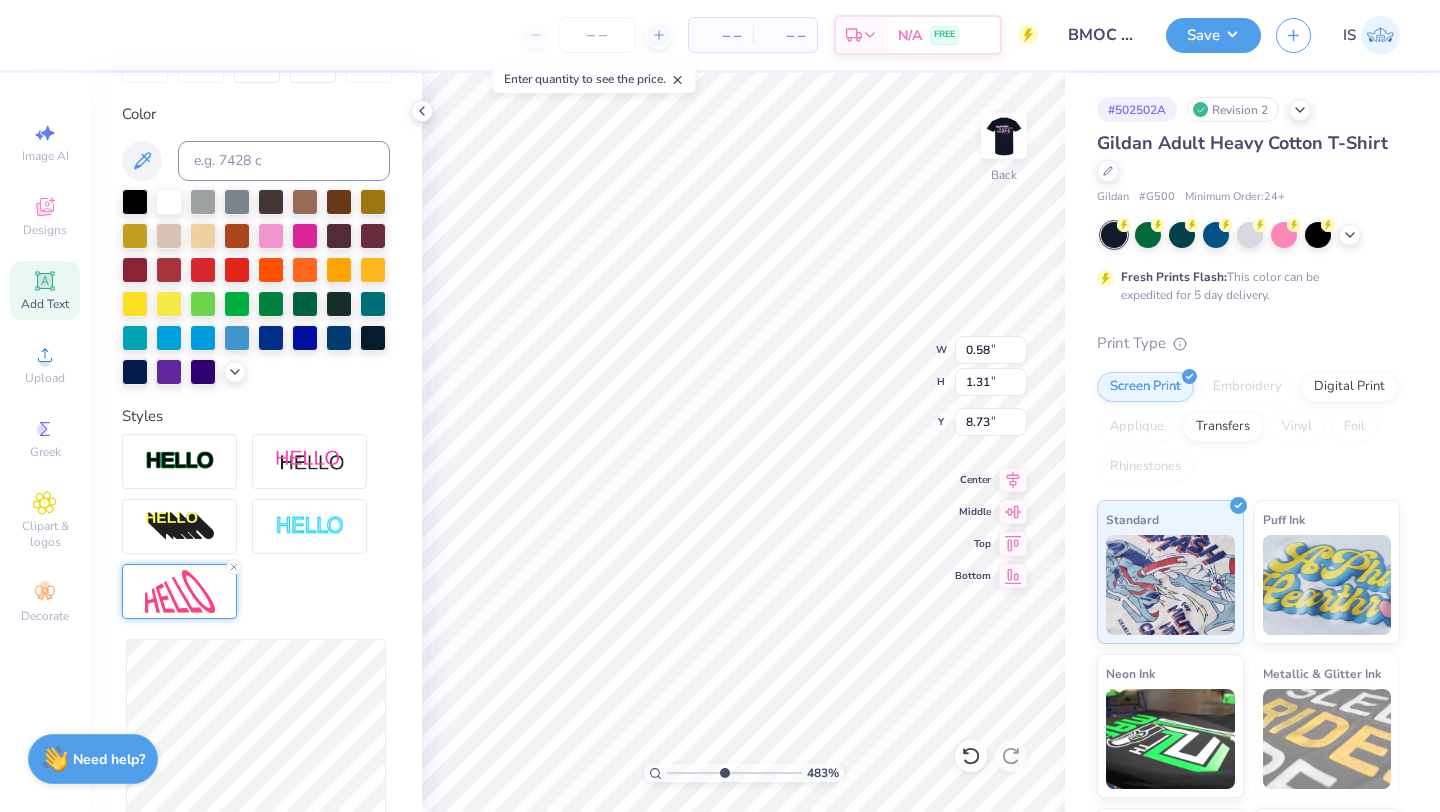 type on "1.40" 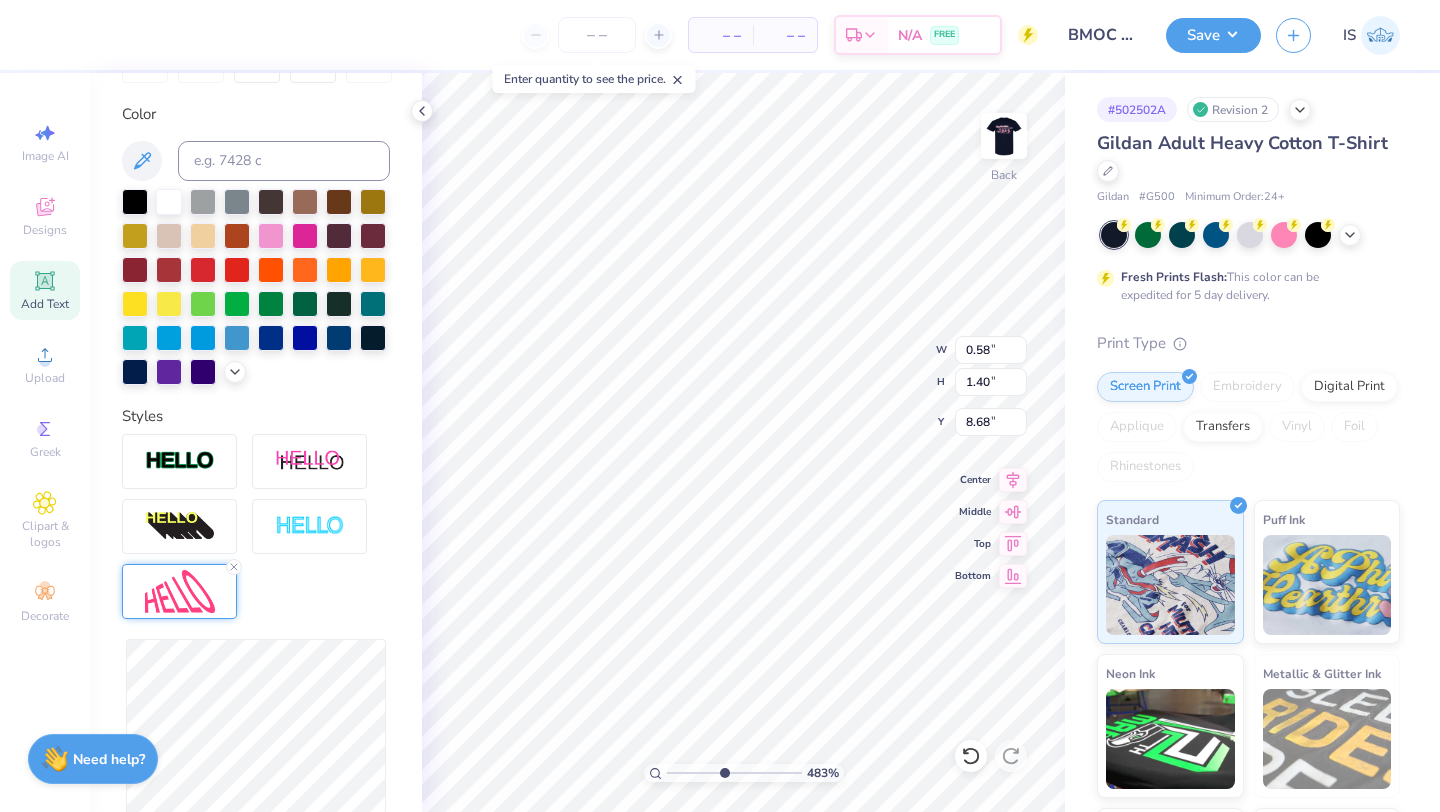 type on "0.55" 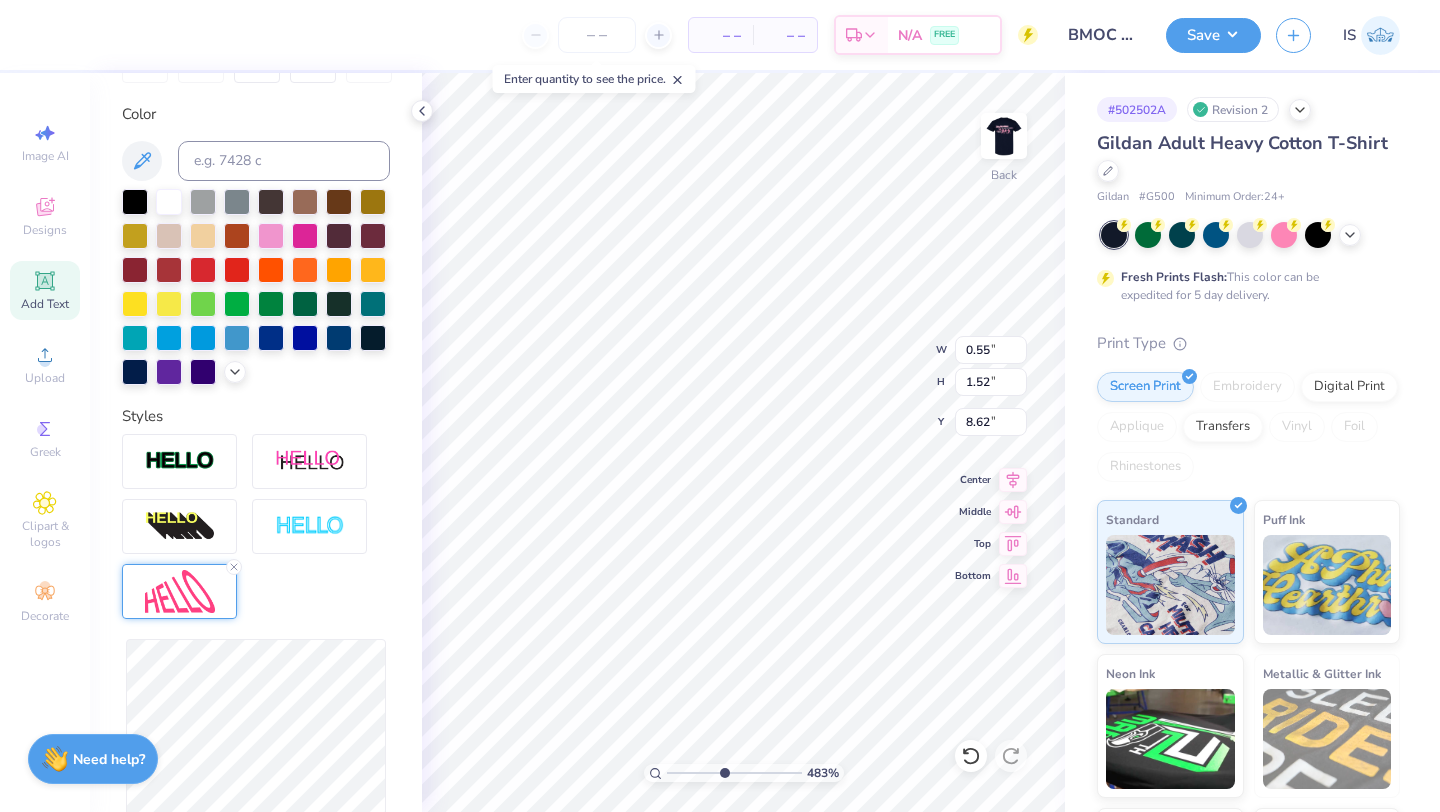 scroll, scrollTop: 412, scrollLeft: 0, axis: vertical 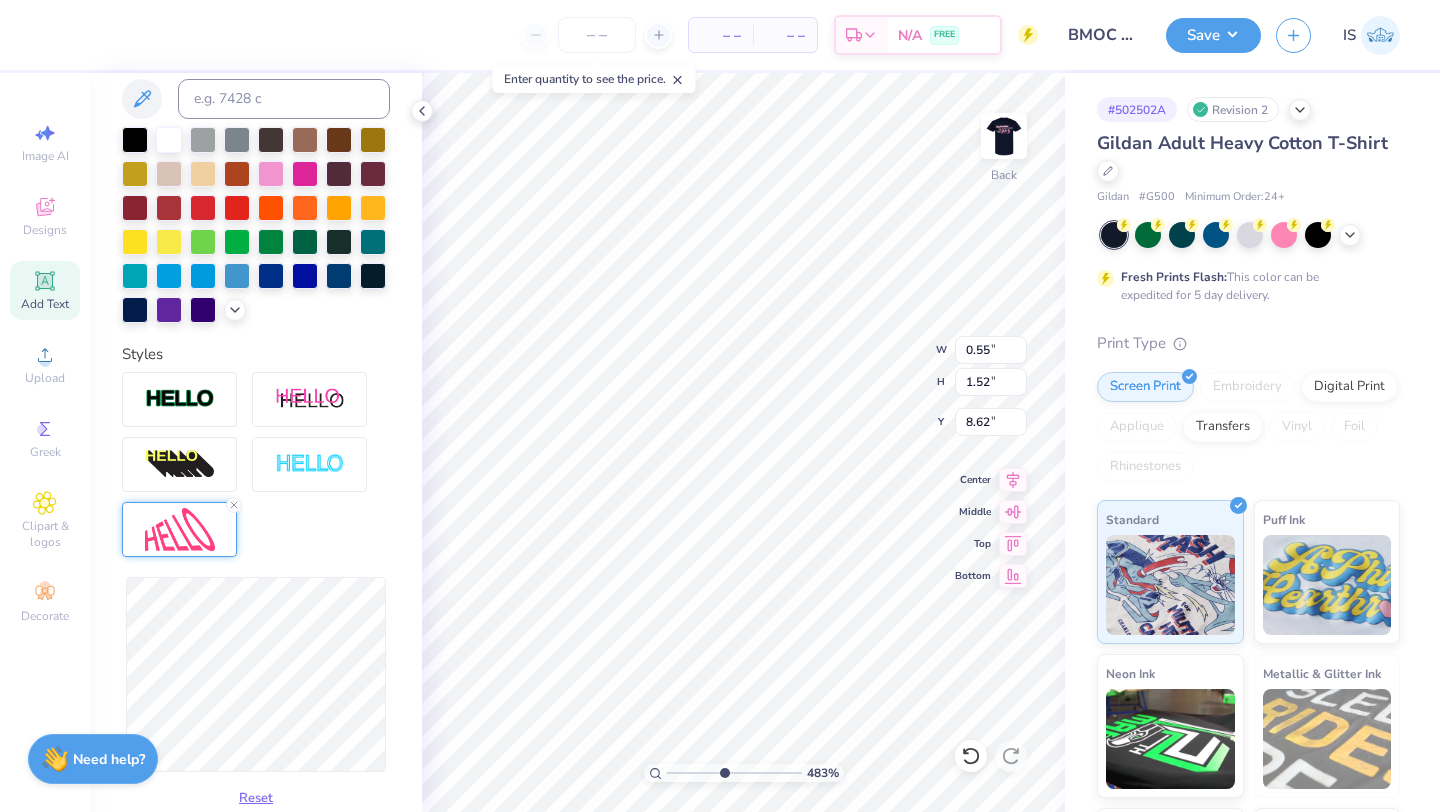 type on "1.56" 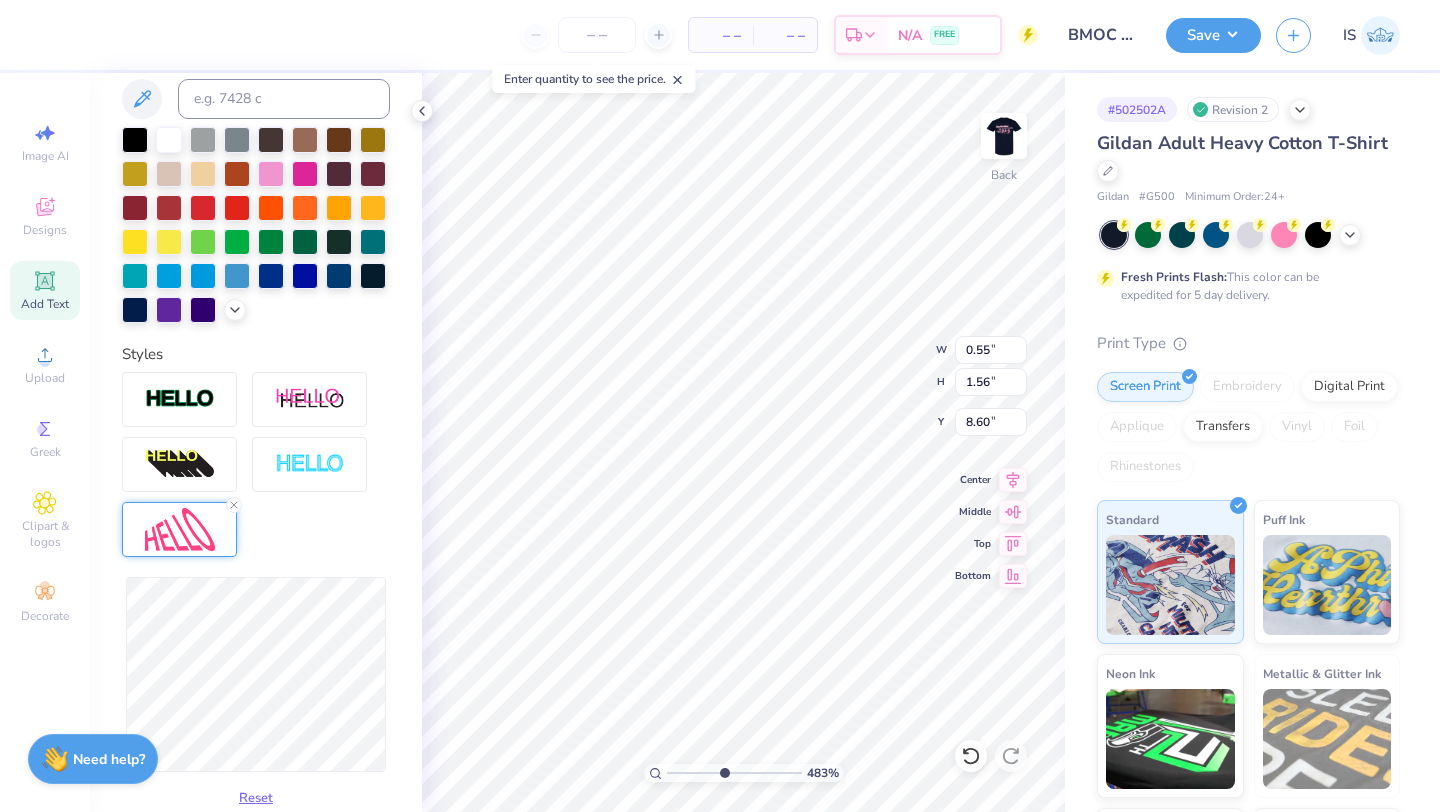 type on "1.03" 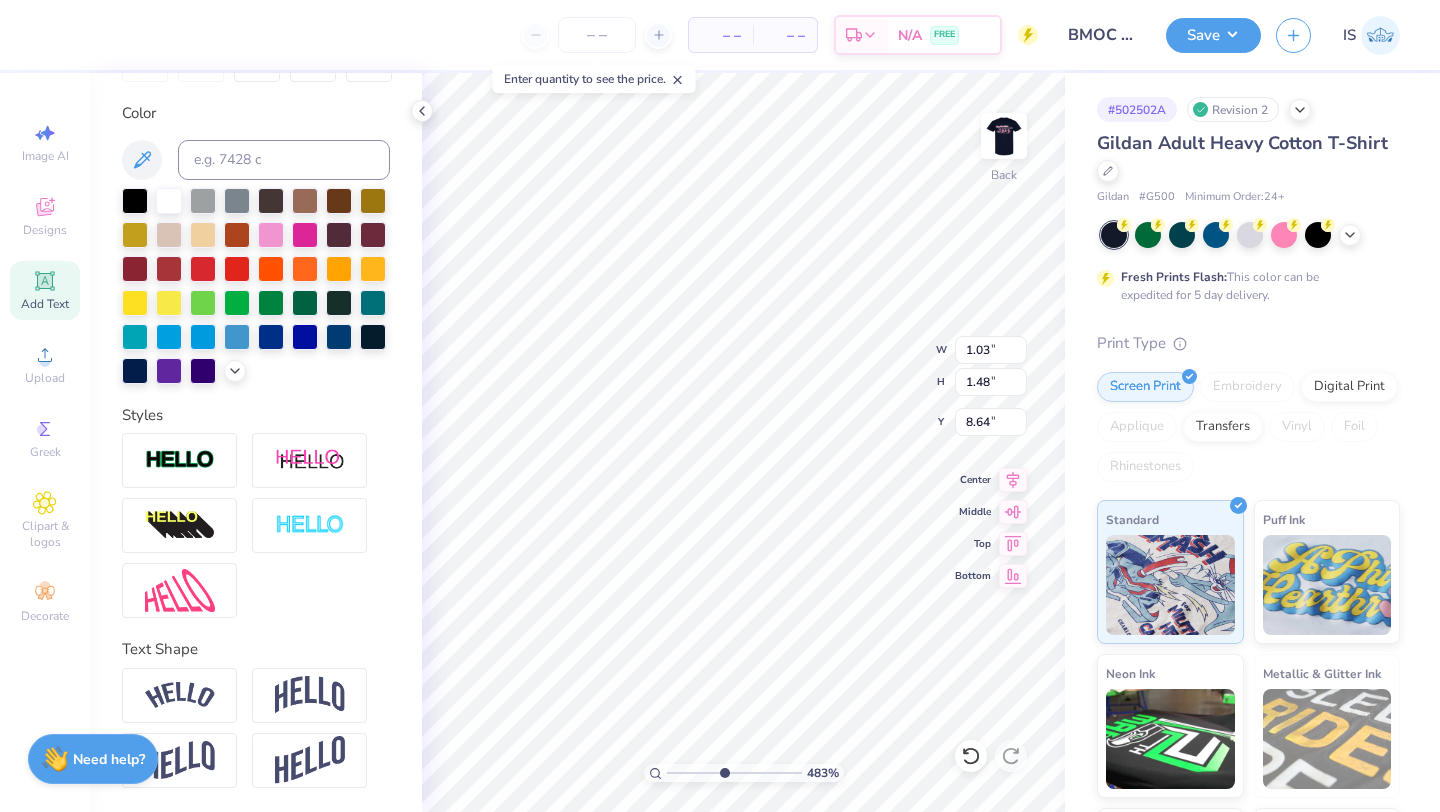scroll, scrollTop: 350, scrollLeft: 0, axis: vertical 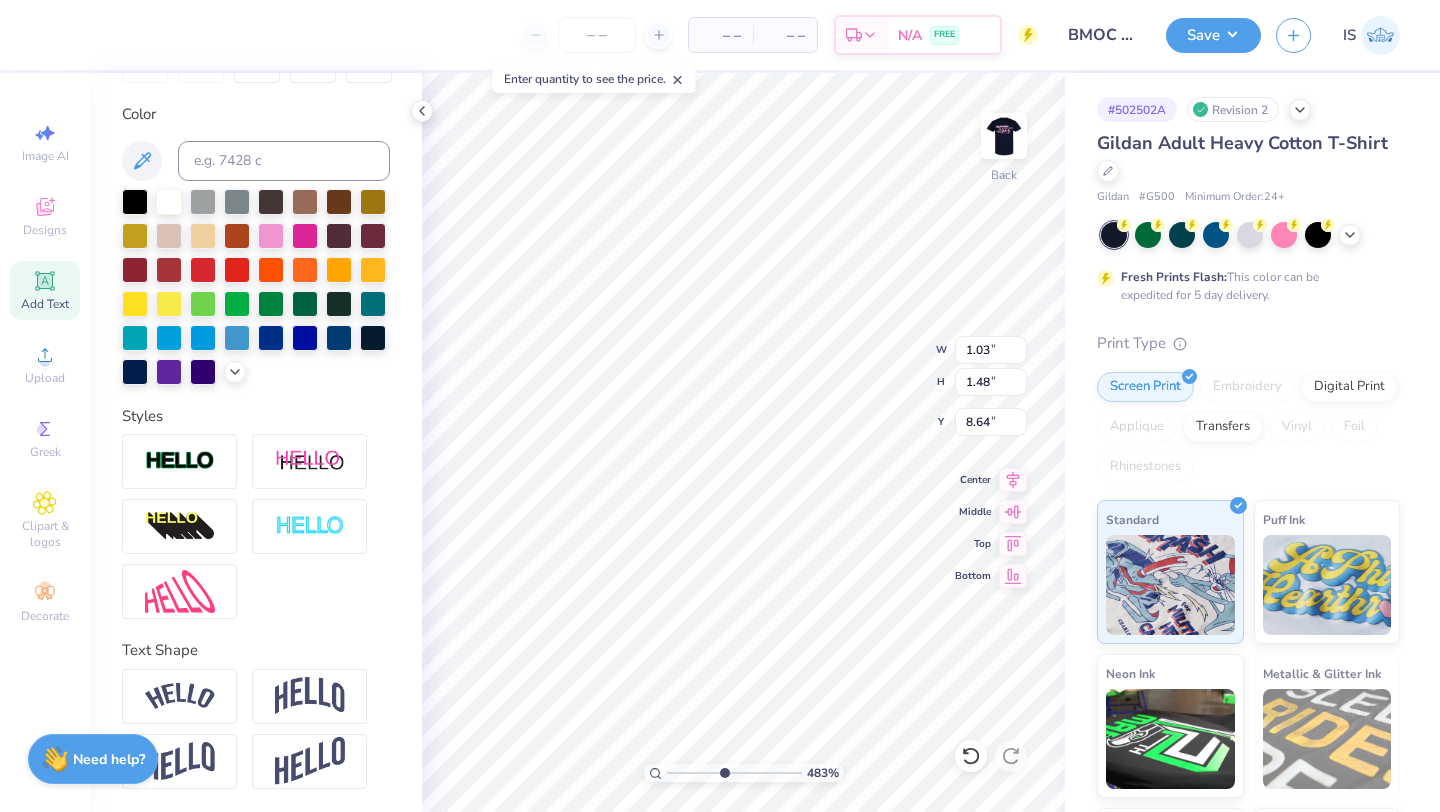 type on "0.86" 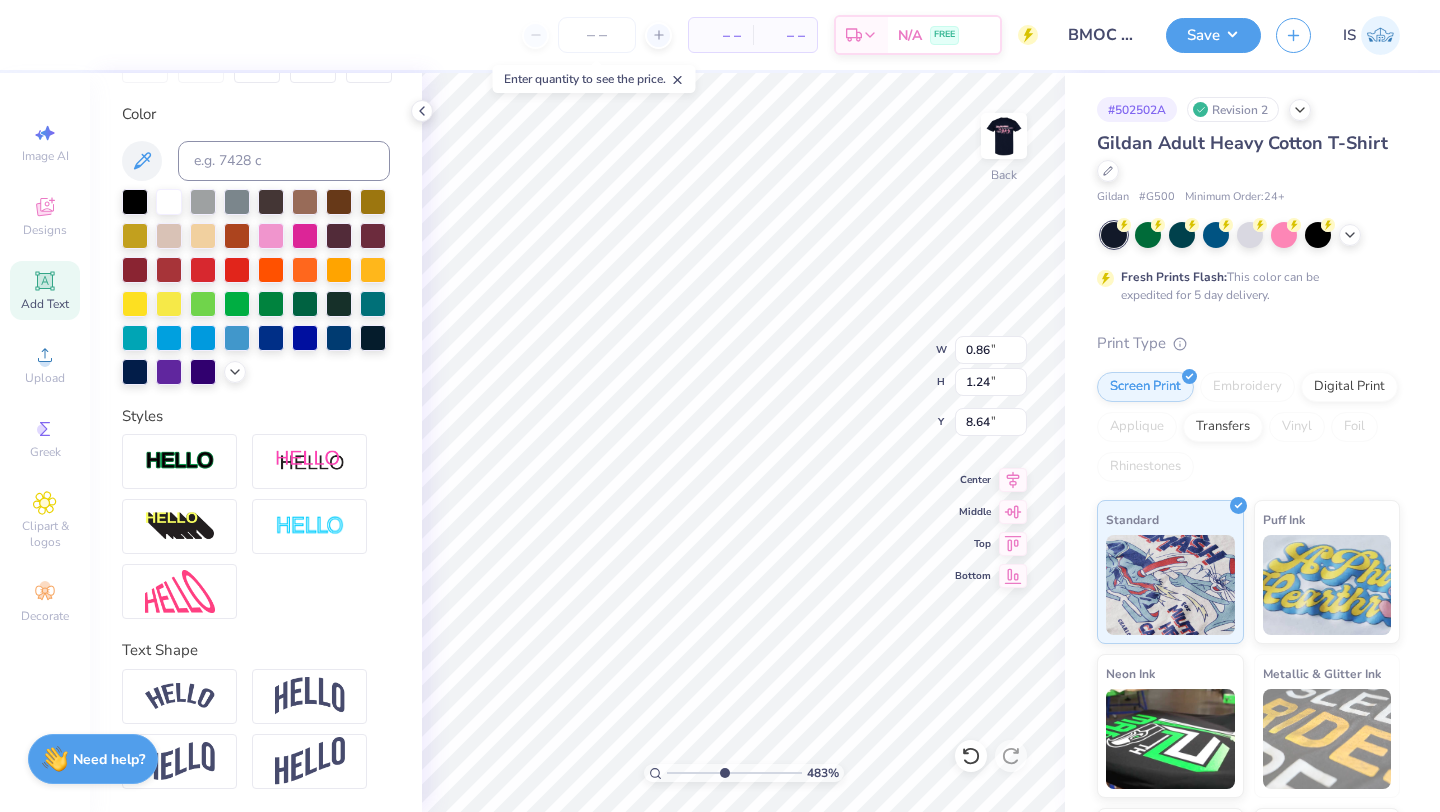 click at bounding box center (256, 526) 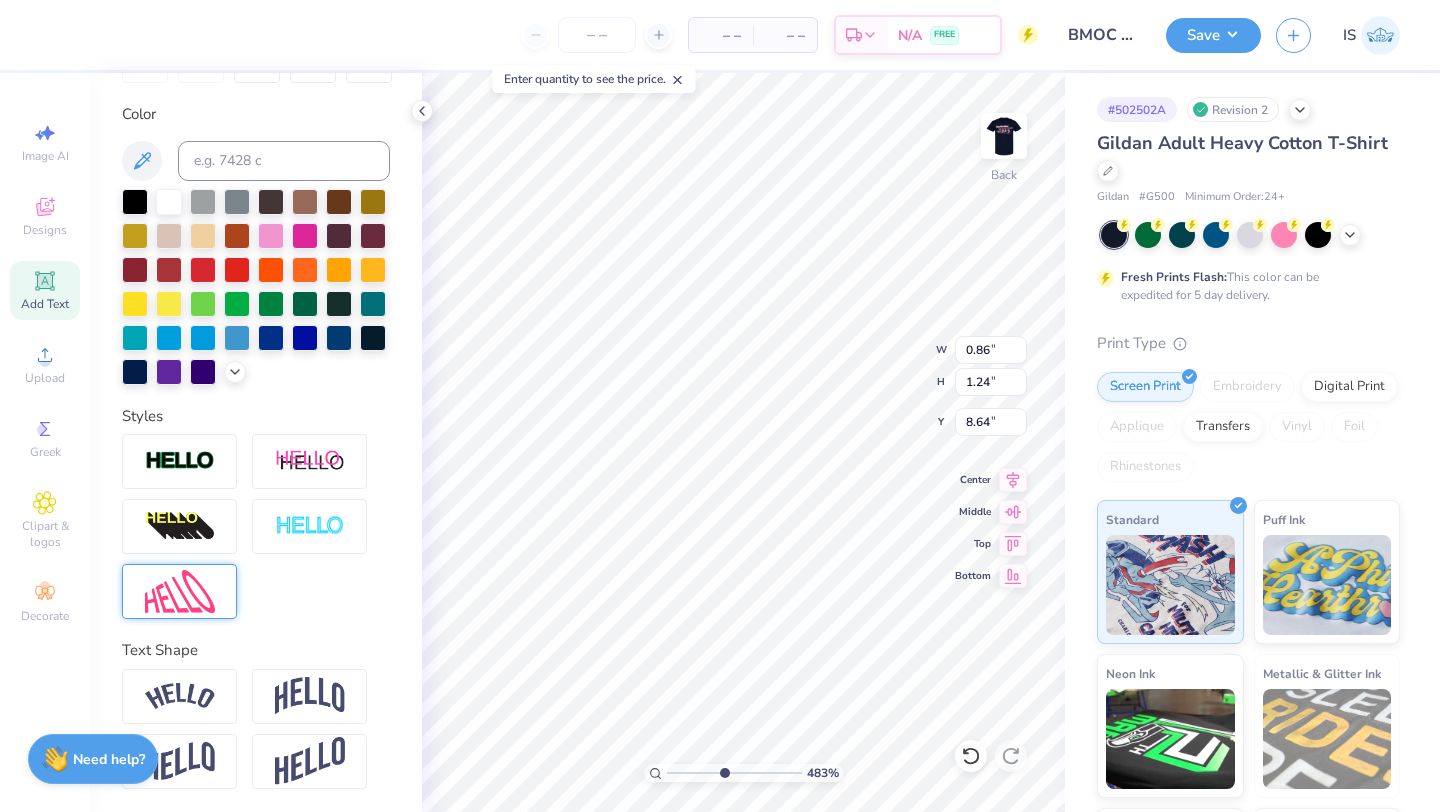 click at bounding box center [180, 591] 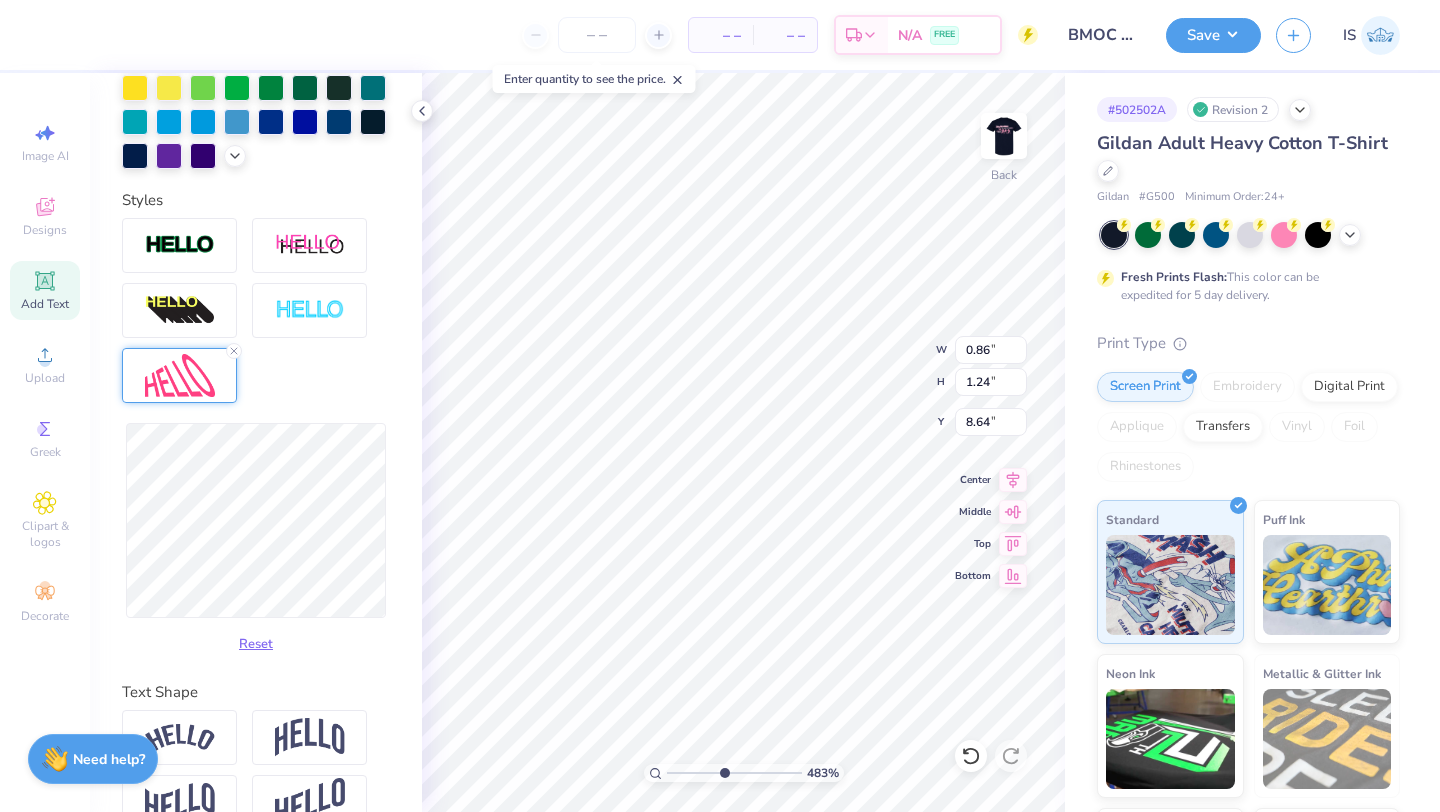 scroll, scrollTop: 580, scrollLeft: 0, axis: vertical 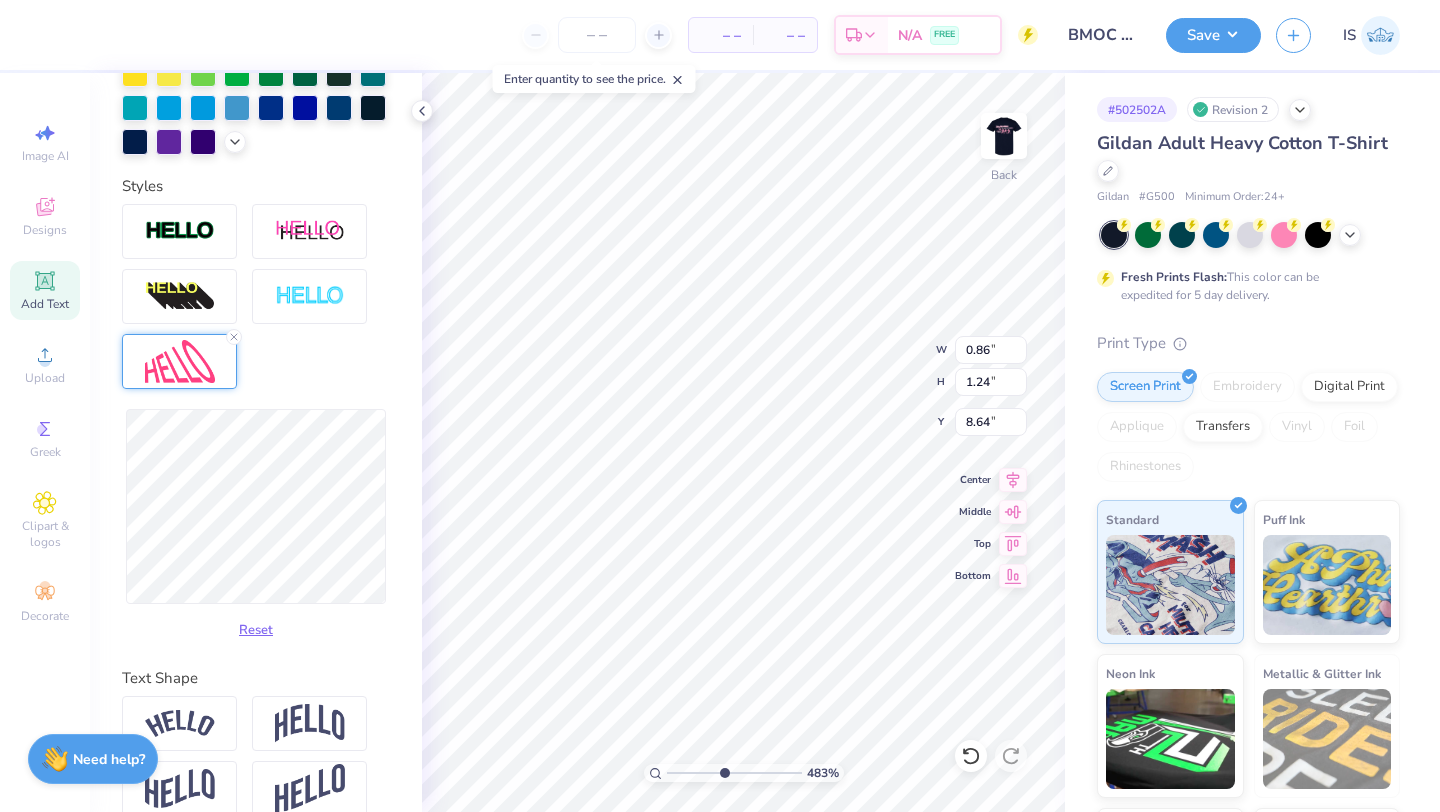 type on "1.59" 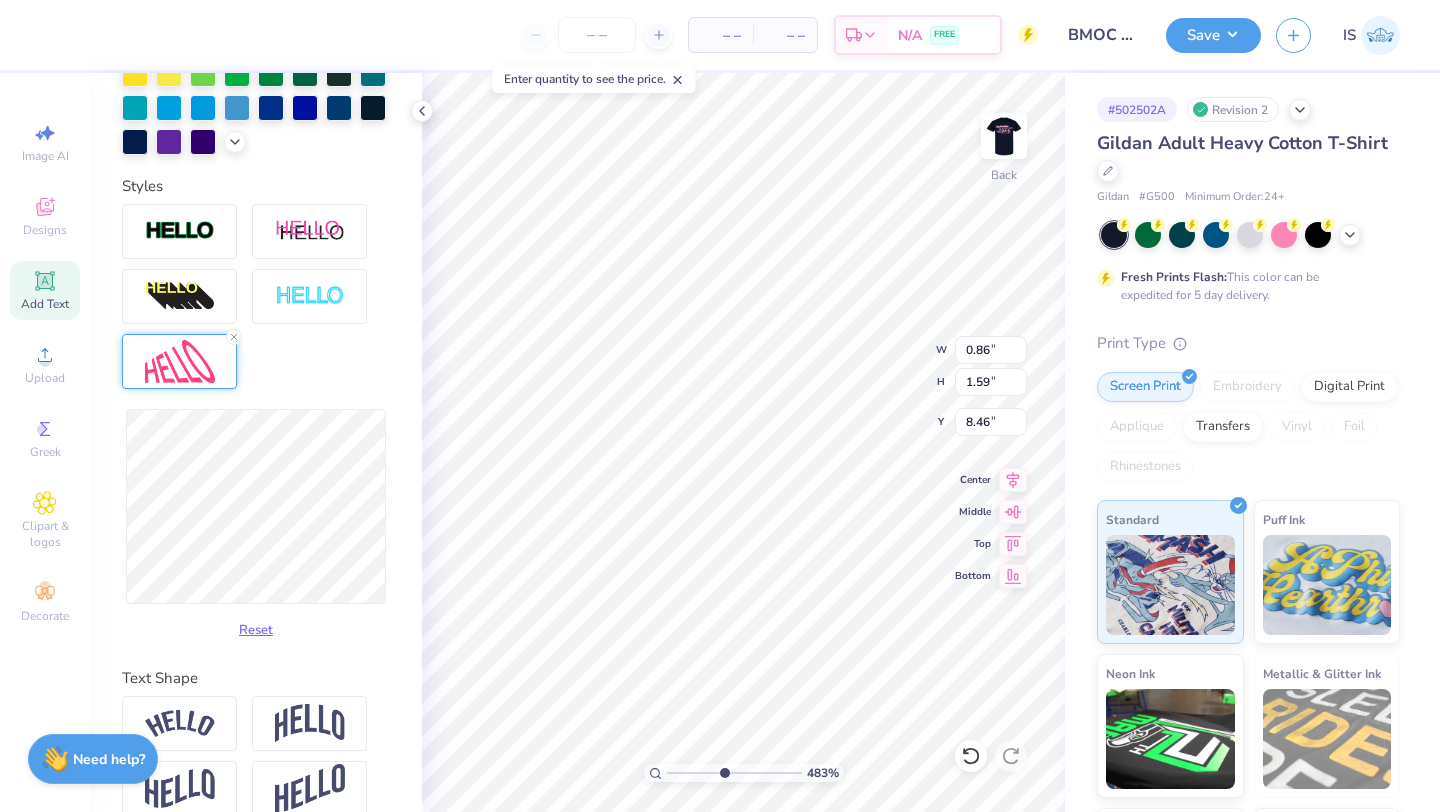 type on "0.85" 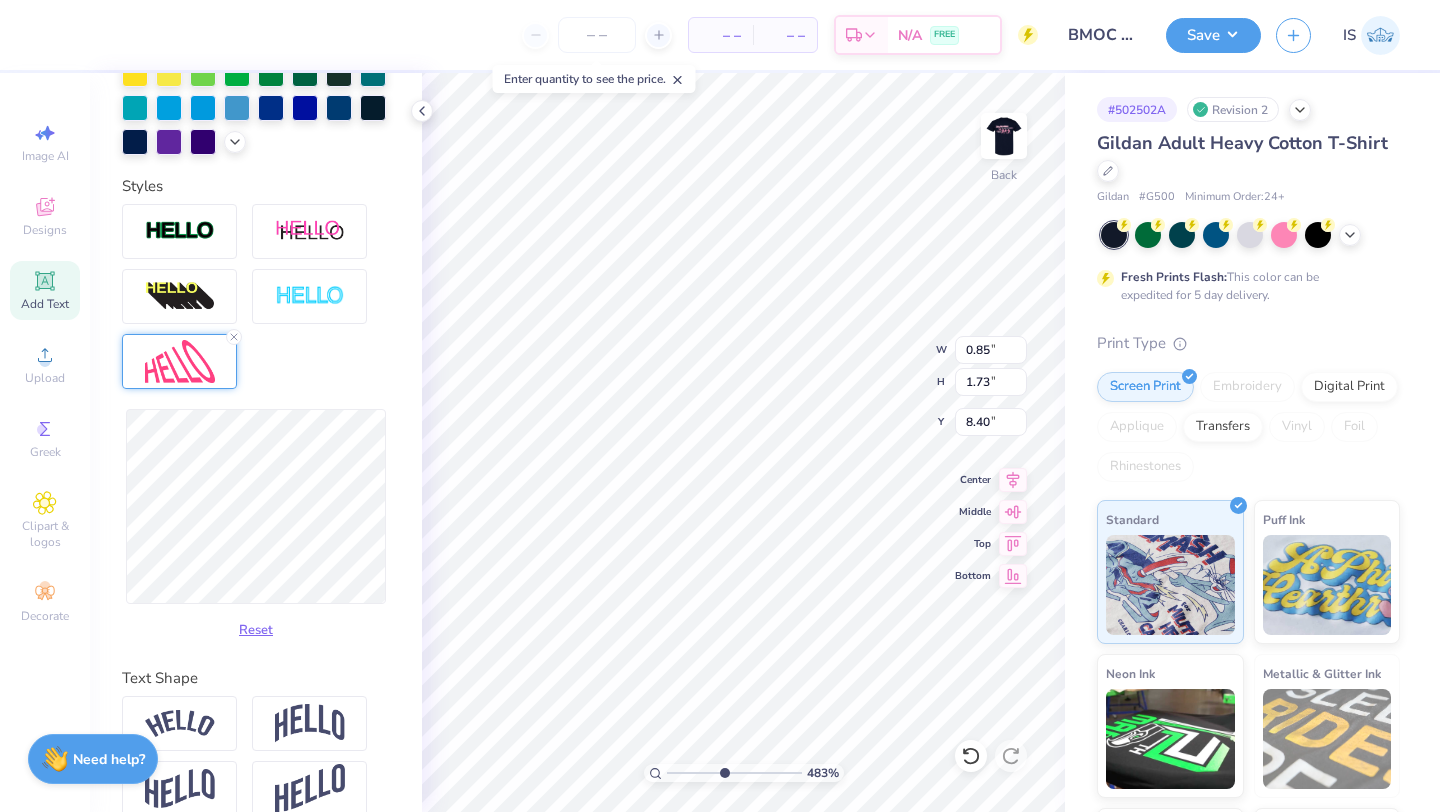 type on "0.84" 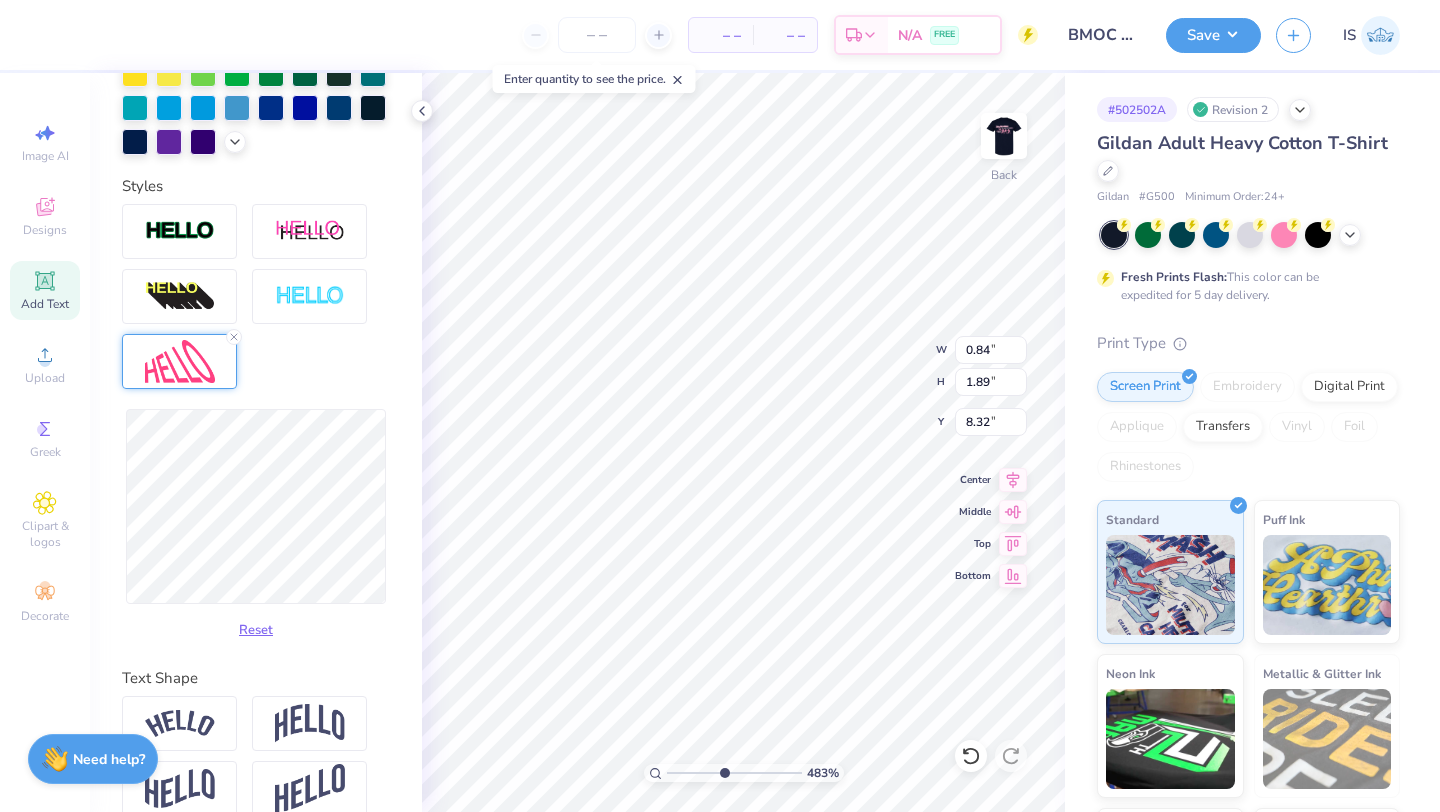 type on "8.36" 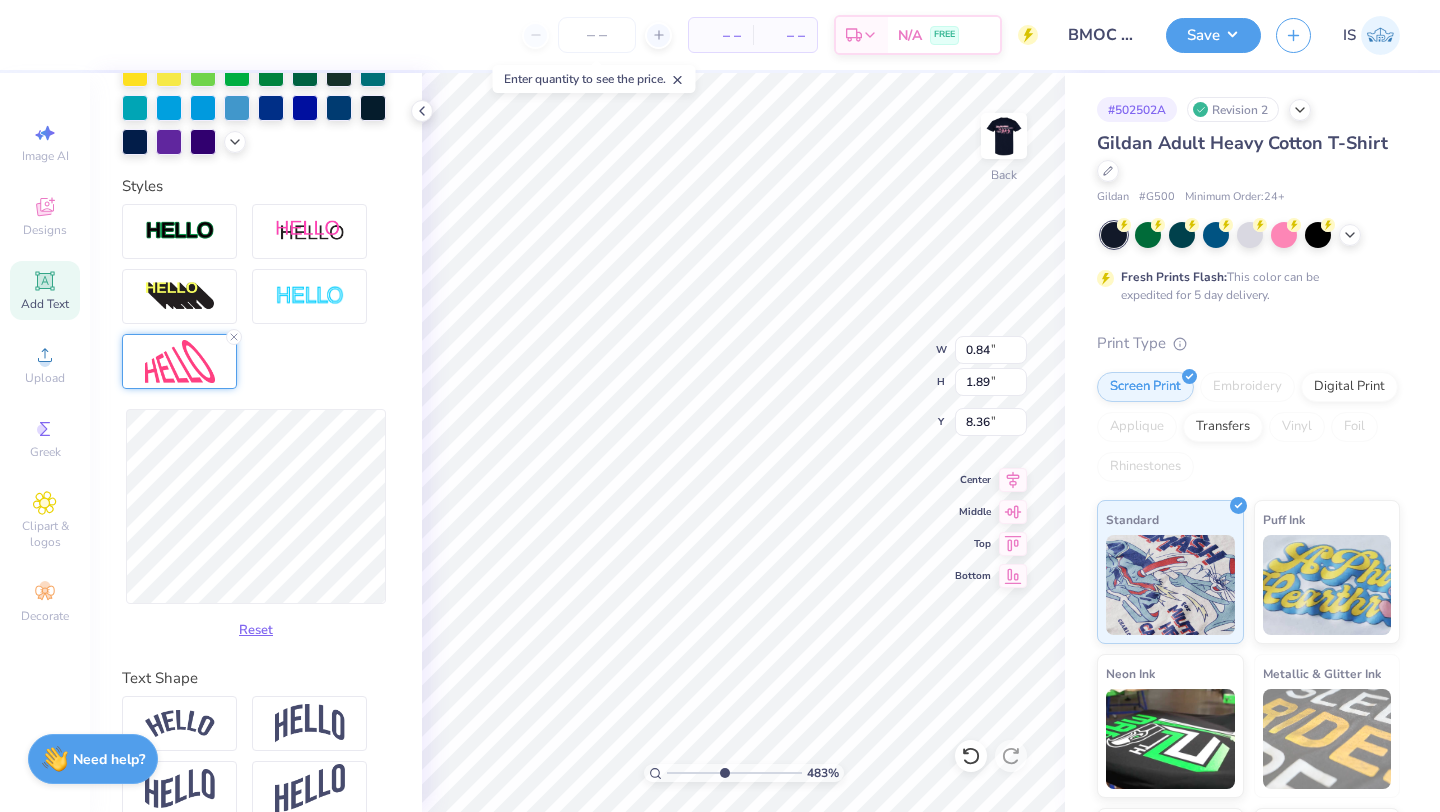 type on "0.60" 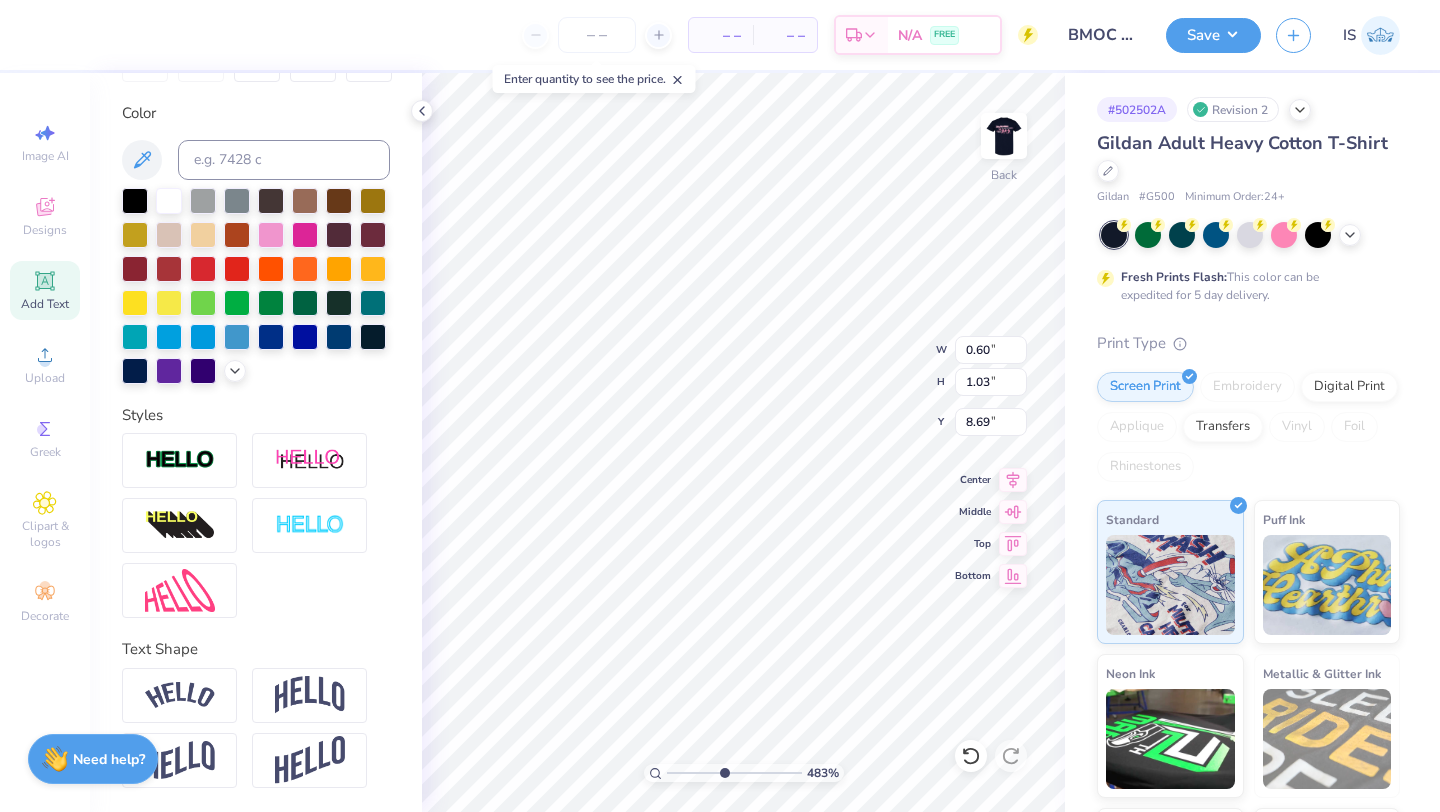 scroll, scrollTop: 350, scrollLeft: 0, axis: vertical 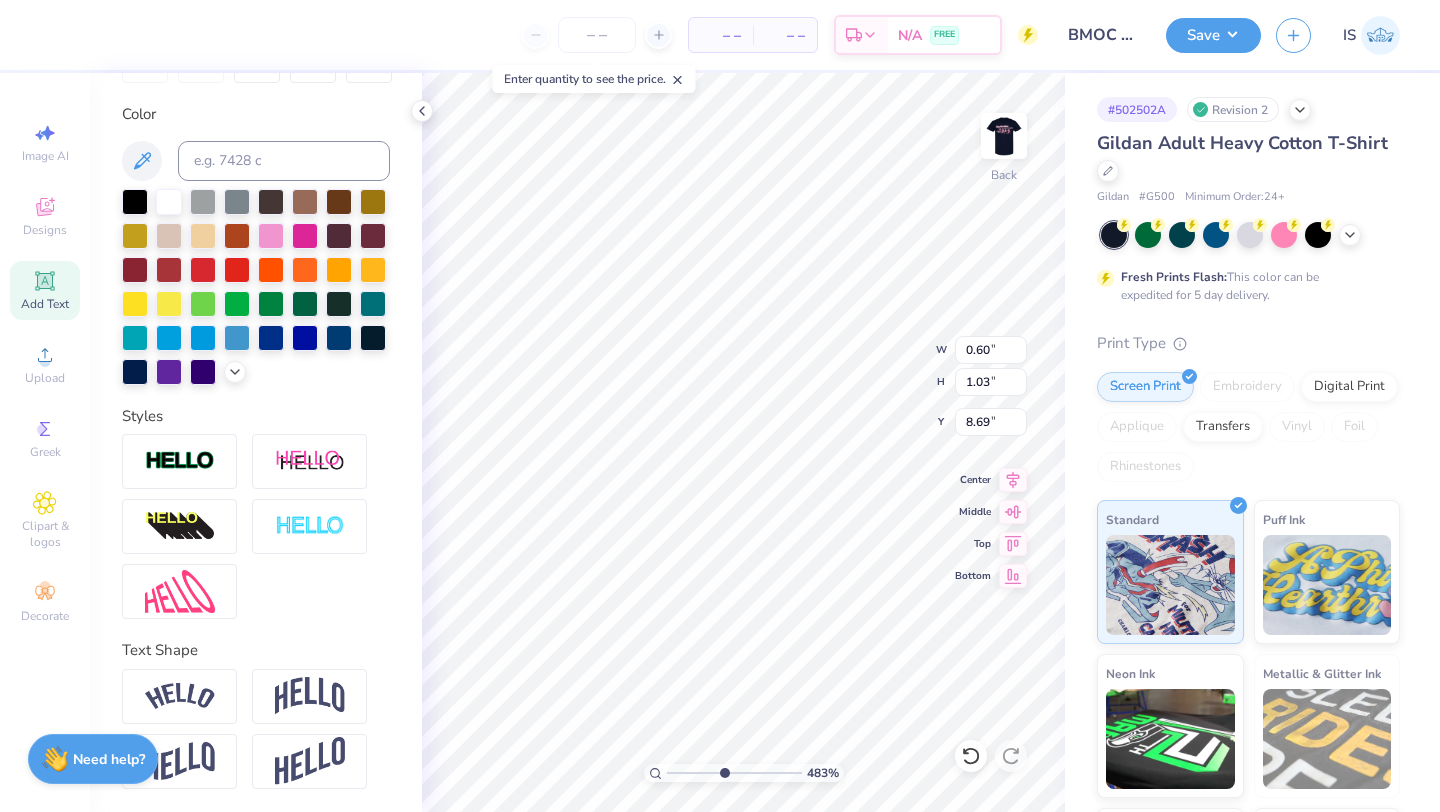 type on "8.67" 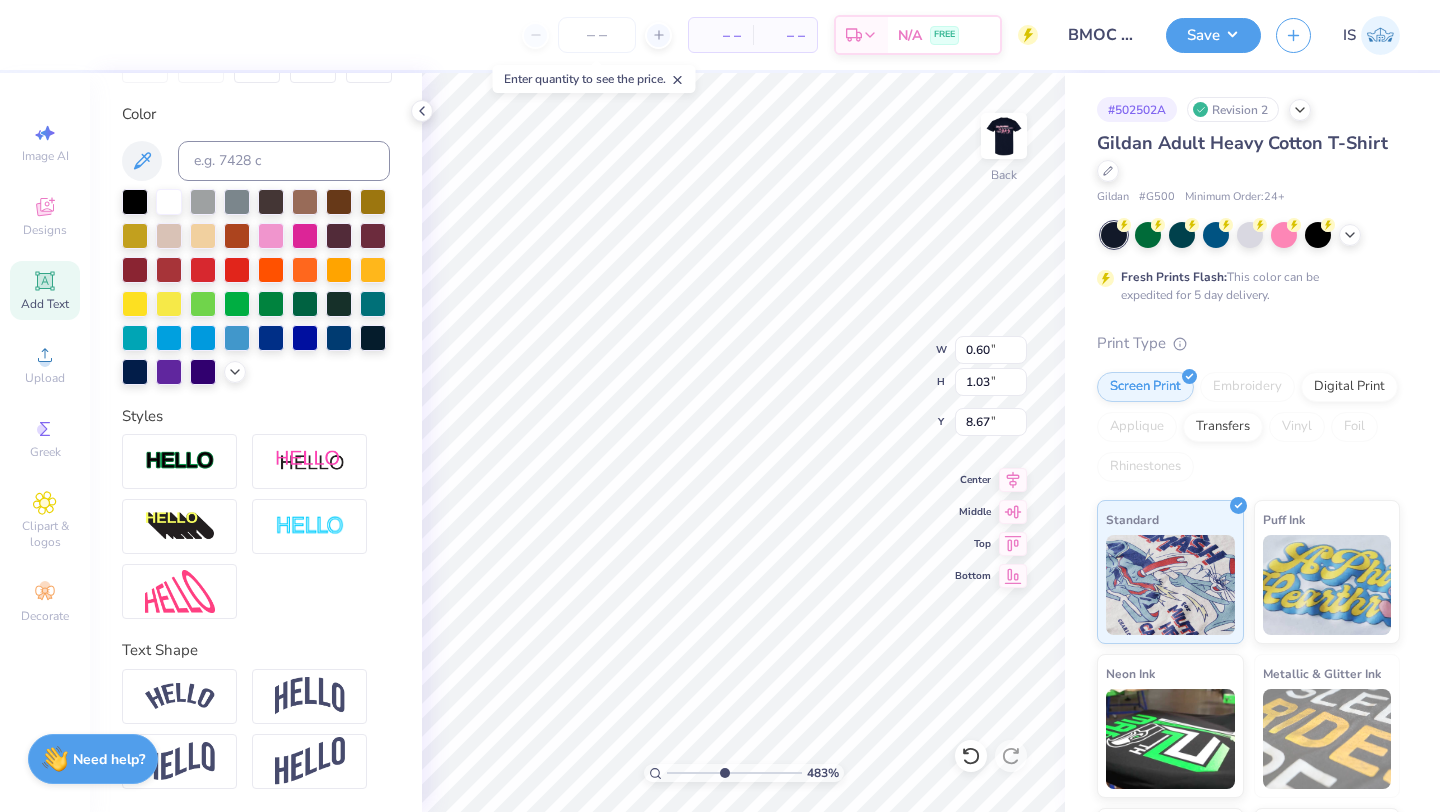 type on "0.84" 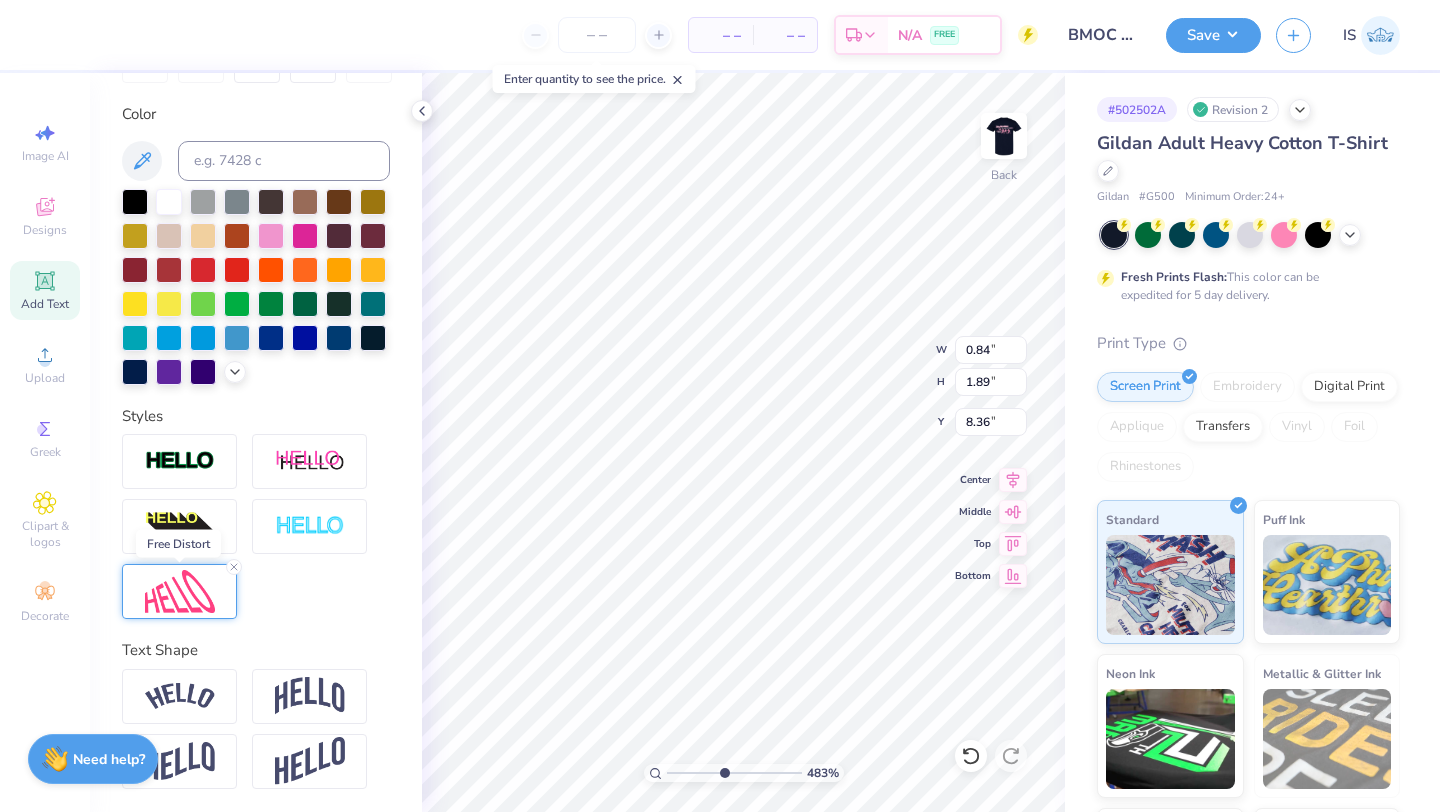click at bounding box center (180, 591) 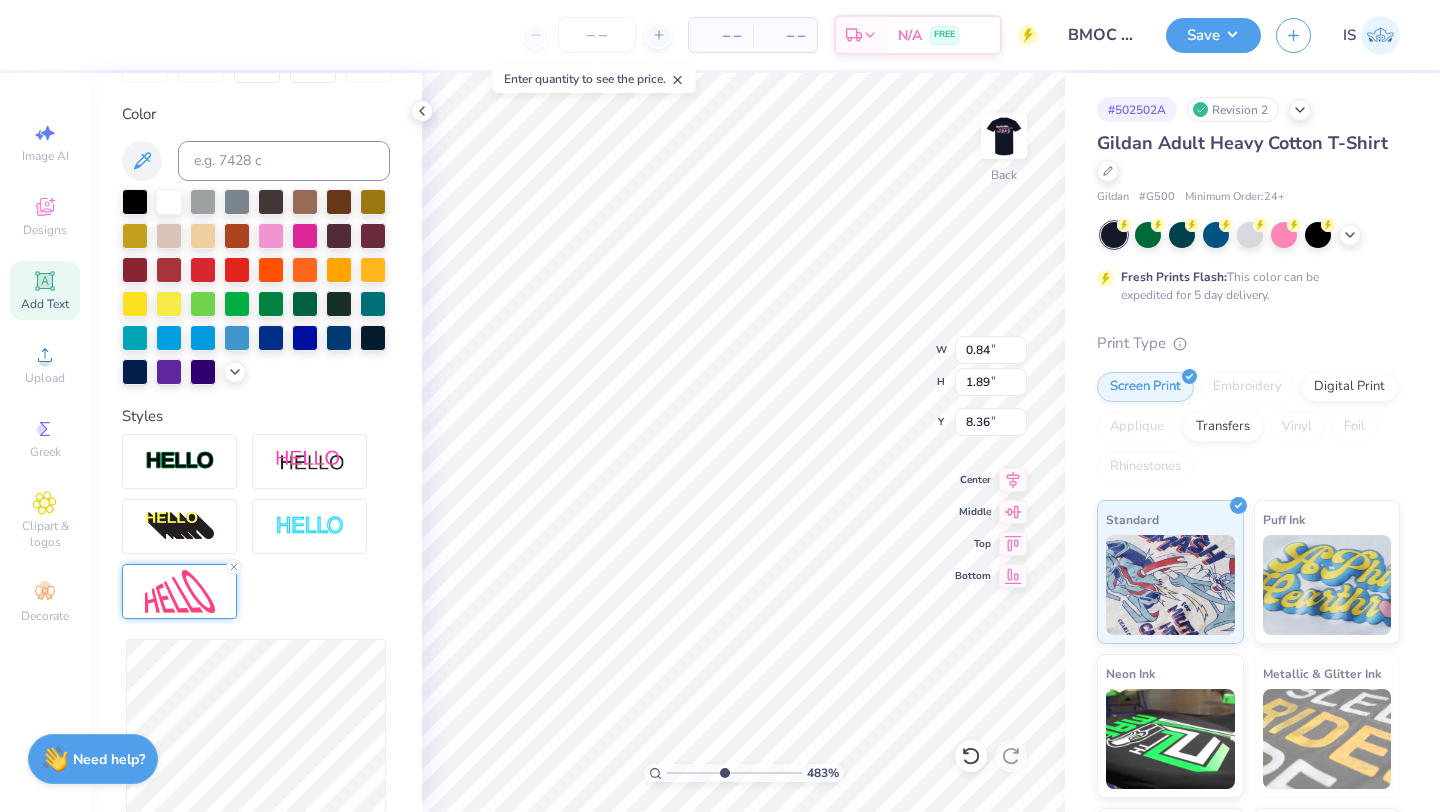 scroll, scrollTop: 415, scrollLeft: 0, axis: vertical 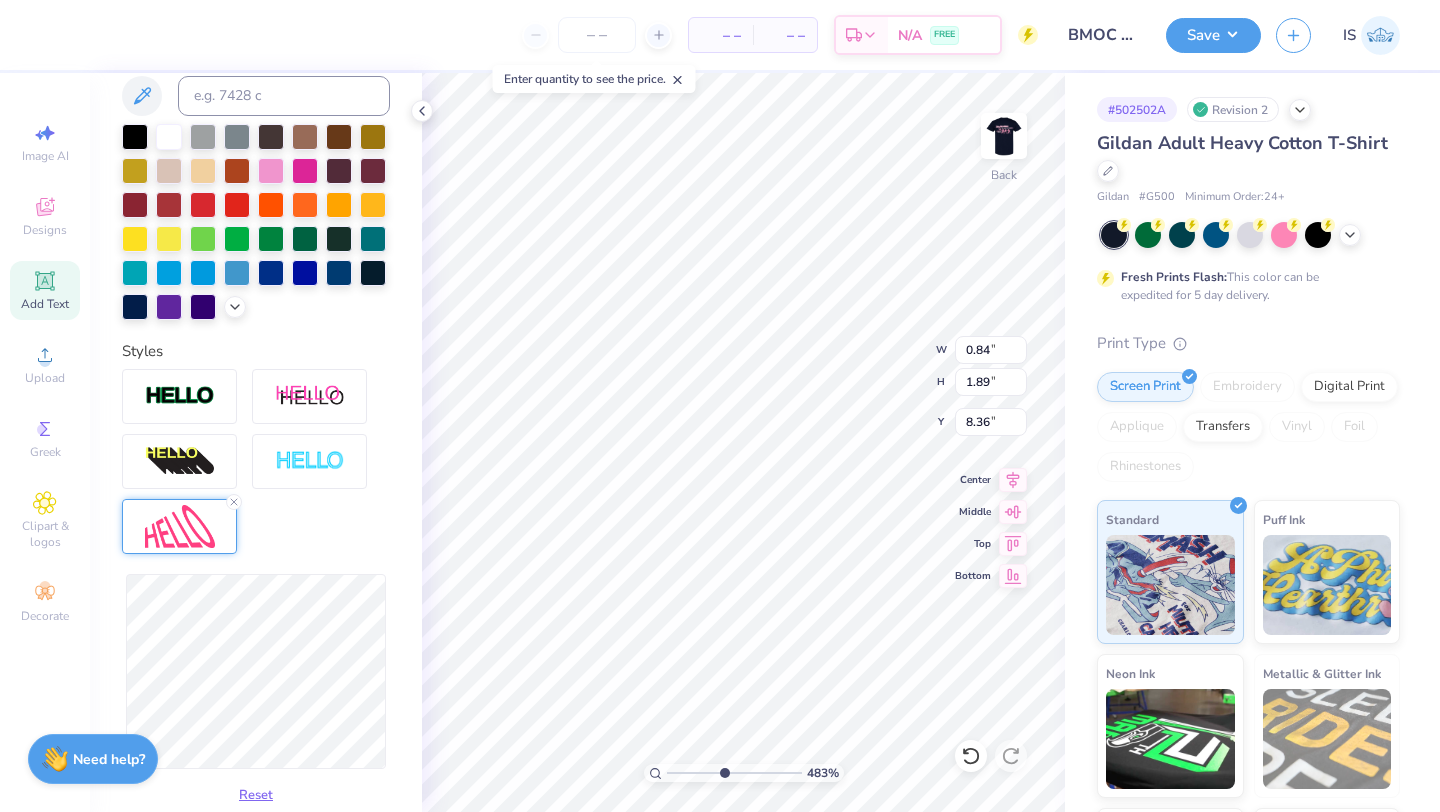 type on "0.85" 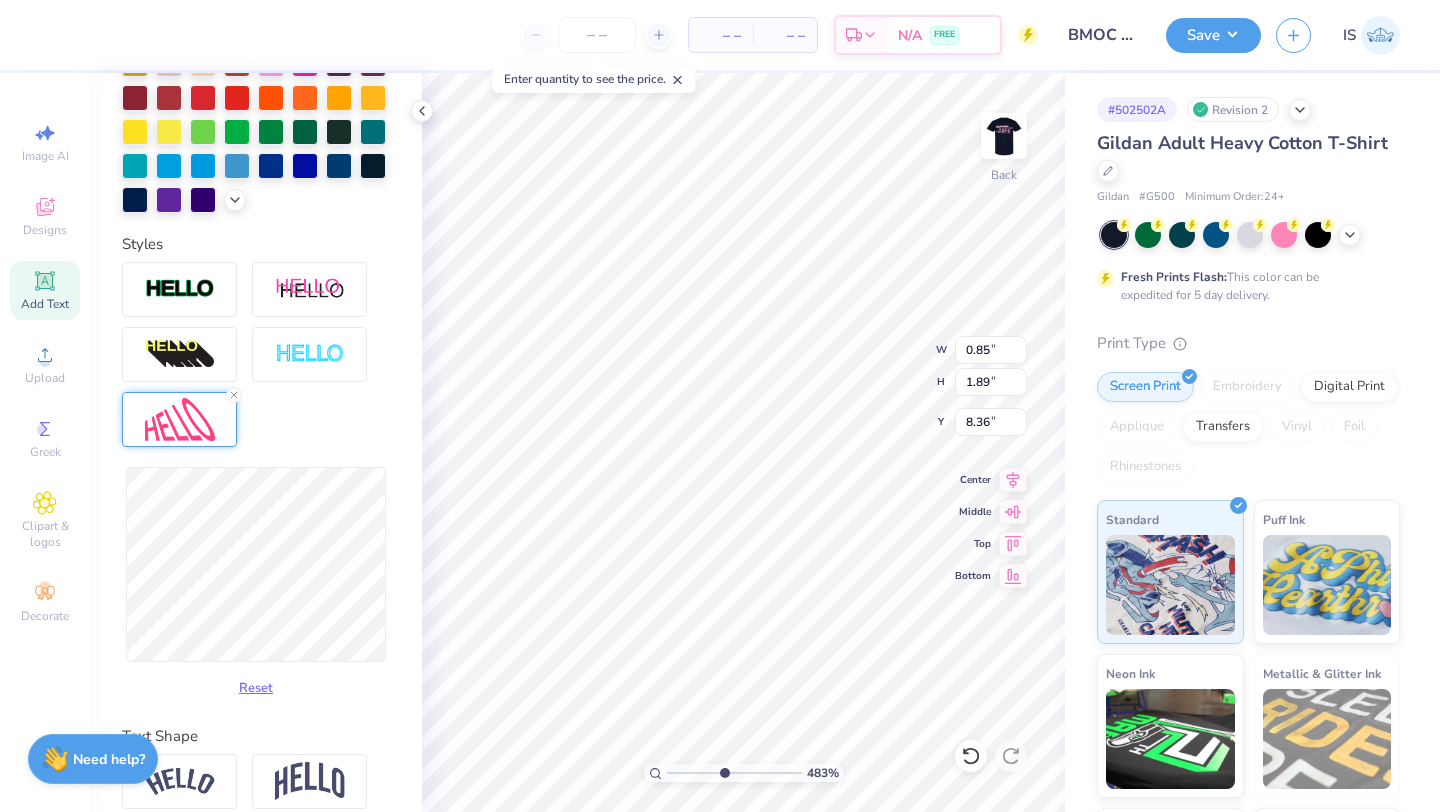 scroll, scrollTop: 523, scrollLeft: 0, axis: vertical 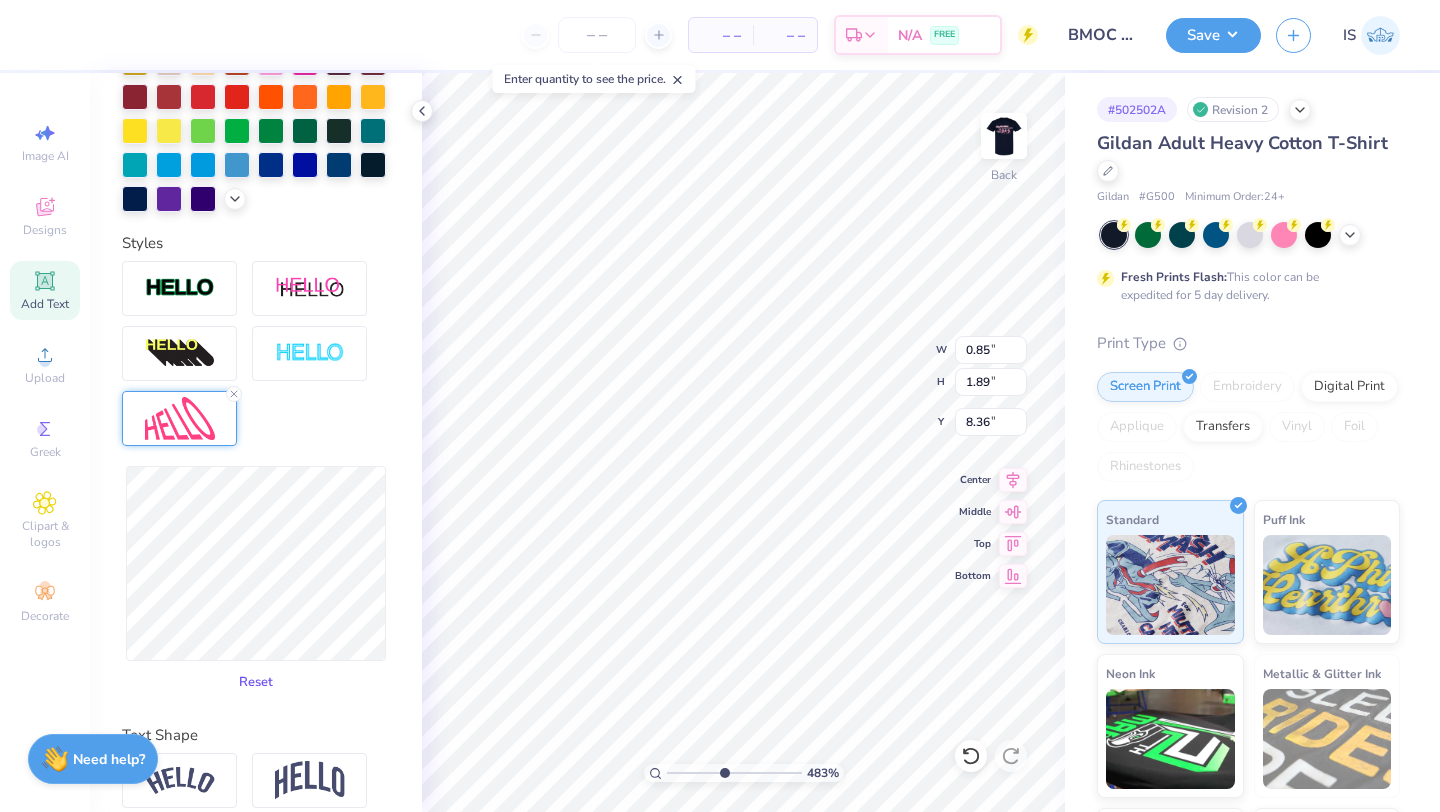 type on "2.17" 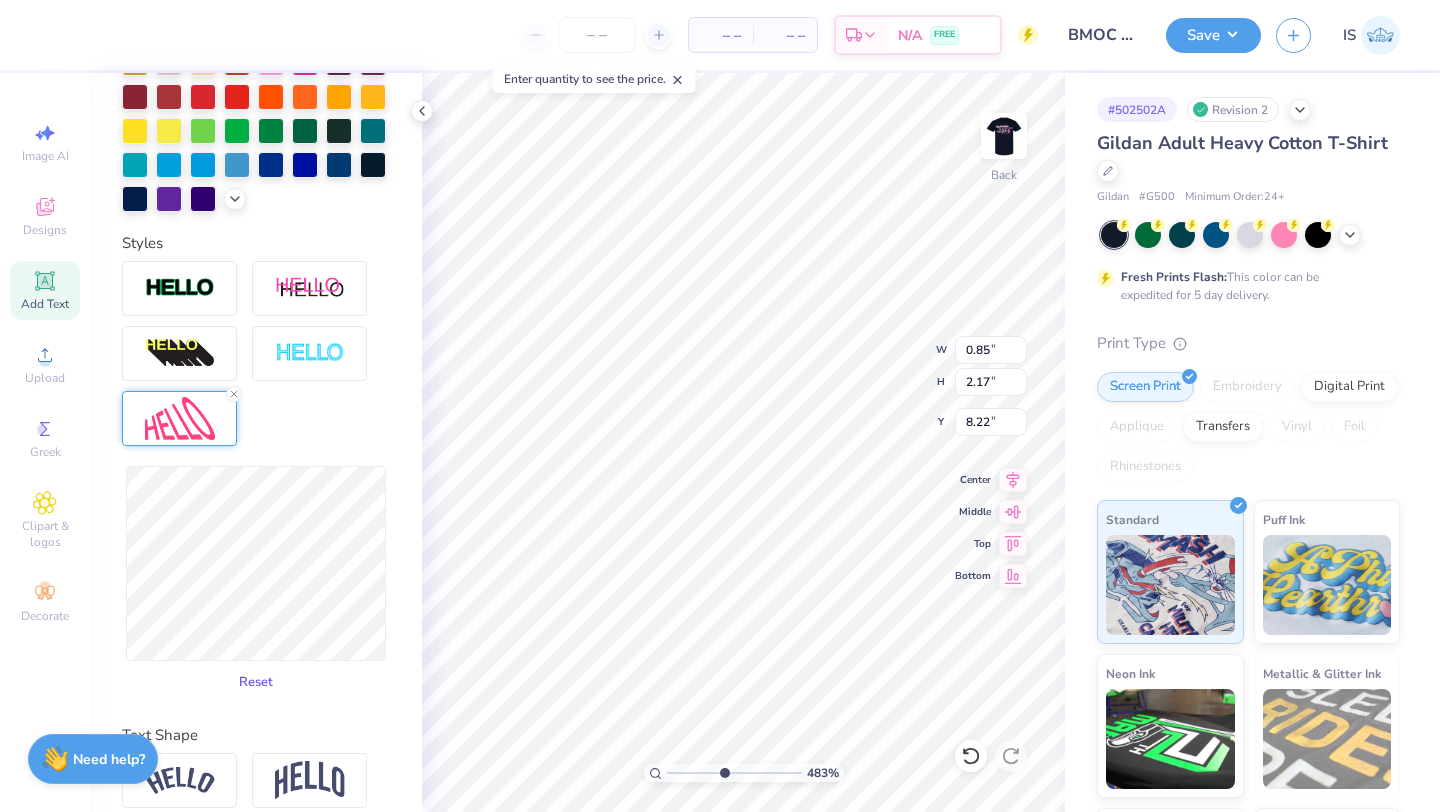 type on "2.14" 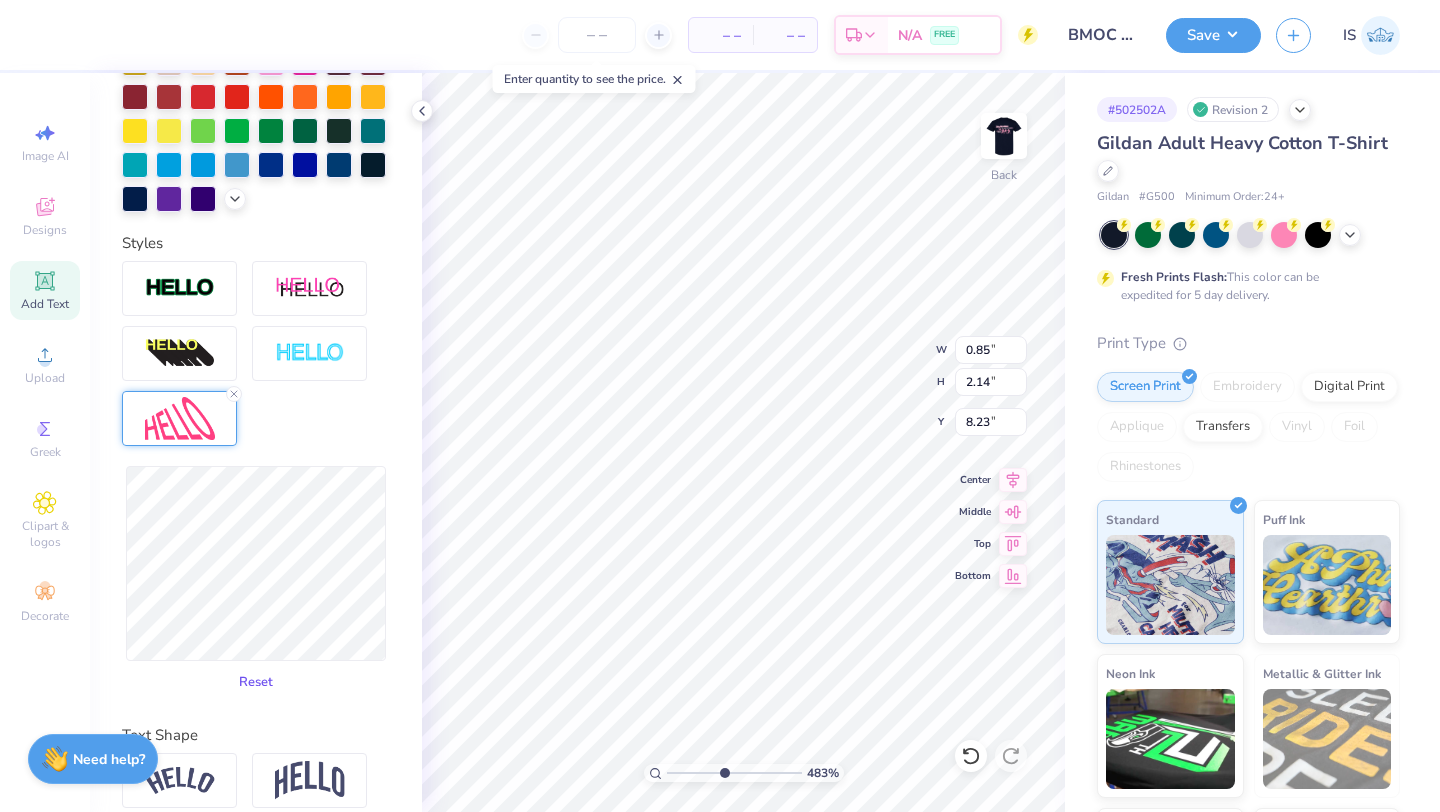 type on "8.31" 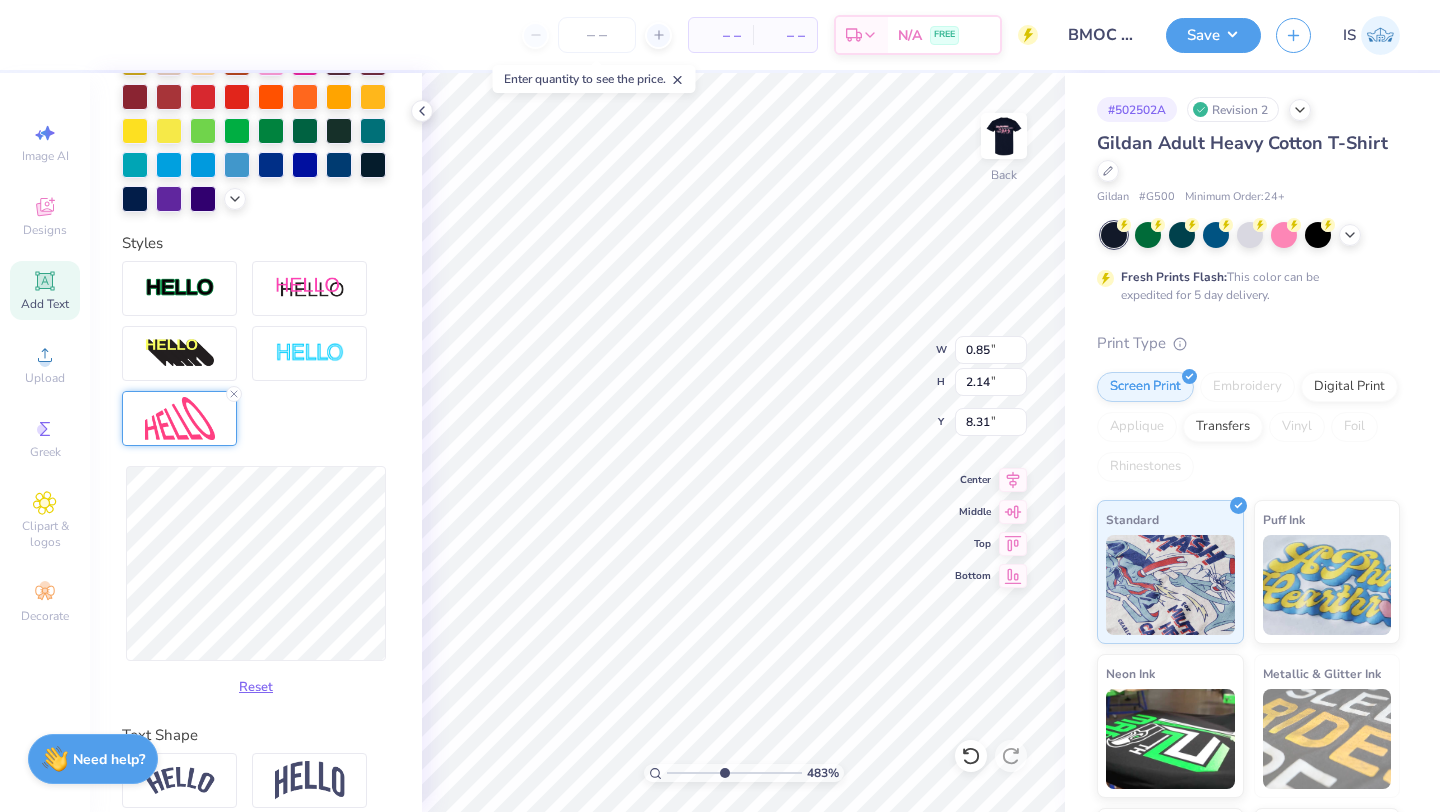 type on "2.00" 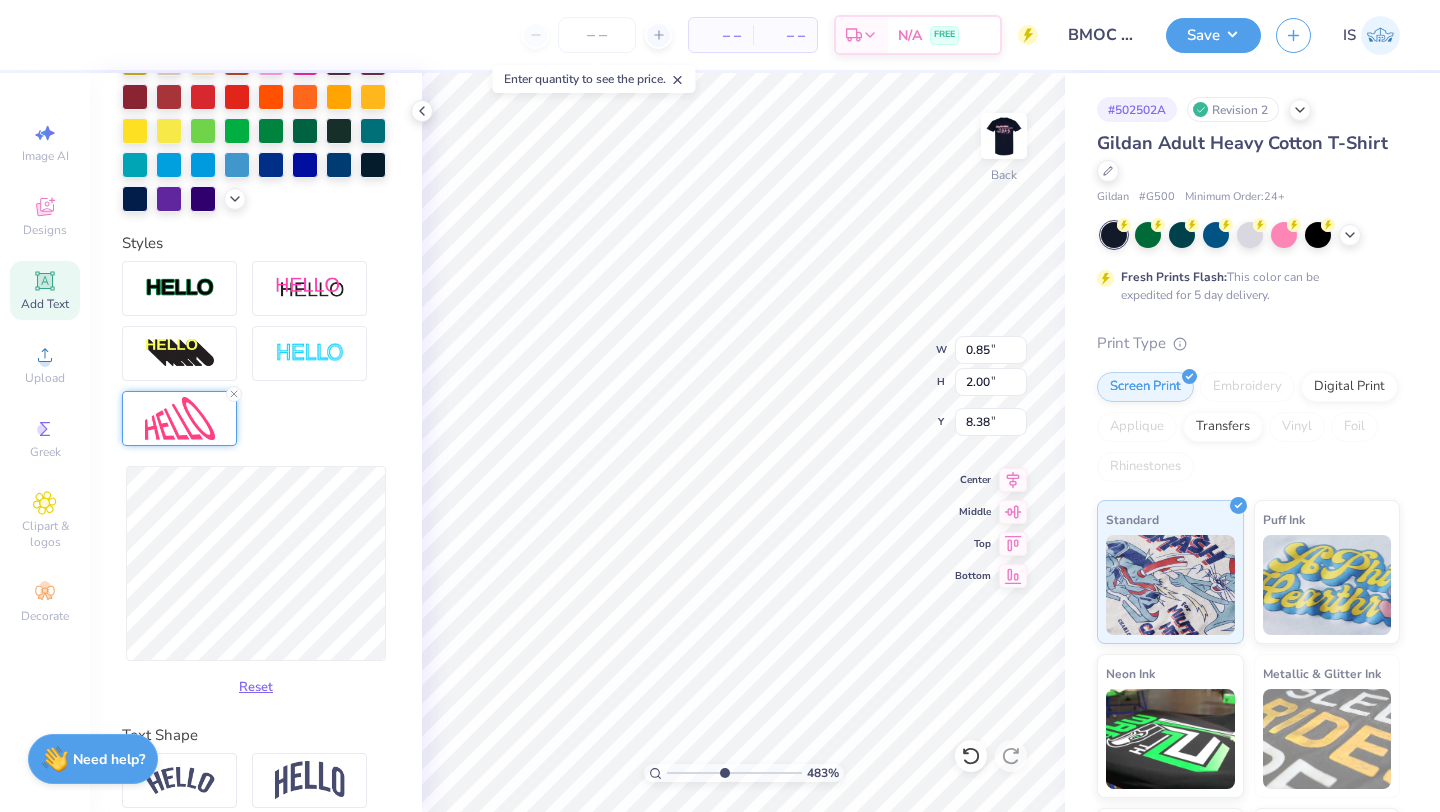 type on "2.10" 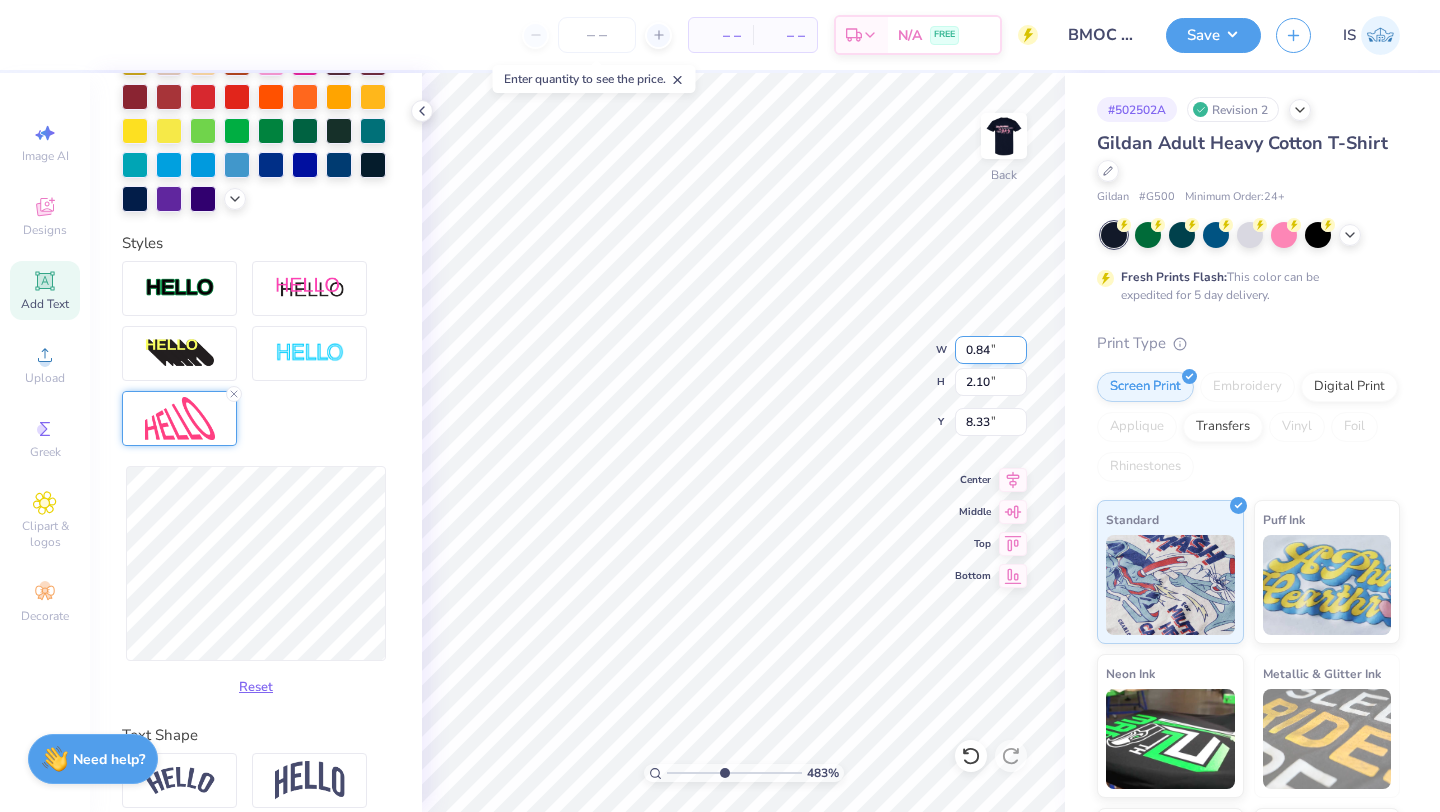 click on "0.84" at bounding box center [991, 350] 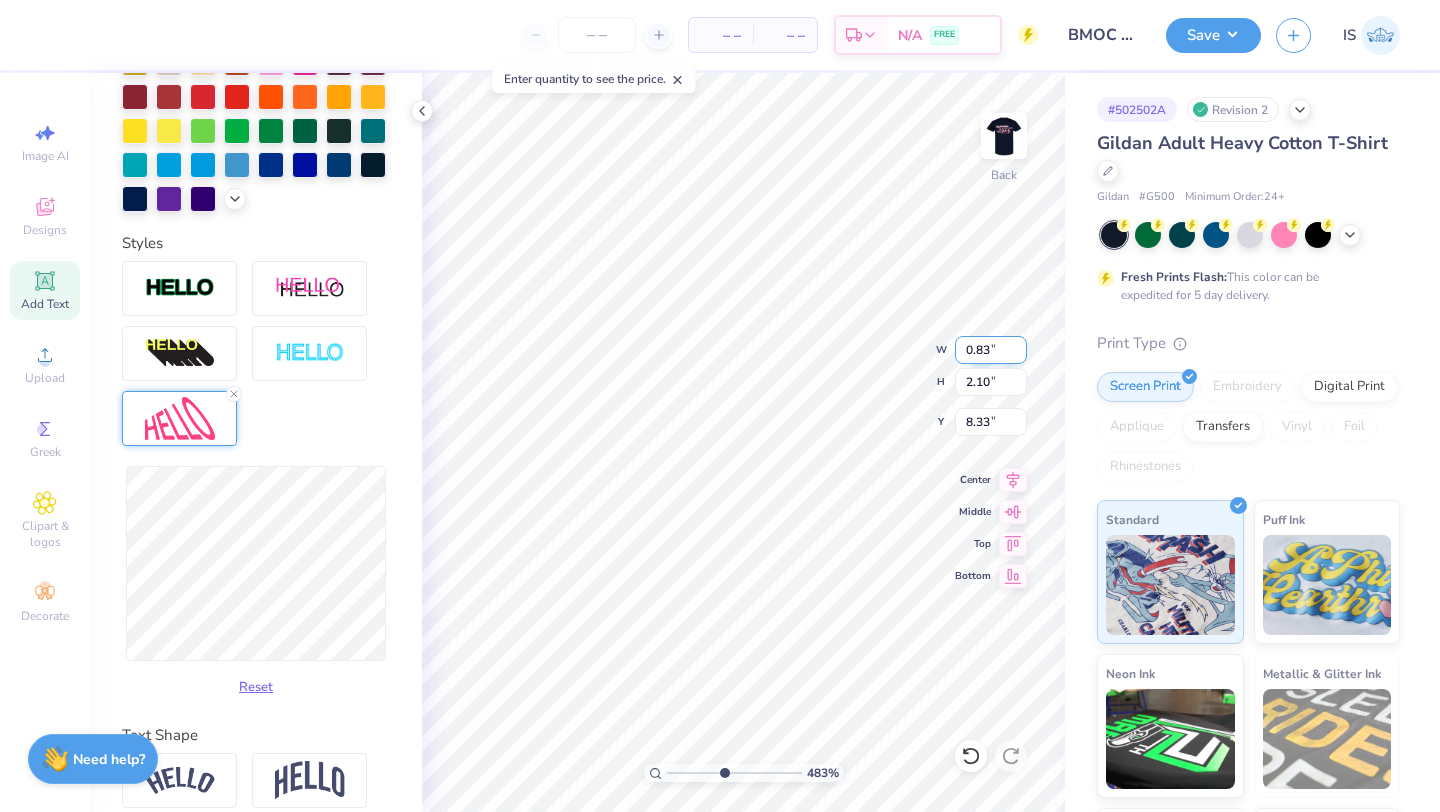 click on "0.83" at bounding box center (991, 350) 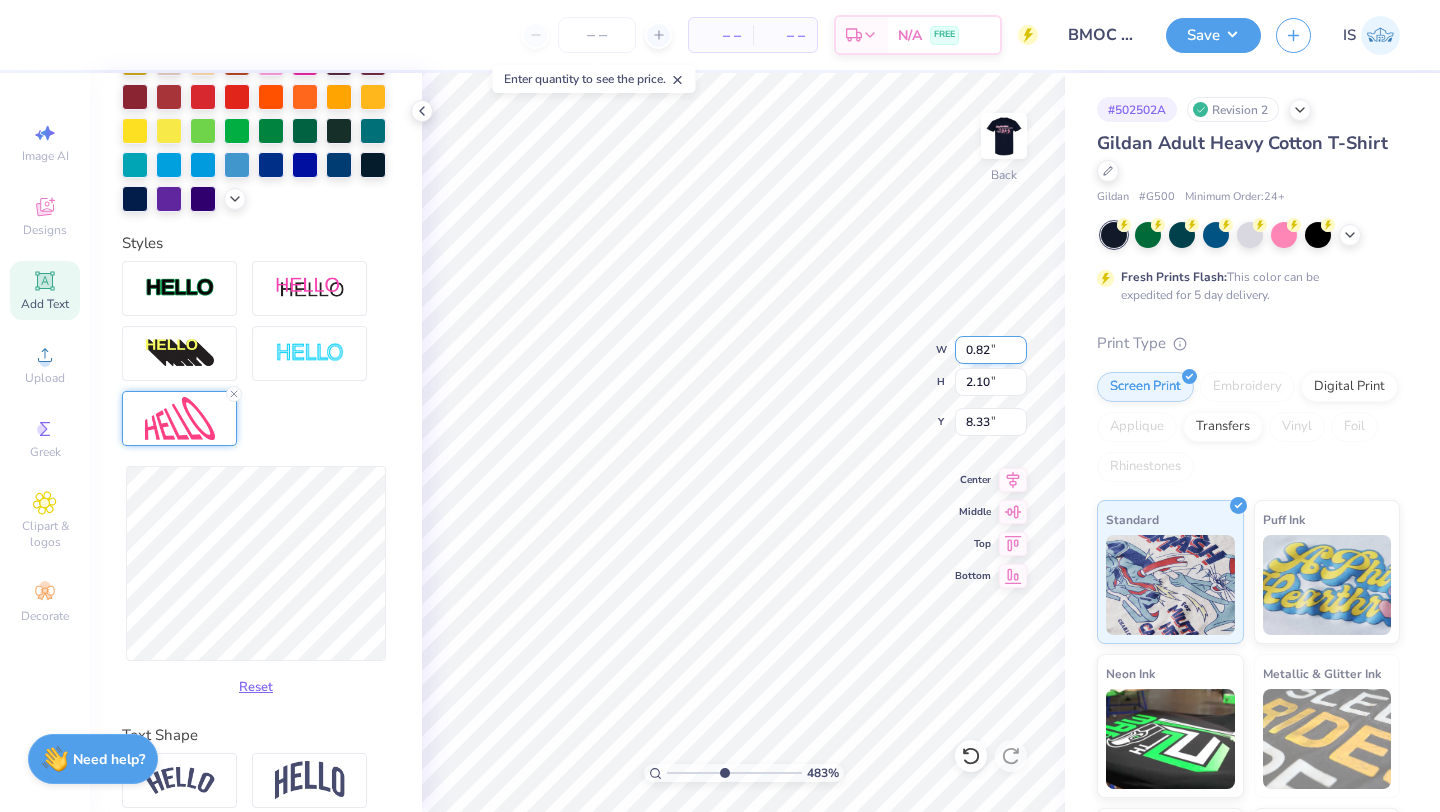 click on "0.82" at bounding box center [991, 350] 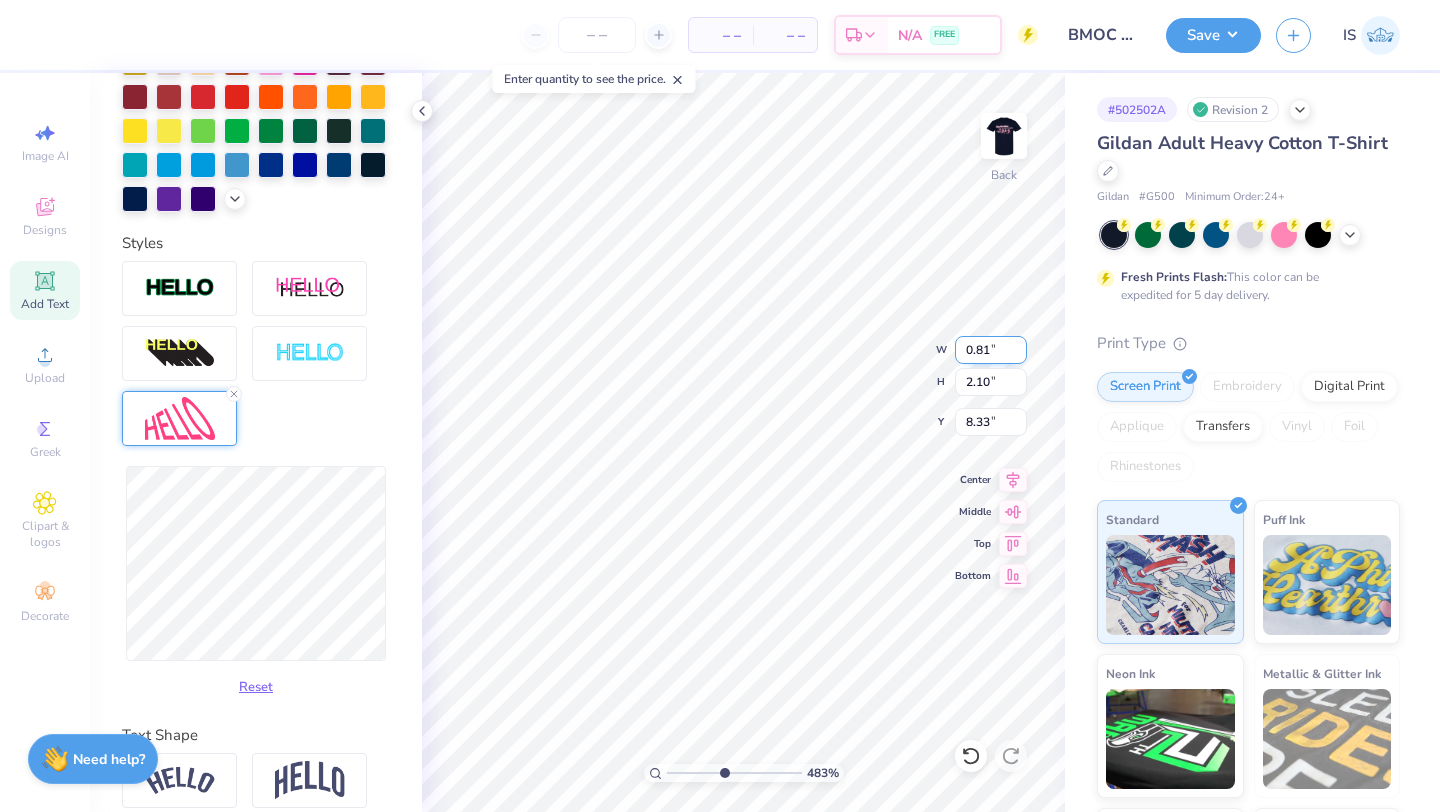 click on "0.81" at bounding box center [991, 350] 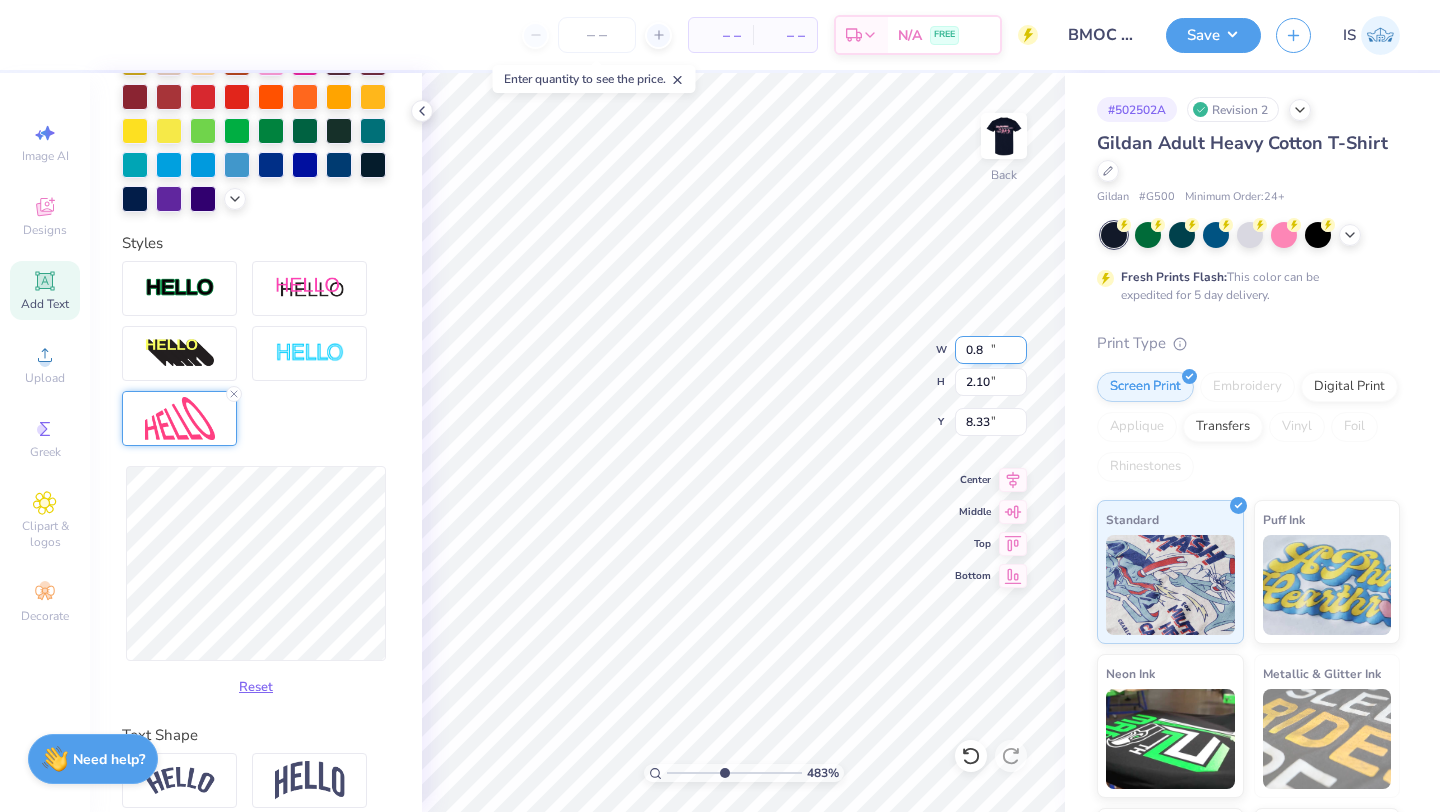 type on "0.8" 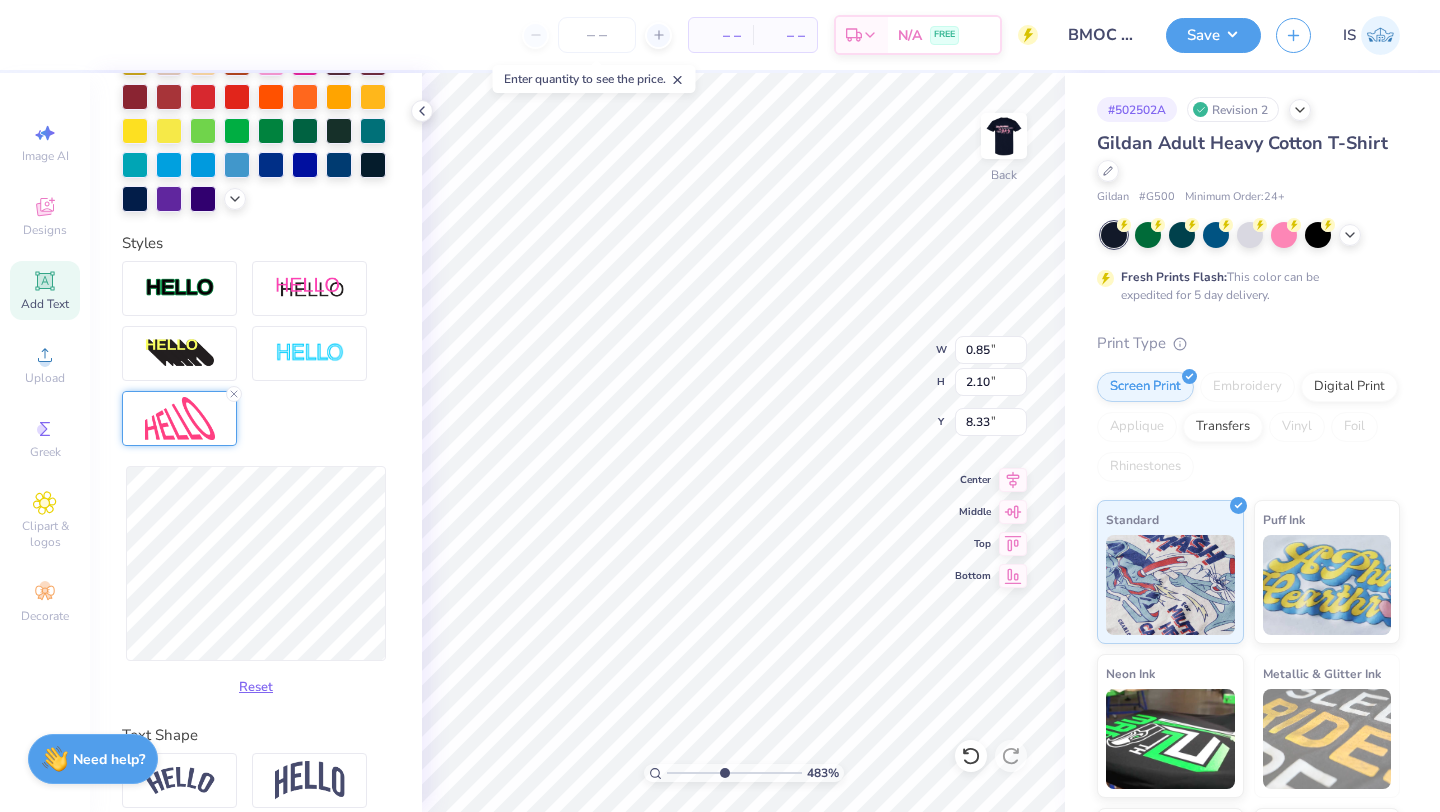 type on "0.60" 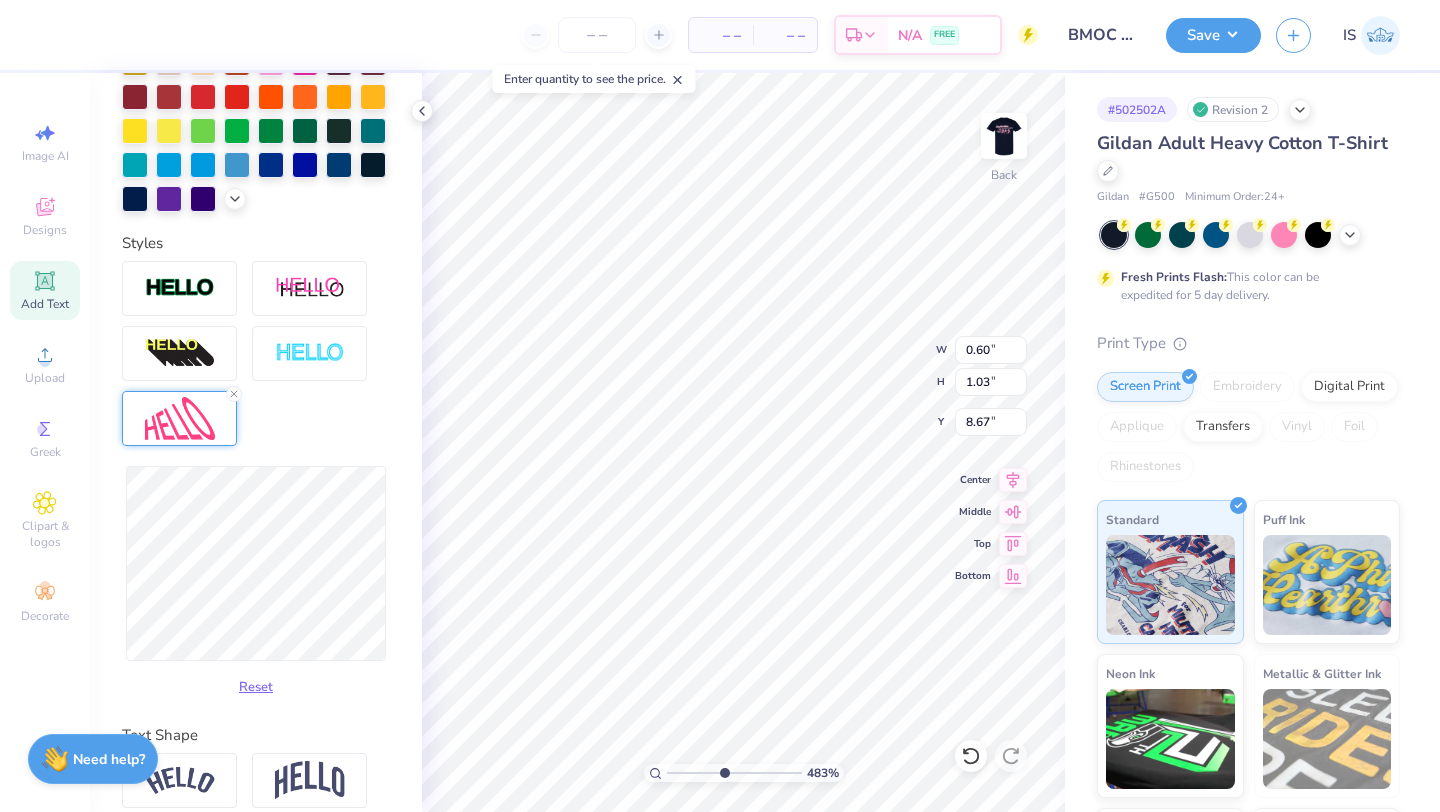 scroll, scrollTop: 350, scrollLeft: 0, axis: vertical 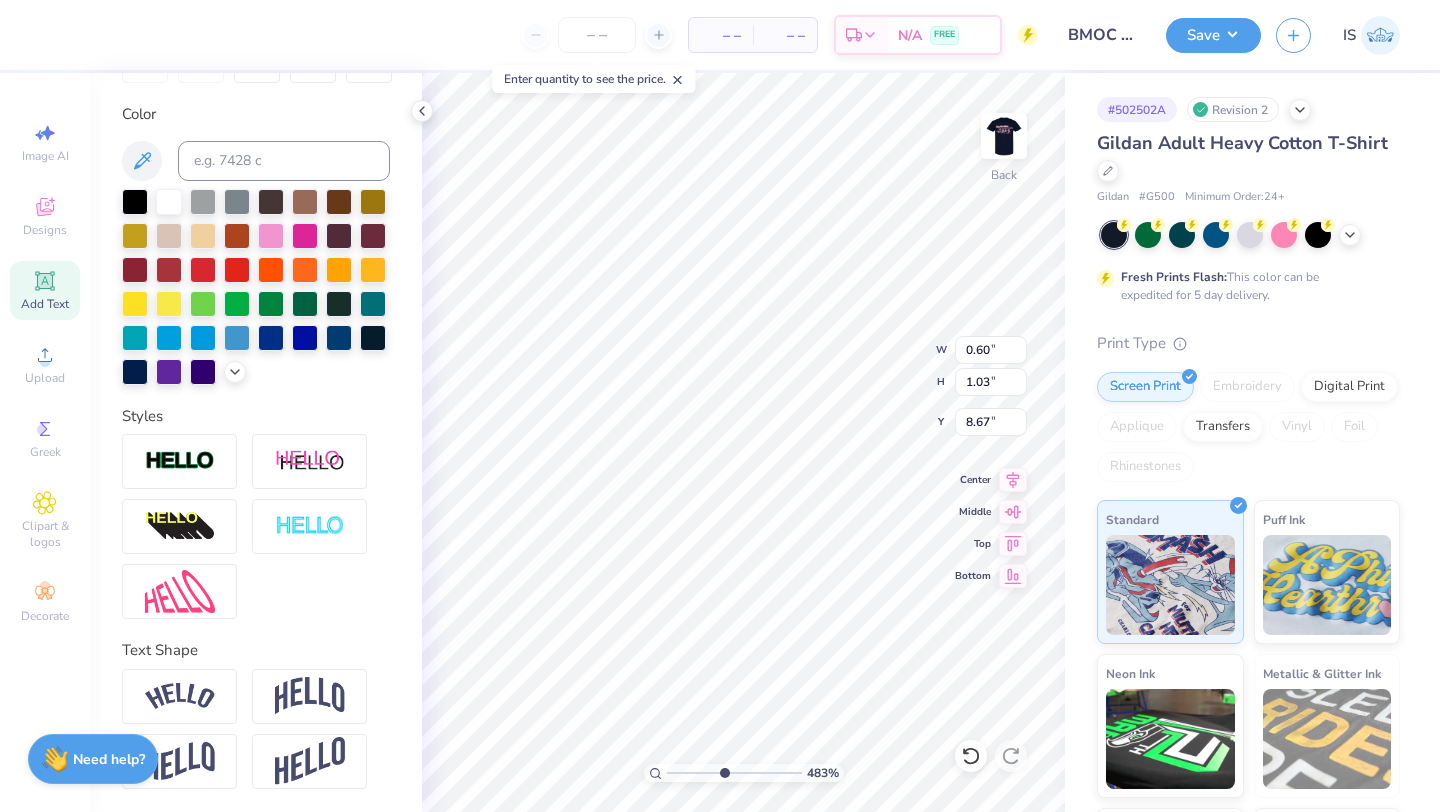 type on "0.63" 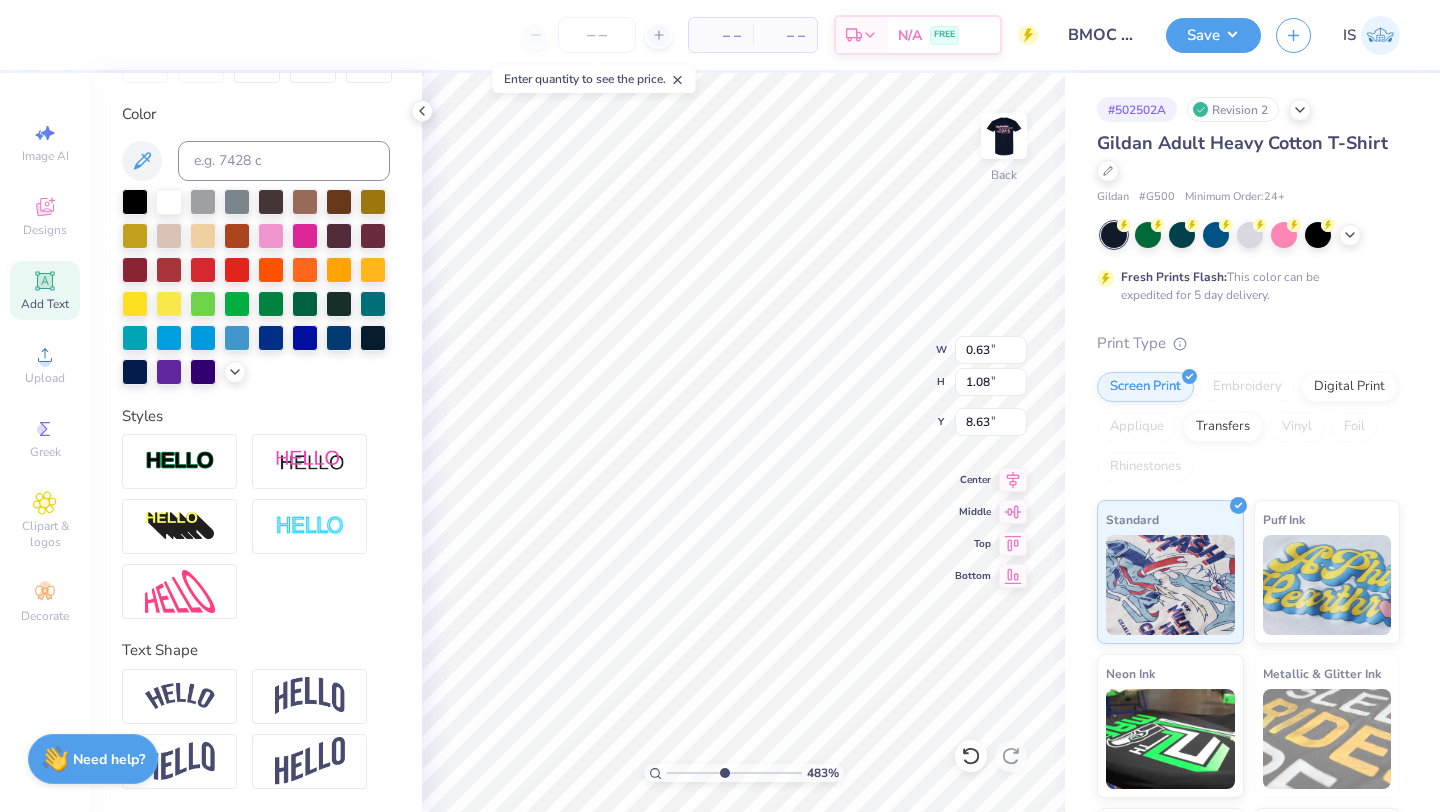 type on "0.70" 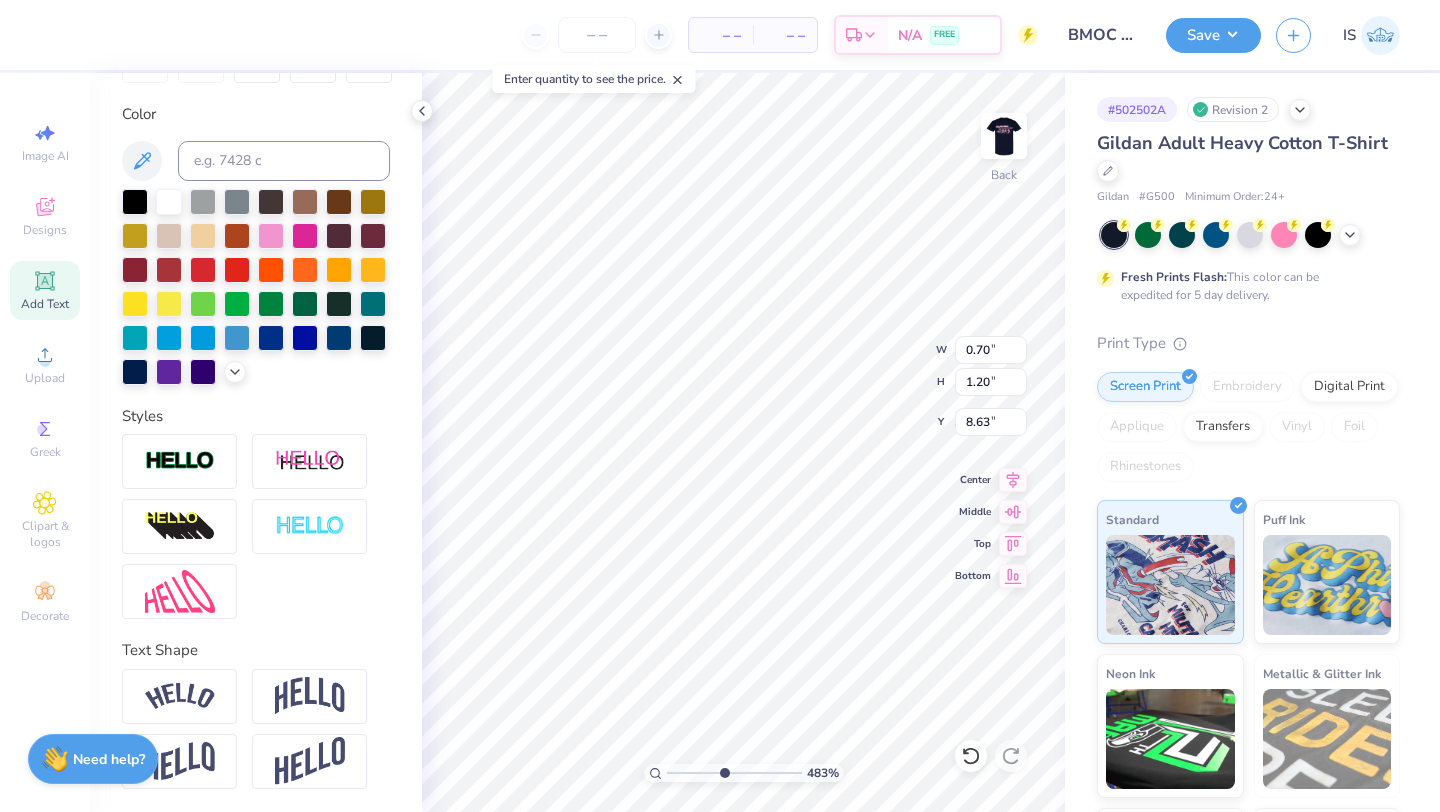 type on "0.85" 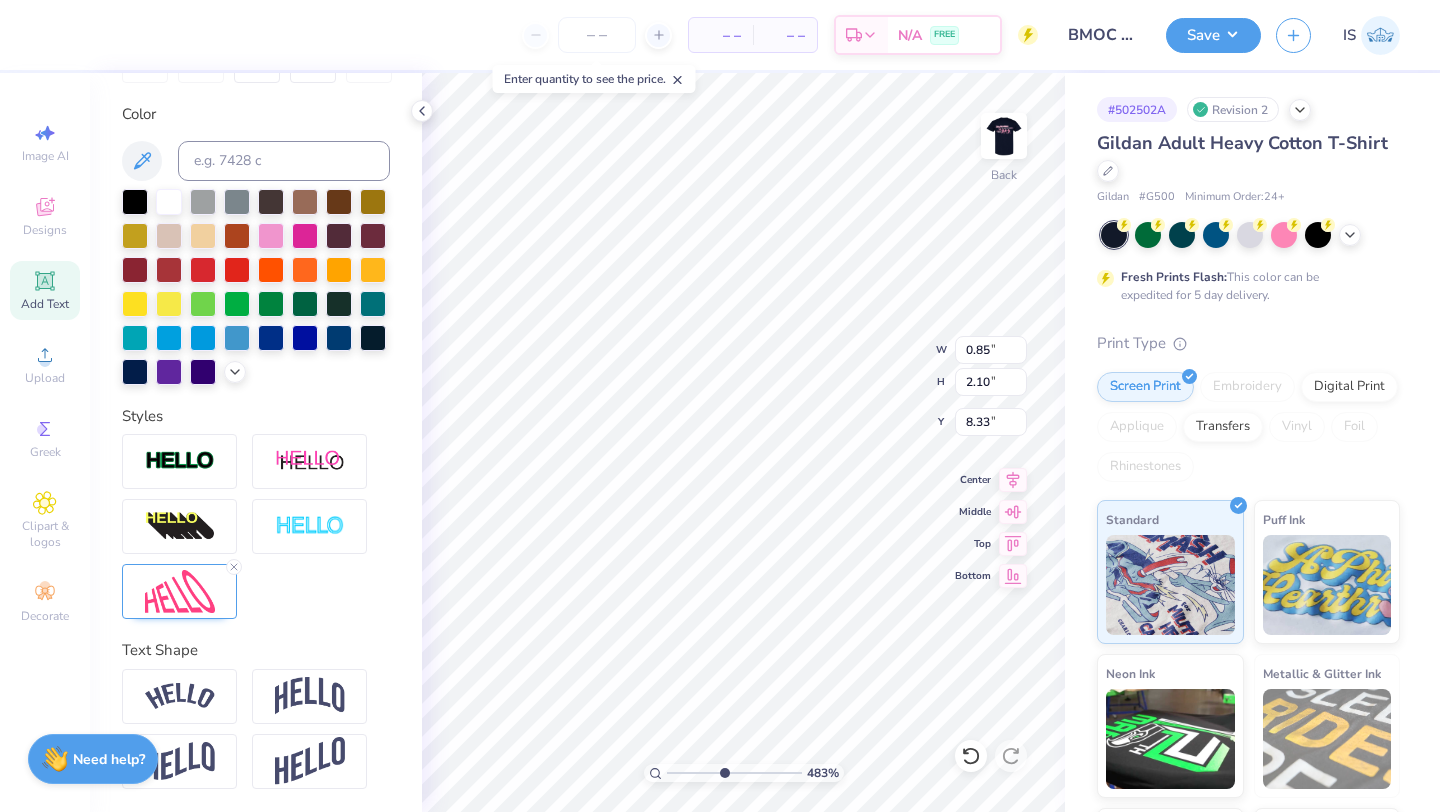 type on "0.70" 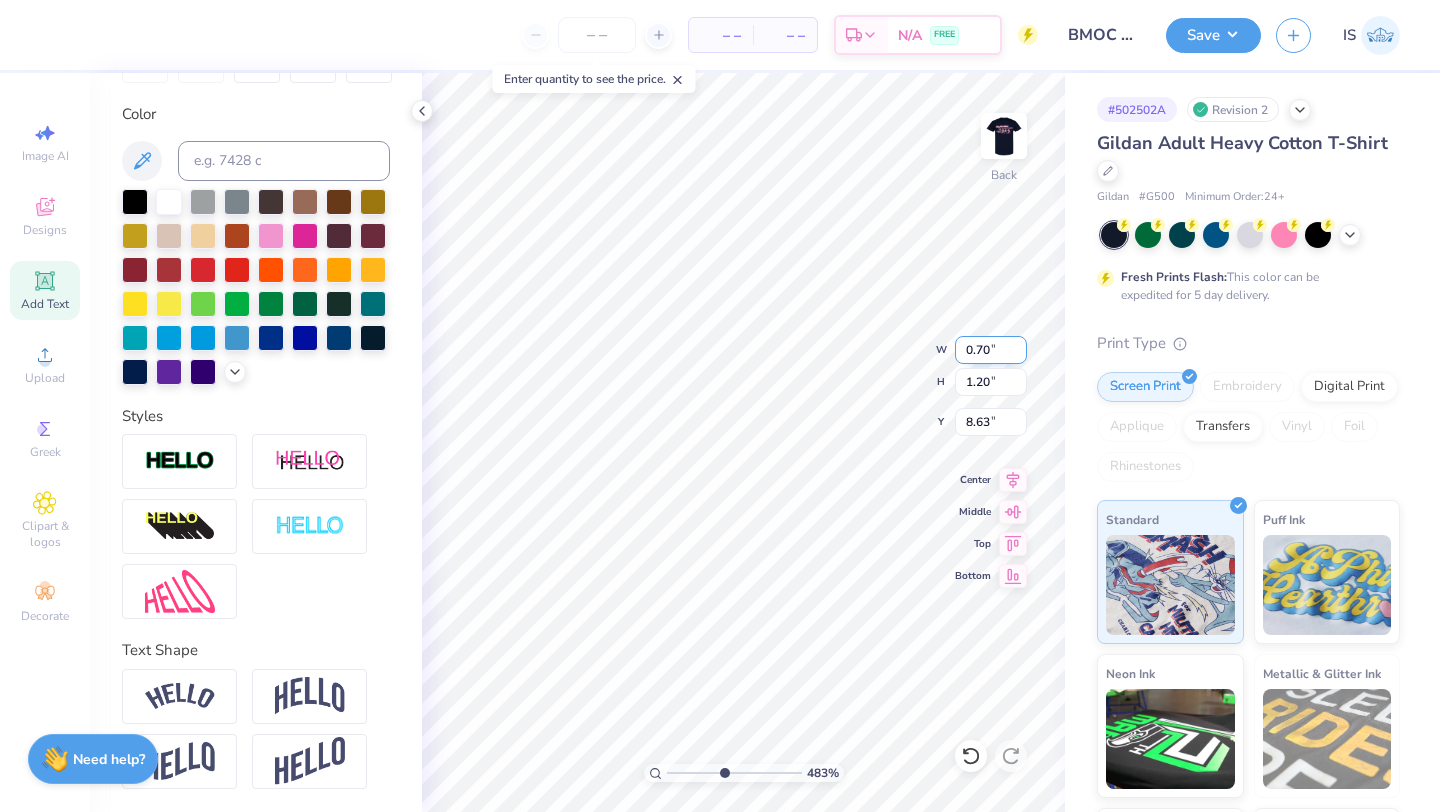 click on "0.70" at bounding box center [991, 350] 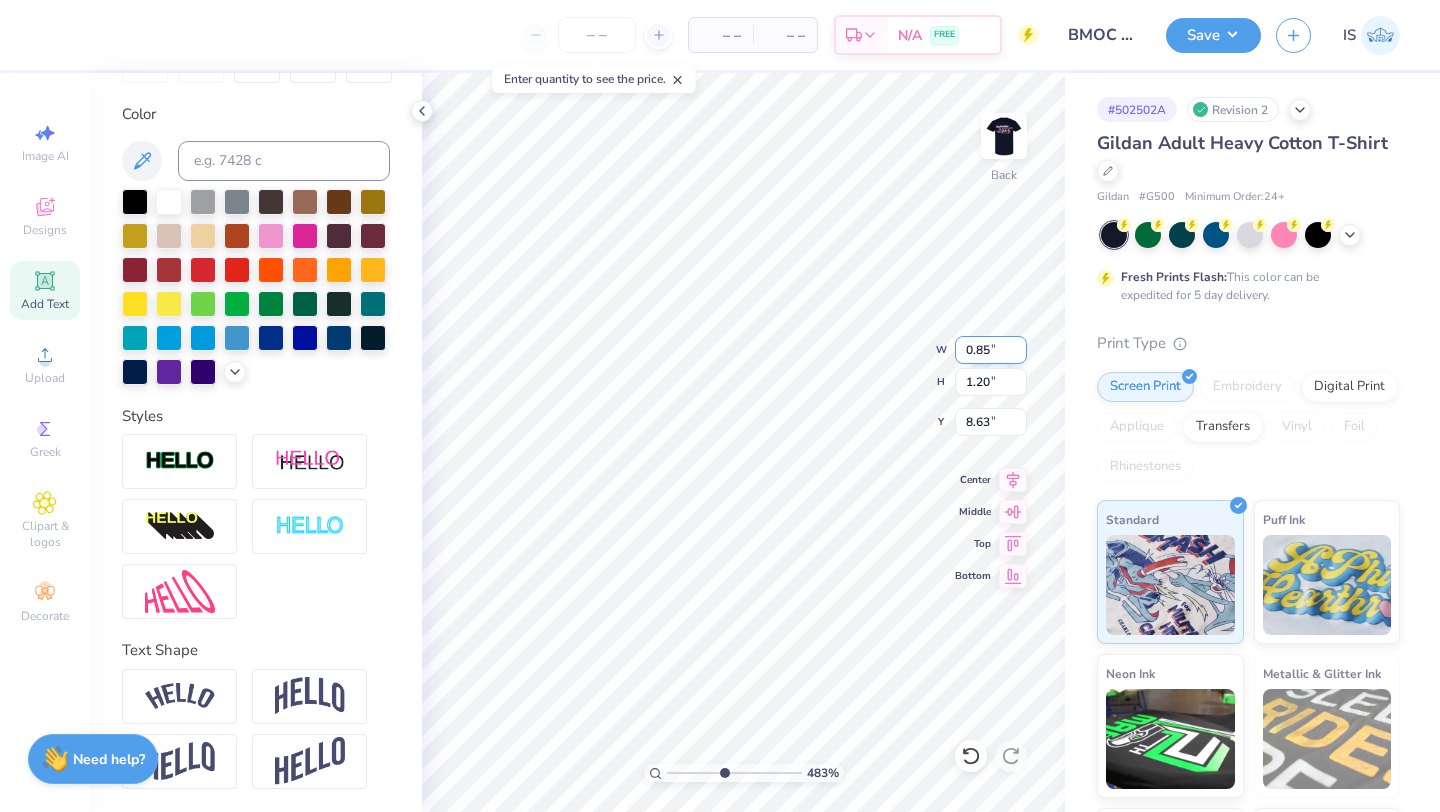 type on "0.85" 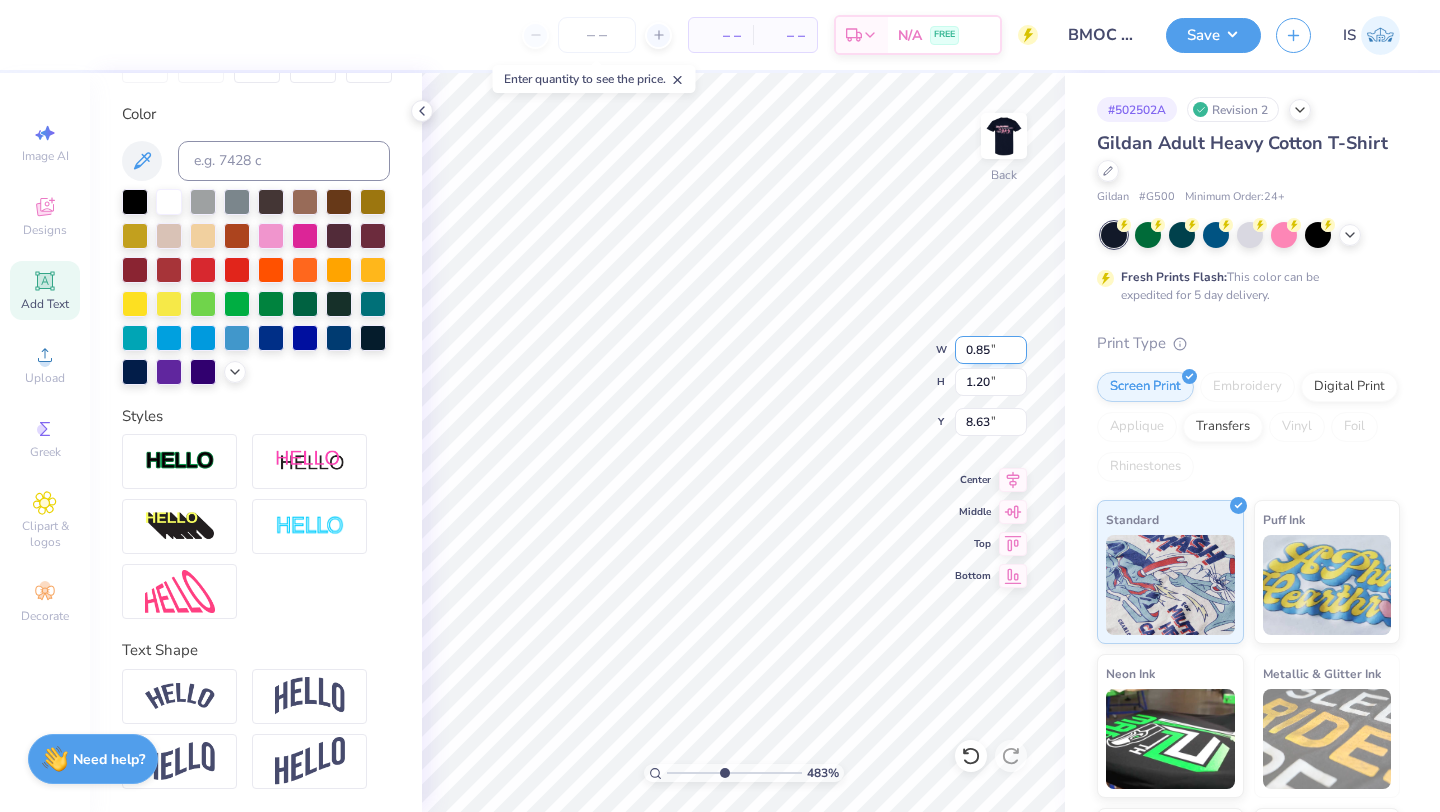 type on "1.46" 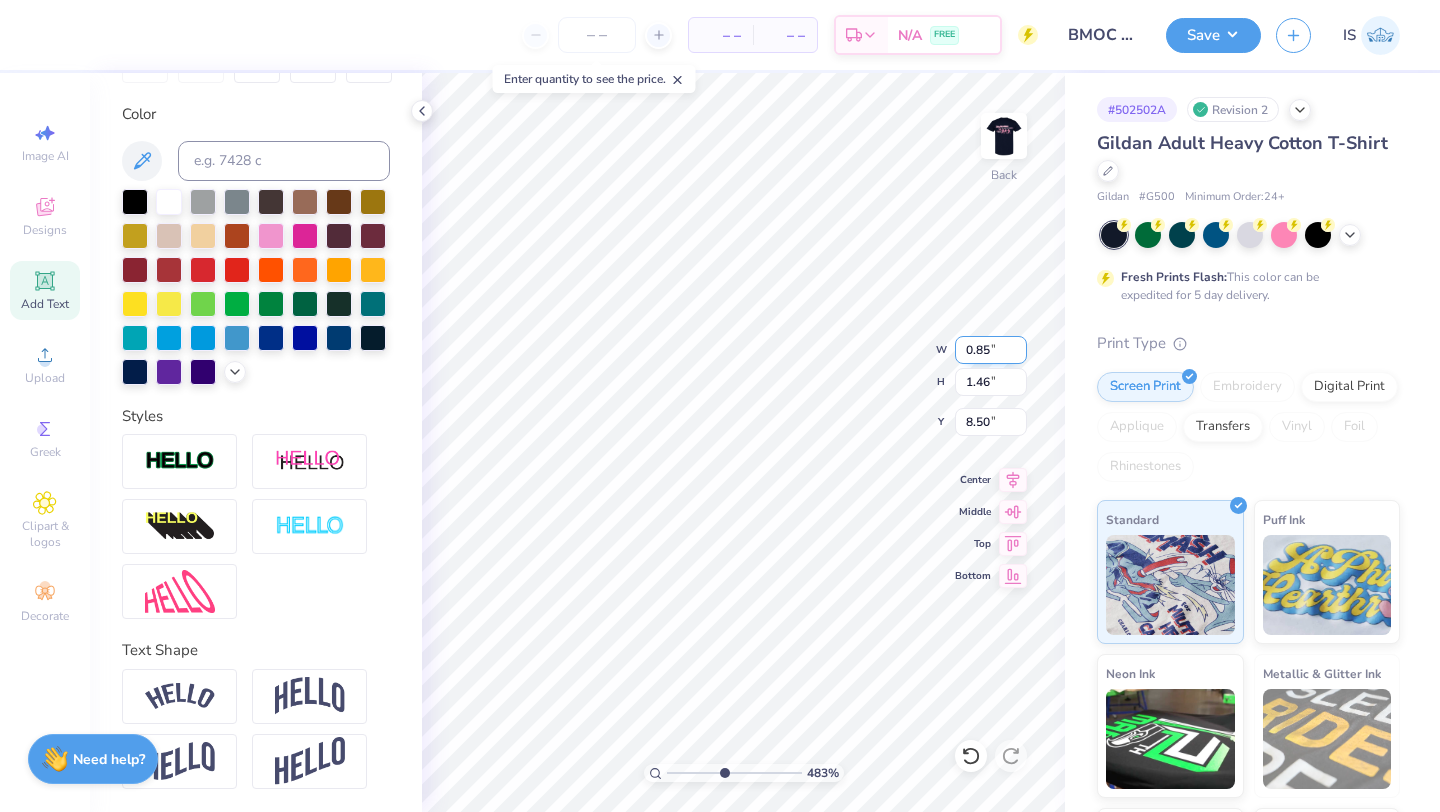 type on "8.60" 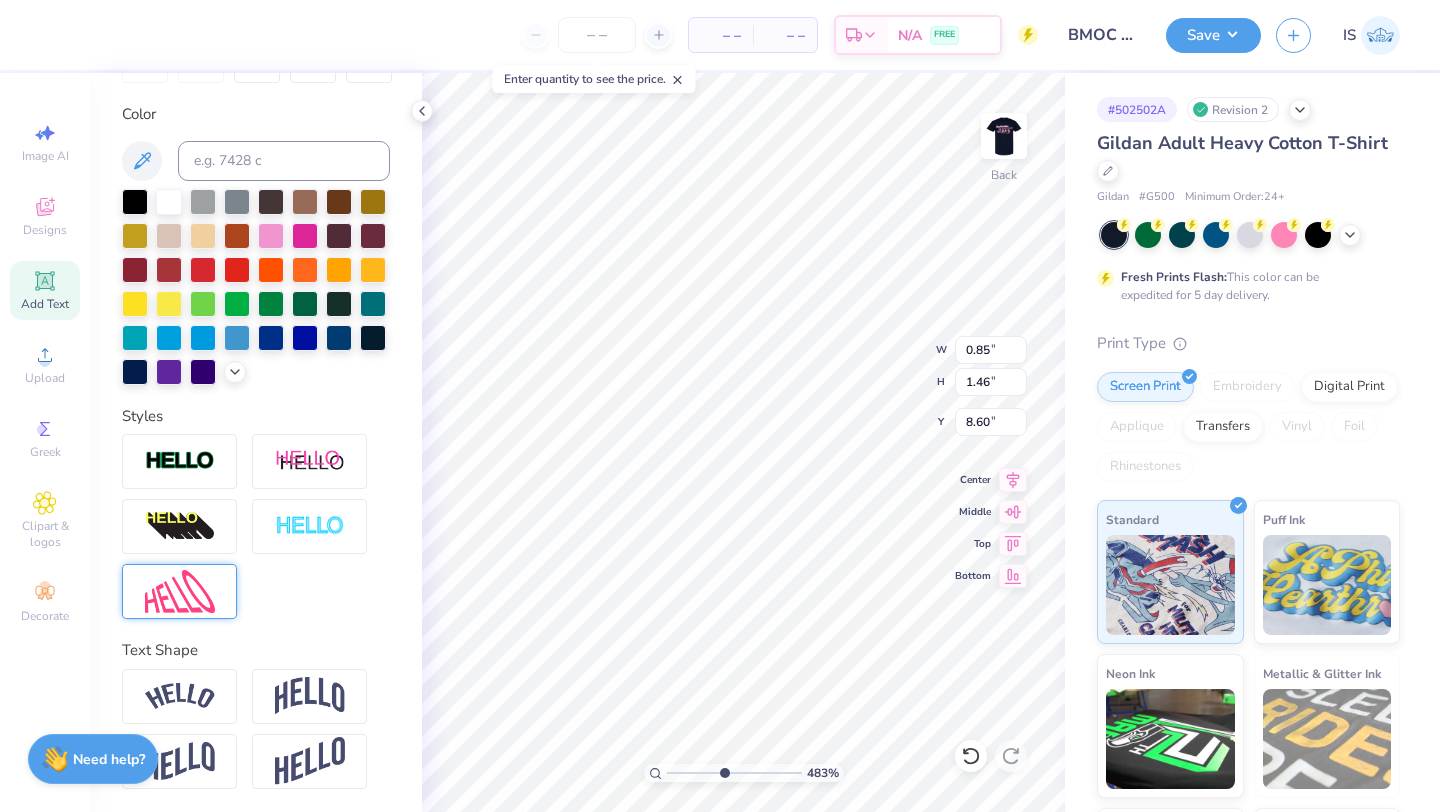click at bounding box center (180, 591) 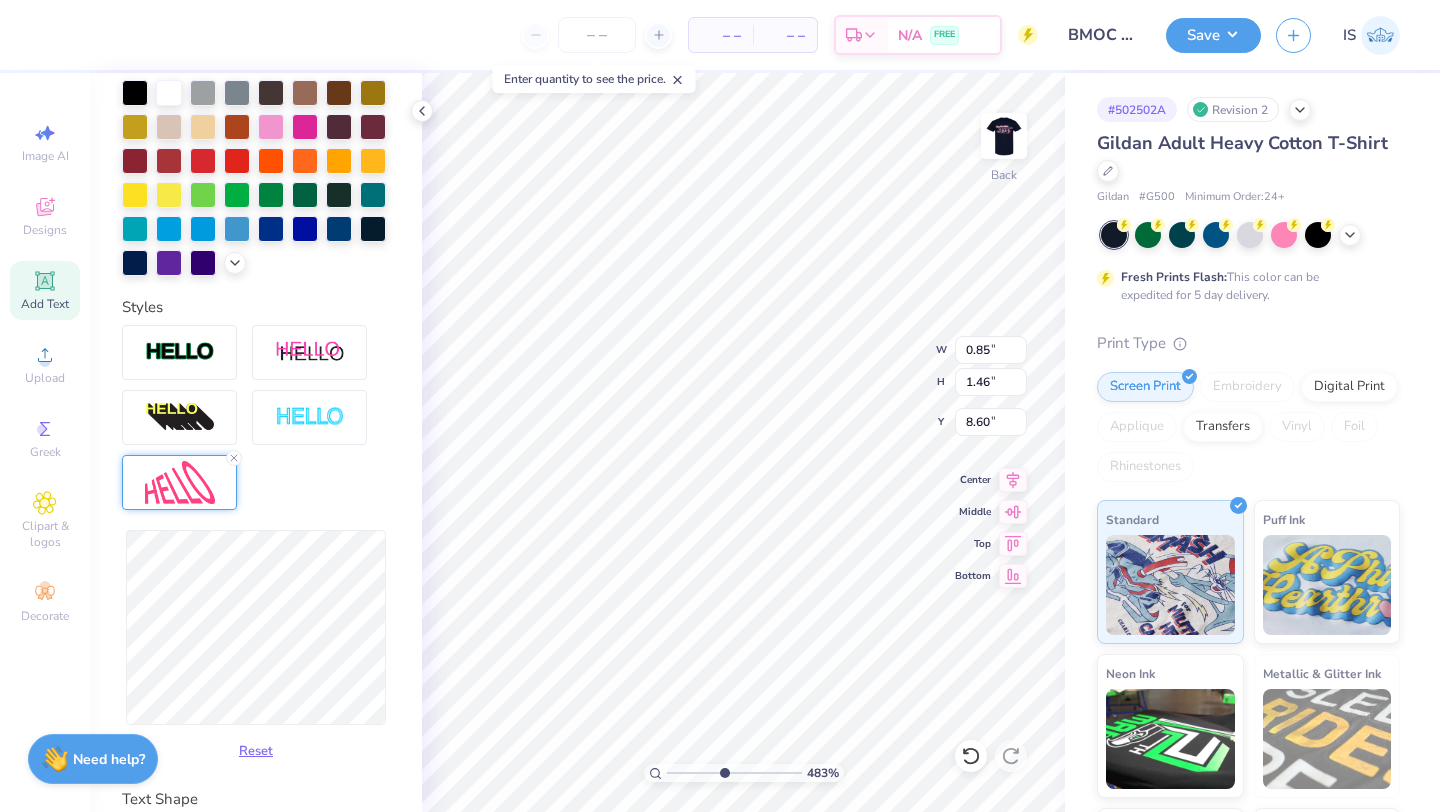 scroll, scrollTop: 486, scrollLeft: 0, axis: vertical 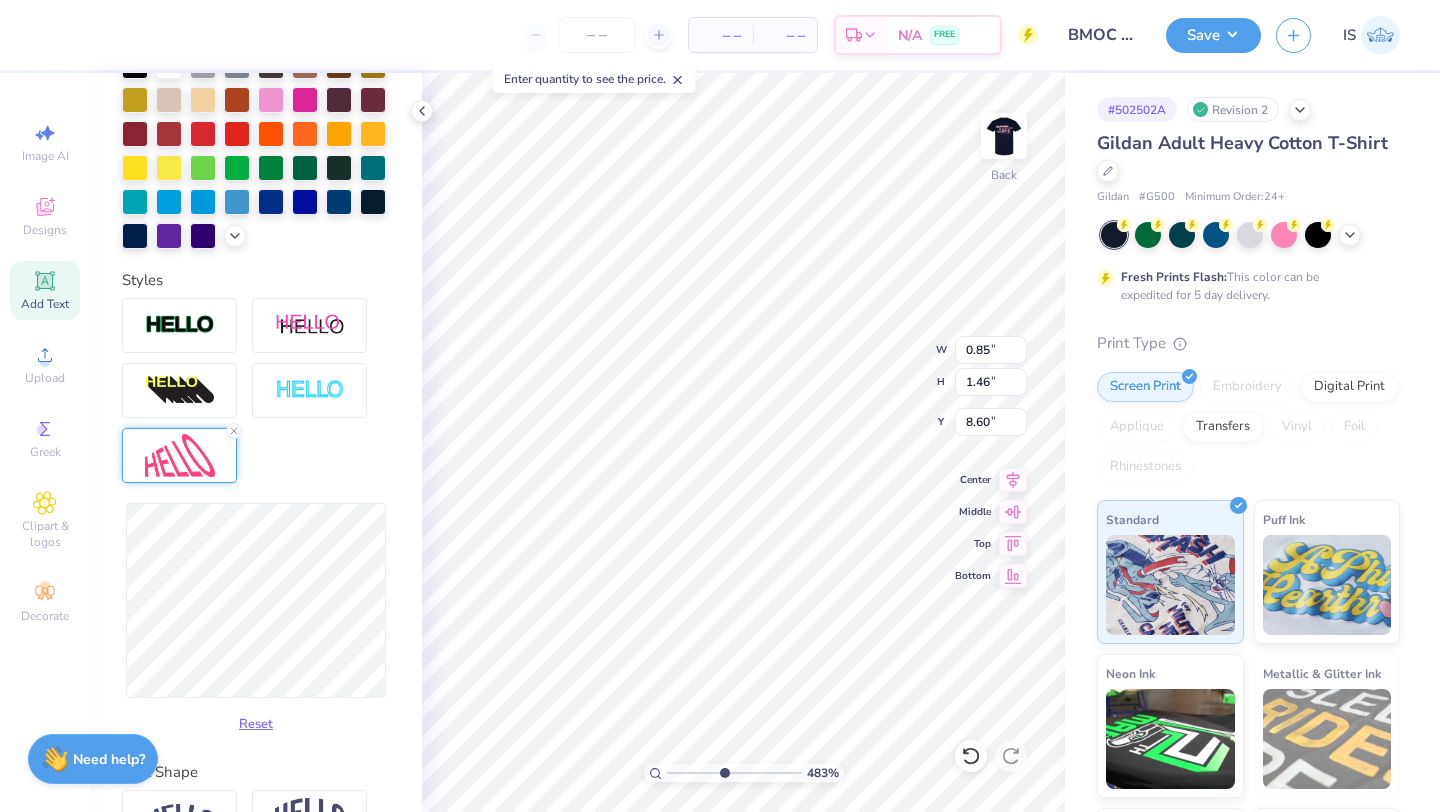 type on "1.66" 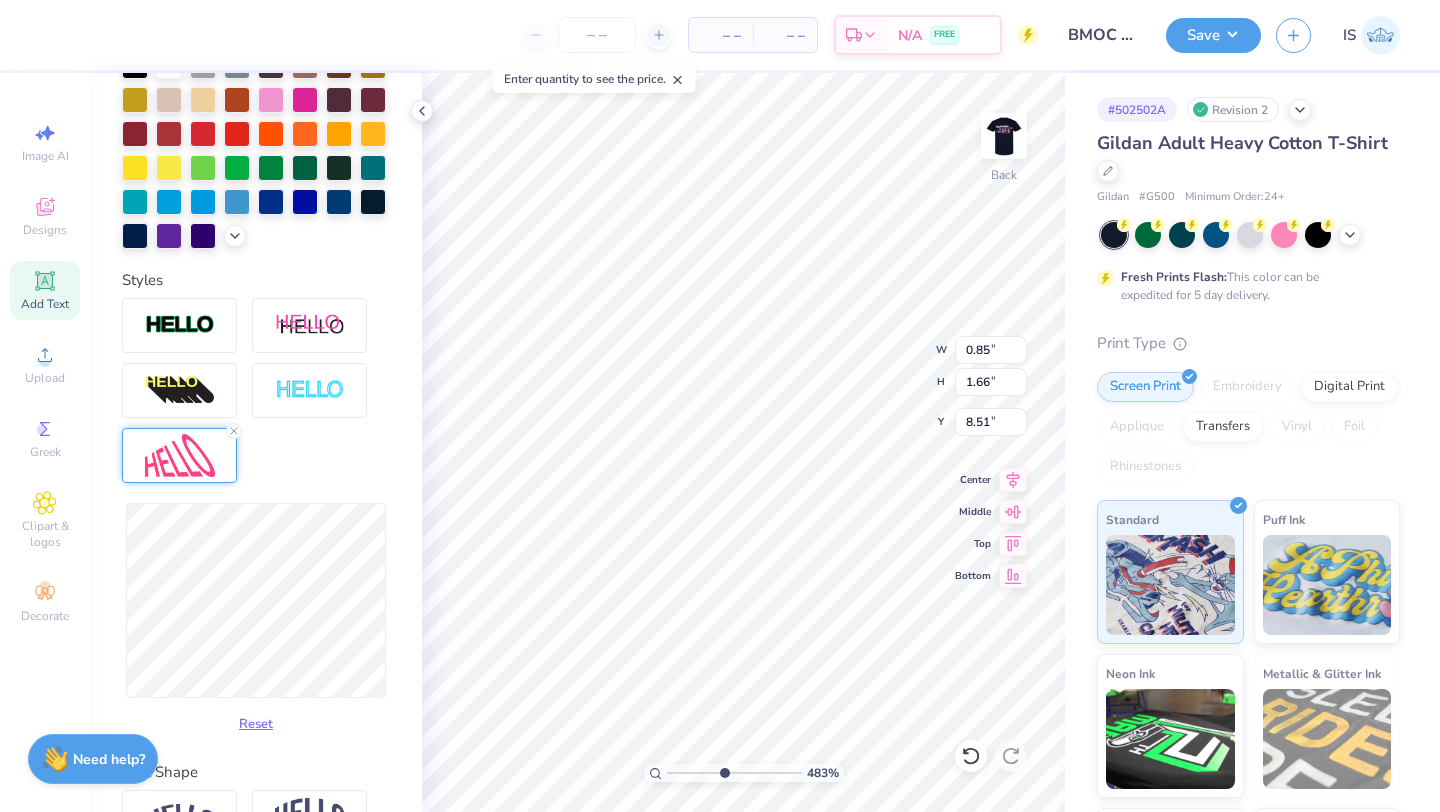 type on "0.86" 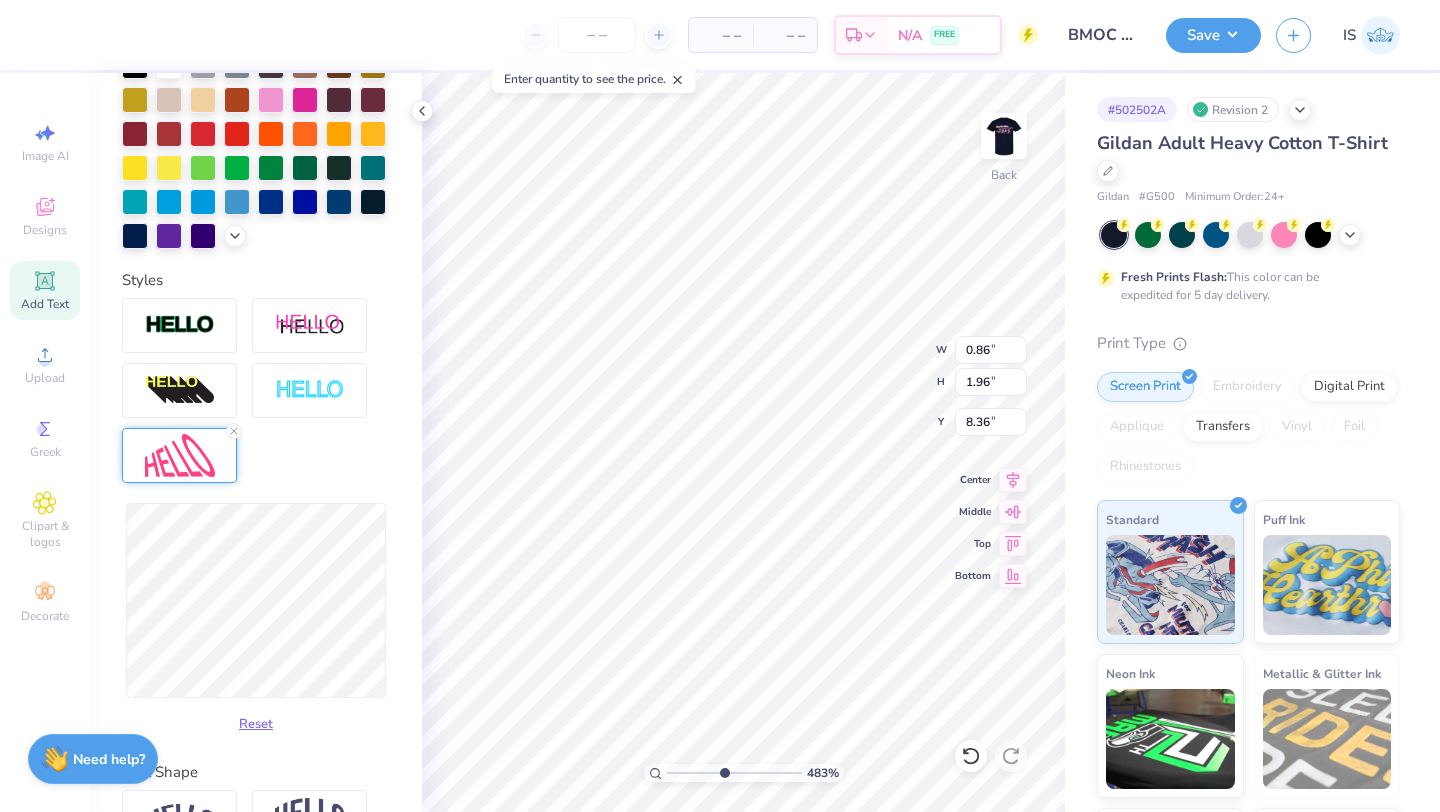 type on "0.90" 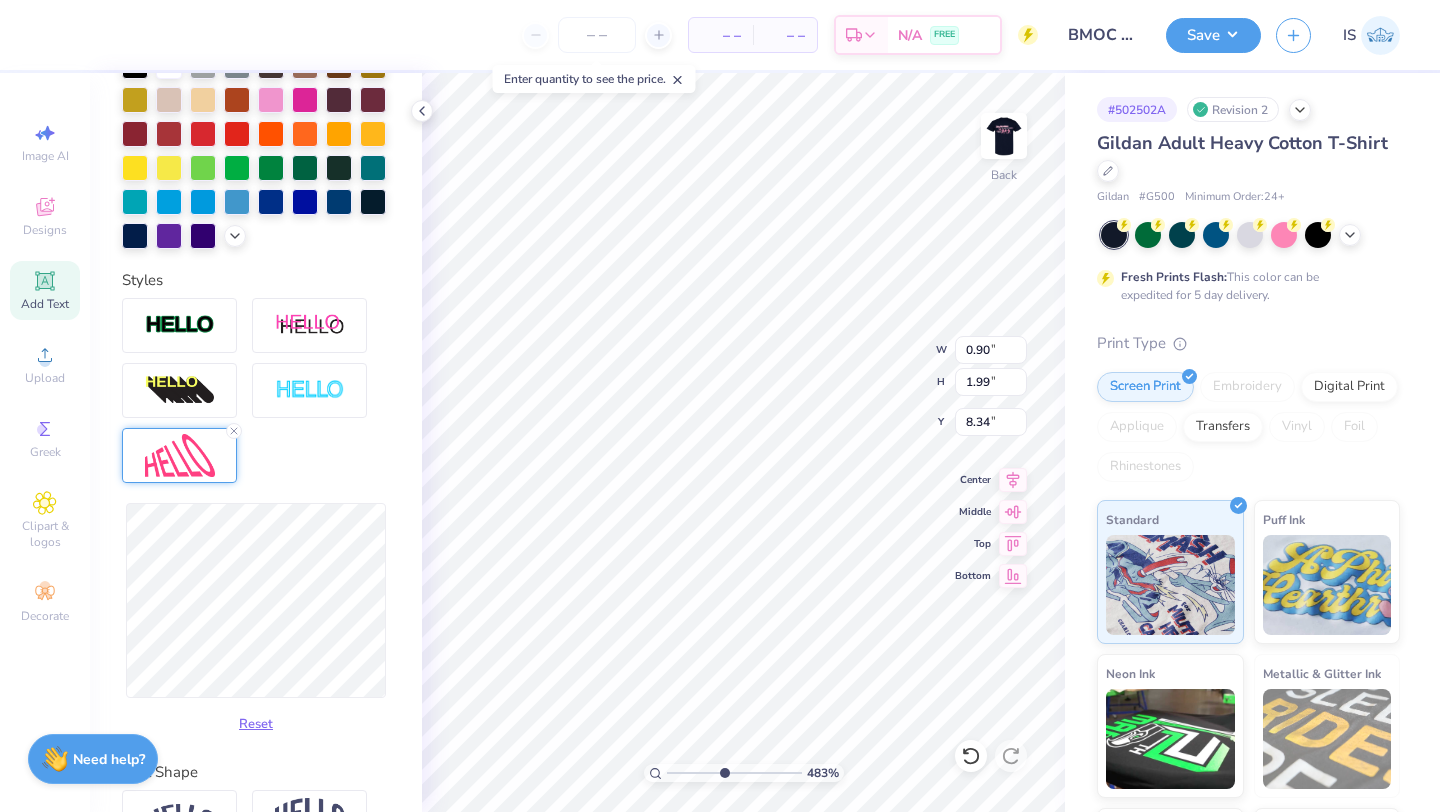 type on "0.91" 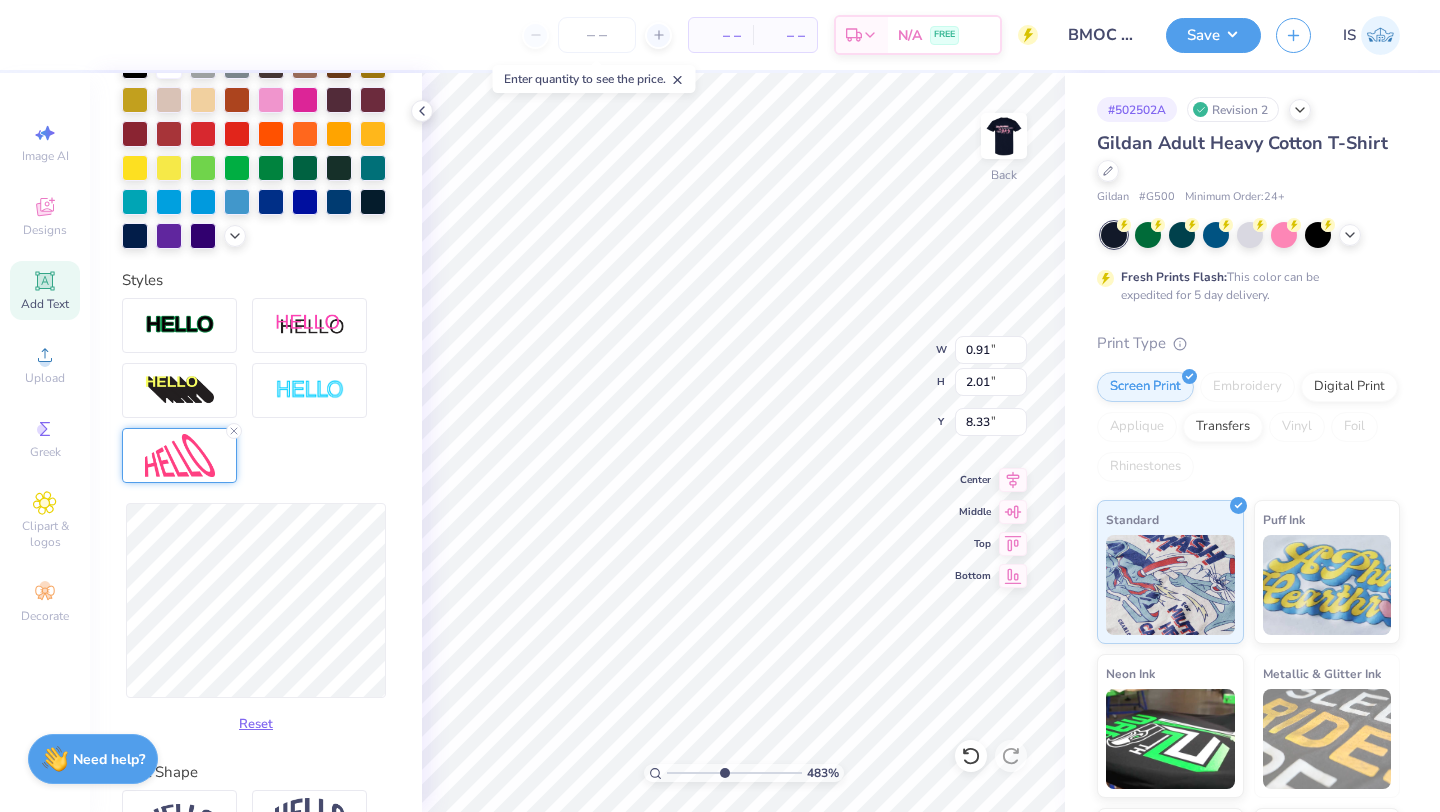 type on "2.08" 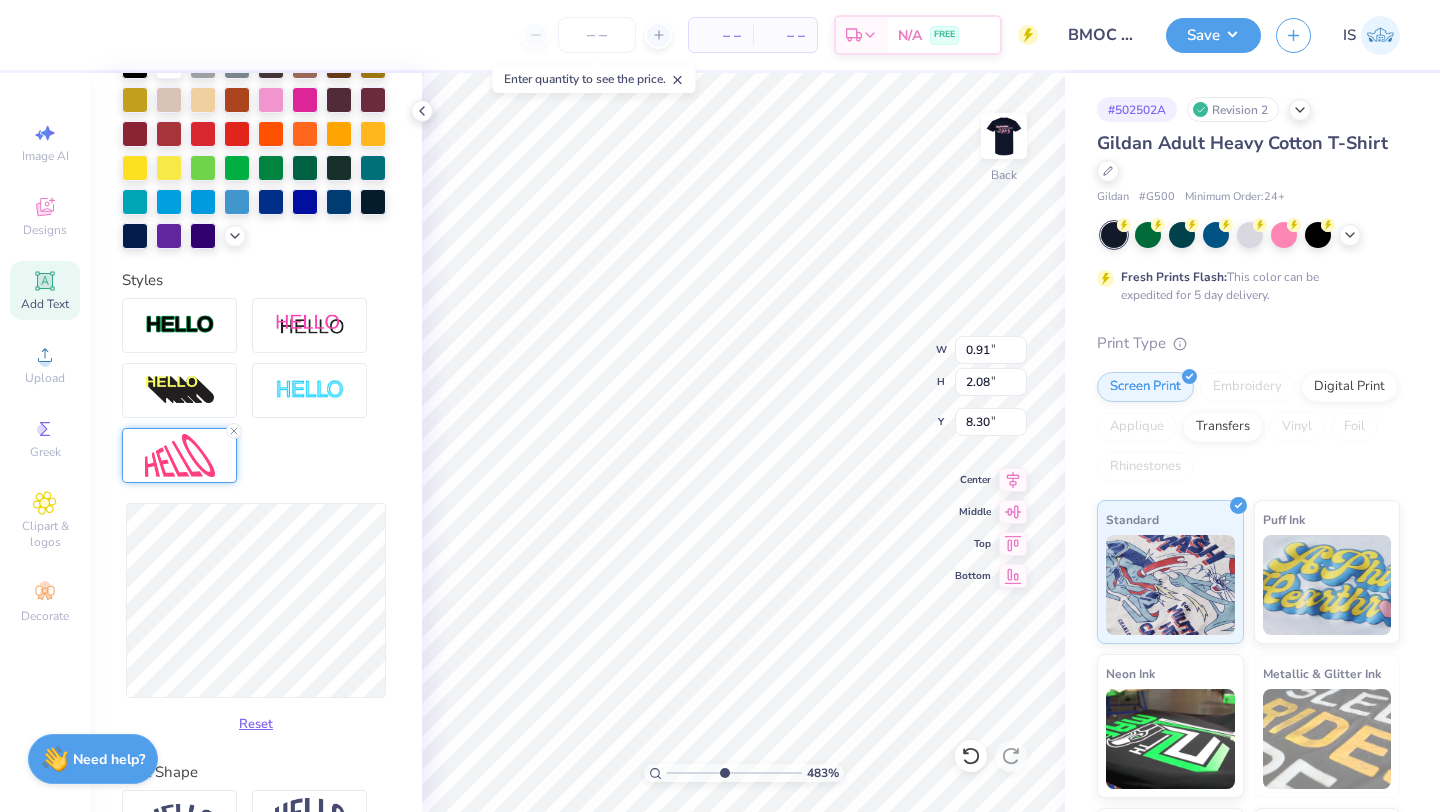 type on "0.90" 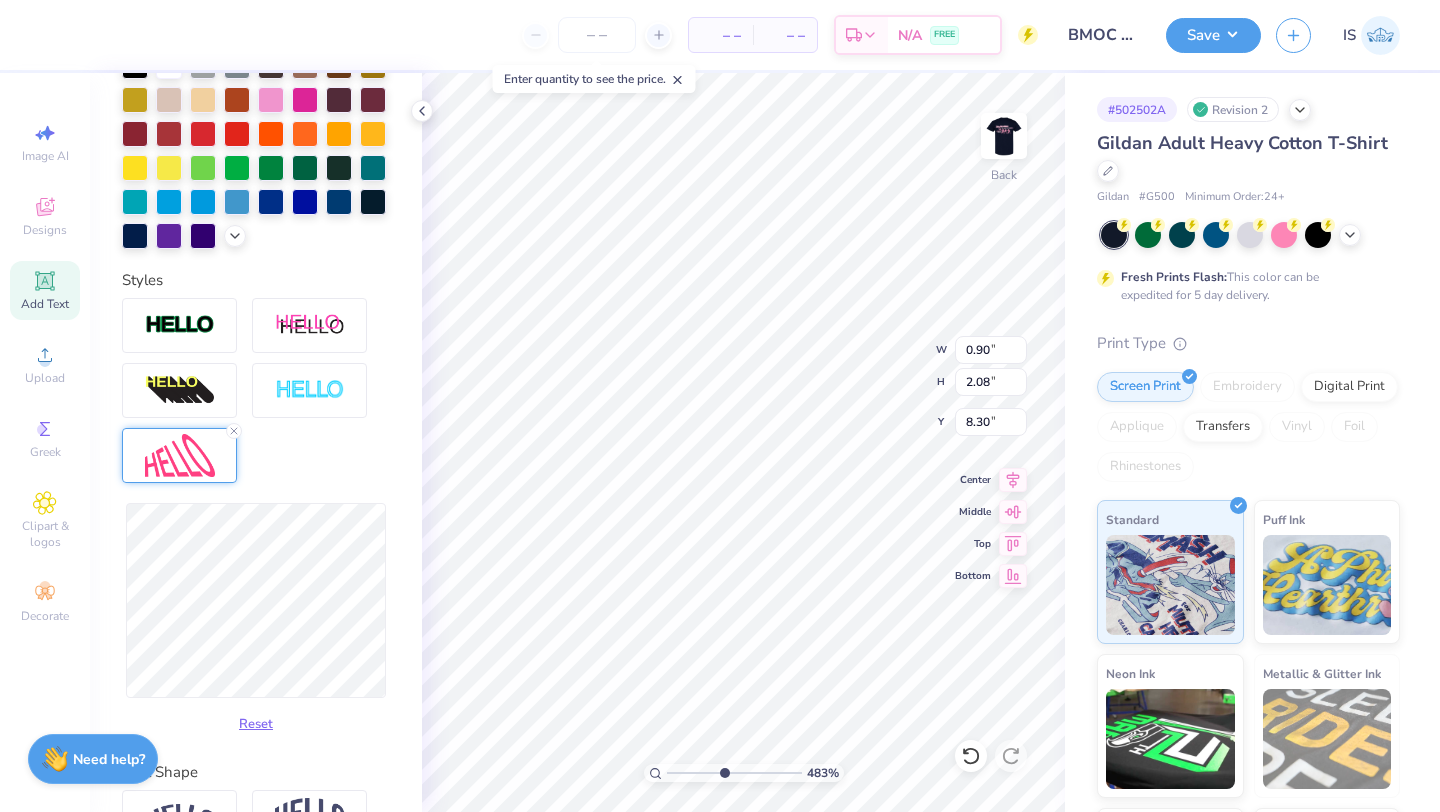 type on "8.34" 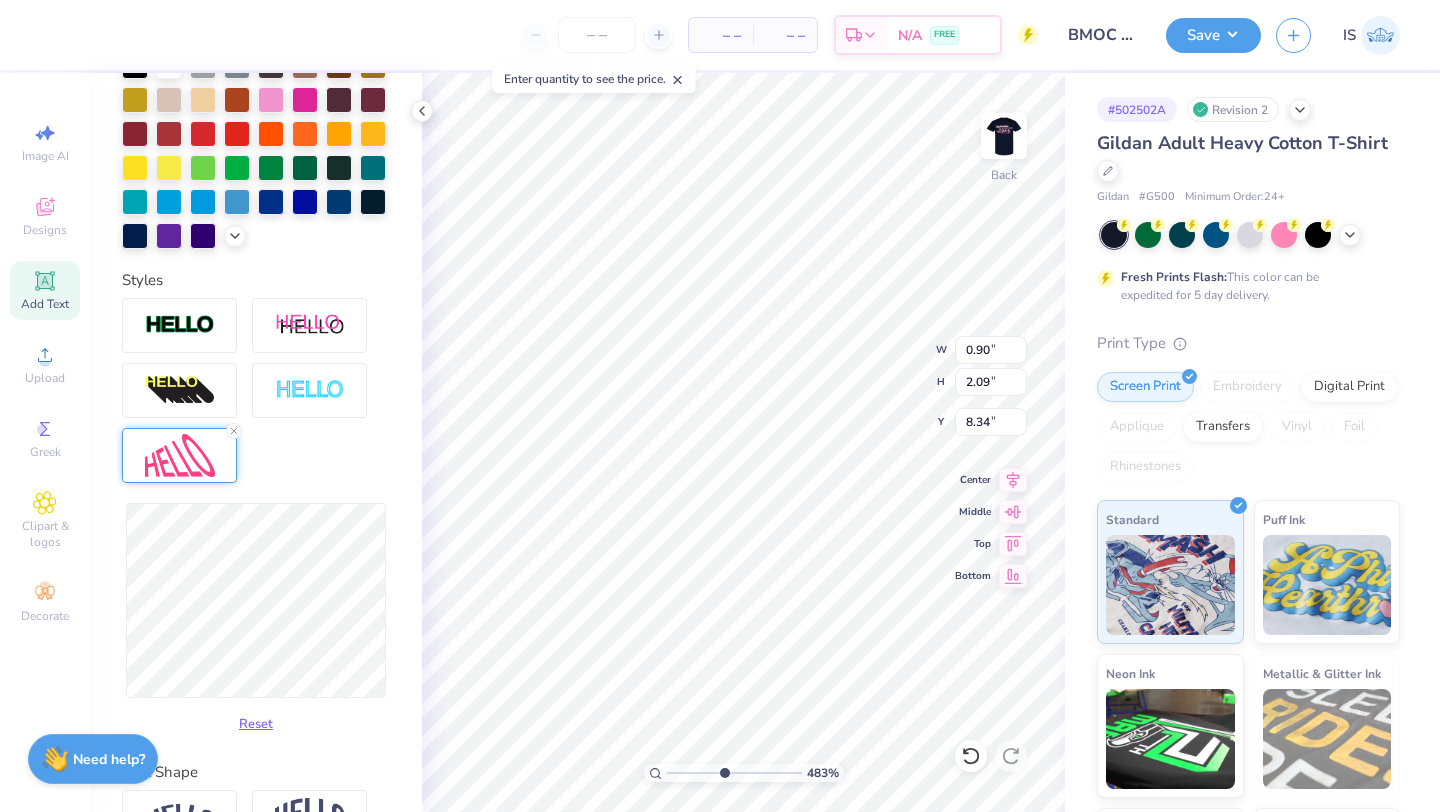 type on "2.09" 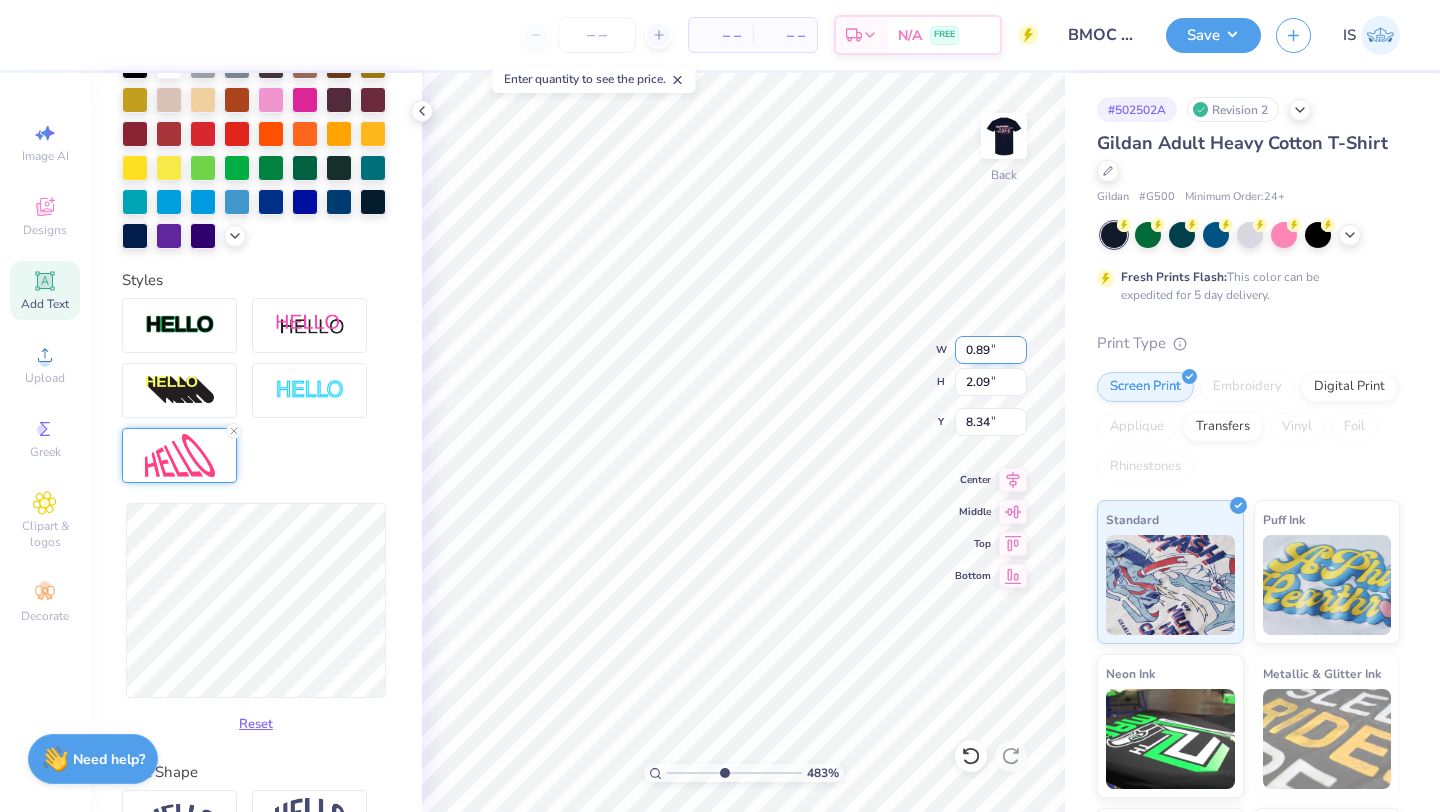 click on "0.89" at bounding box center [991, 350] 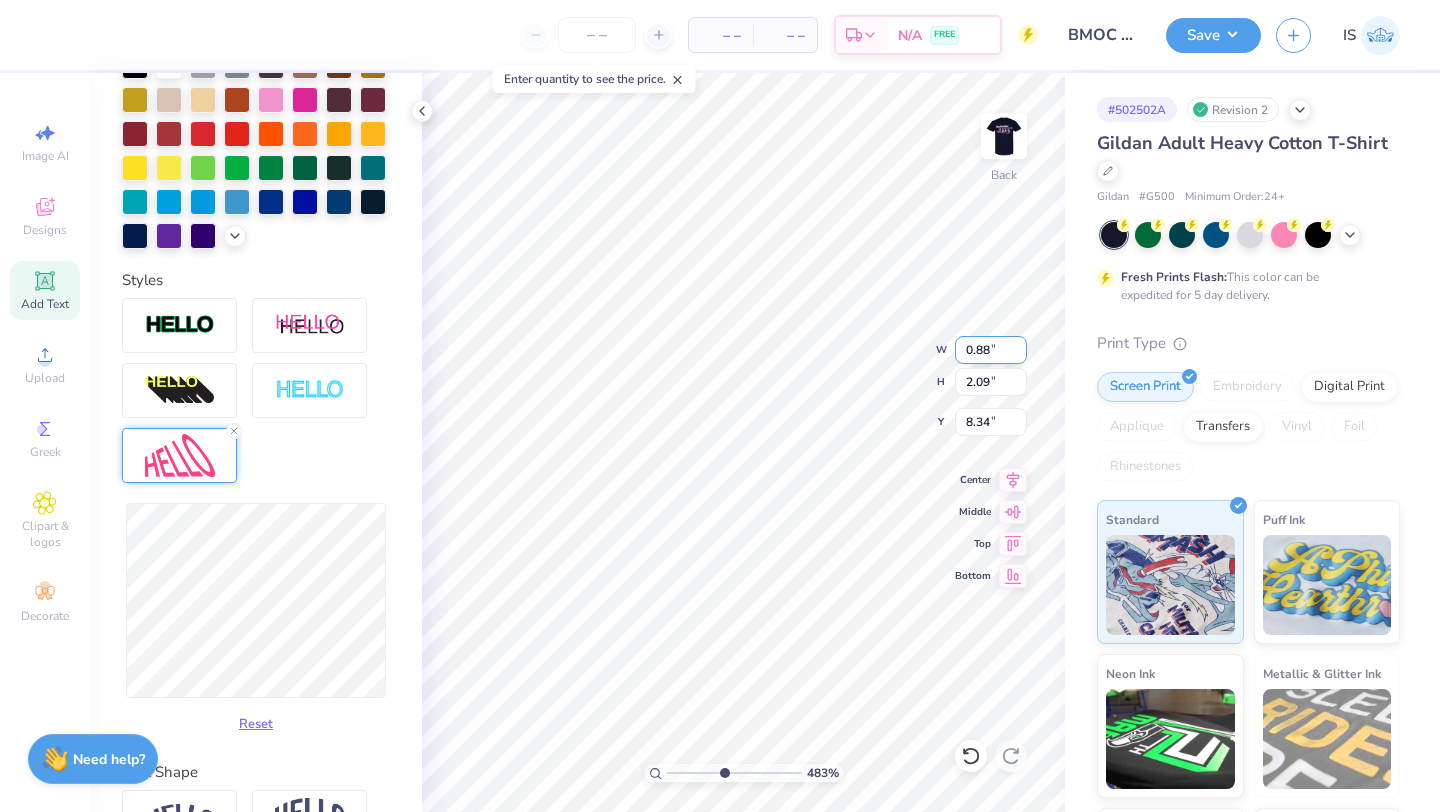 click on "0.88" at bounding box center (991, 350) 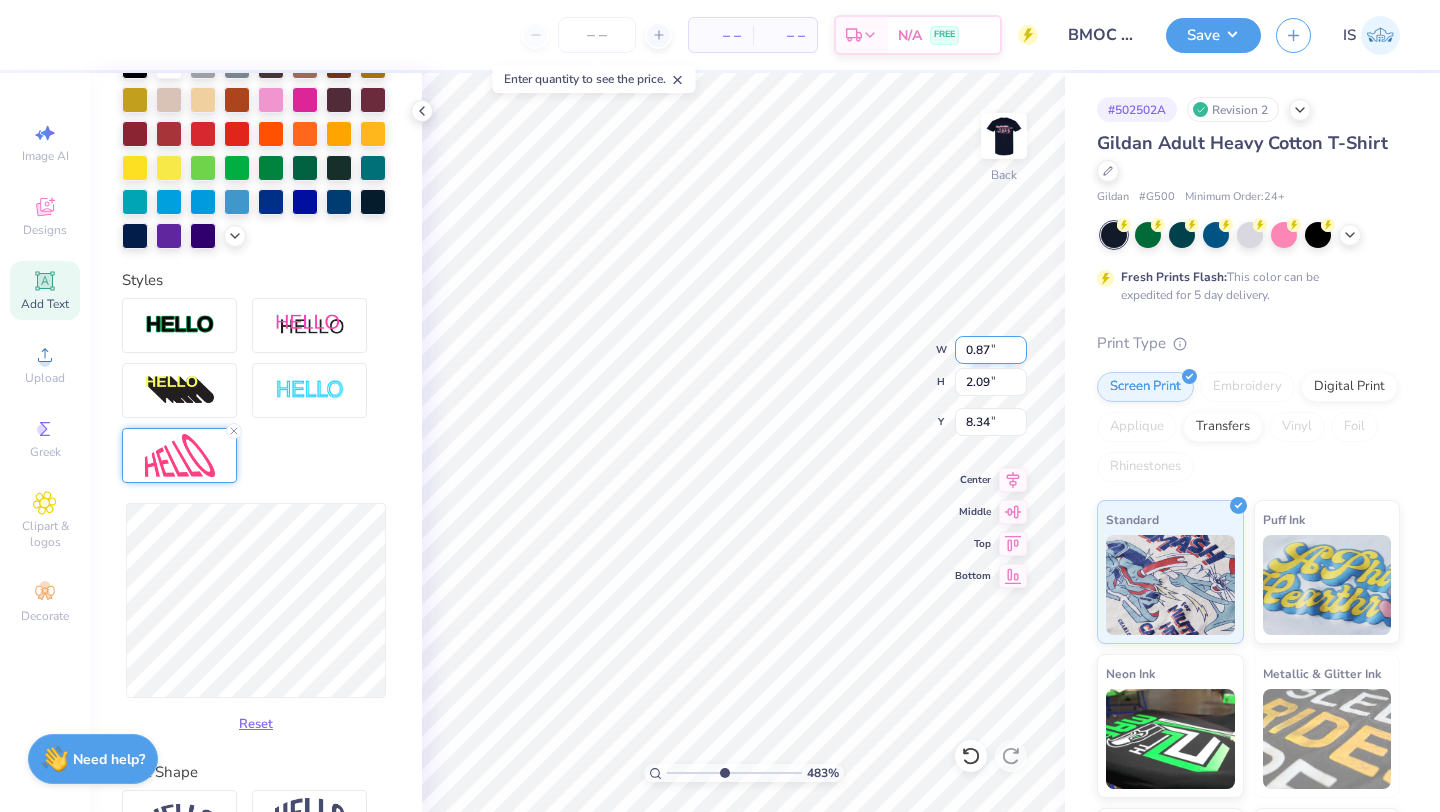 click on "0.87" at bounding box center [991, 350] 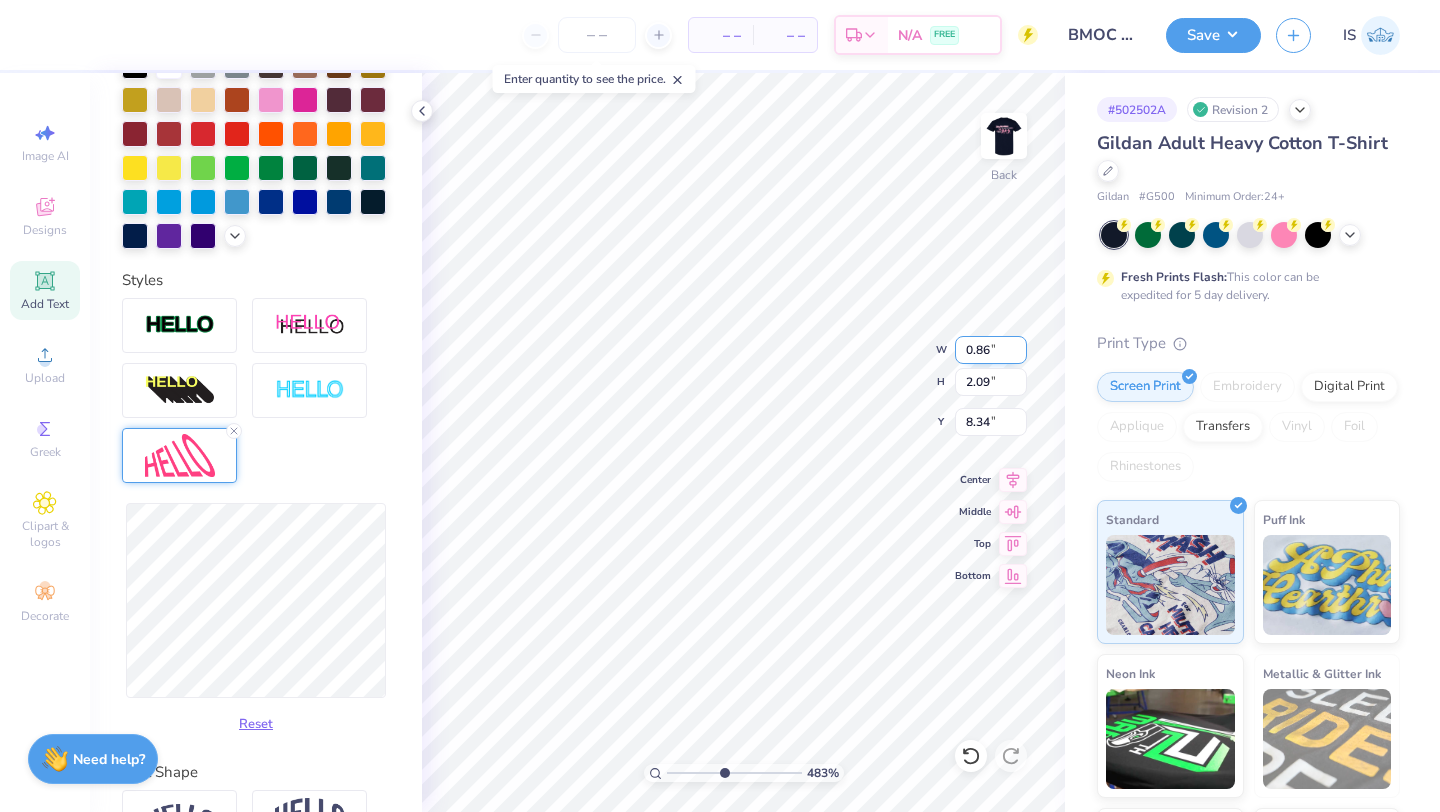 click on "0.86" at bounding box center (991, 350) 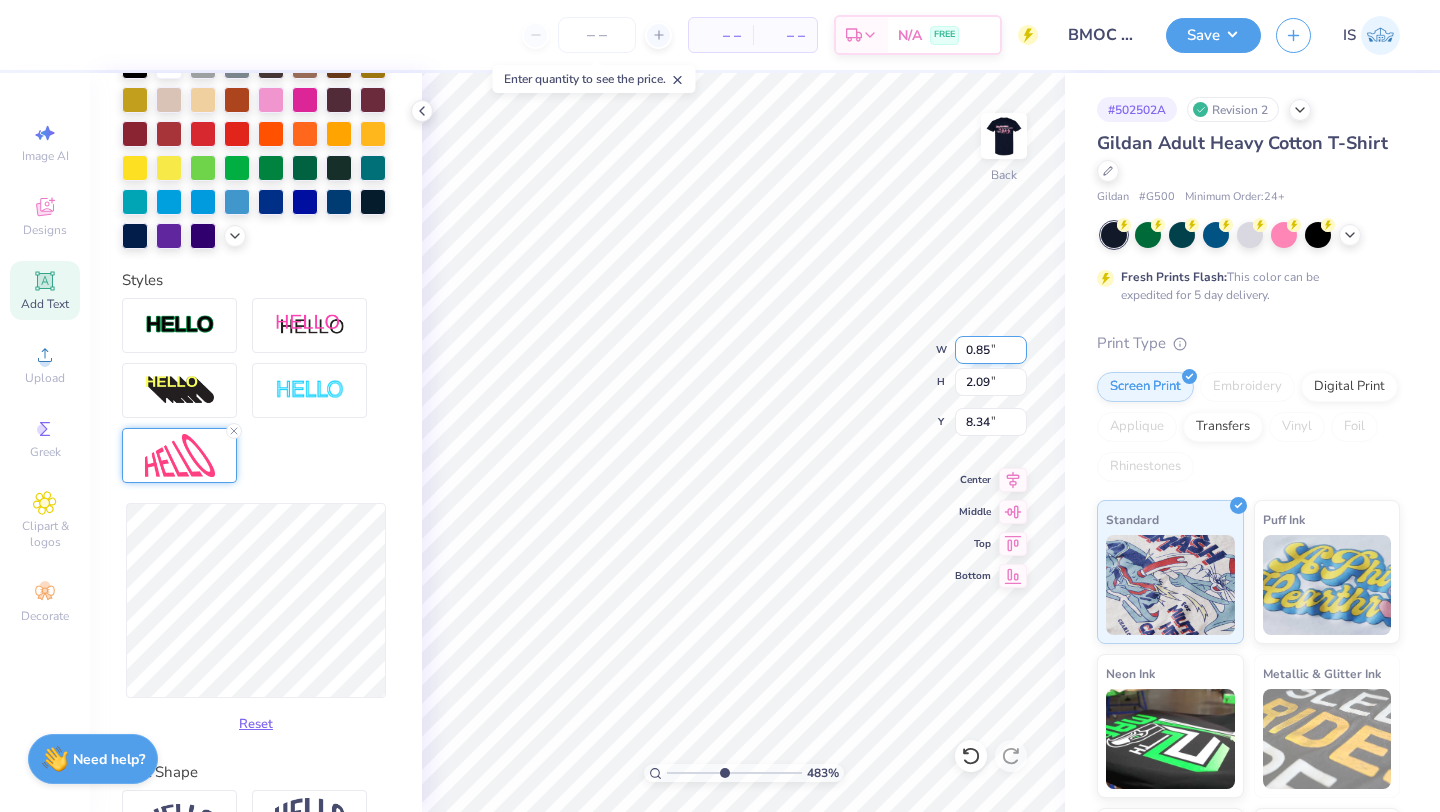 type on "0.85" 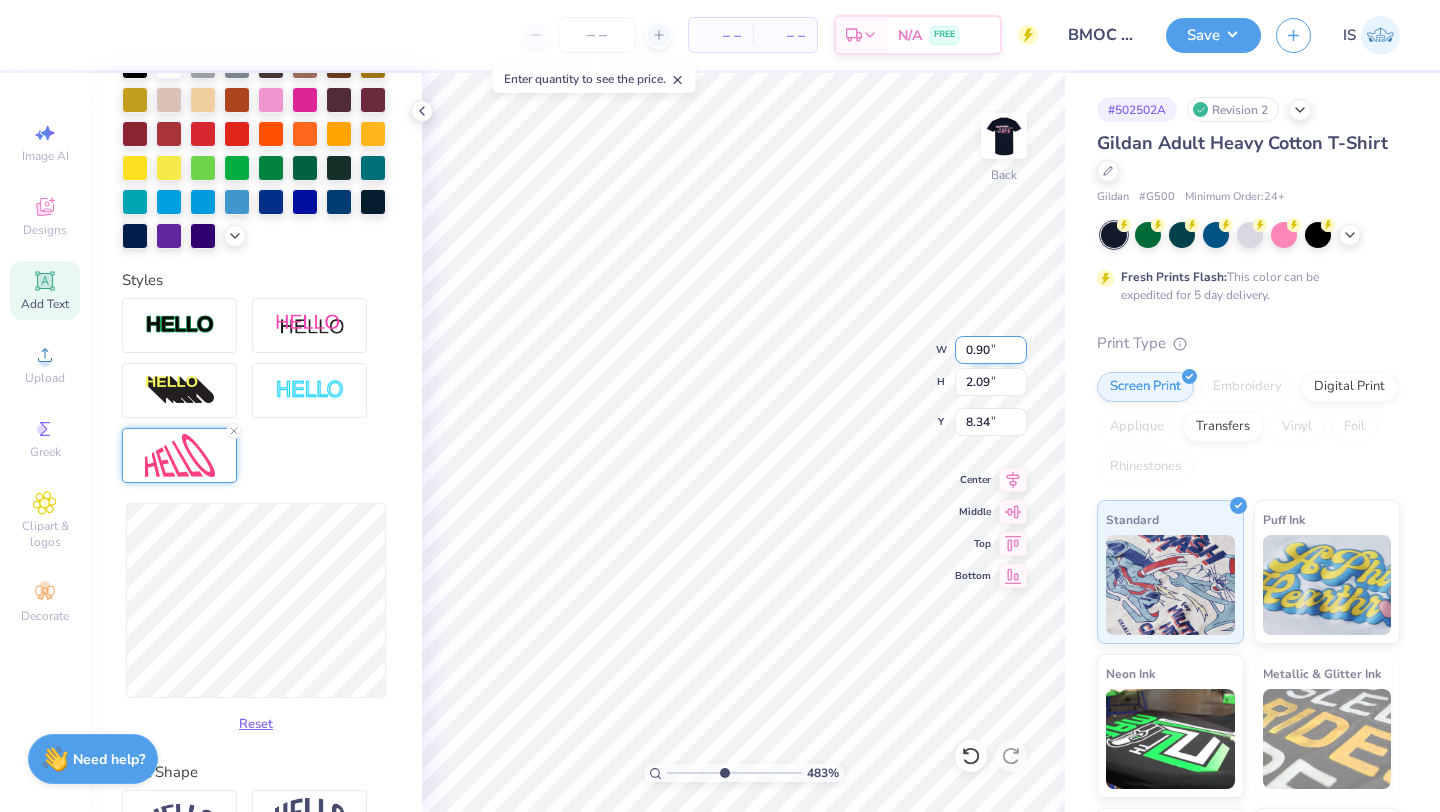 click on "0.90" at bounding box center (991, 350) 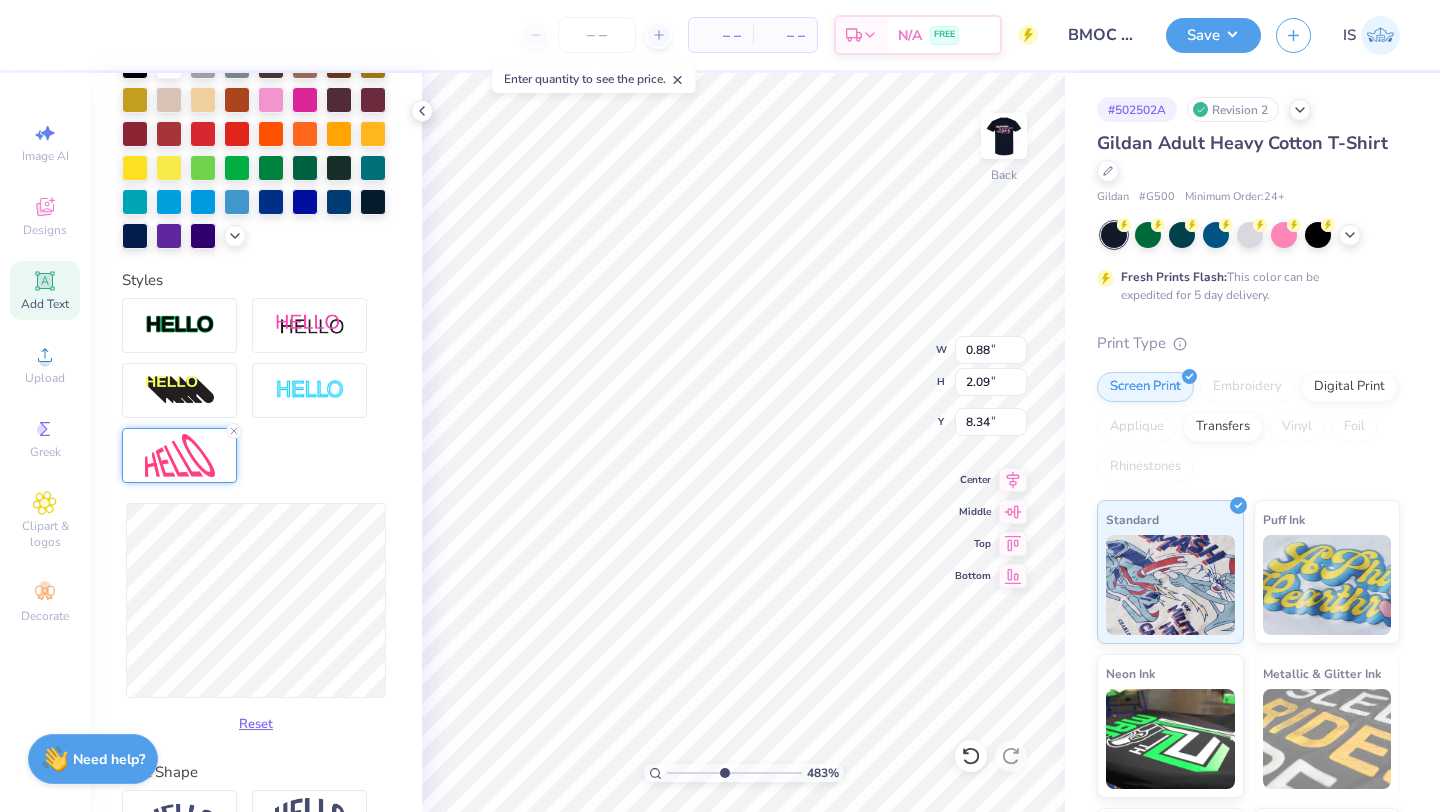 type on "0.86" 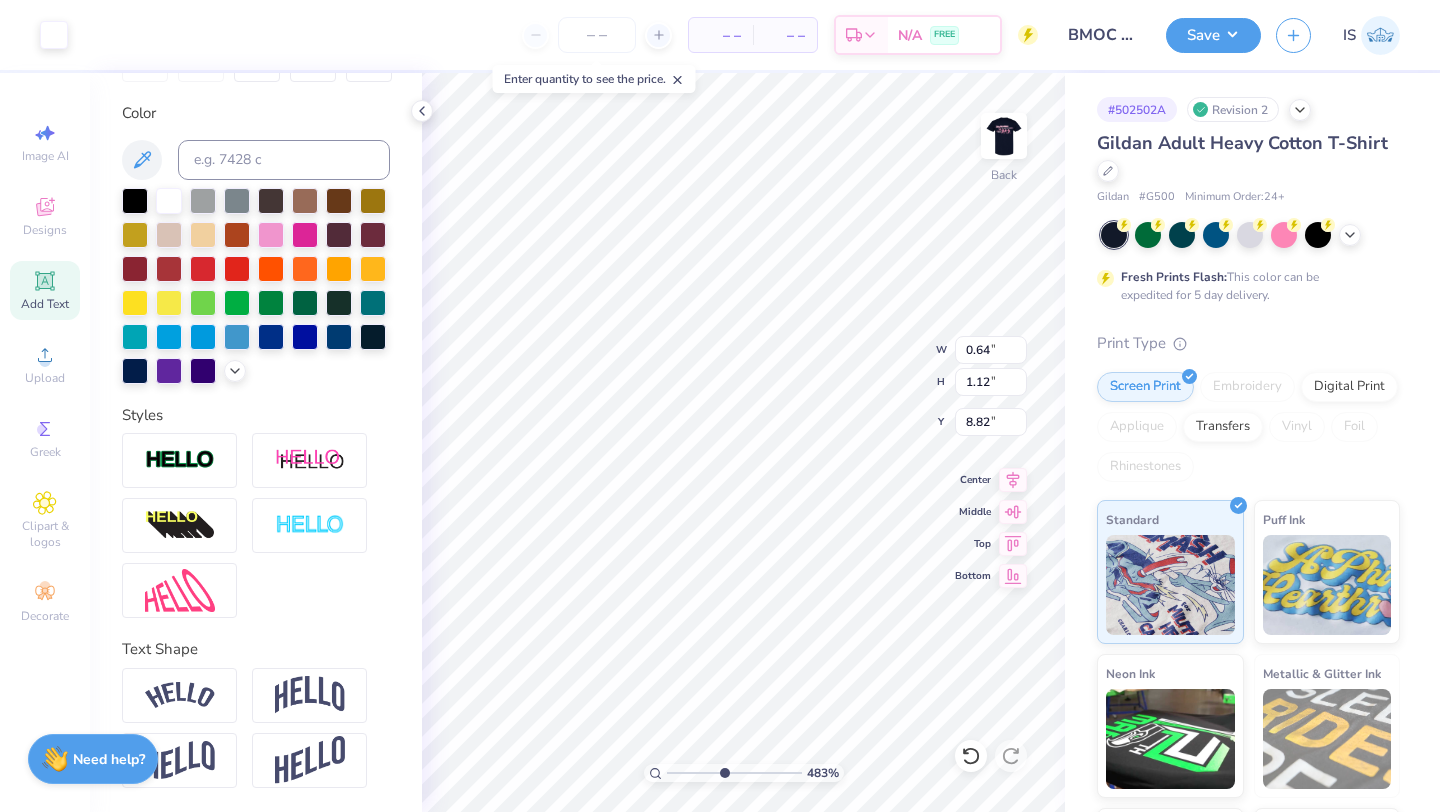 scroll, scrollTop: 350, scrollLeft: 0, axis: vertical 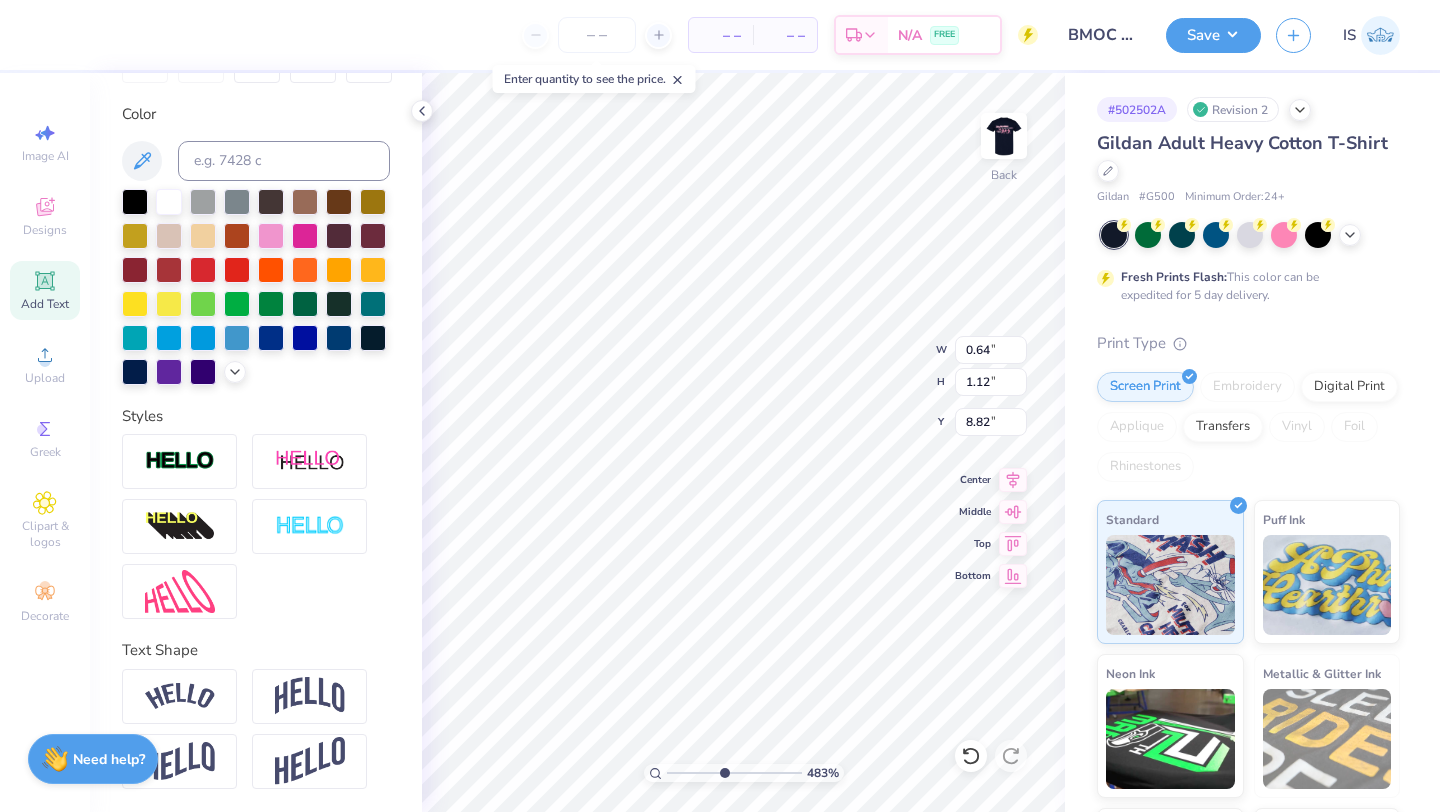 type on "0.55" 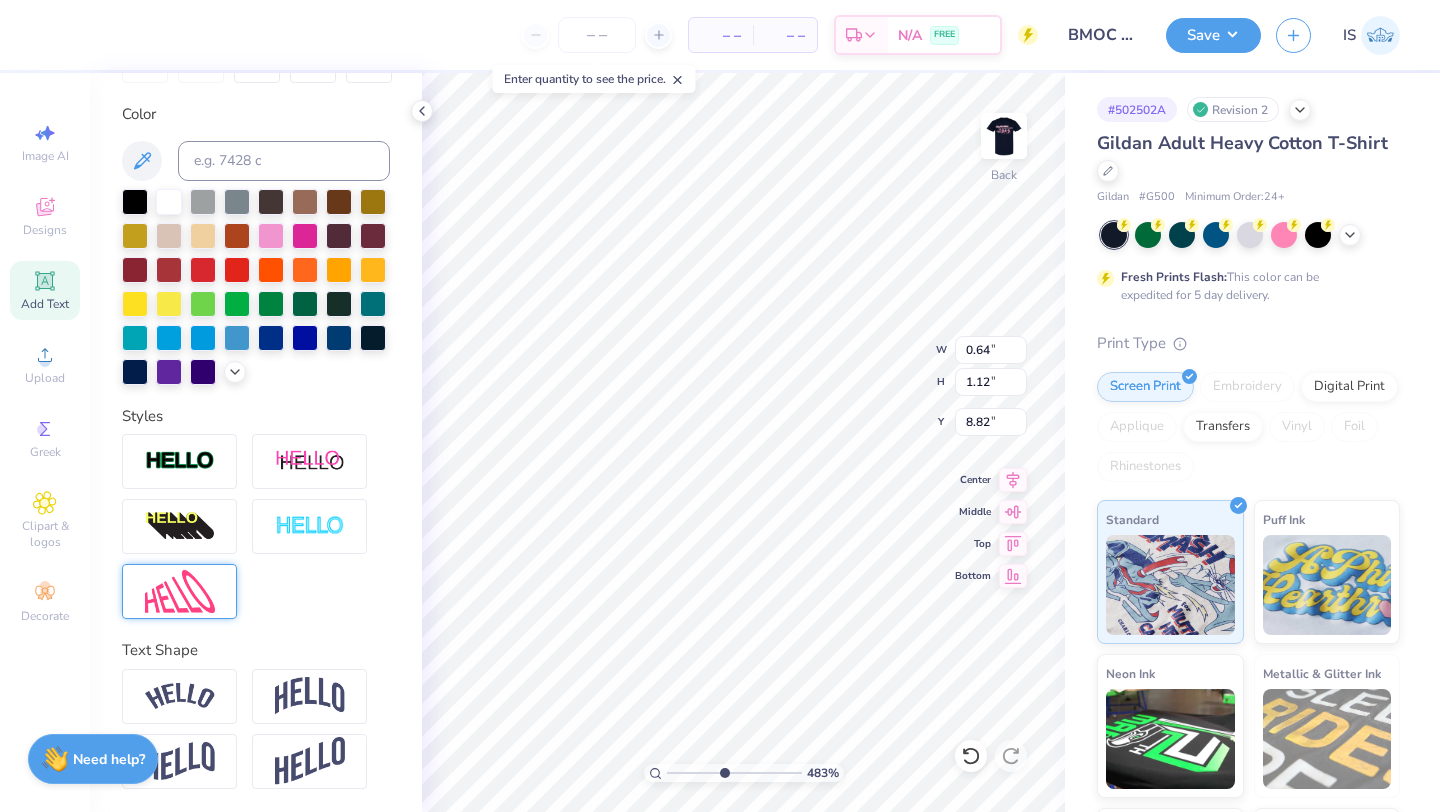 click at bounding box center (180, 591) 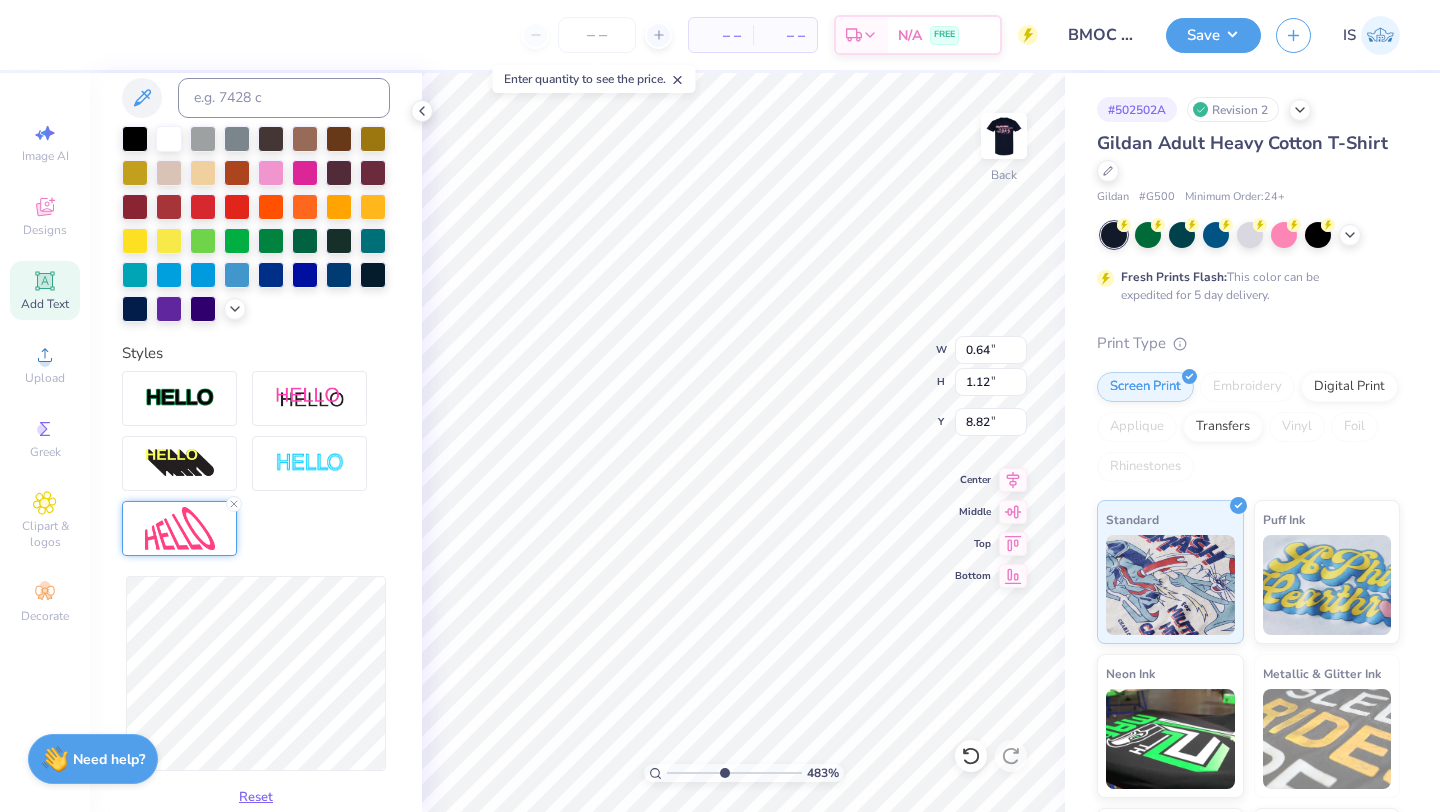 scroll, scrollTop: 419, scrollLeft: 0, axis: vertical 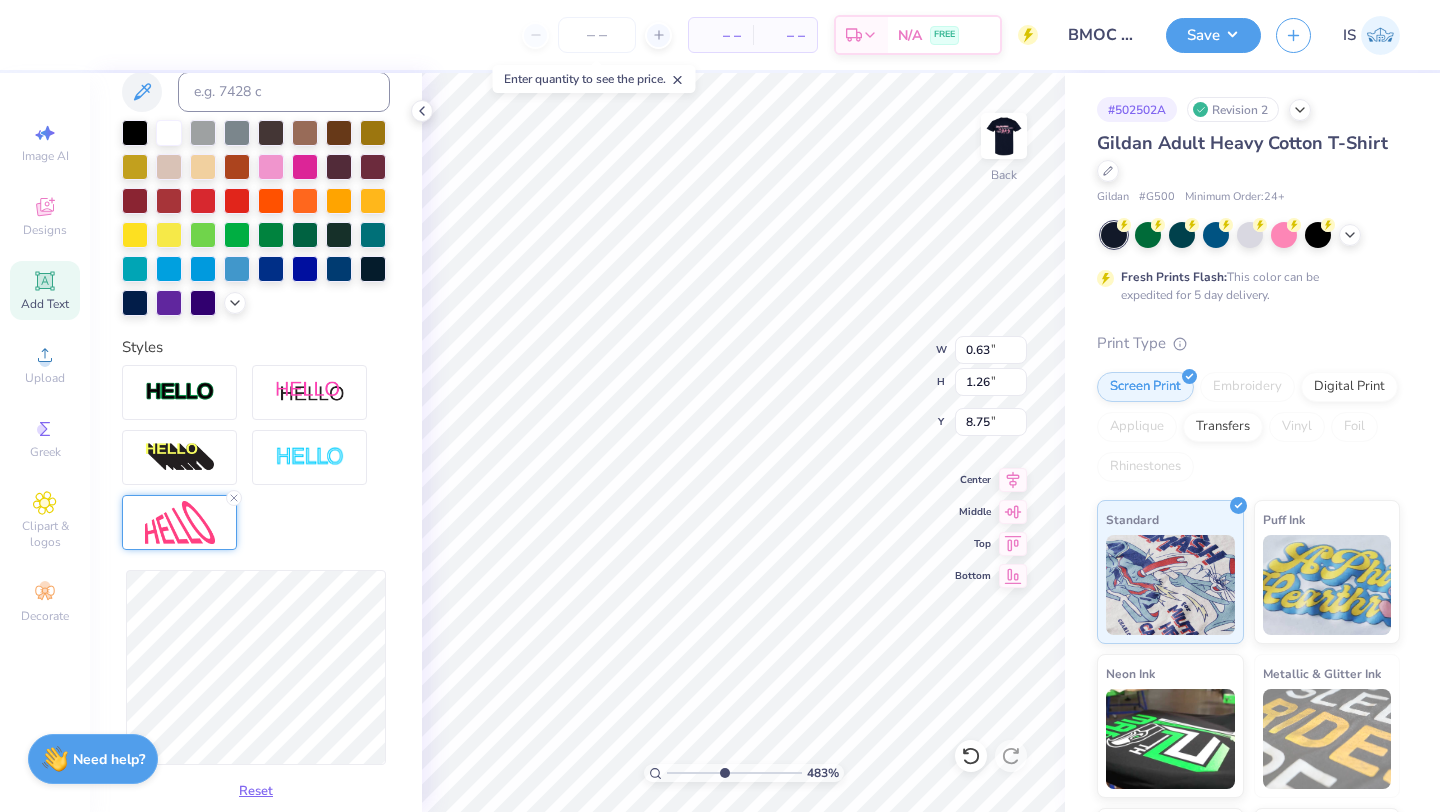 type on "0.63" 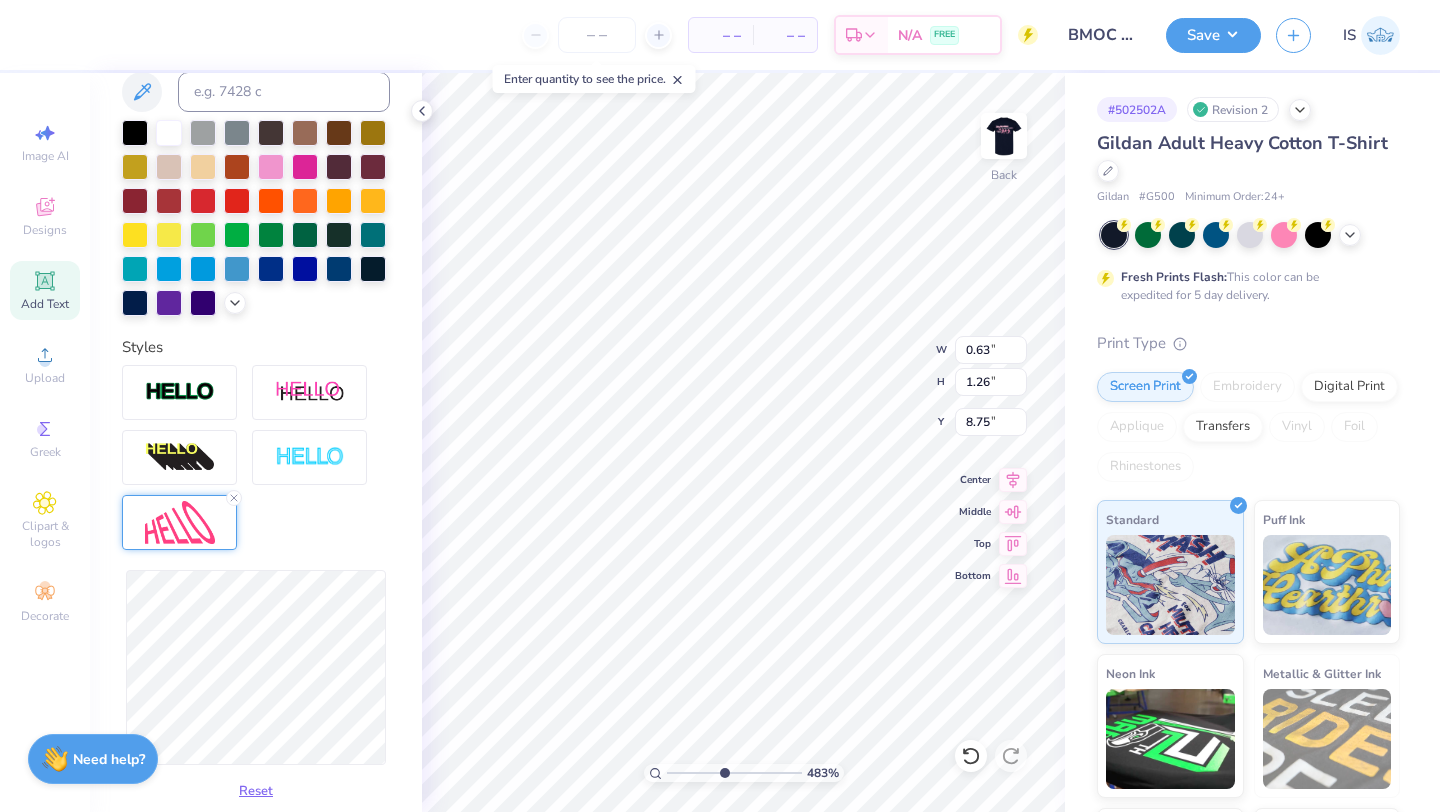 type on "0.58" 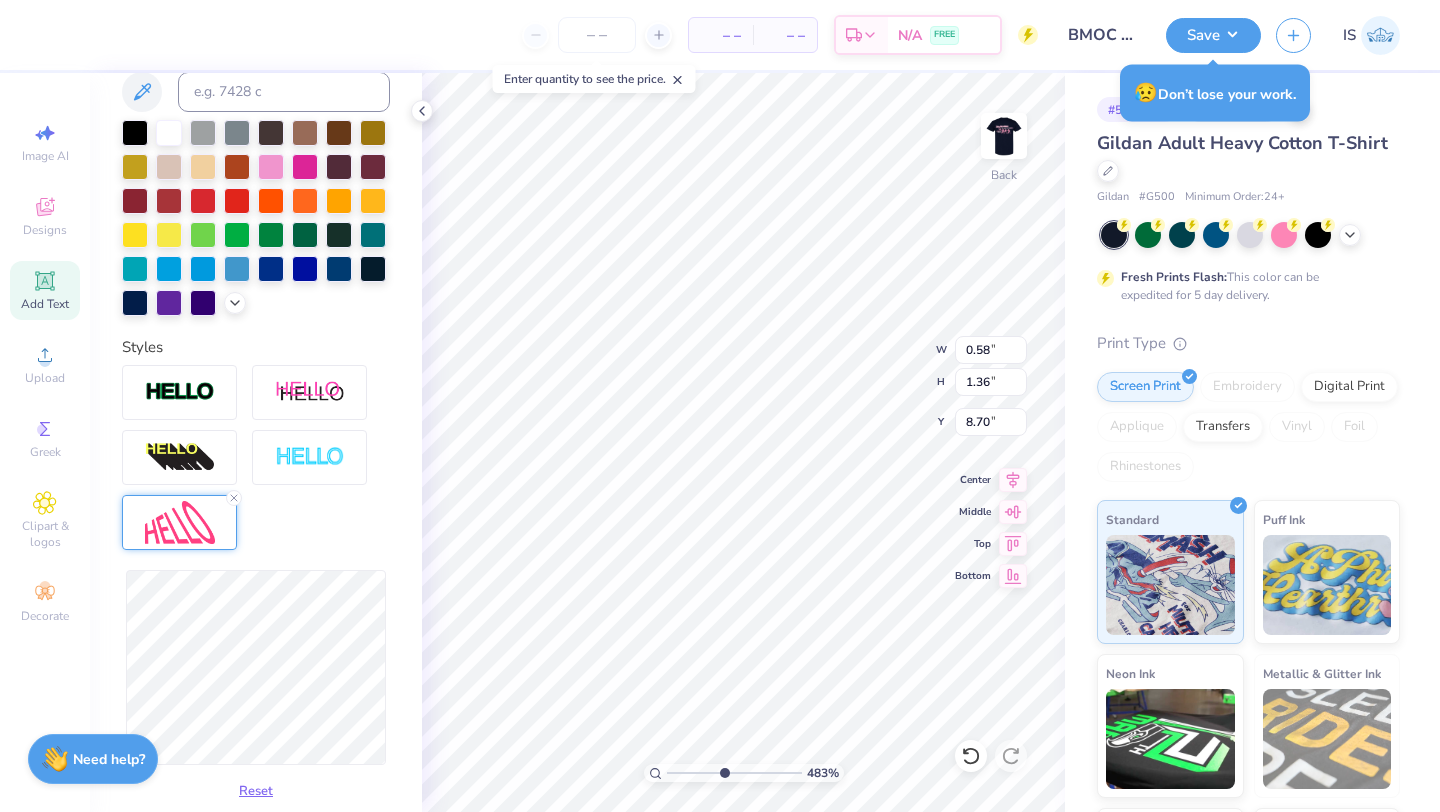 type on "0.57" 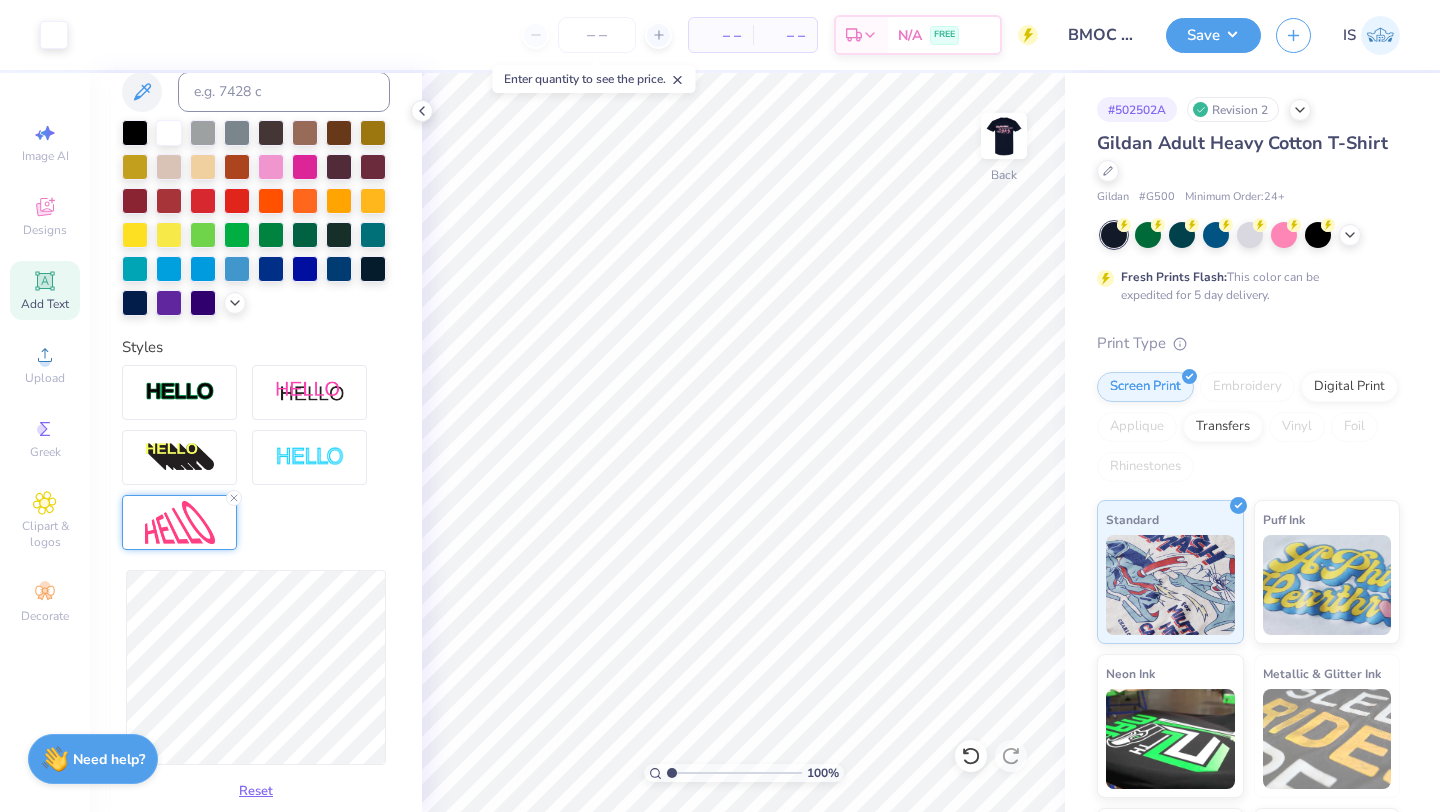 drag, startPoint x: 725, startPoint y: 771, endPoint x: 620, endPoint y: 774, distance: 105.04285 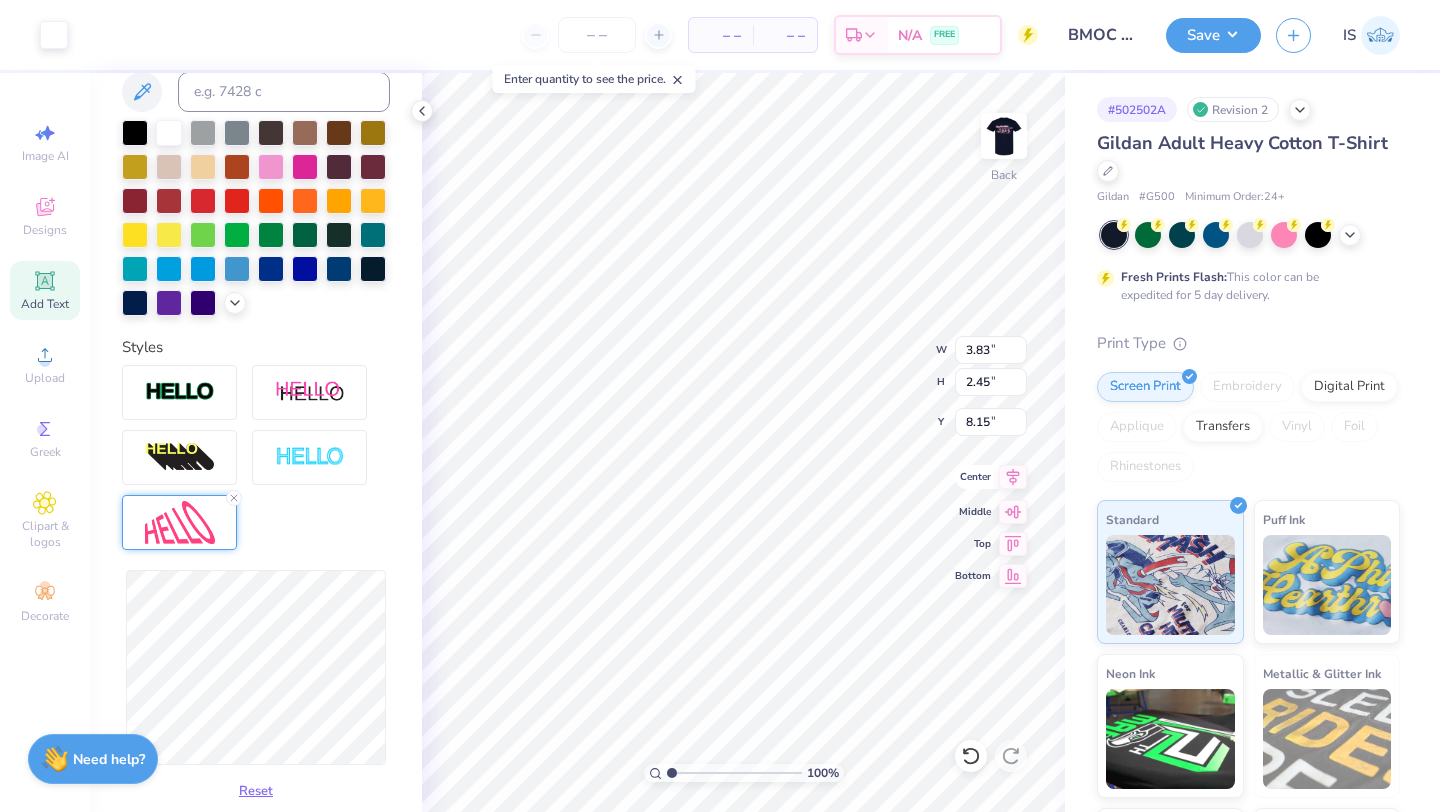 click 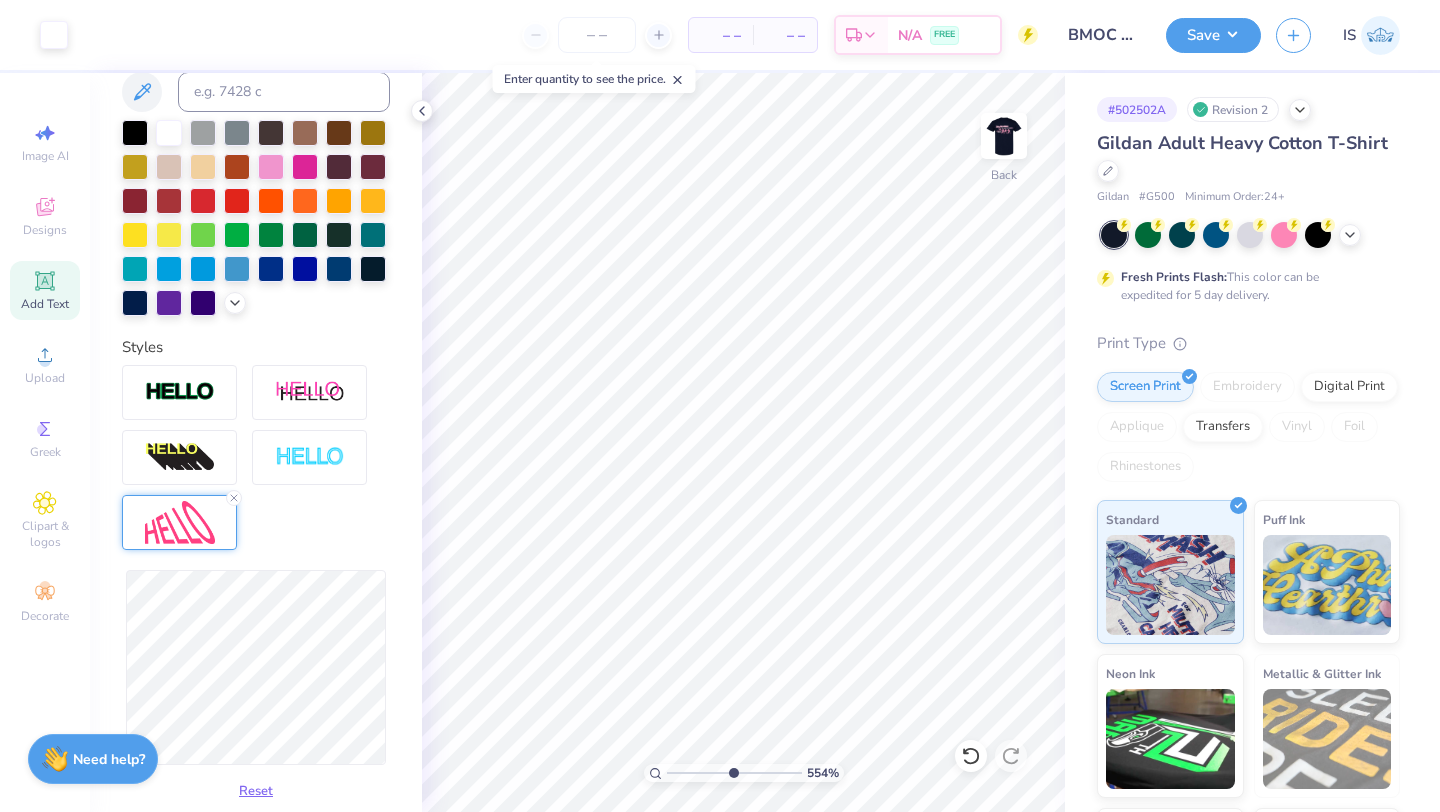 drag, startPoint x: 669, startPoint y: 773, endPoint x: 731, endPoint y: 773, distance: 62 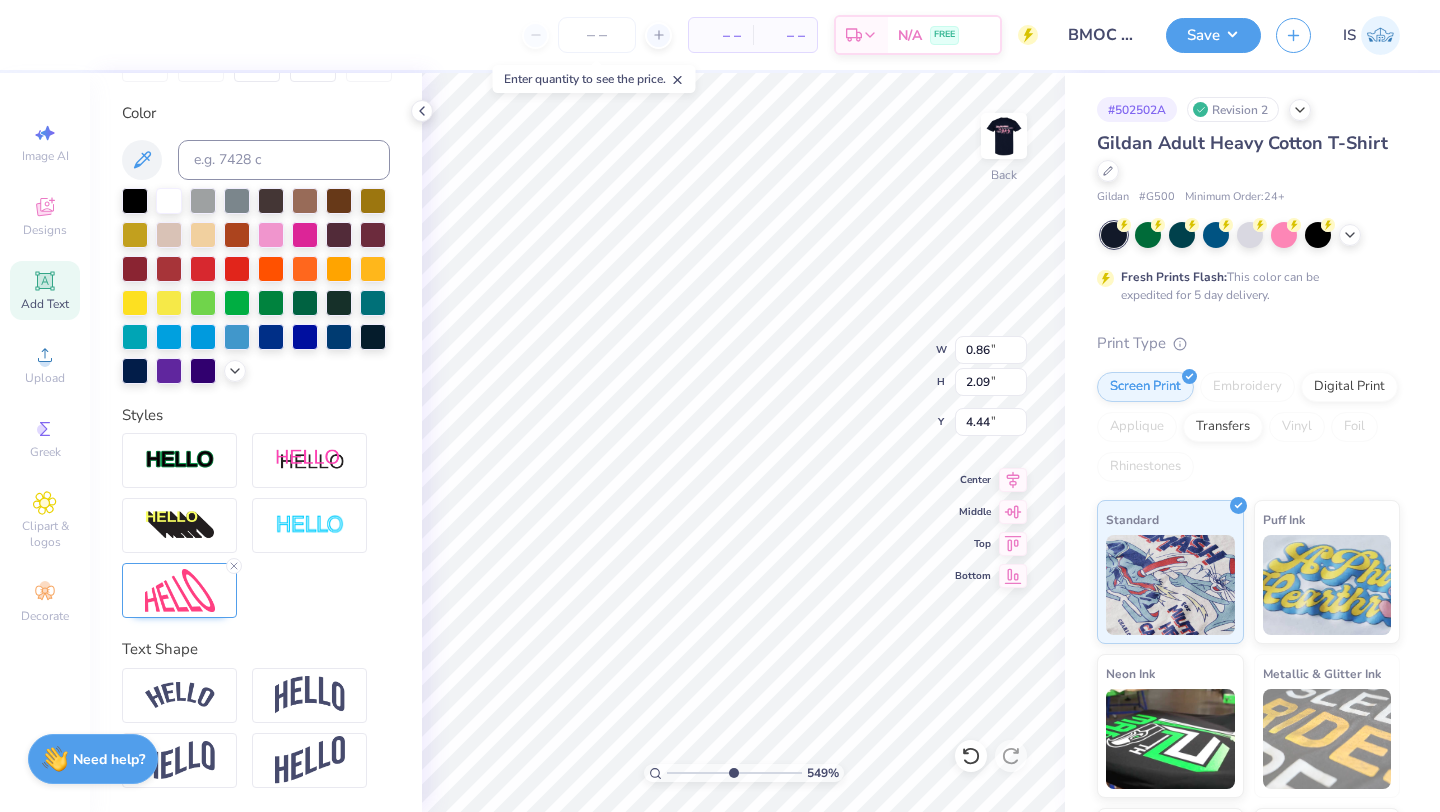 scroll, scrollTop: 350, scrollLeft: 0, axis: vertical 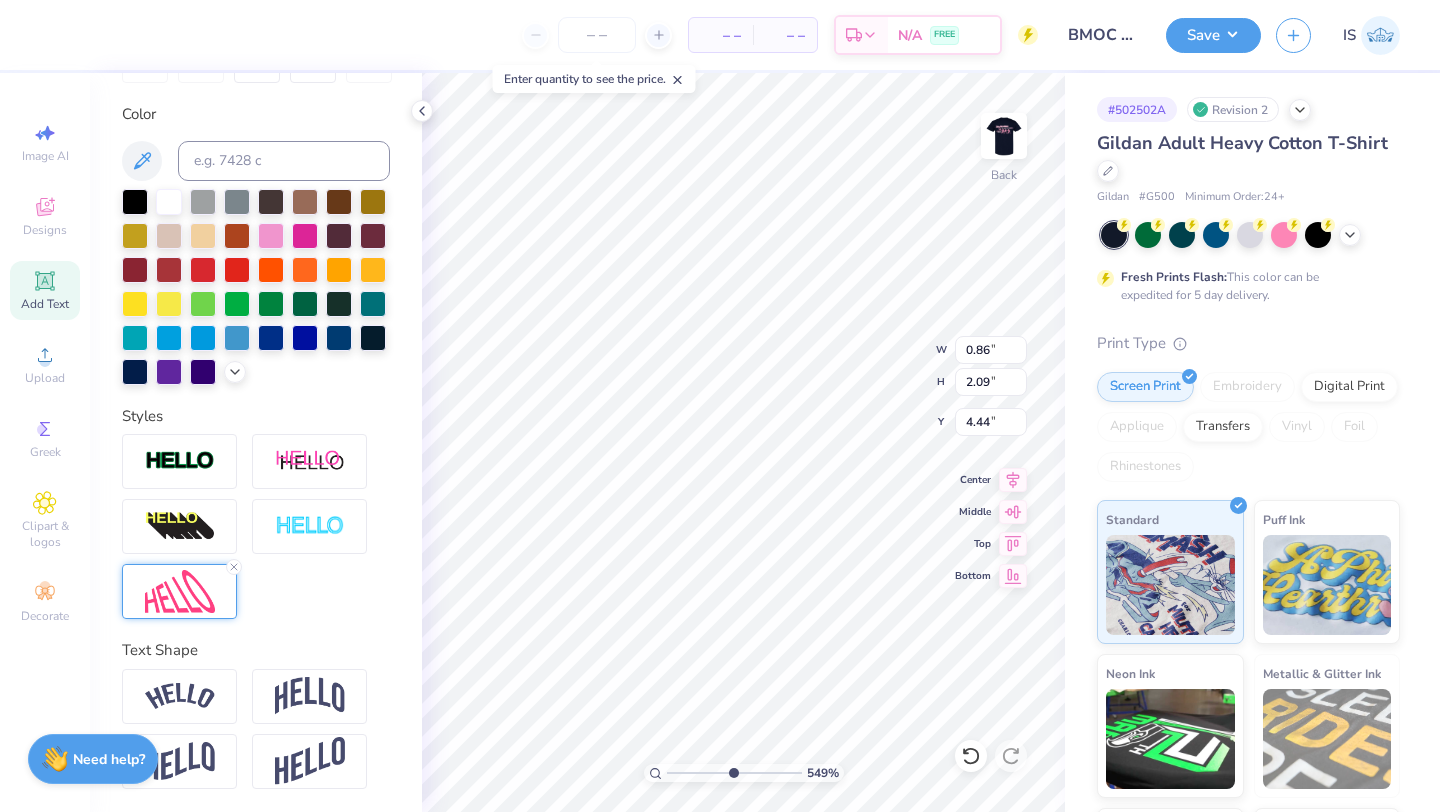 click at bounding box center (180, 591) 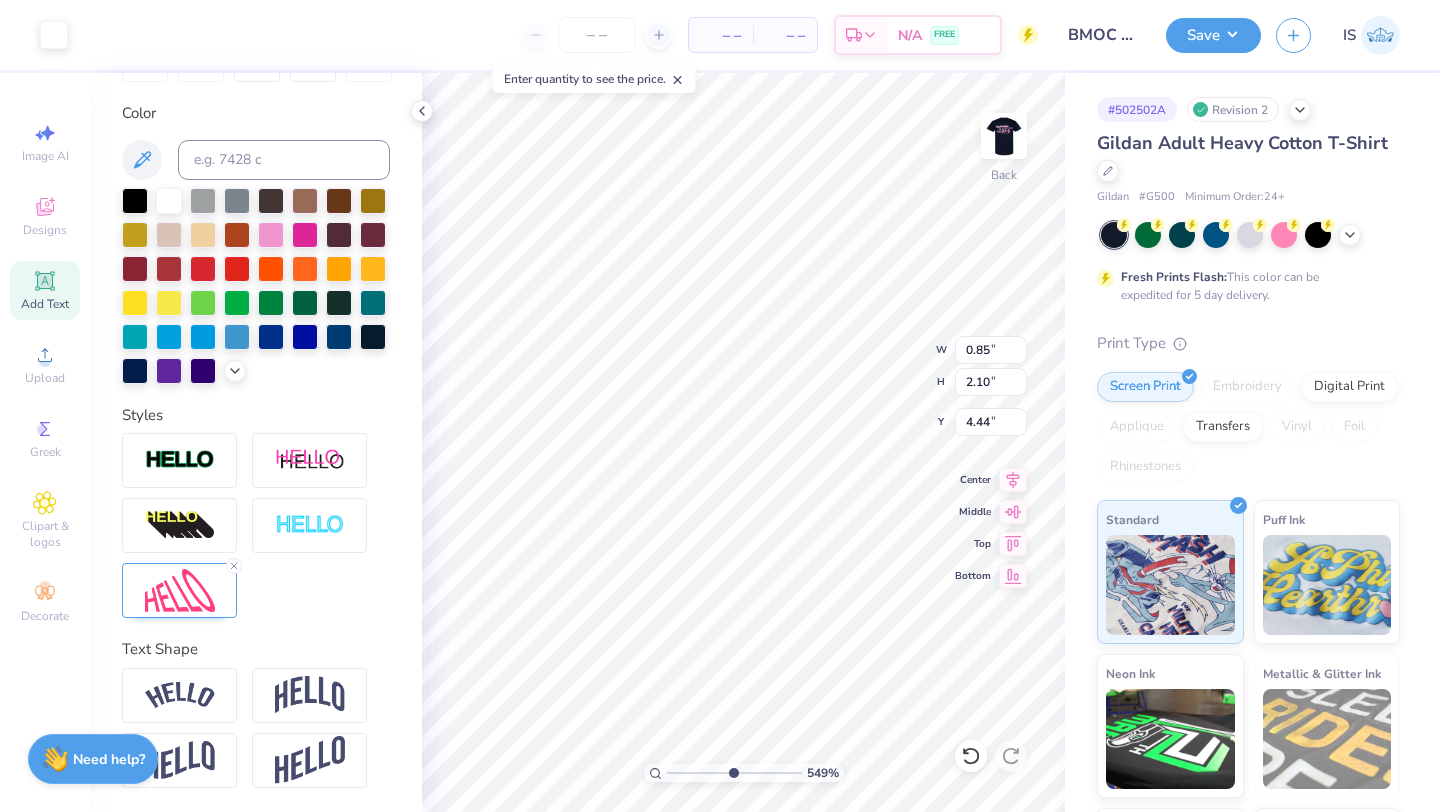 scroll, scrollTop: 350, scrollLeft: 0, axis: vertical 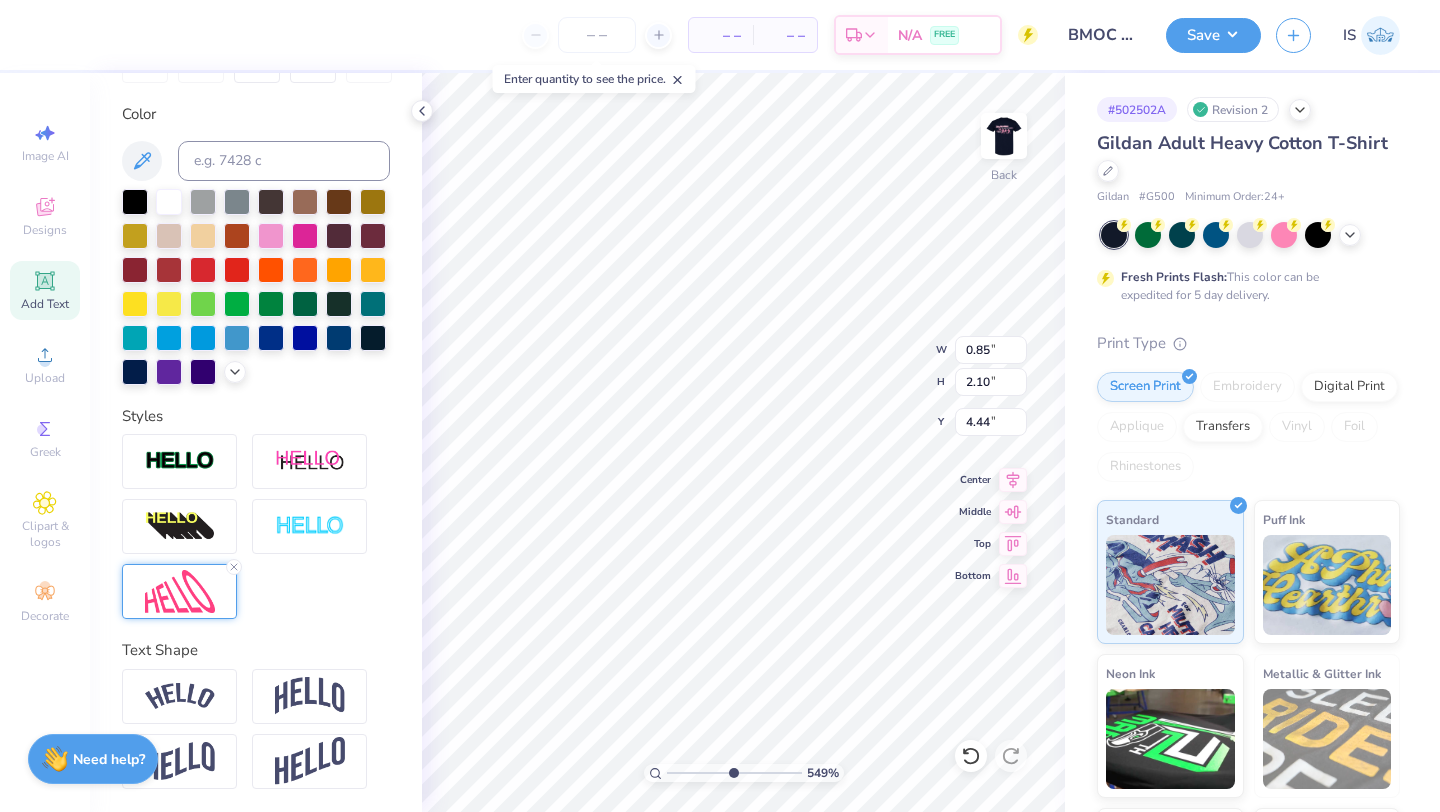 click at bounding box center (180, 591) 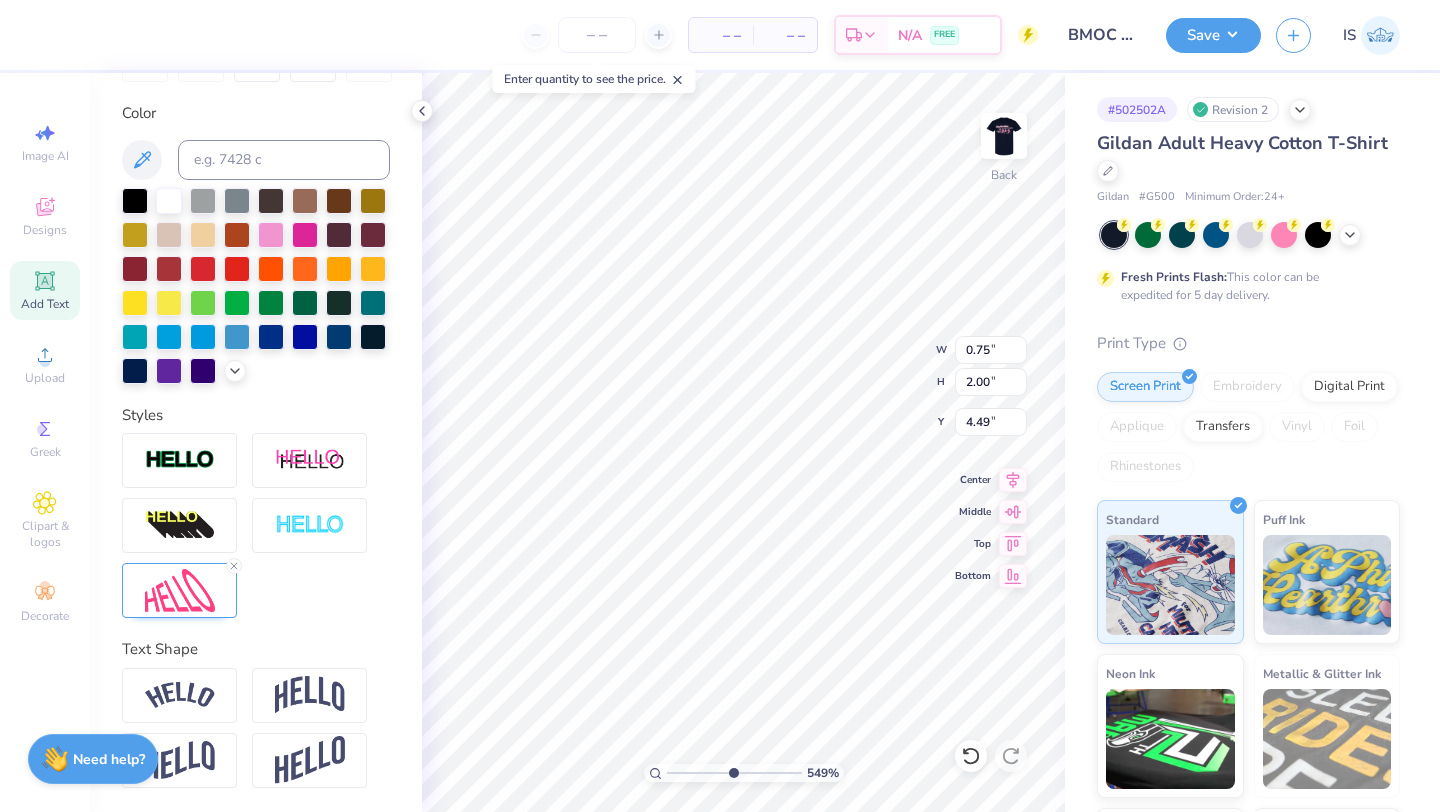 scroll, scrollTop: 350, scrollLeft: 0, axis: vertical 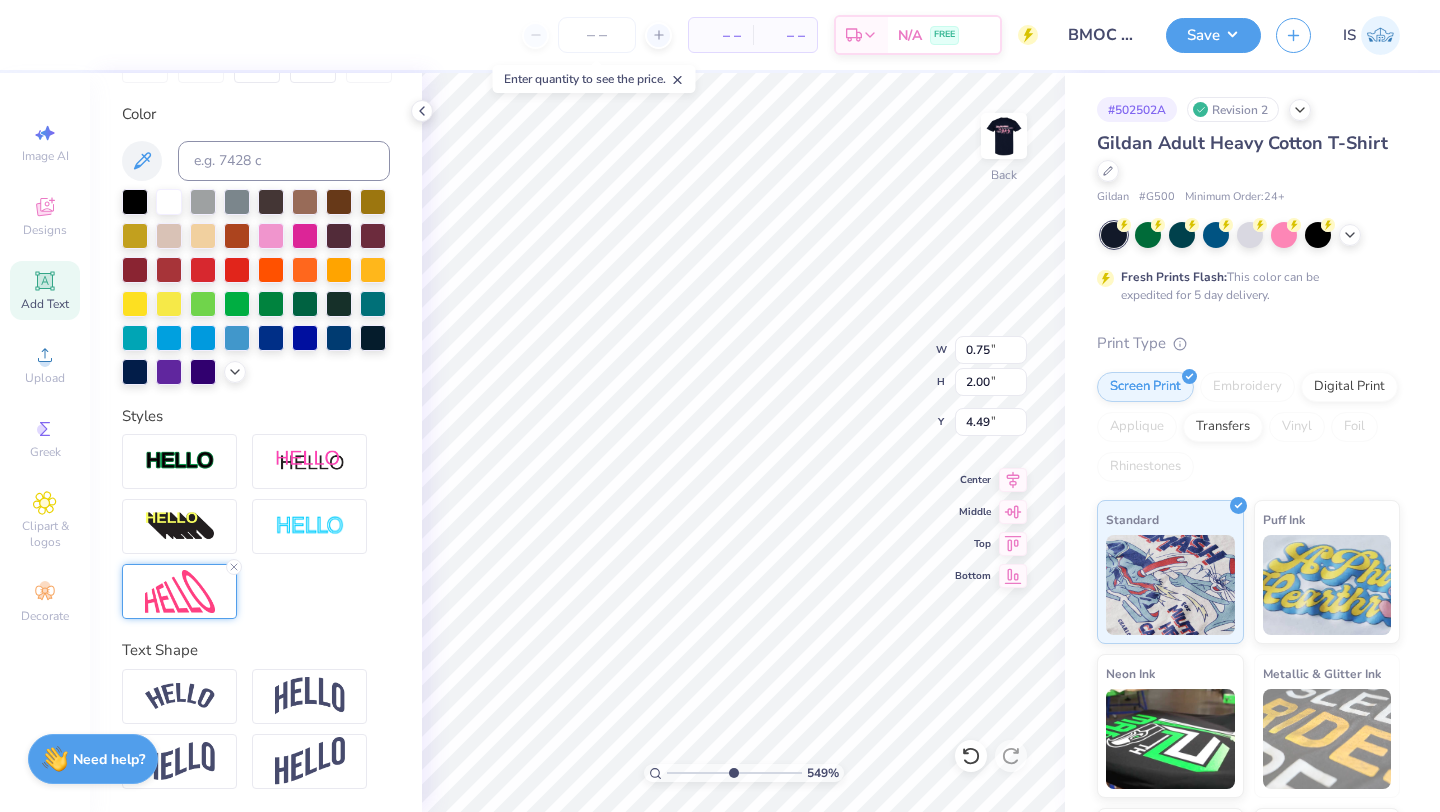 click at bounding box center [179, 591] 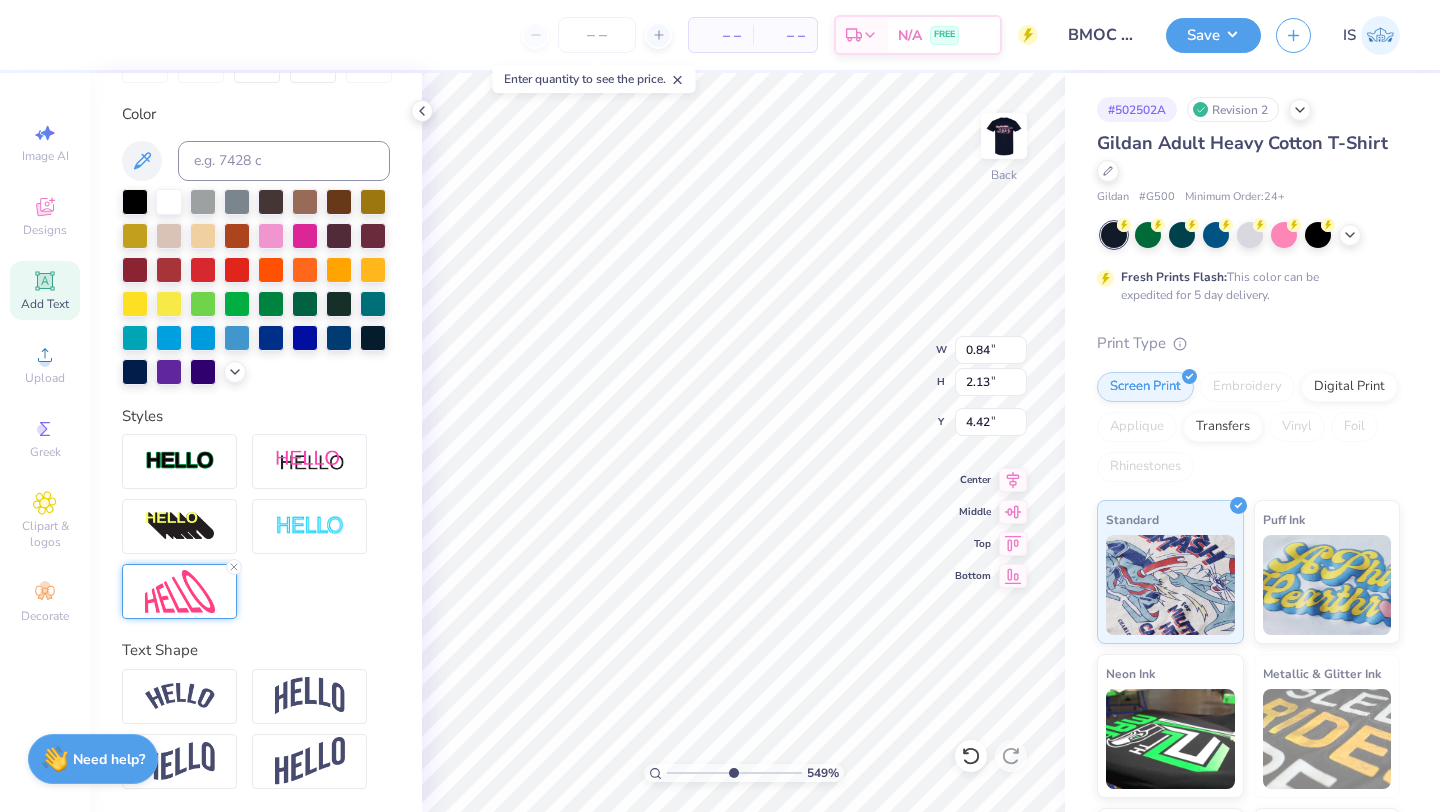 click at bounding box center (180, 591) 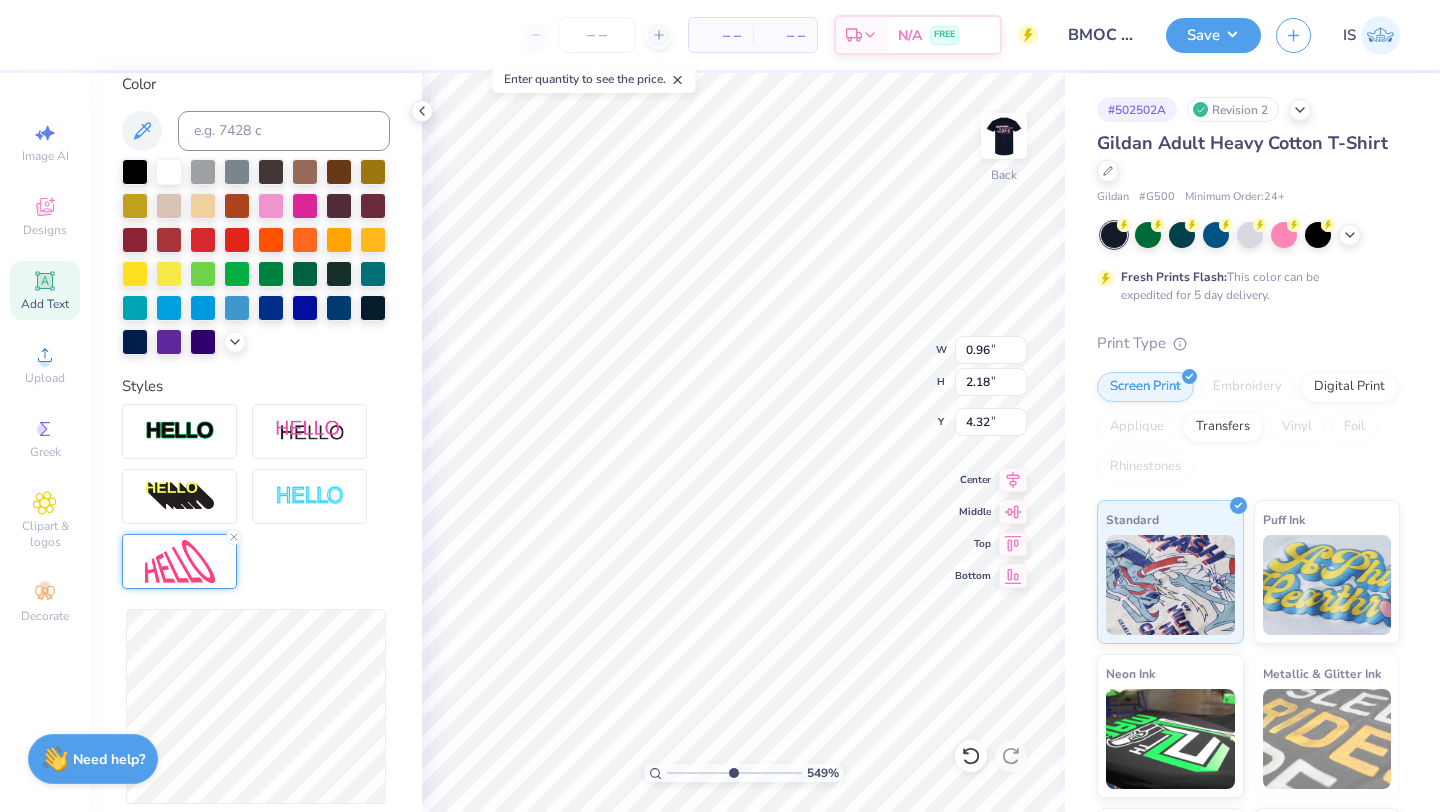 scroll, scrollTop: 401, scrollLeft: 0, axis: vertical 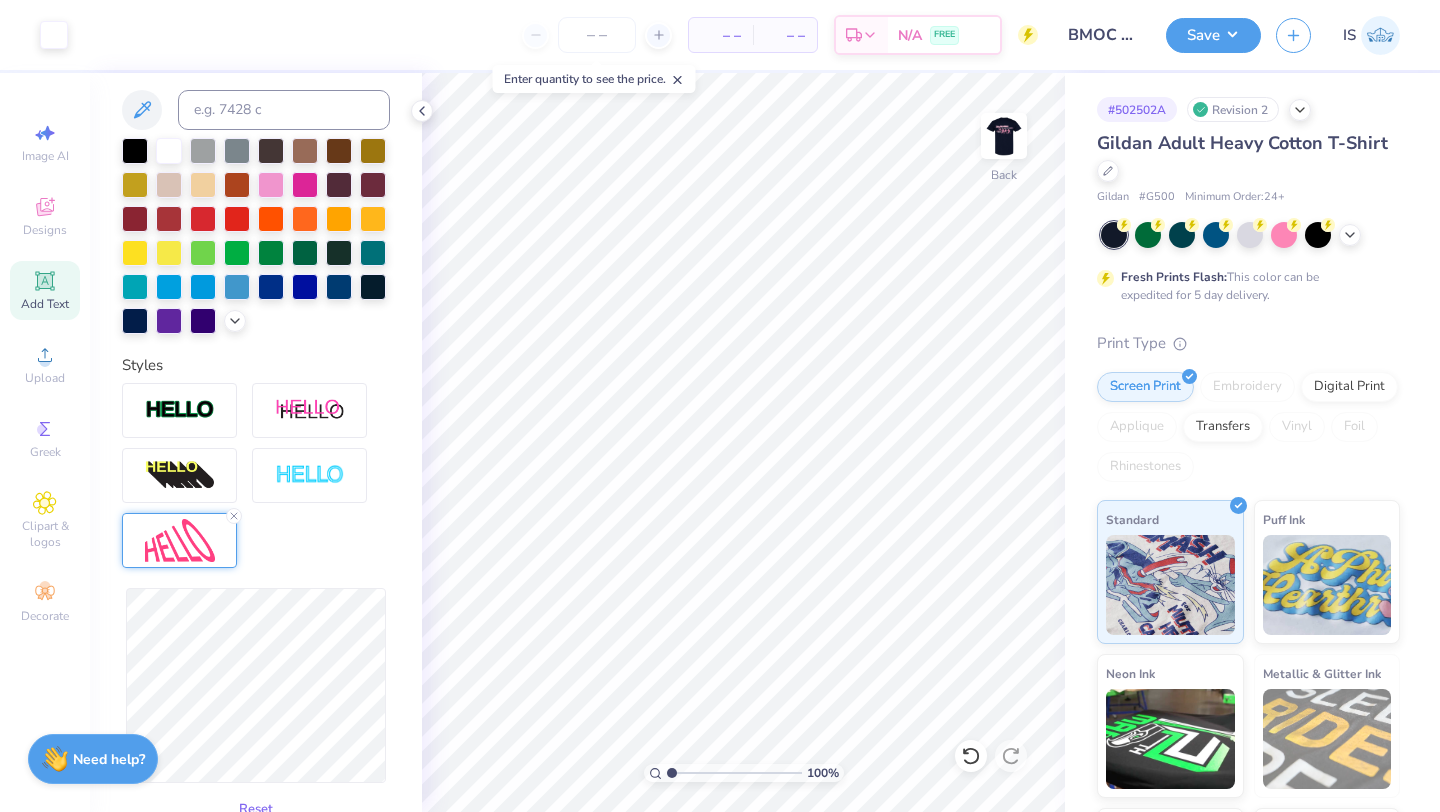 drag, startPoint x: 733, startPoint y: 773, endPoint x: 593, endPoint y: 773, distance: 140 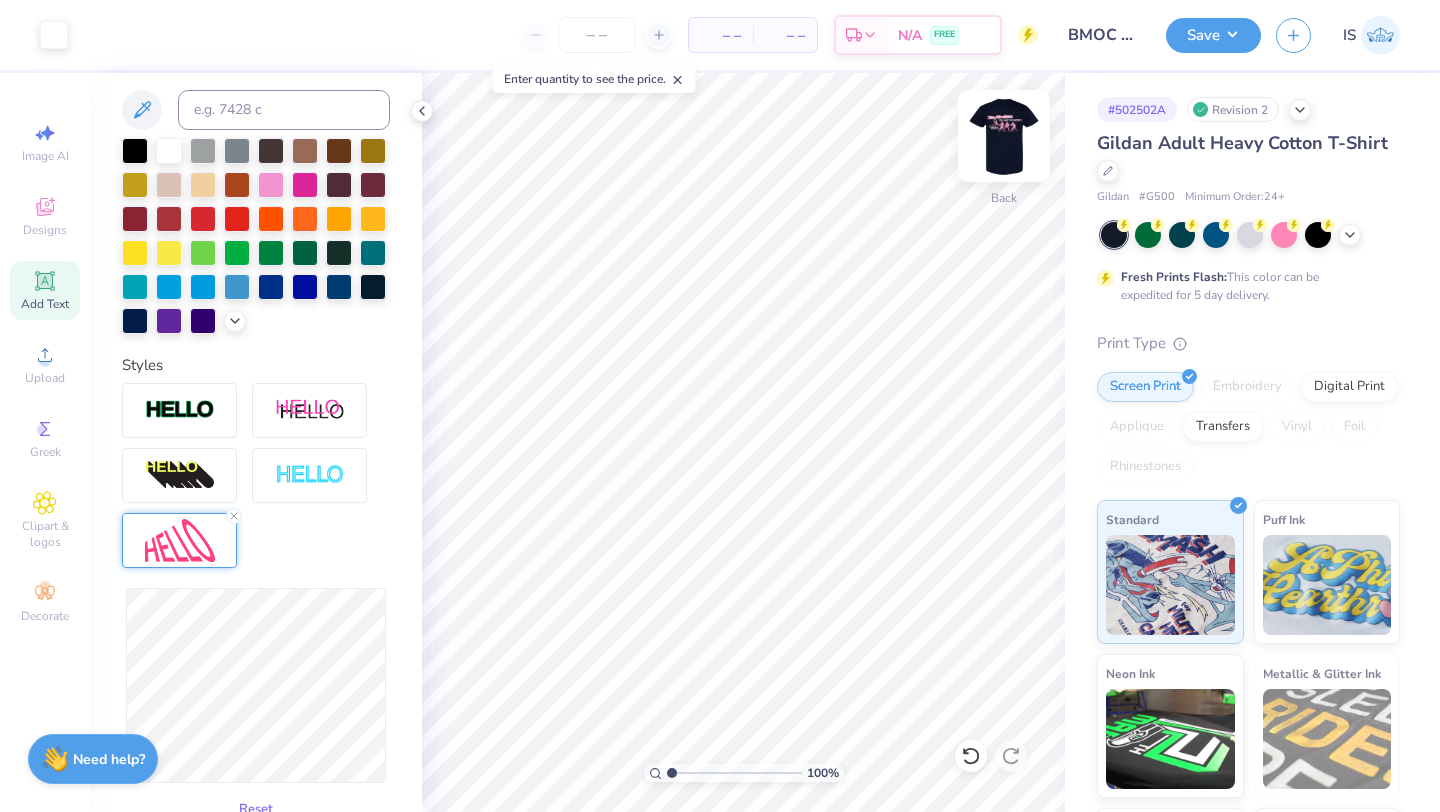 click at bounding box center [1004, 136] 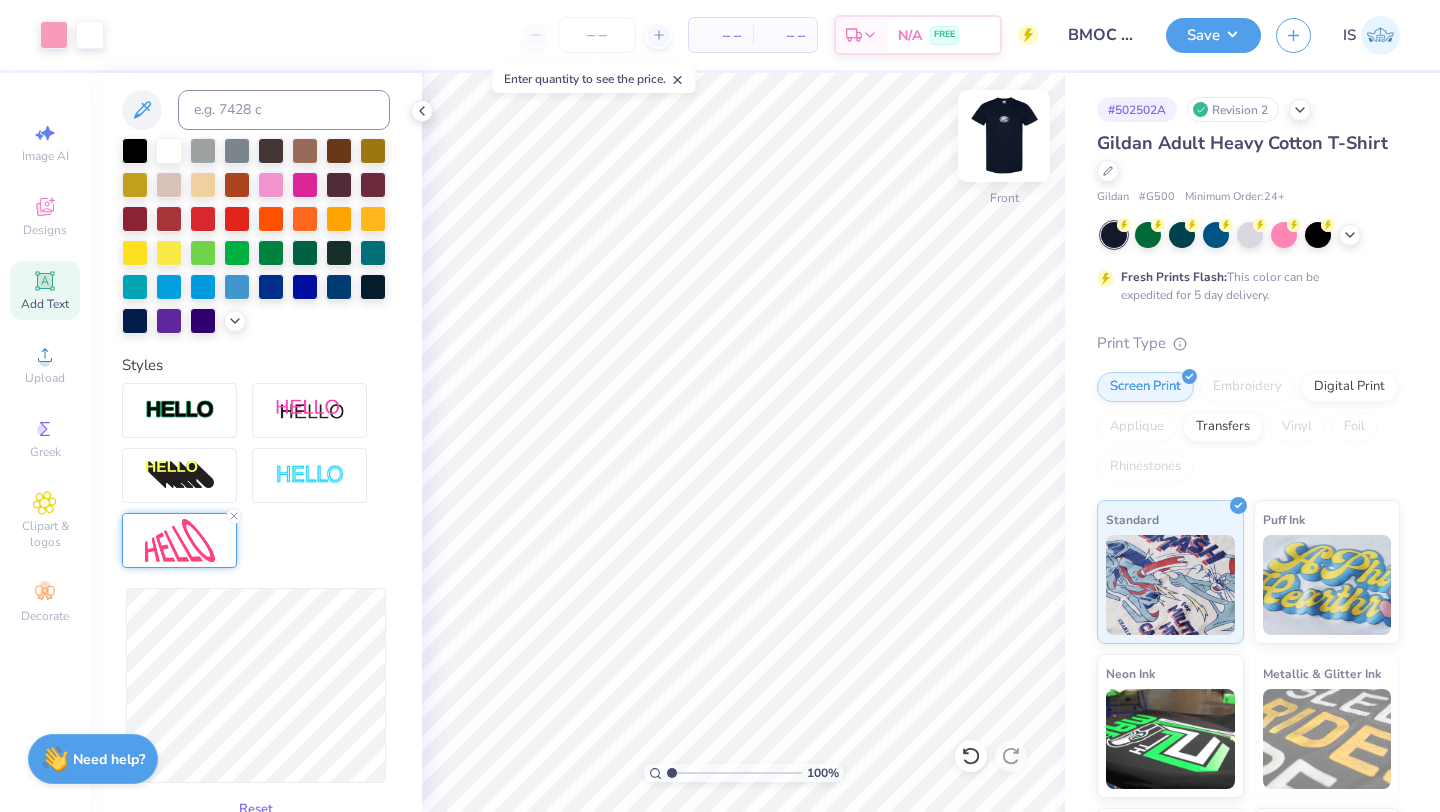 click at bounding box center [1004, 136] 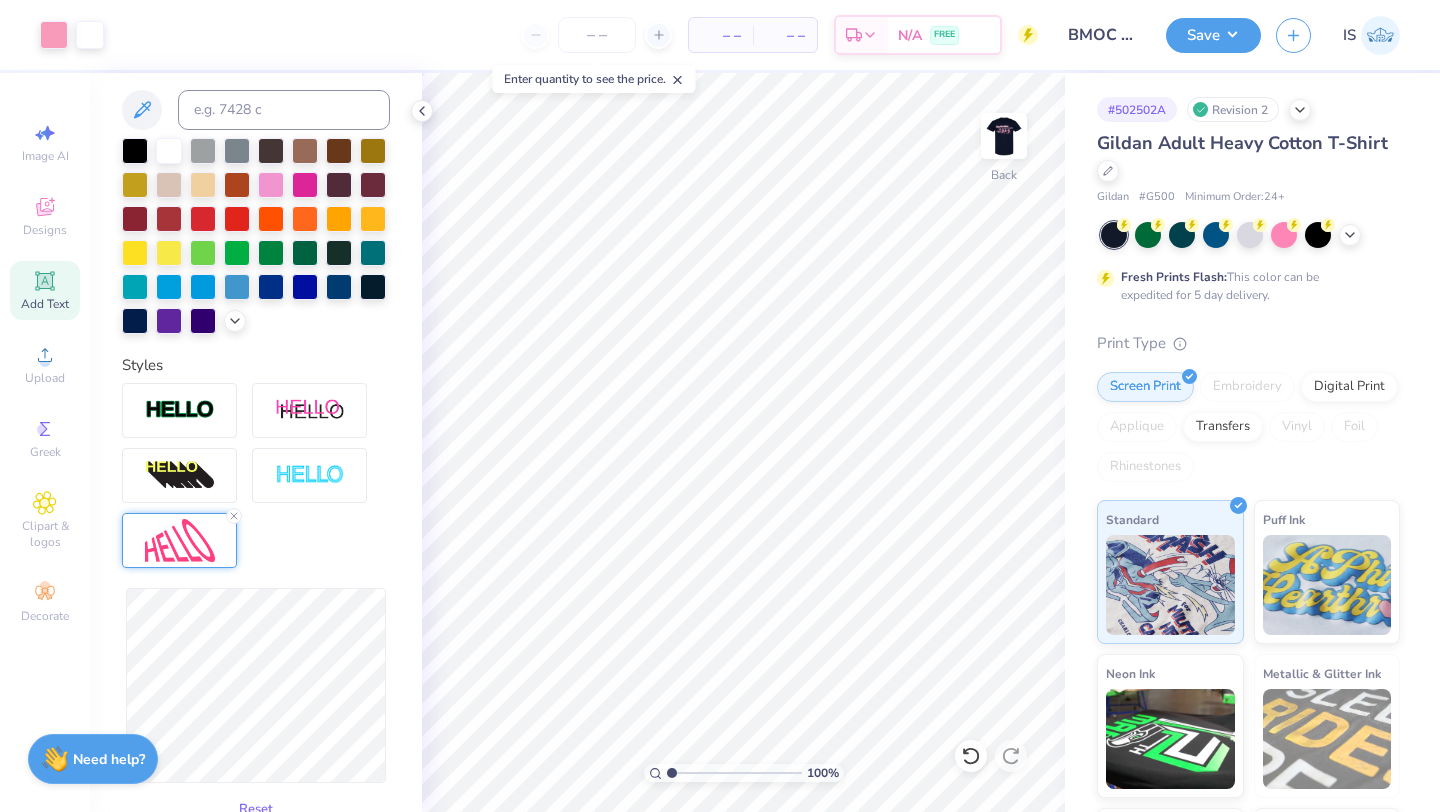 click at bounding box center (1004, 136) 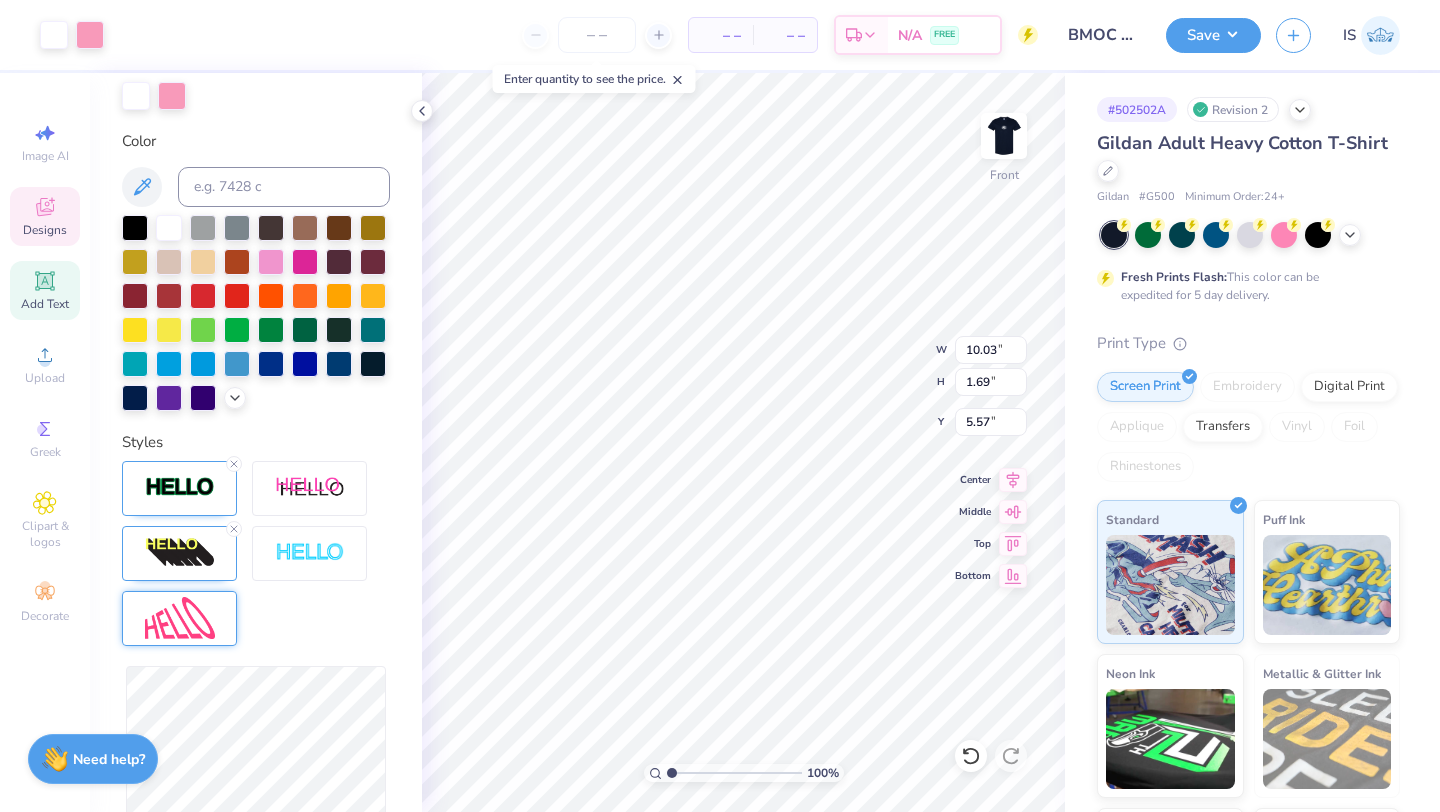 scroll, scrollTop: 428, scrollLeft: 0, axis: vertical 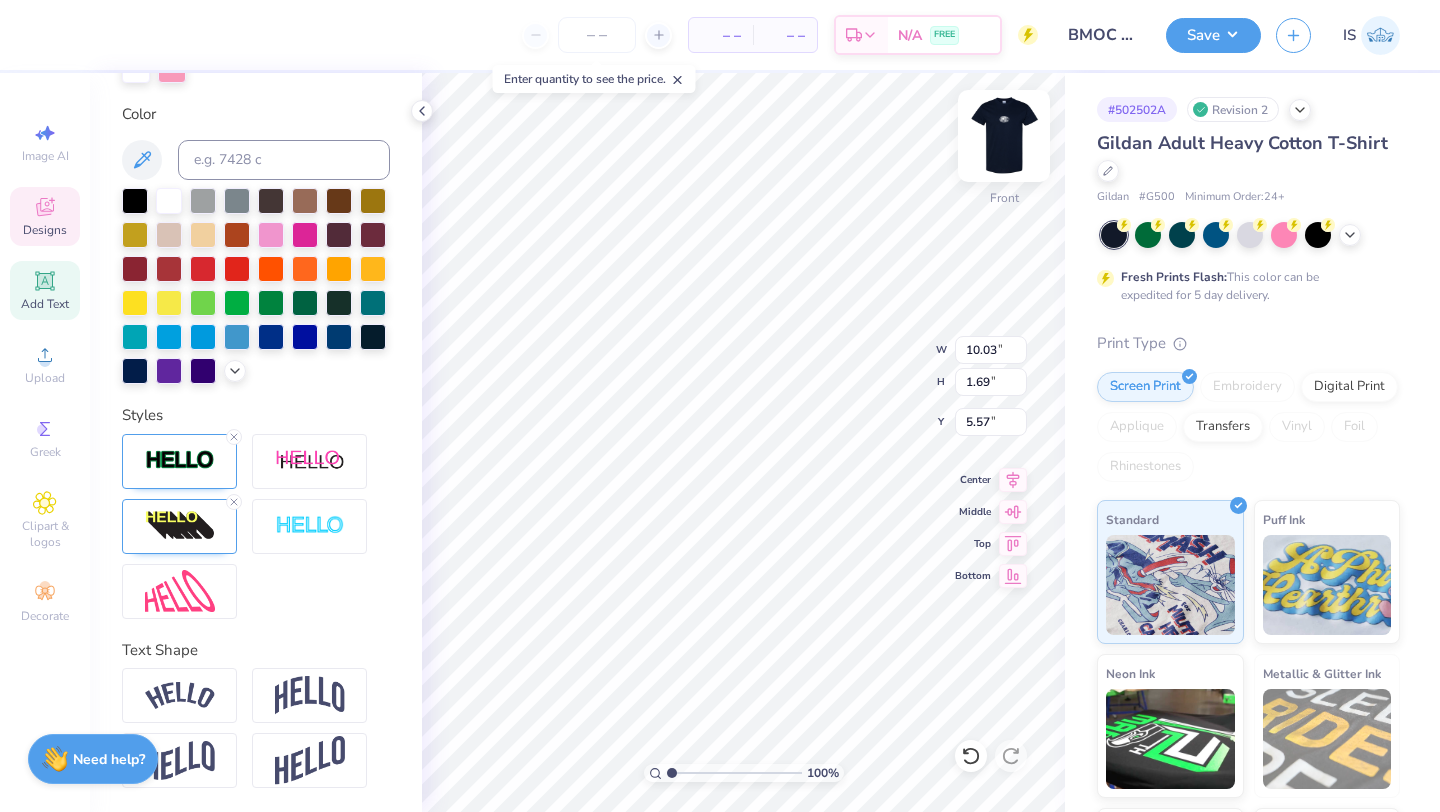 click at bounding box center [1004, 136] 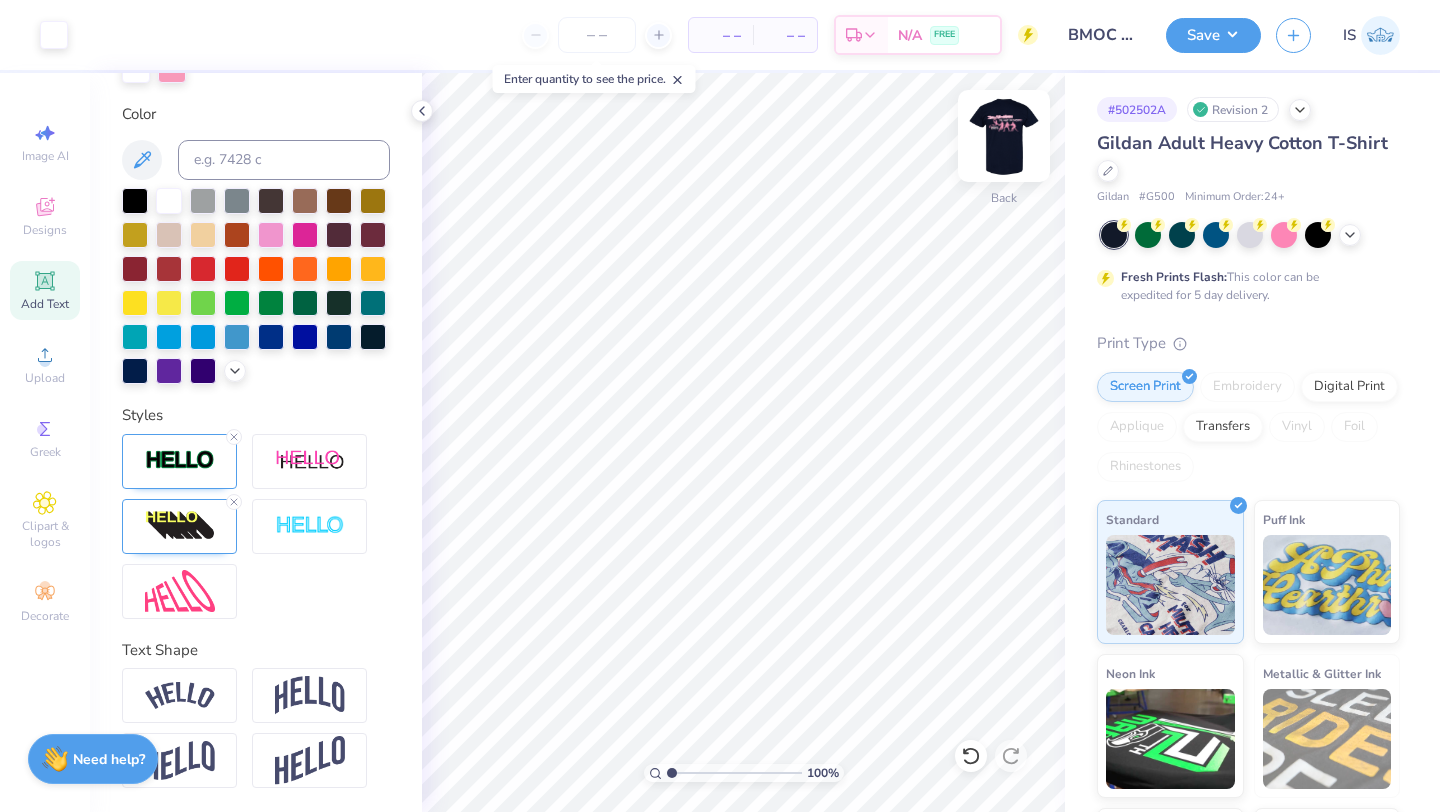 click at bounding box center (1004, 136) 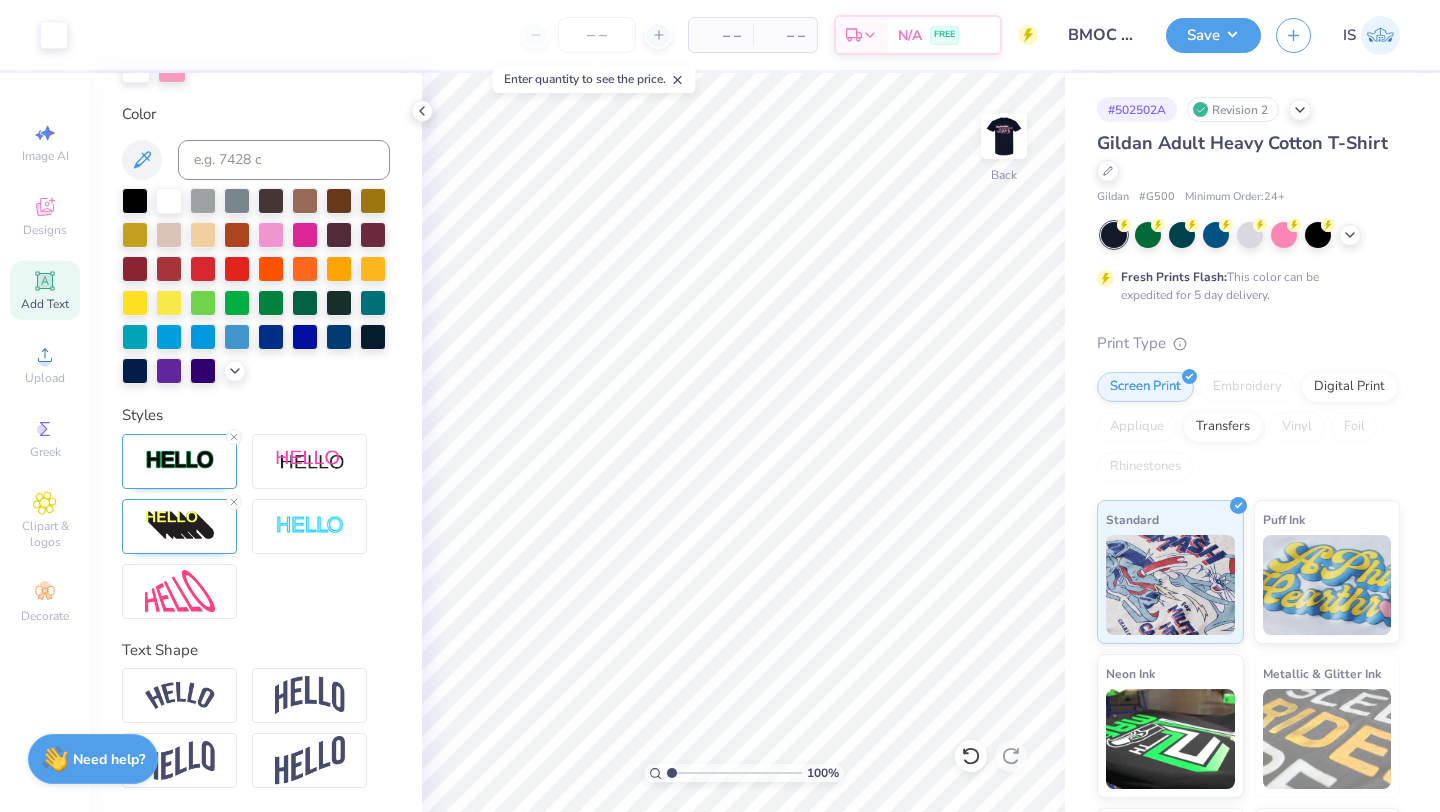 click at bounding box center (734, 773) 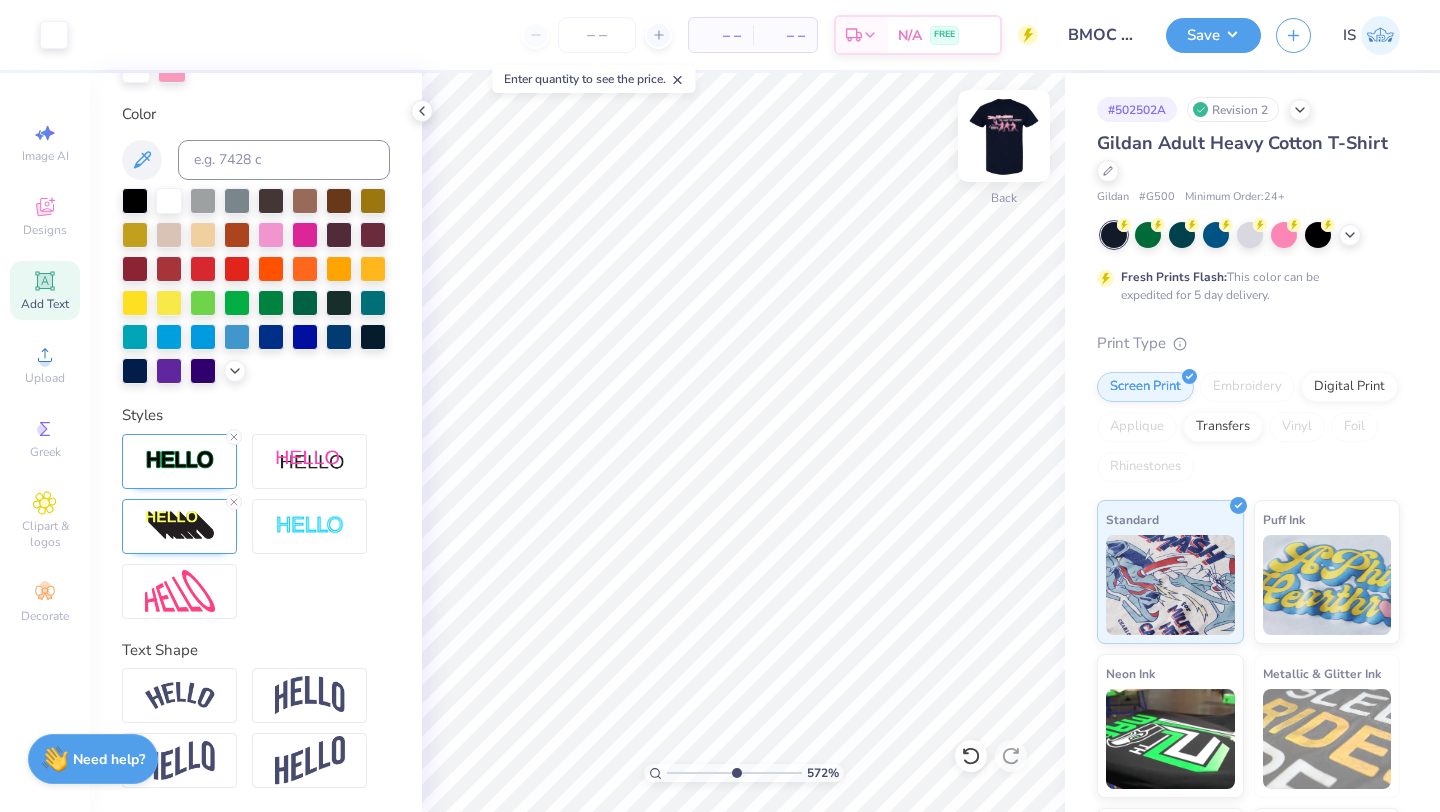 click at bounding box center [1004, 136] 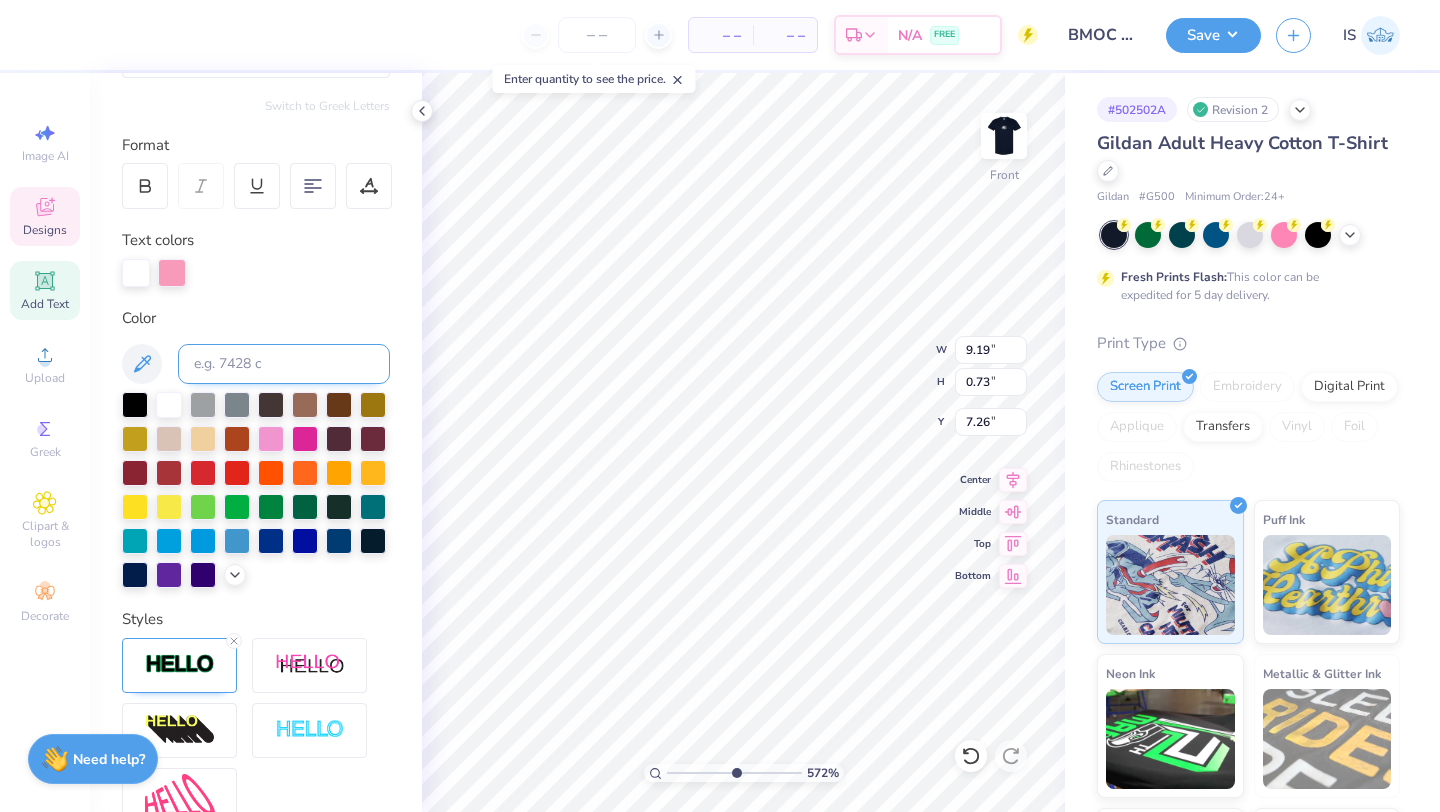 scroll, scrollTop: 230, scrollLeft: 0, axis: vertical 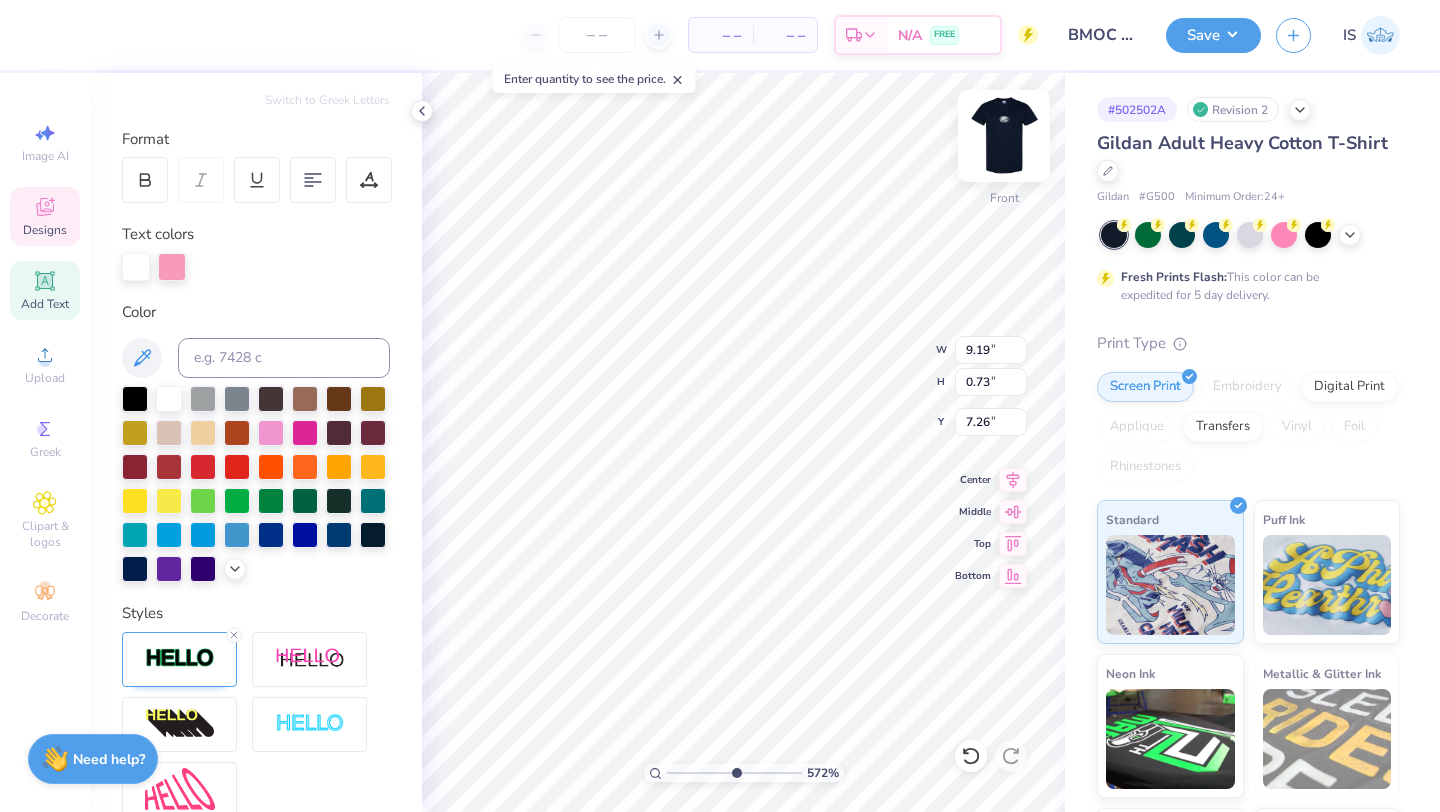 click at bounding box center [1004, 136] 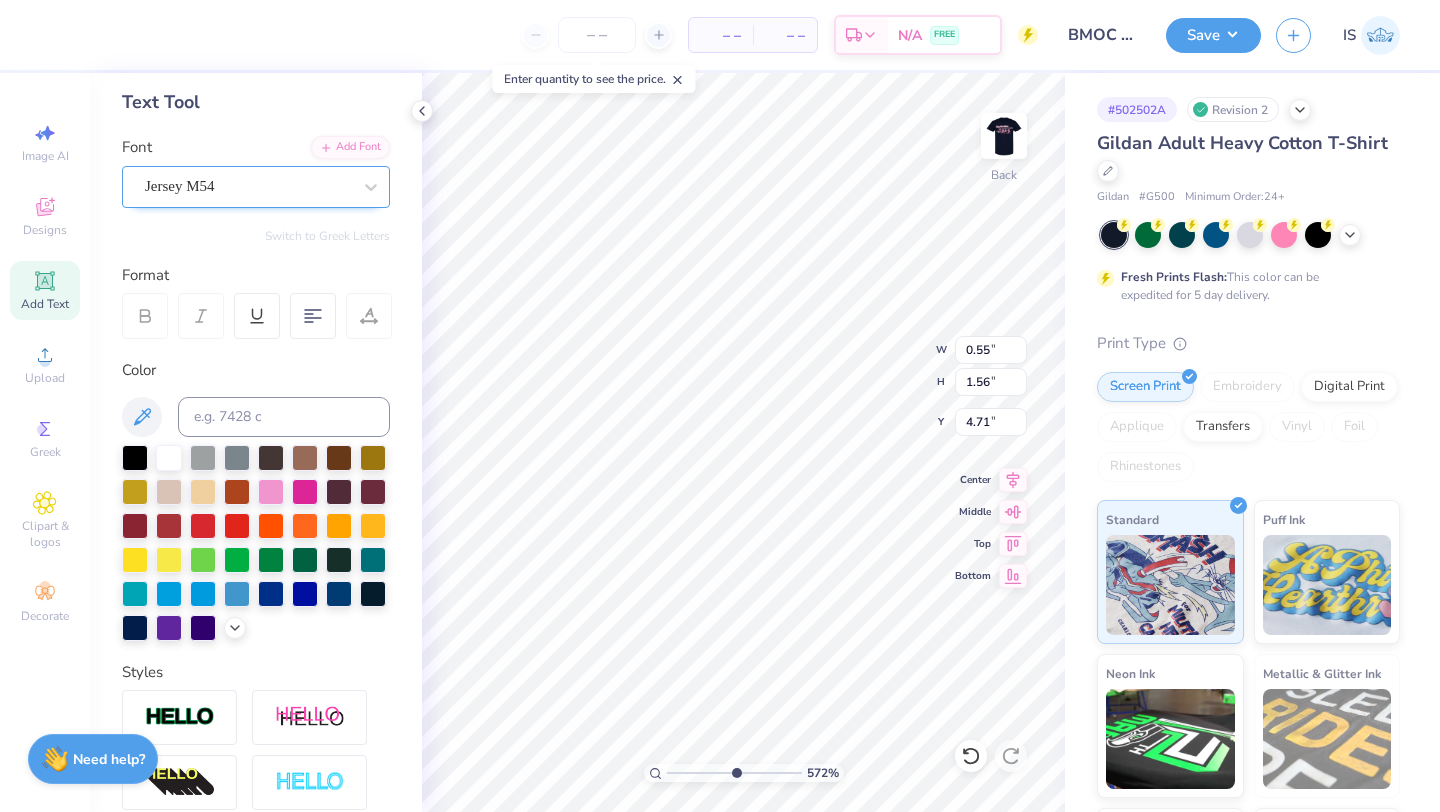 scroll, scrollTop: 84, scrollLeft: 0, axis: vertical 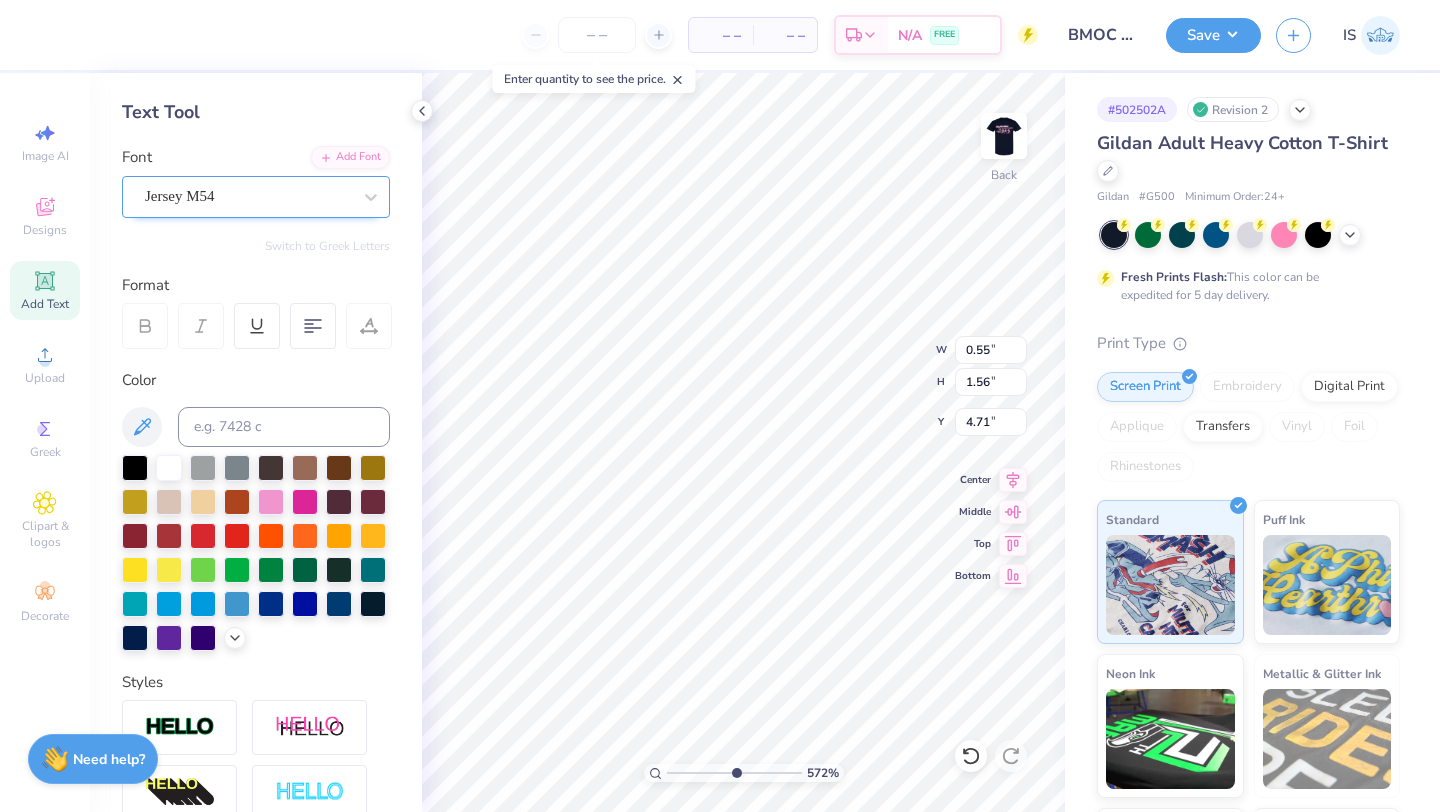 click on "Jersey M54" at bounding box center [248, 196] 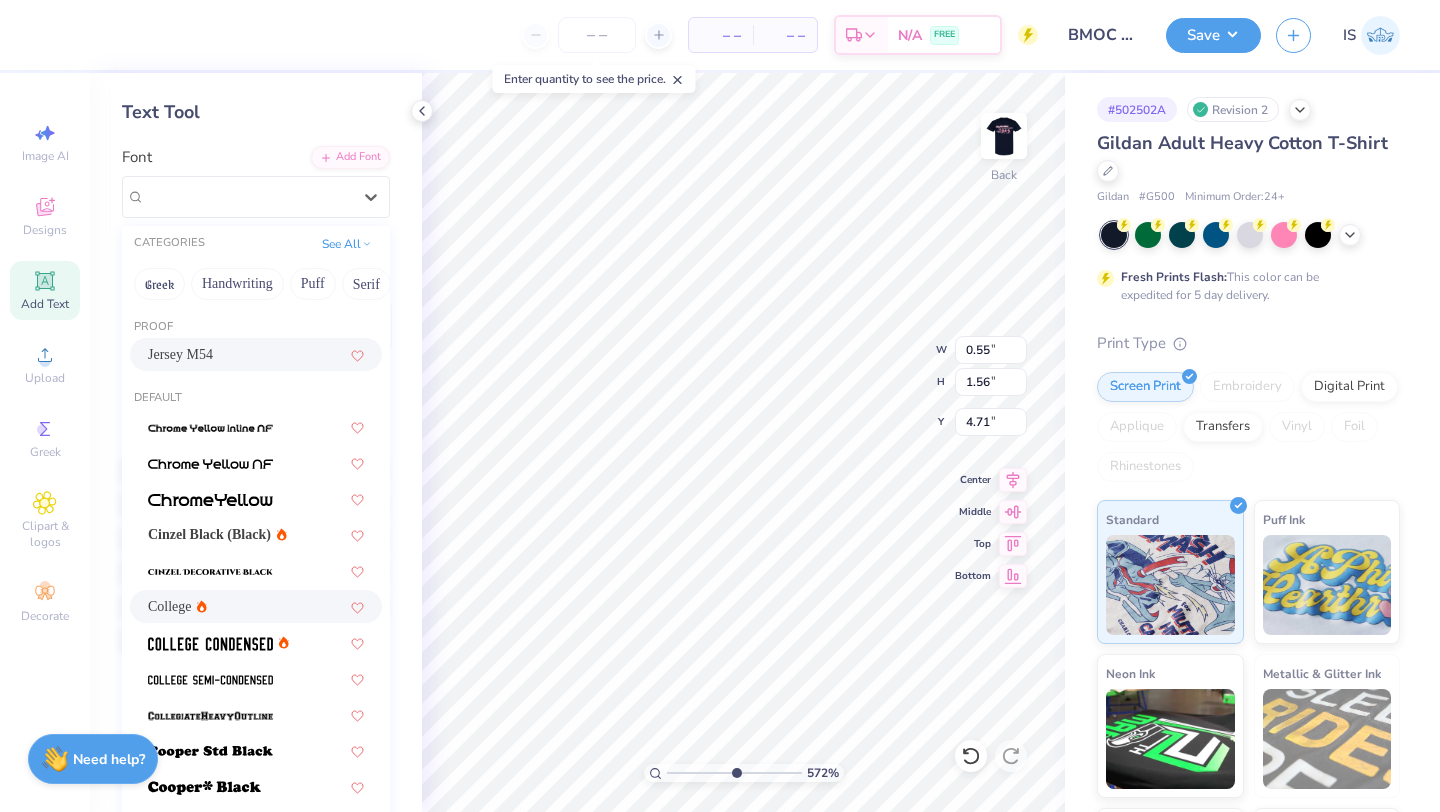 click 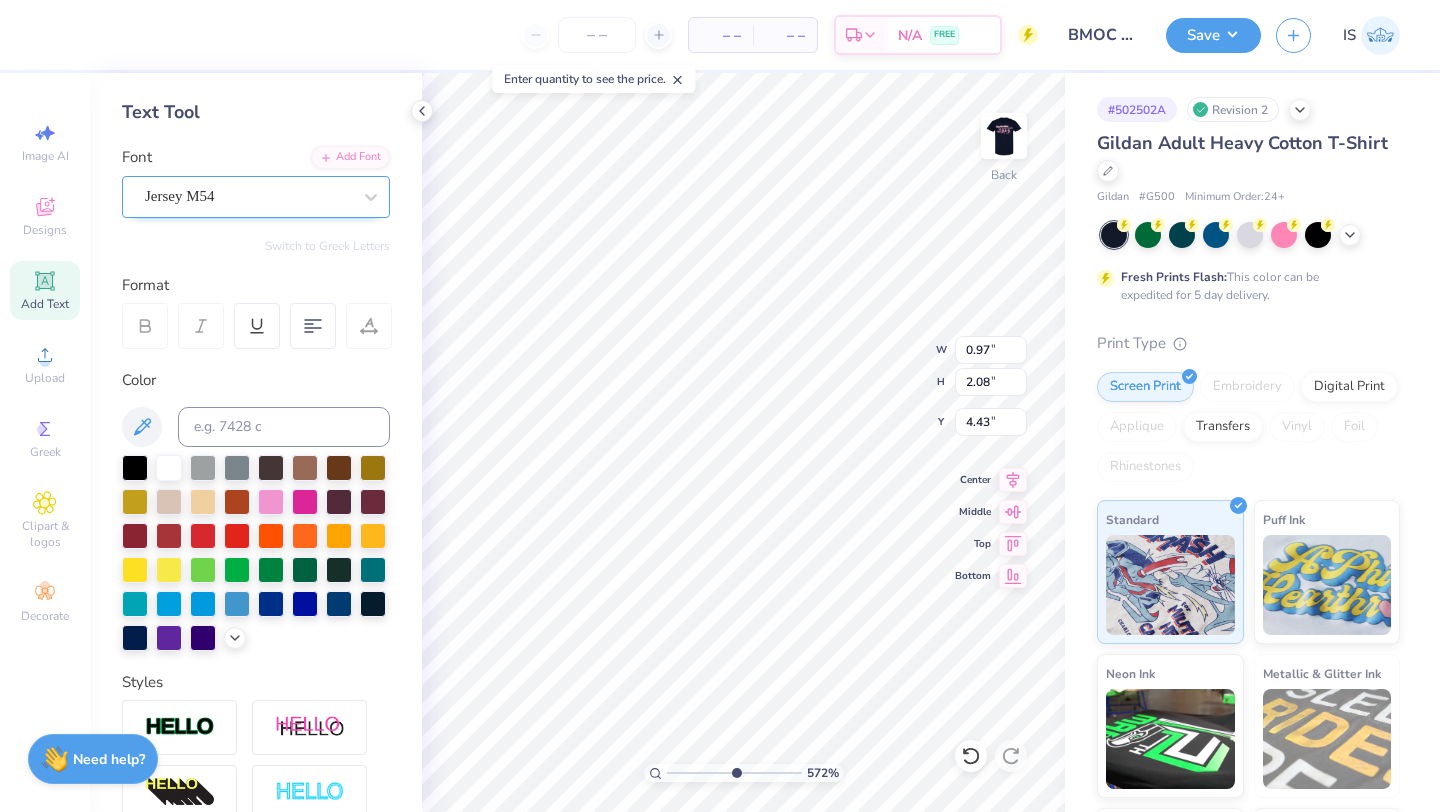 click on "Jersey M54" at bounding box center [248, 196] 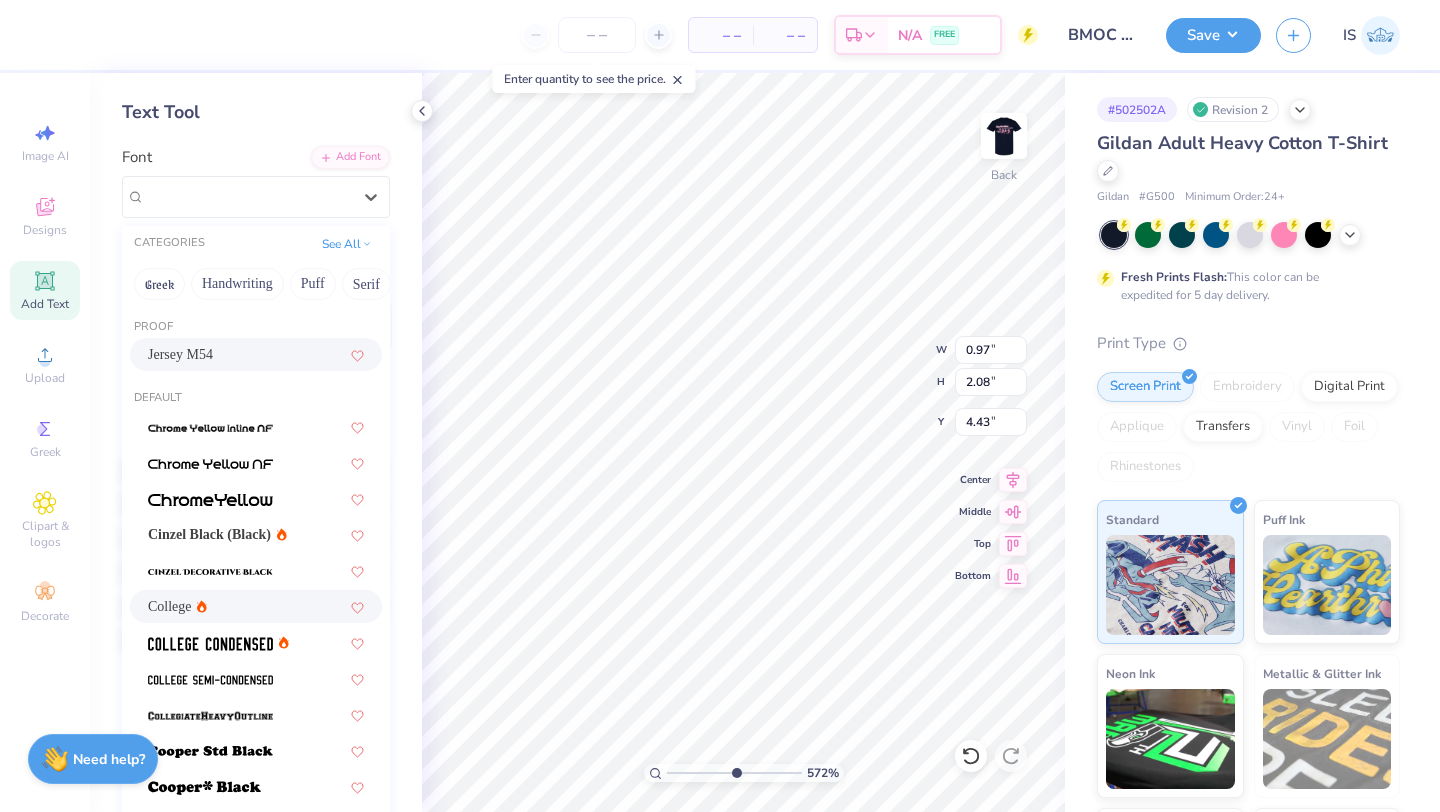 click on "College" at bounding box center (170, 606) 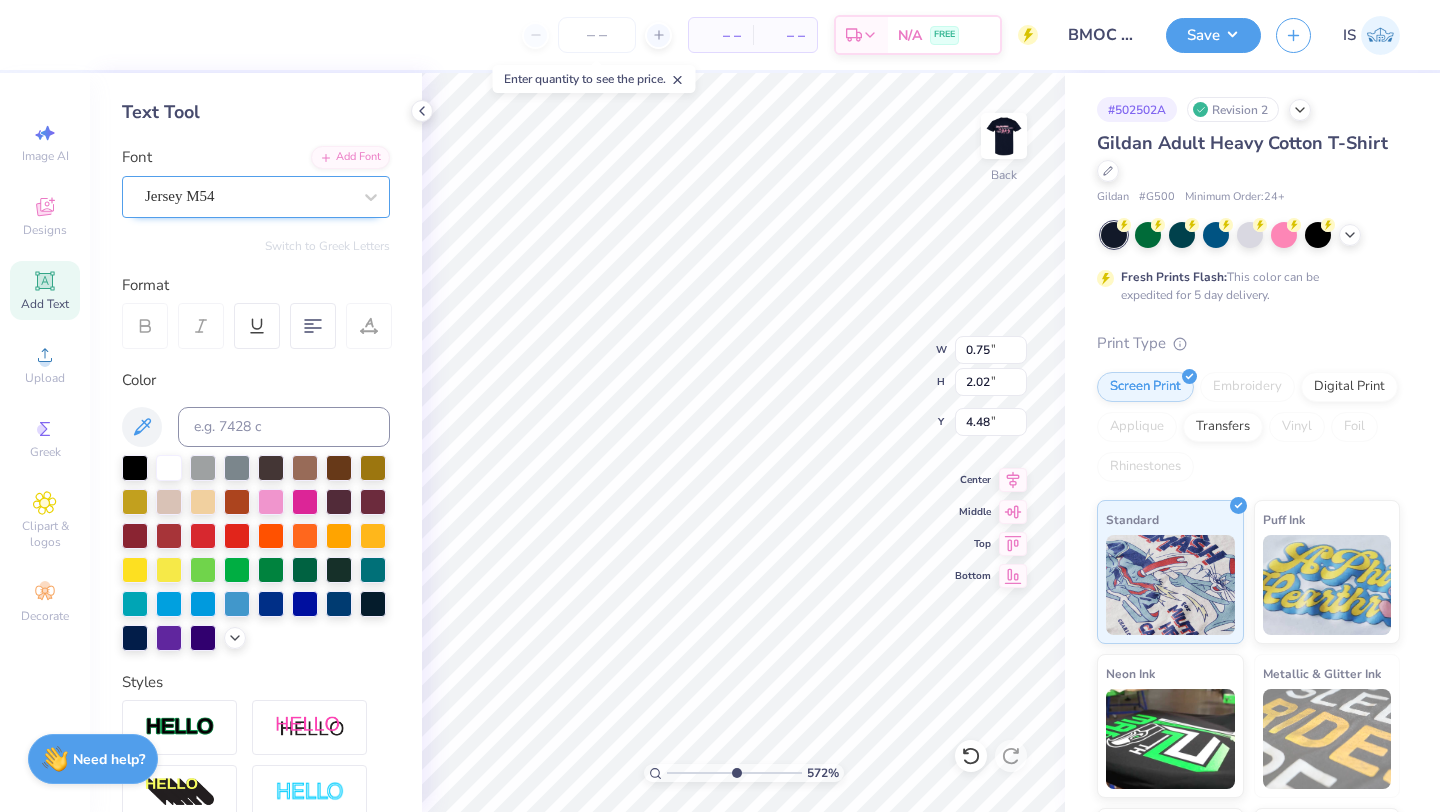 click on "Jersey M54" at bounding box center [248, 196] 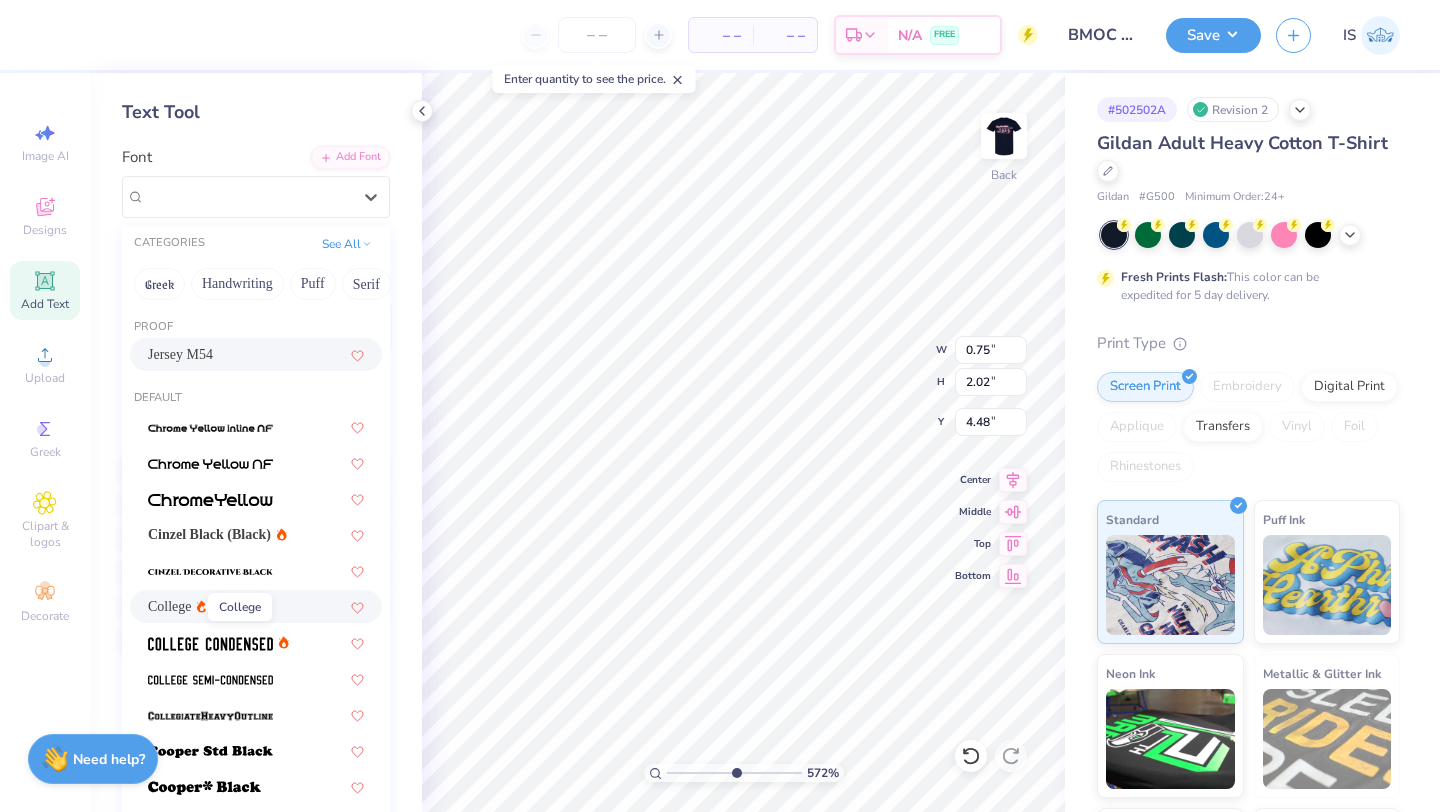 click on "College" at bounding box center (170, 606) 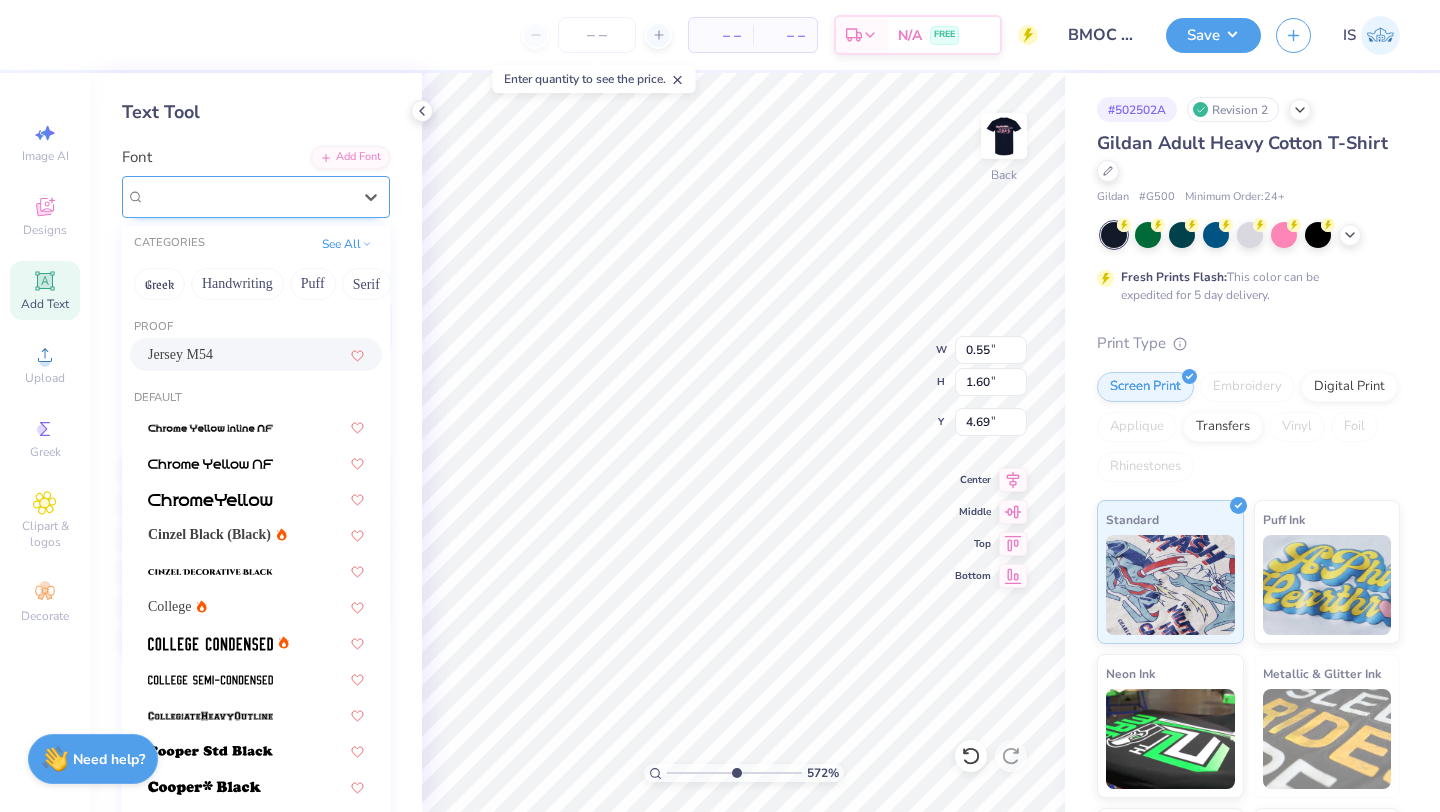 click on "Jersey M54" at bounding box center [248, 196] 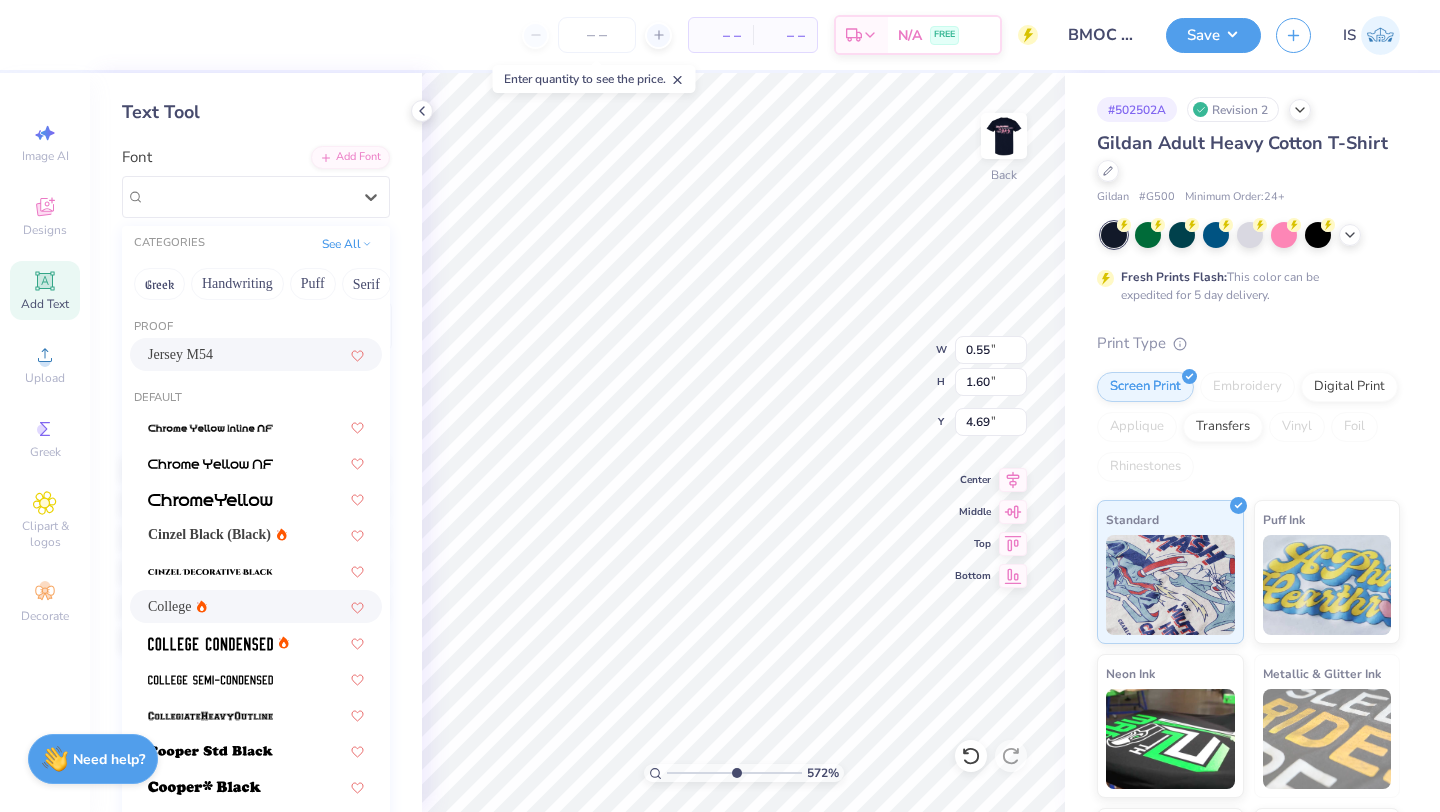 click on "College" at bounding box center (256, 606) 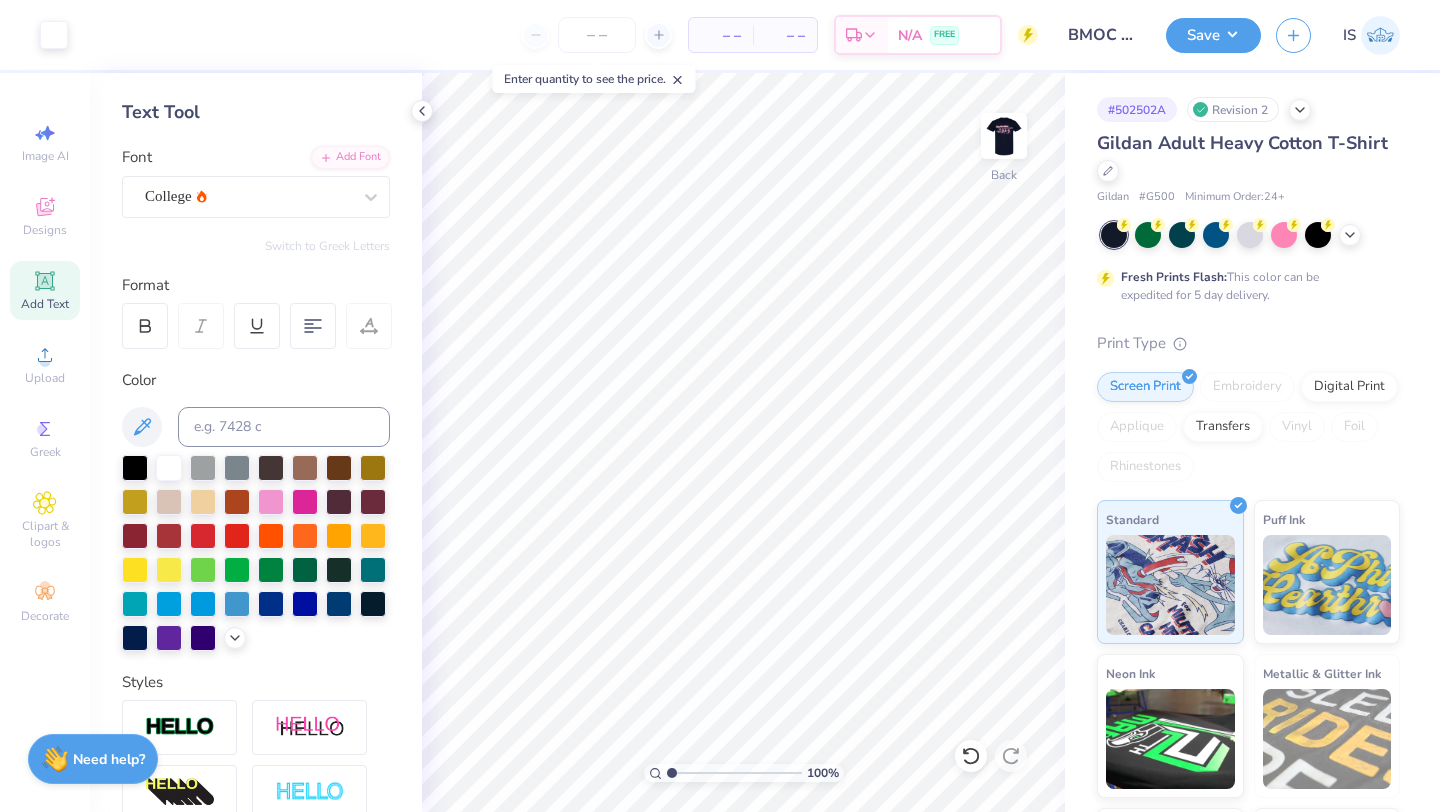 drag, startPoint x: 737, startPoint y: 770, endPoint x: 649, endPoint y: 770, distance: 88 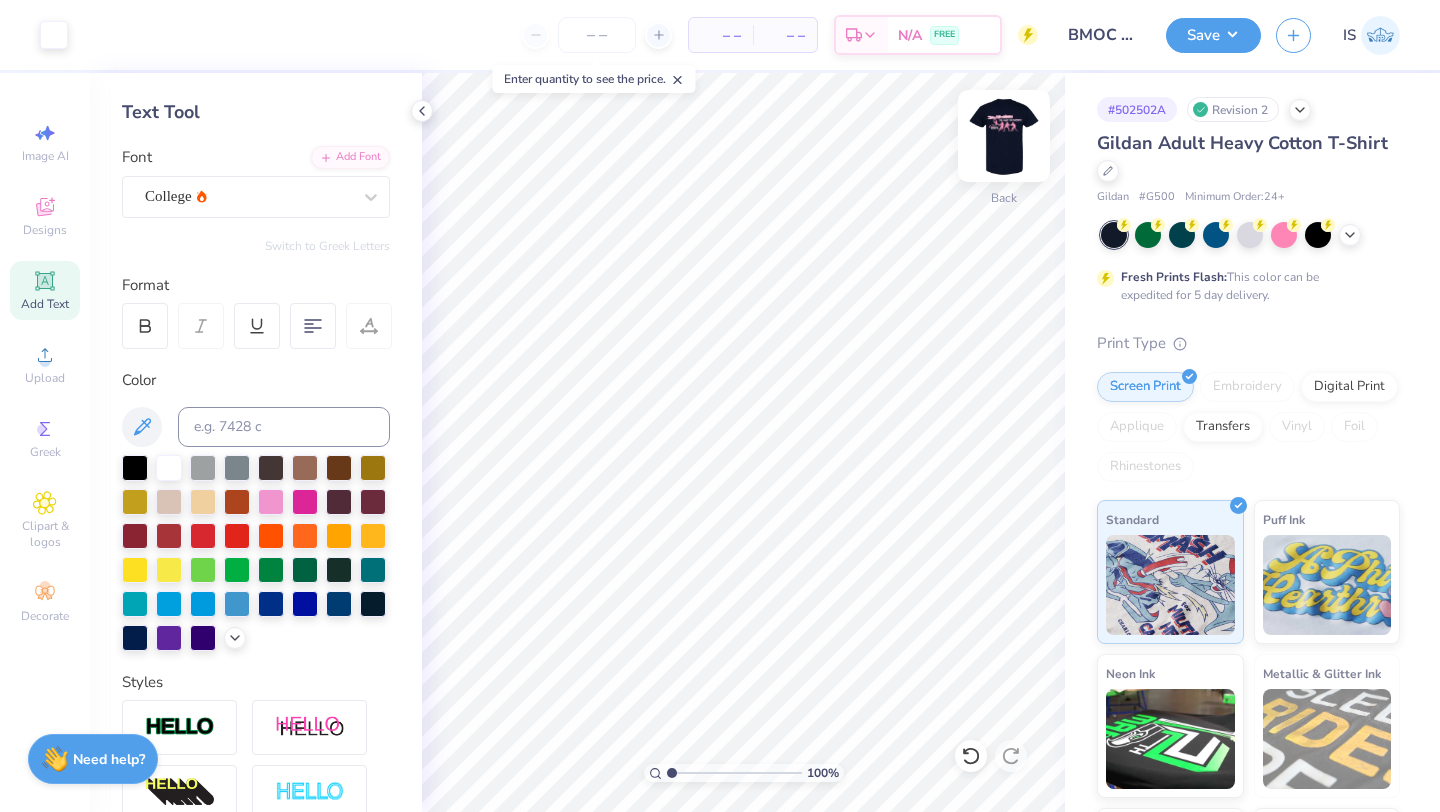 click at bounding box center (1004, 136) 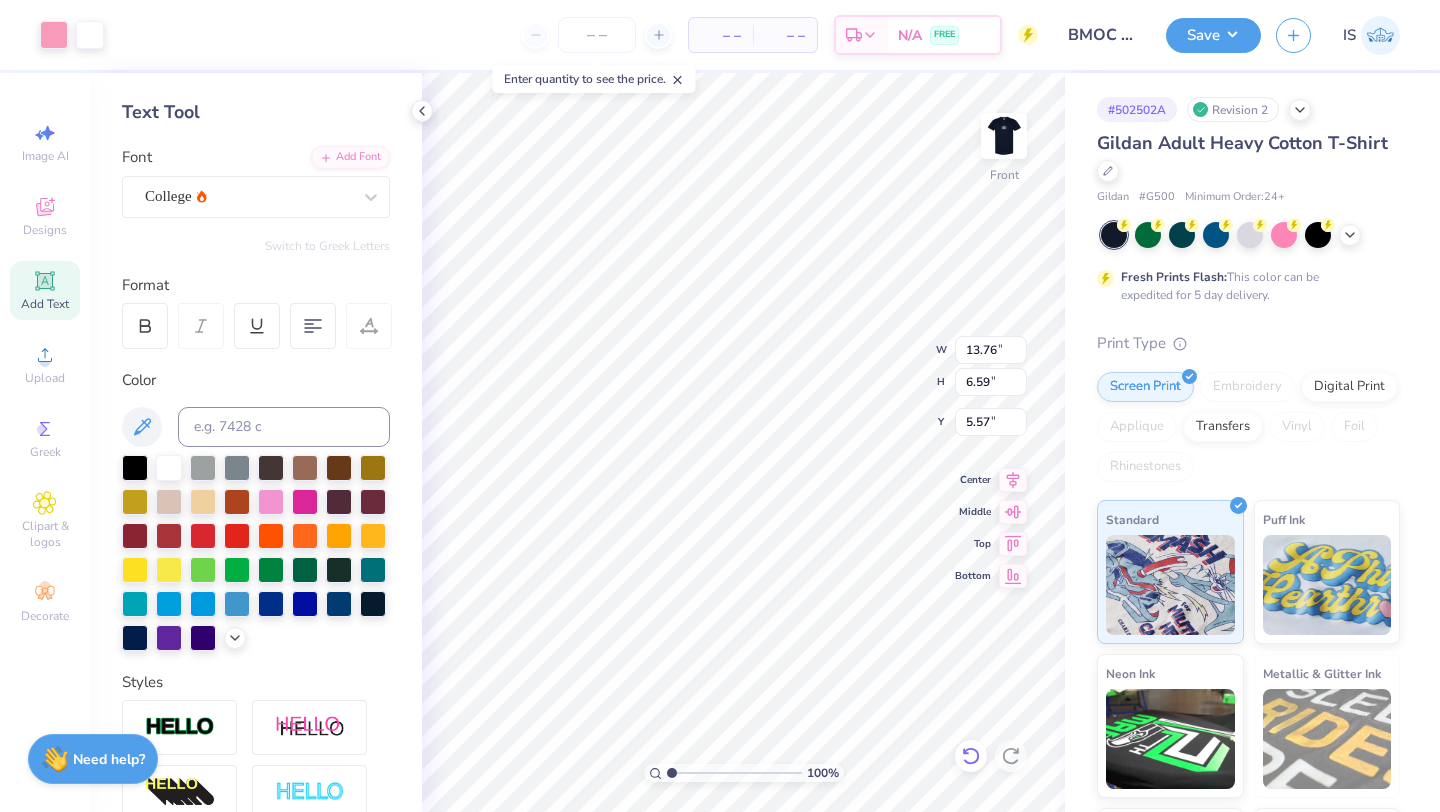 click at bounding box center (971, 756) 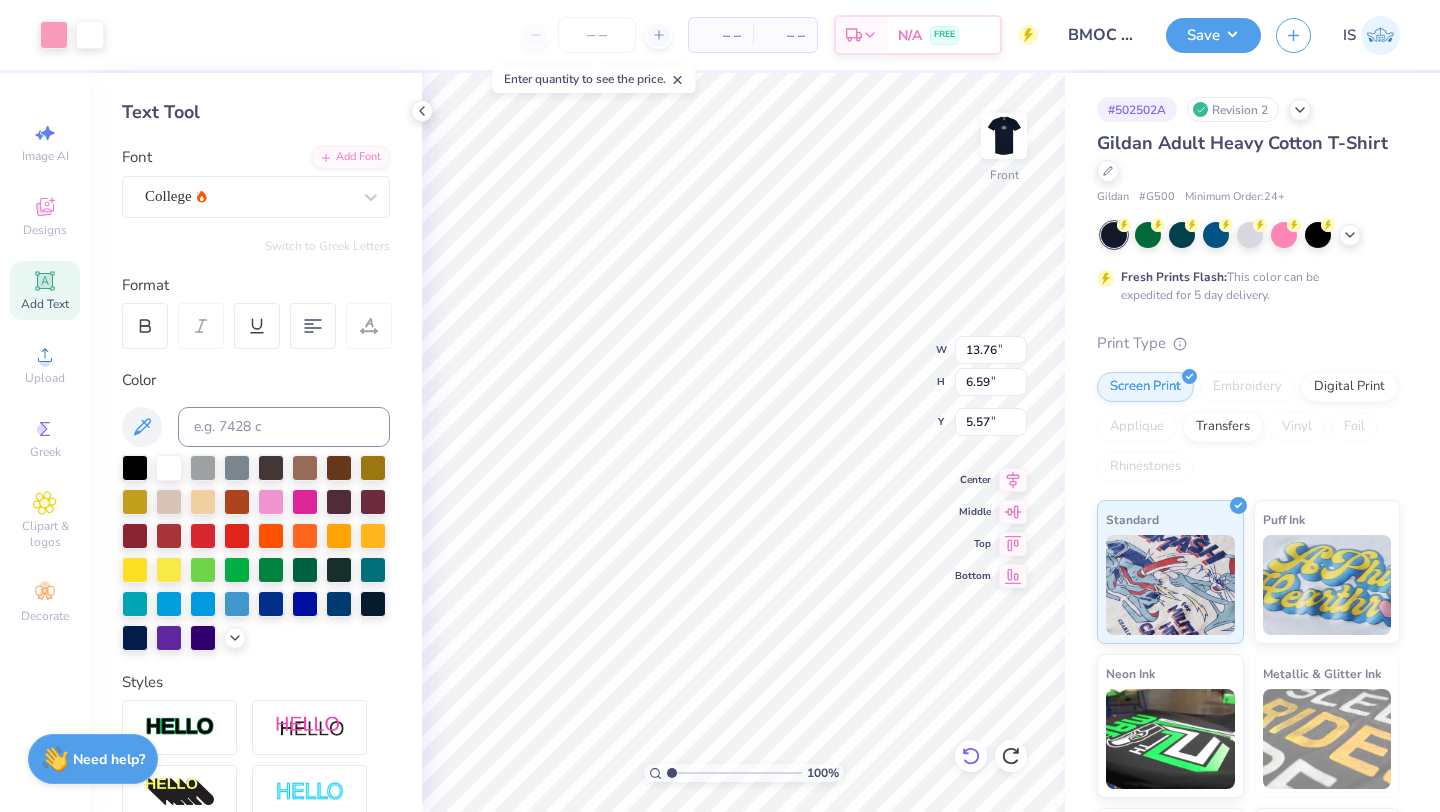 click 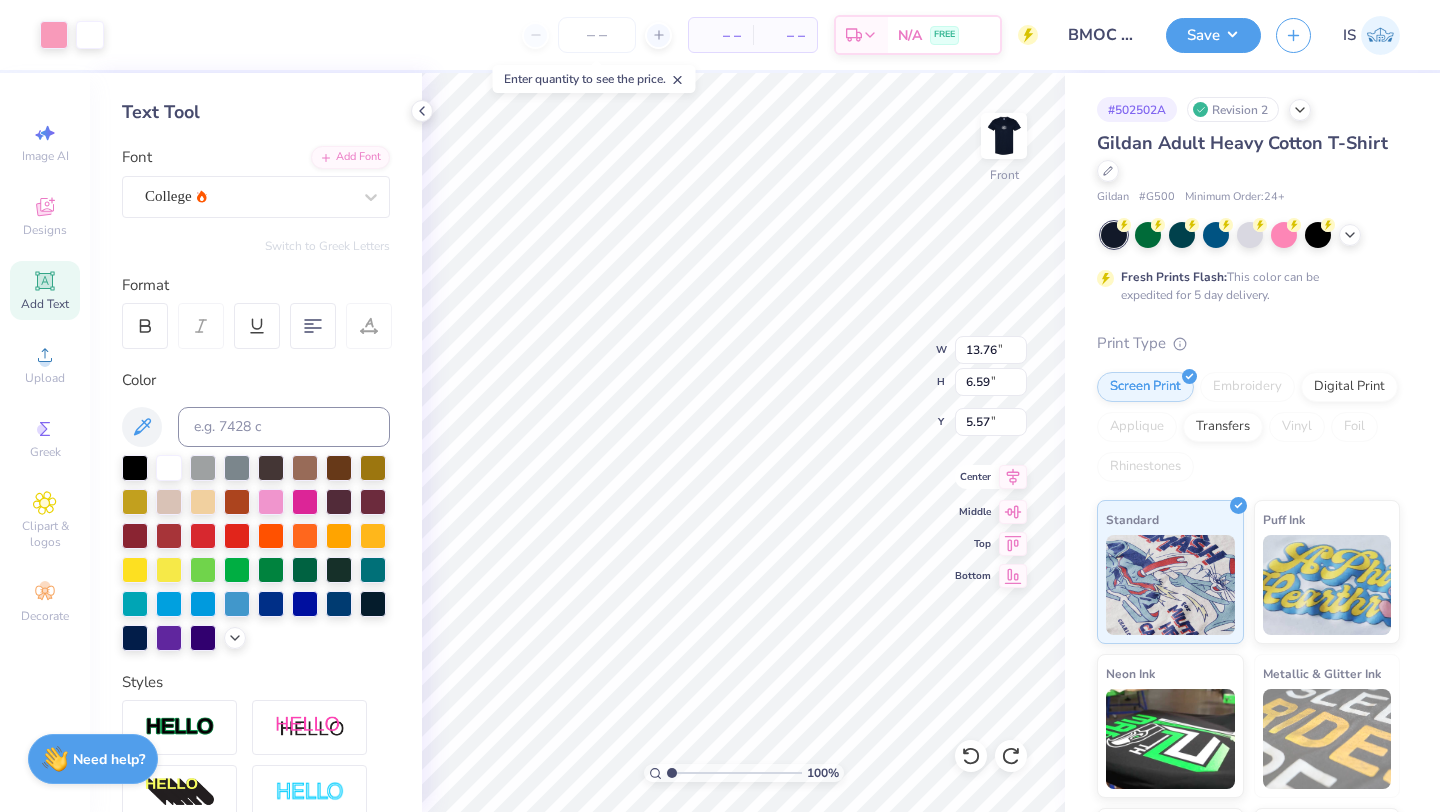 click 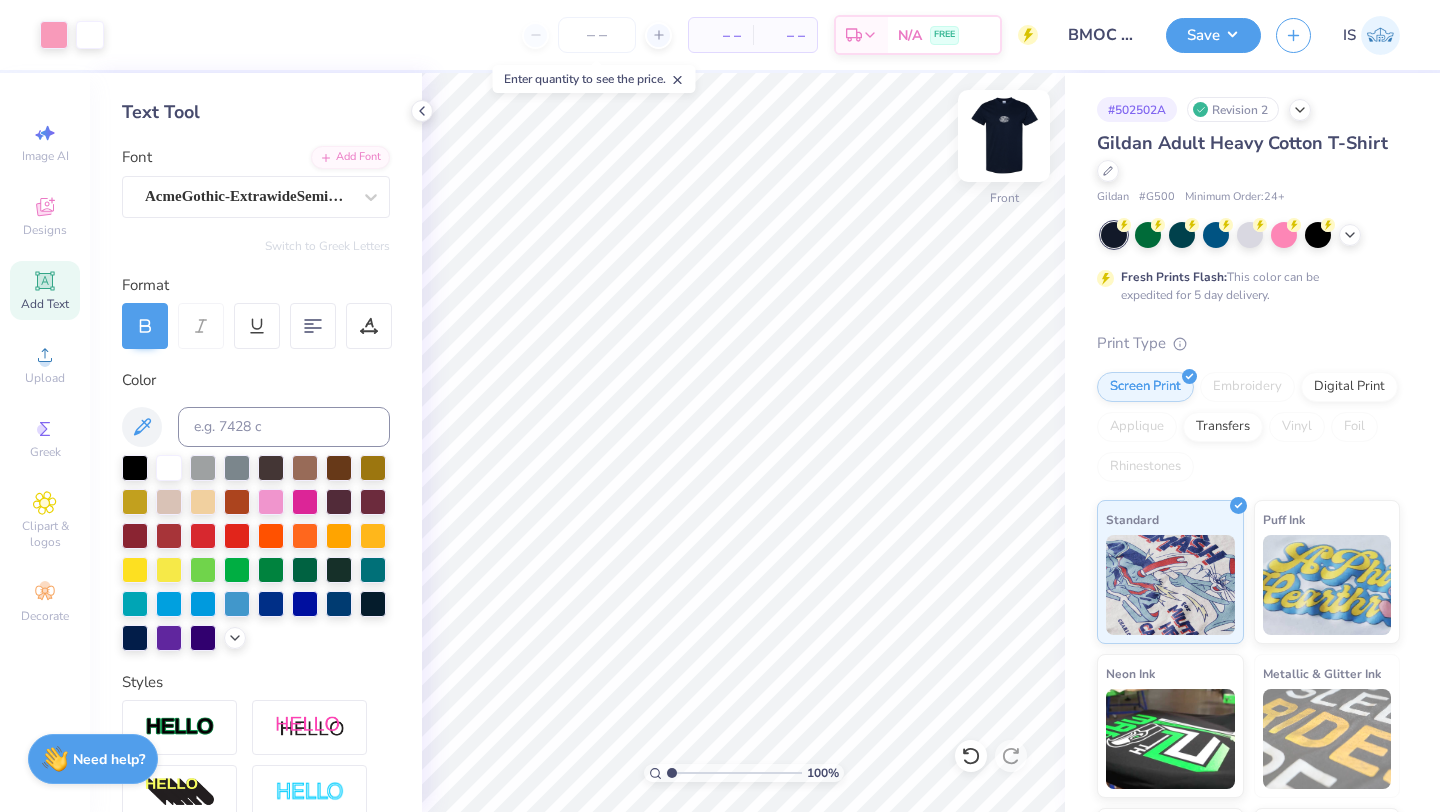 click at bounding box center [1004, 136] 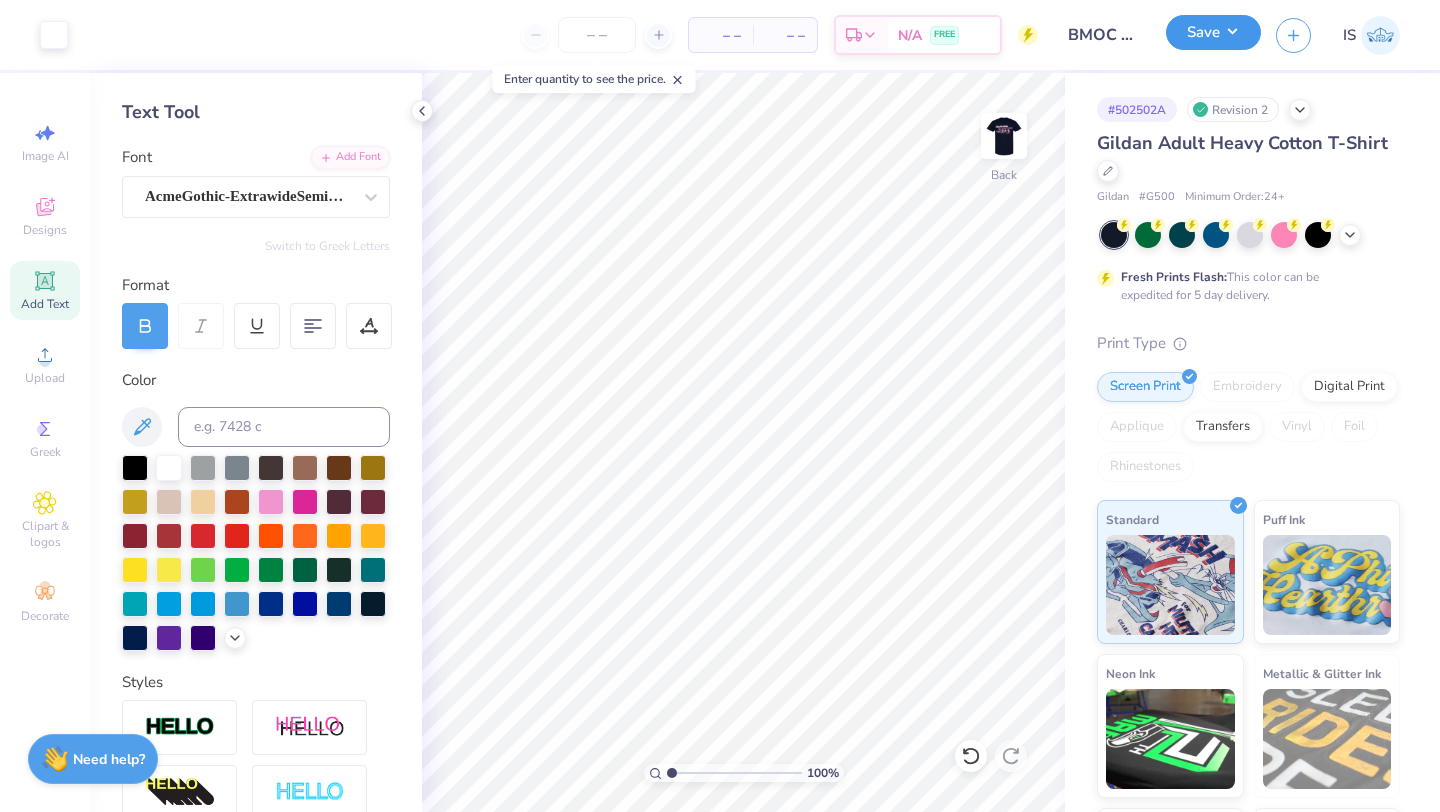 click on "Save" at bounding box center (1213, 32) 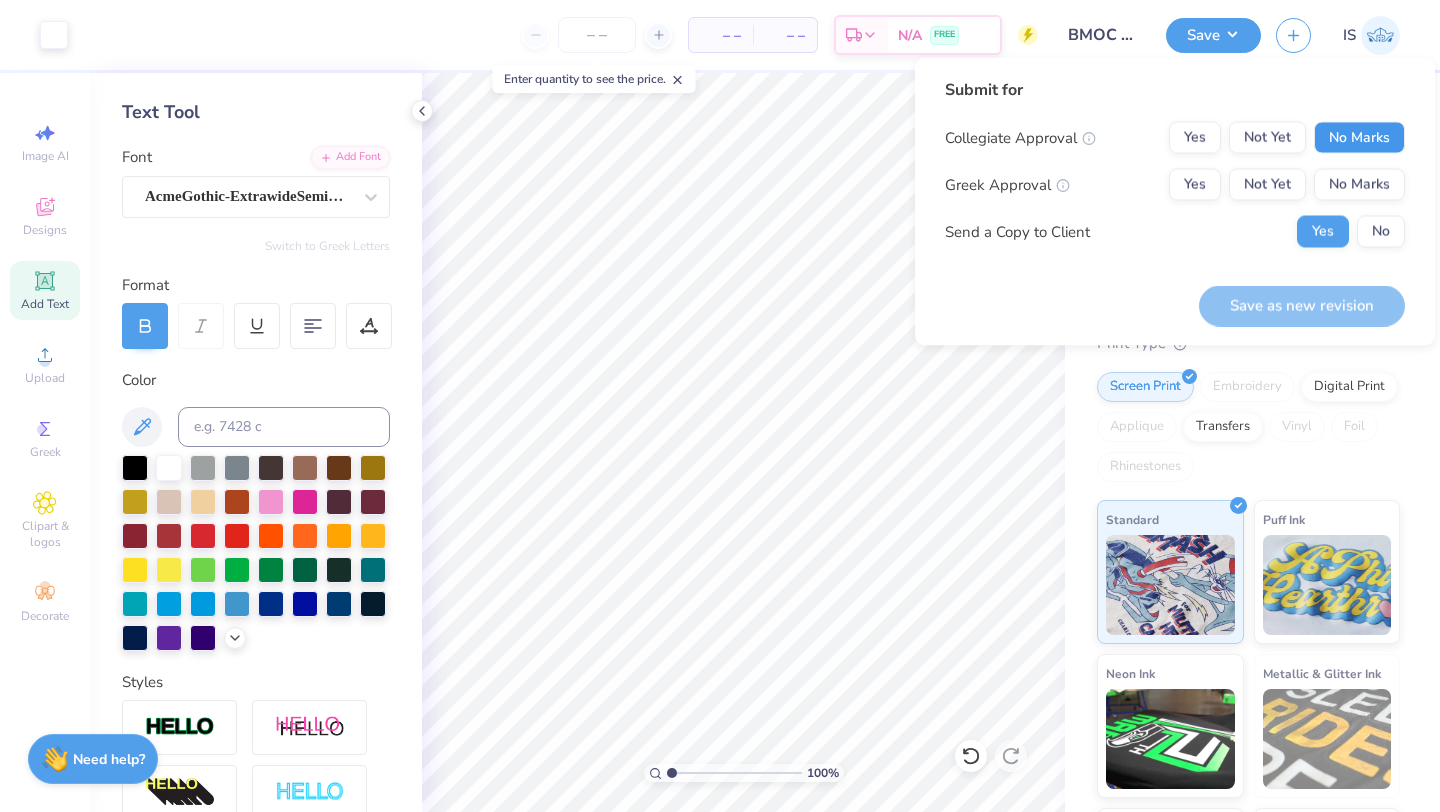click on "No Marks" at bounding box center (1359, 138) 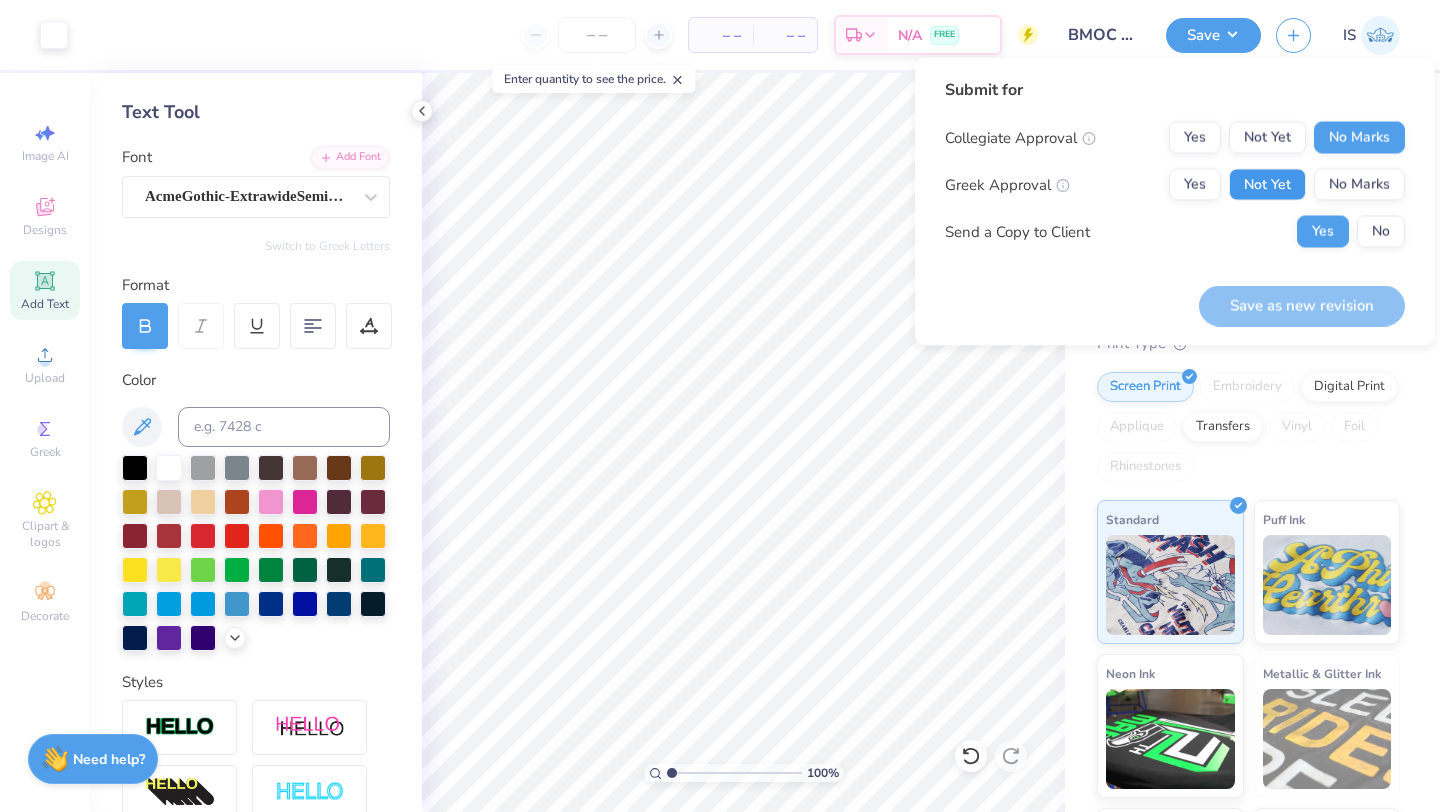 click on "Not Yet" at bounding box center [1267, 185] 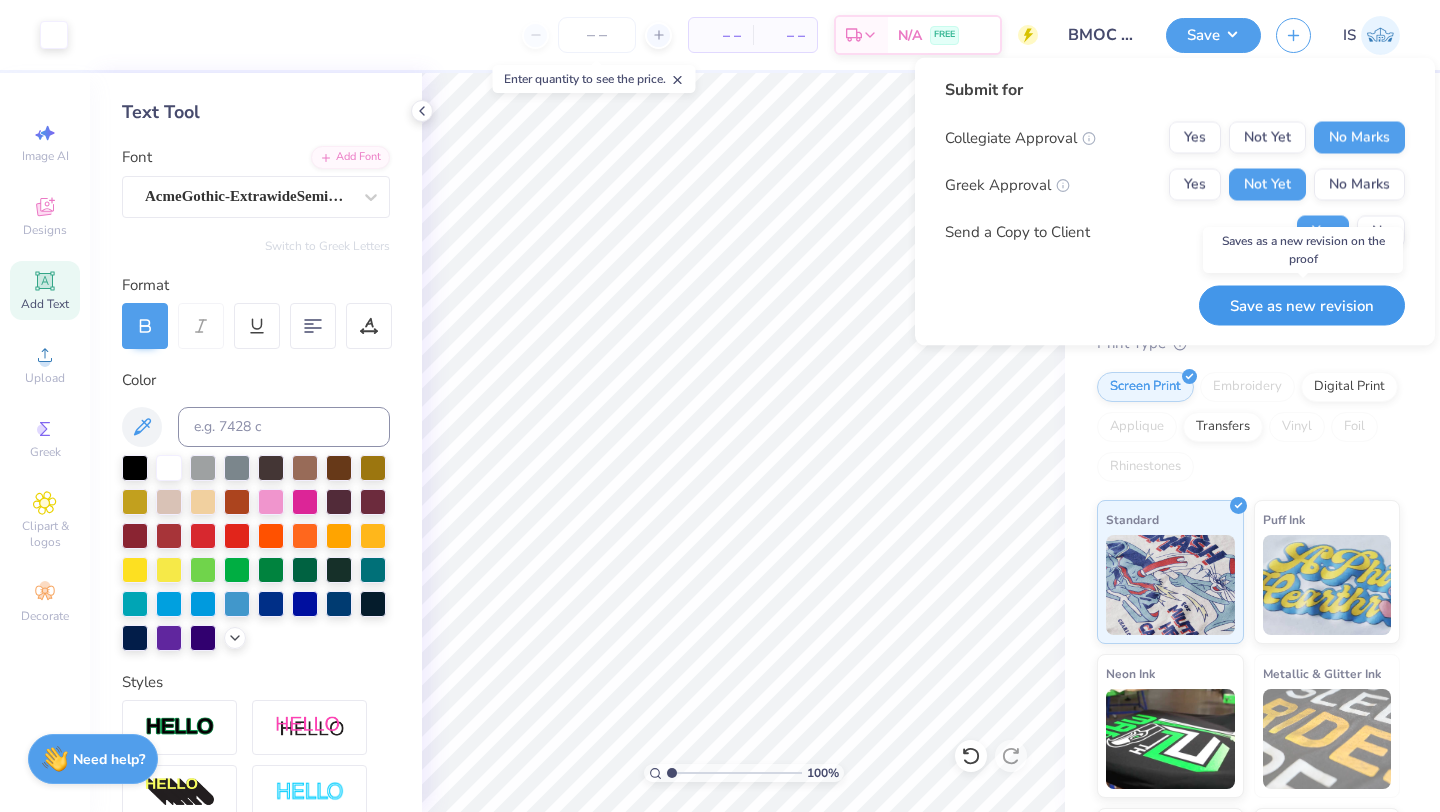 click on "Save as new revision" at bounding box center [1302, 305] 